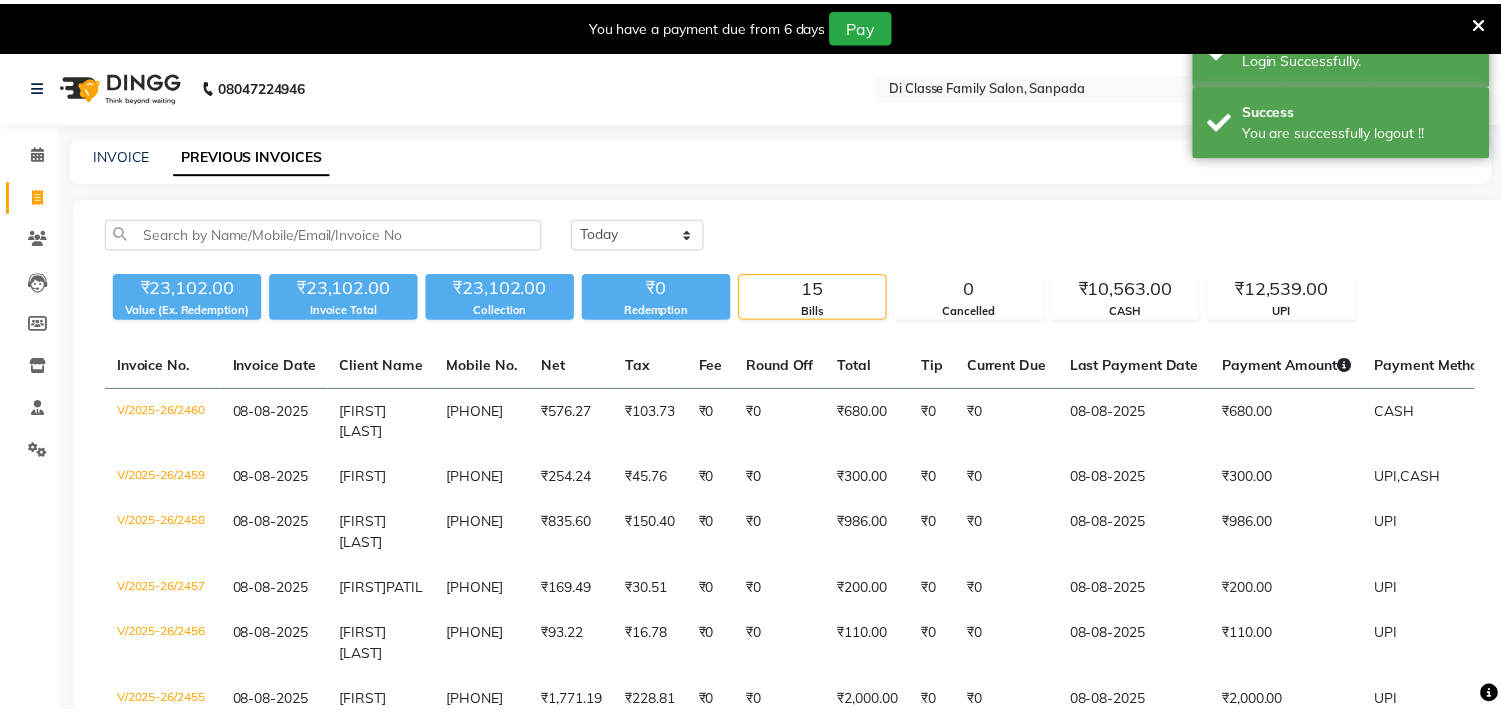 scroll, scrollTop: 0, scrollLeft: 0, axis: both 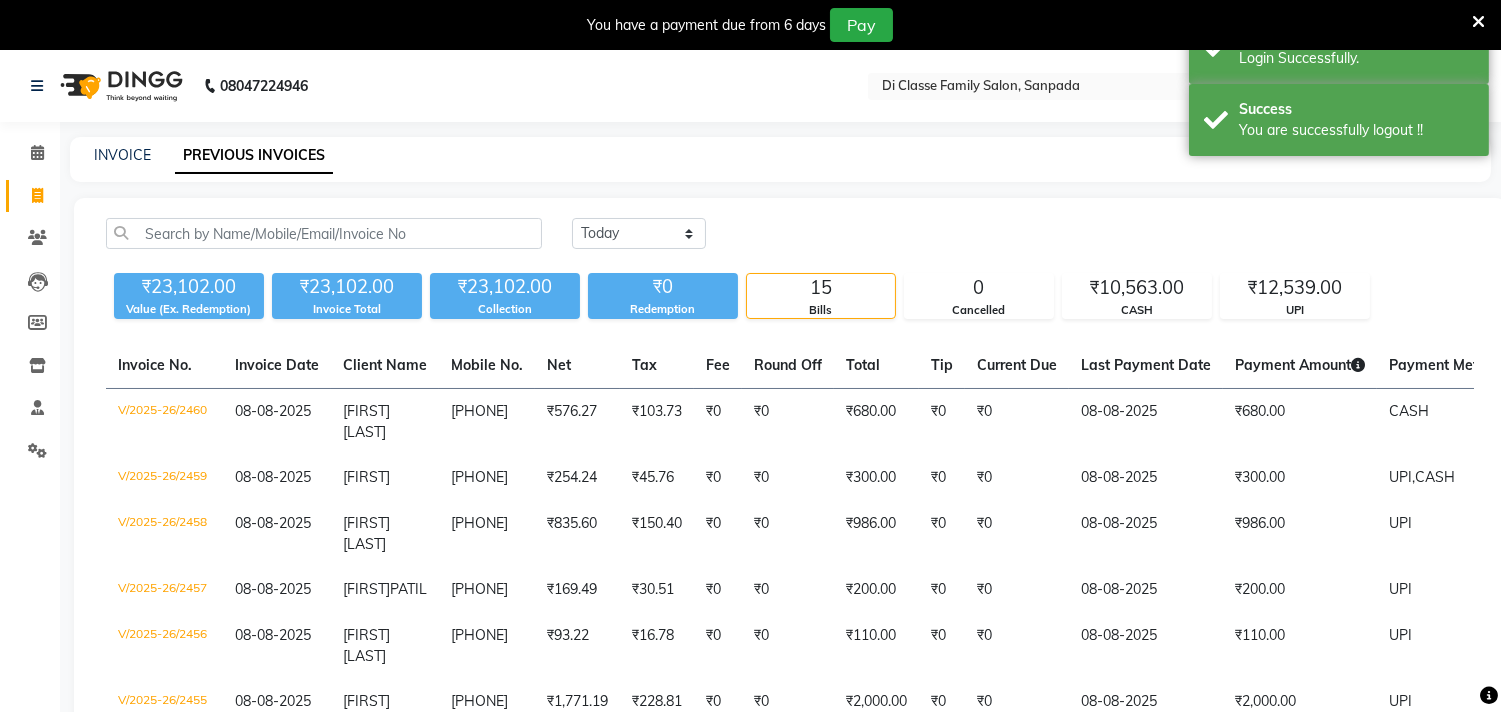 drag, startPoint x: 867, startPoint y: 204, endPoint x: 876, endPoint y: 197, distance: 11.401754 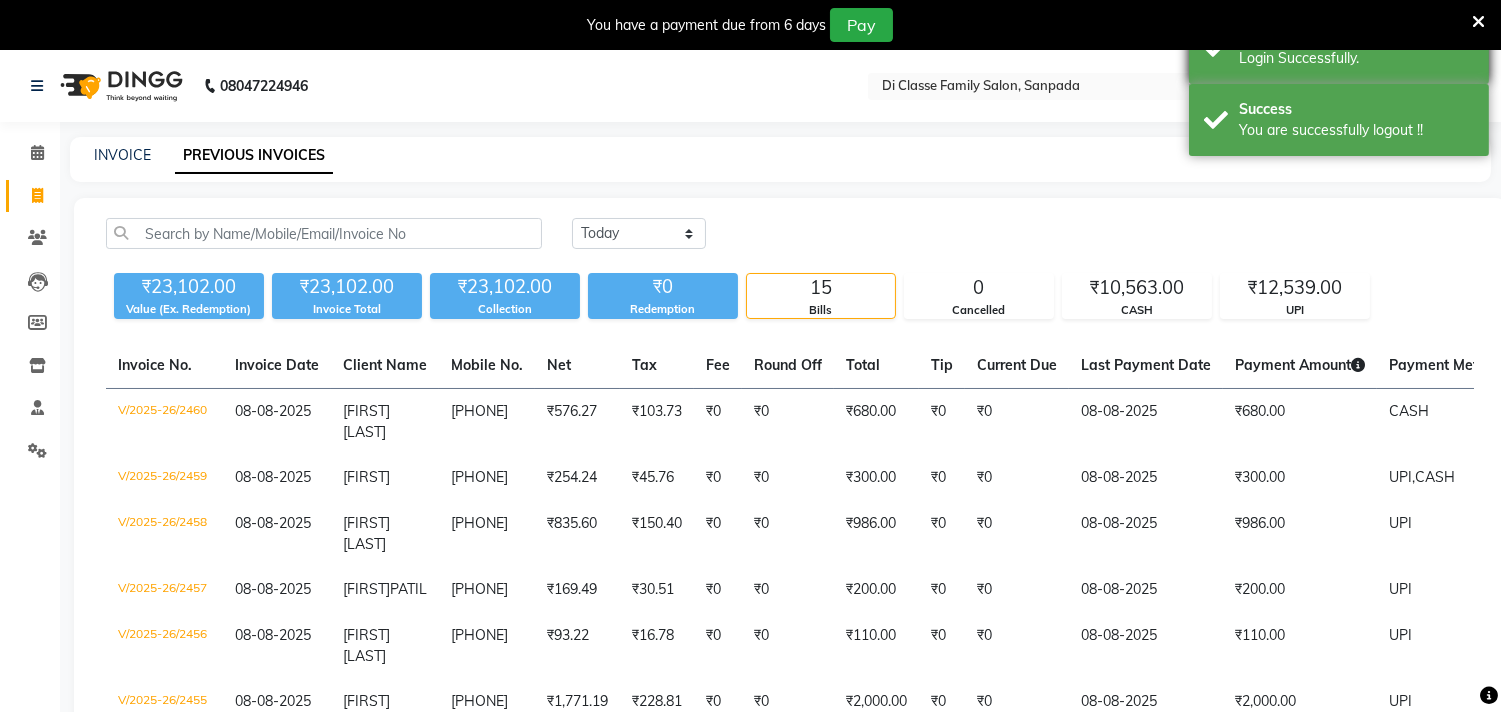 click at bounding box center (1478, 22) 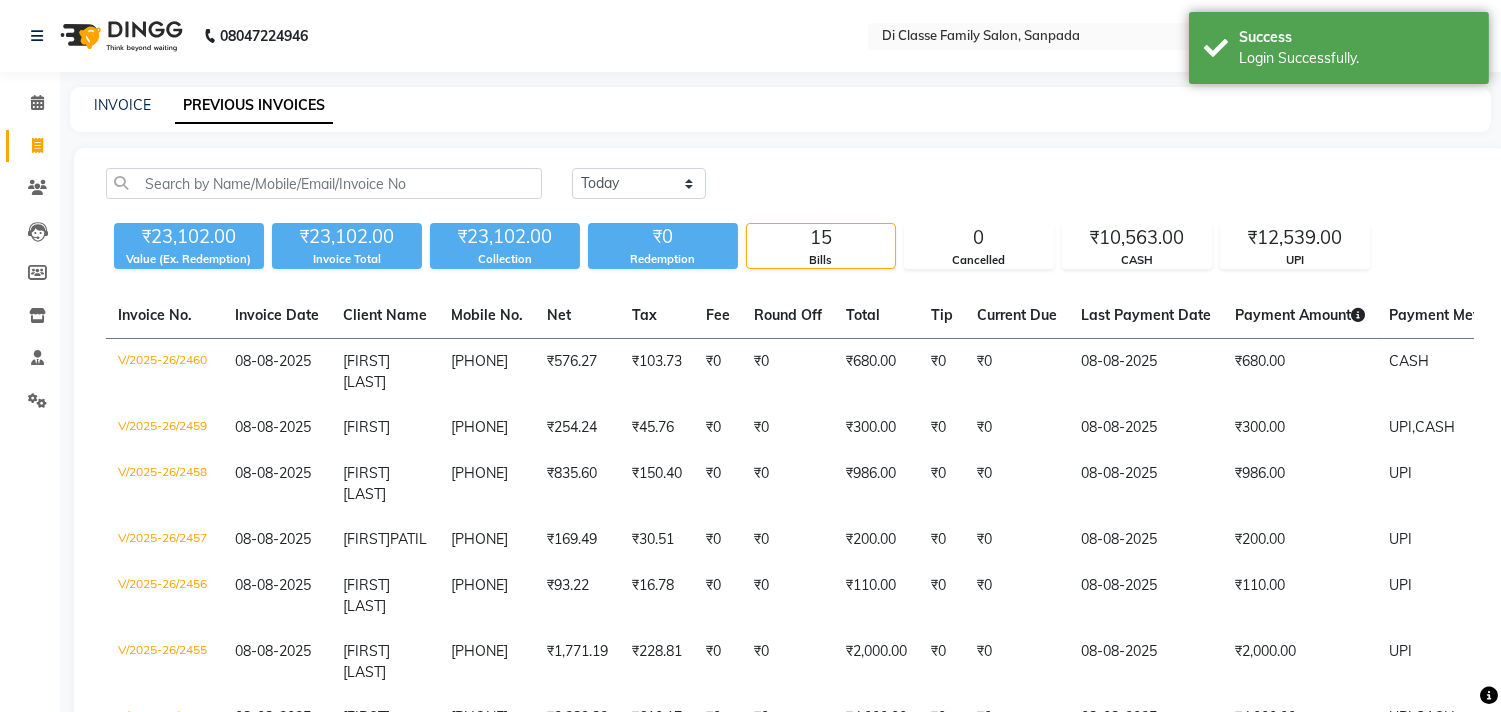 click on "Today Yesterday Custom Range [CURRENCY]23,102.00 Value (Ex. Redemption) [CURRENCY]23,102.00 Invoice Total [CURRENCY]23,102.00 Collection [CURRENCY]0 Redemption 15 Bills 0 Cancelled [CURRENCY]10,563.00 CASH [CURRENCY]12,539.00 UPI Invoice No. Invoice Date Client Name Mobile No. Net Tax Fee Round Off Total Tip Current Due Last Payment Date Payment Amount Payment Methods Cancel Reason Status V/2025-26/2460 08-08-2025 VAISHALI SHINDE [PHONE] [CURRENCY]576.27 [CURRENCY]103.73 [CURRENCY]0 [CURRENCY]0 [CURRENCY]680.00 [CURRENCY]0 [CURRENCY]0 08-08-2025 [CURRENCY]680.00 CASH - PAID V/2025-26/2459 08-08-2025 AISHWAR [PHONE] [CURRENCY]254.24 [CURRENCY]45.76 [CURRENCY]0 [CURRENCY]0 [CURRENCY]300.00 [CURRENCY]0 [CURRENCY]0 08-08-2025 [CURRENCY]300.00 UPI, CASH - PAID V/2025-26/2458 08-08-2025 pranit patil [PHONE] [CURRENCY]835.60 [CURRENCY]150.40 [CURRENCY]0 [CURRENCY]0 [CURRENCY]986.00 [CURRENCY]0 [CURRENCY]0 08-08-2025 [CURRENCY]986.00 UPI - PAID V/2025-26/2457 08-08-2025 SHIVAM PATIL [PHONE] [CURRENCY]169.49 [CURRENCY]30.51 [CURRENCY]0 [CURRENCY]0 [CURRENCY]200.00 [CURRENCY]0 [CURRENCY]0 08-08-2025 [CURRENCY]200.00 UPI - PAID V/2025-26/2456 08-08-2025 Shalini Rai [PHONE] [CURRENCY]93.22 [CURRENCY]16.78 [CURRENCY]0 [CURRENCY]0" 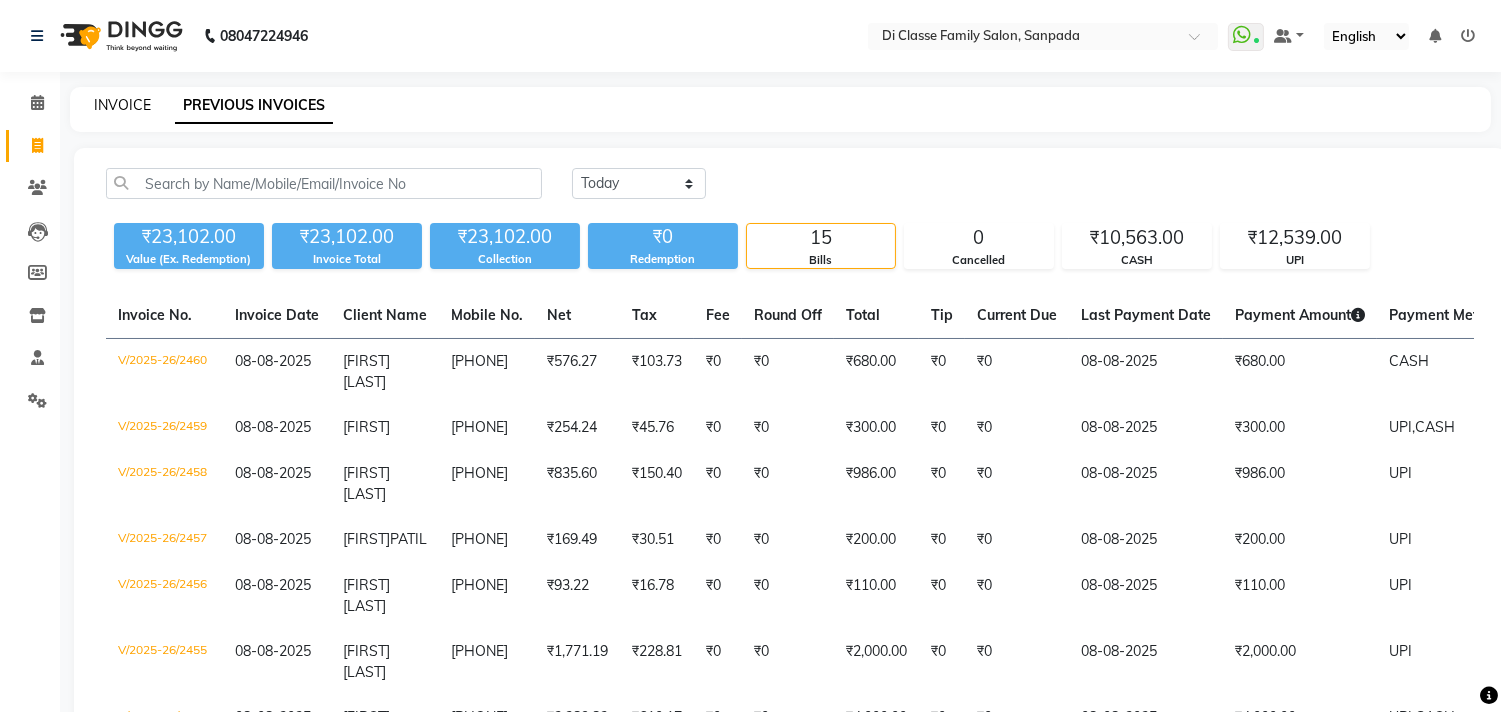 click on "INVOICE" 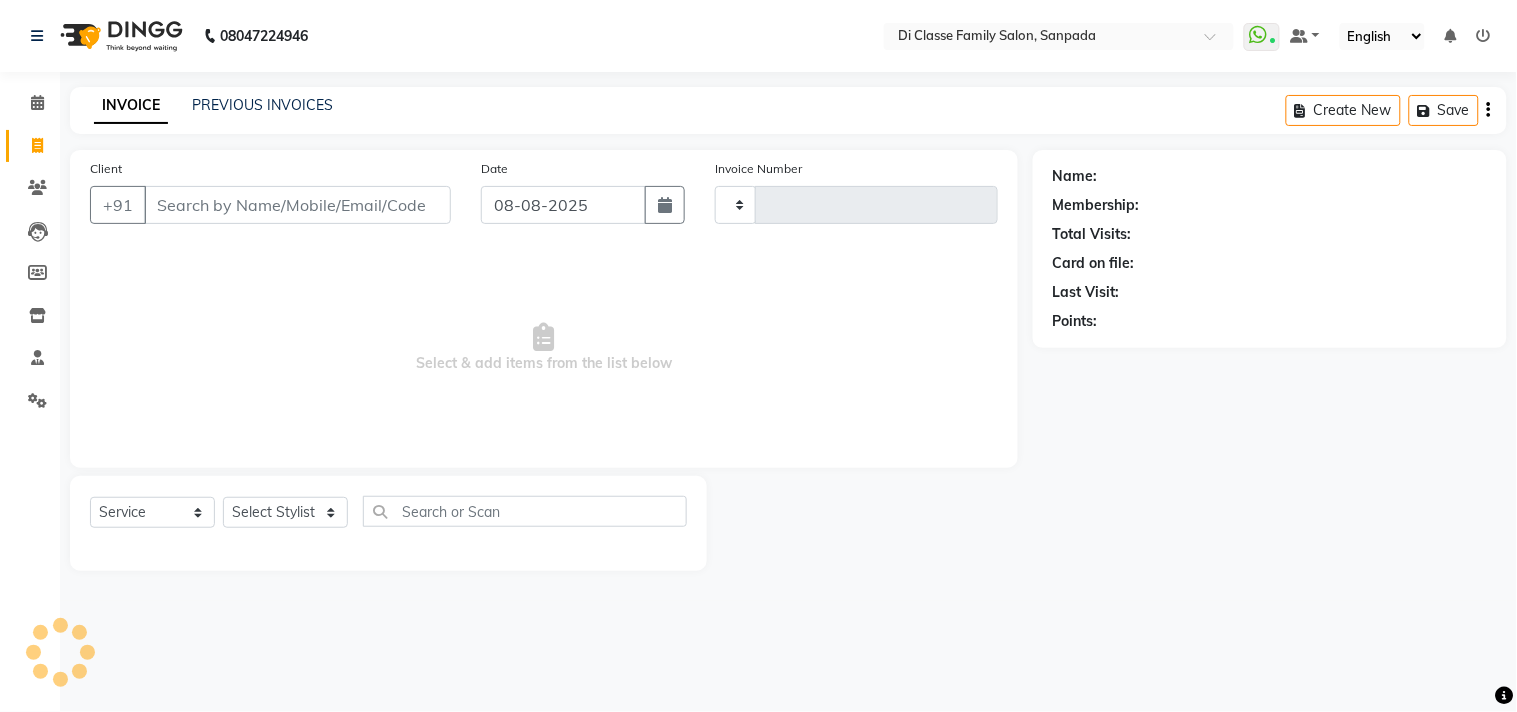type on "2461" 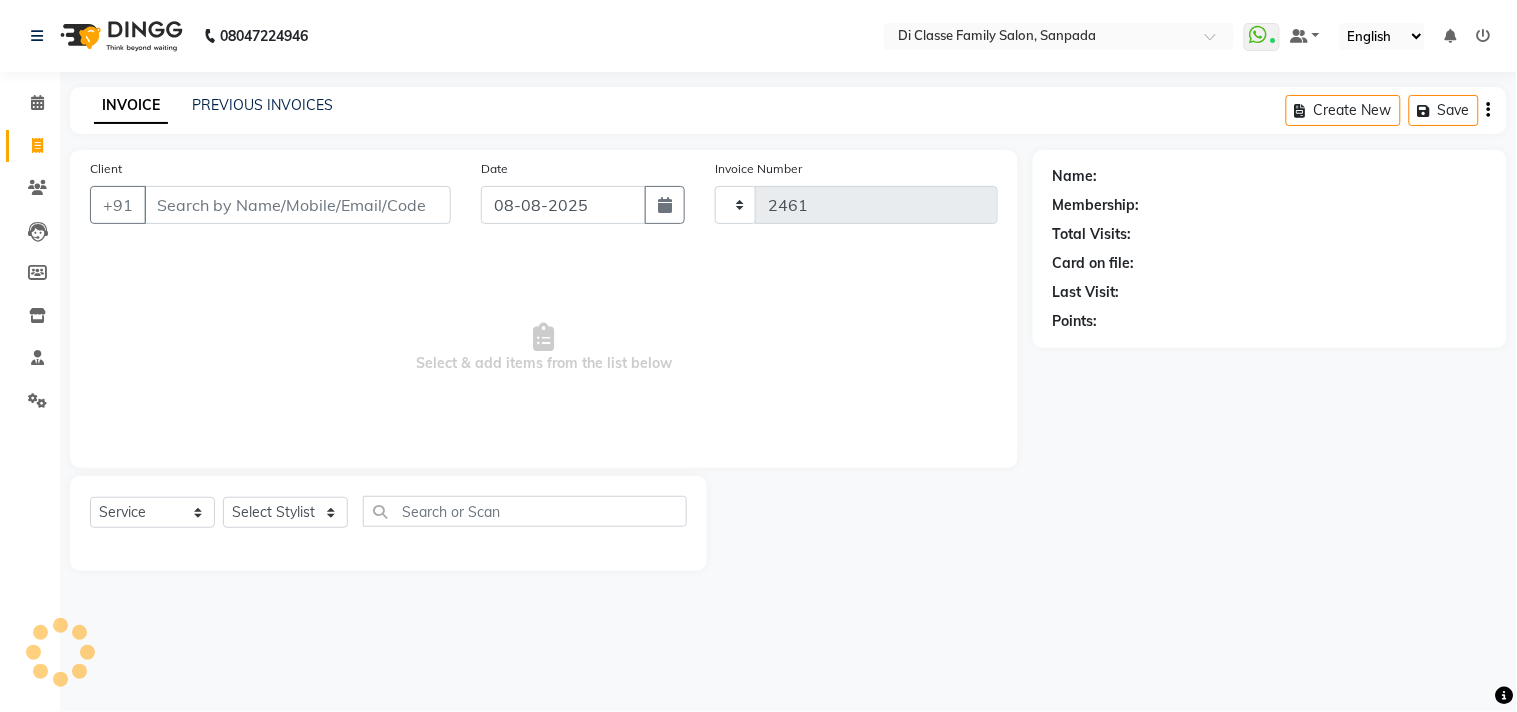 select on "4704" 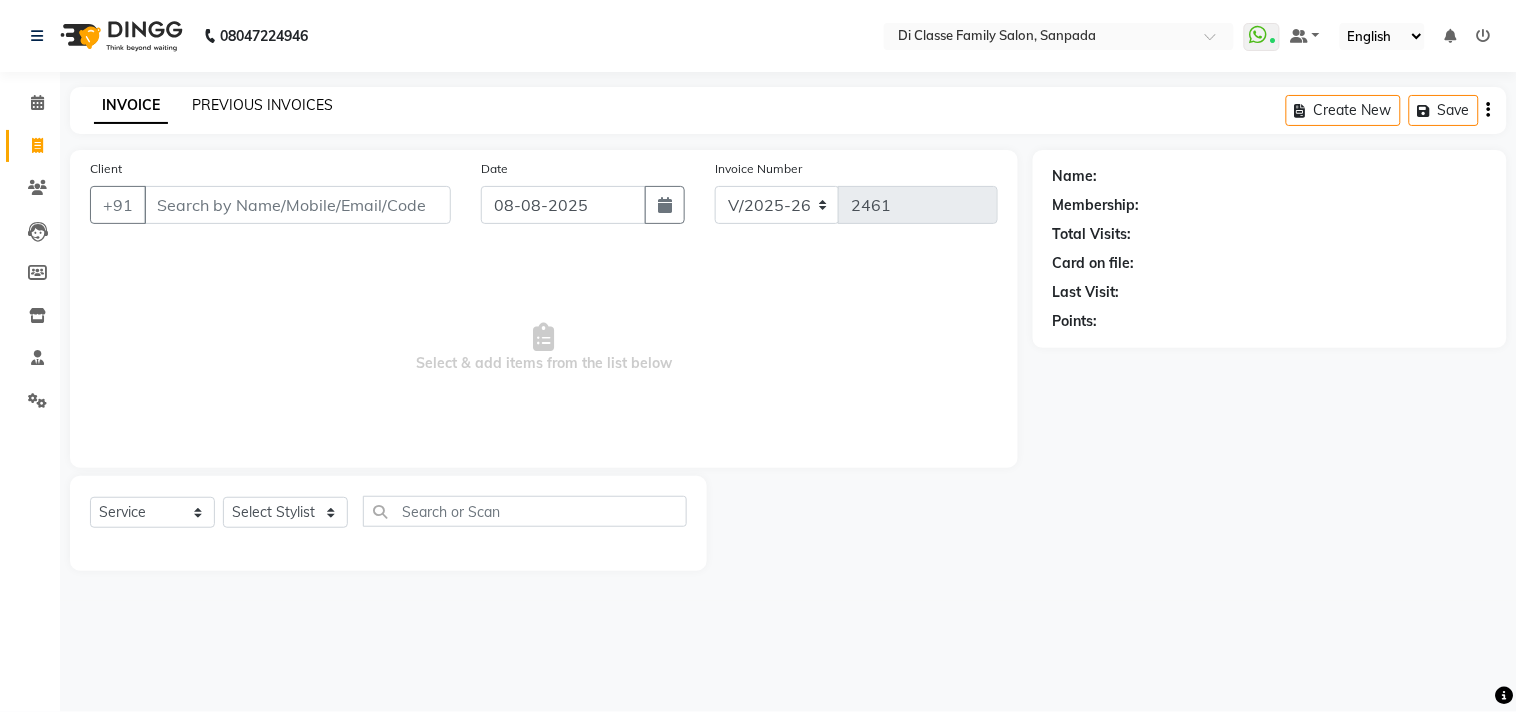 click on "PREVIOUS INVOICES" 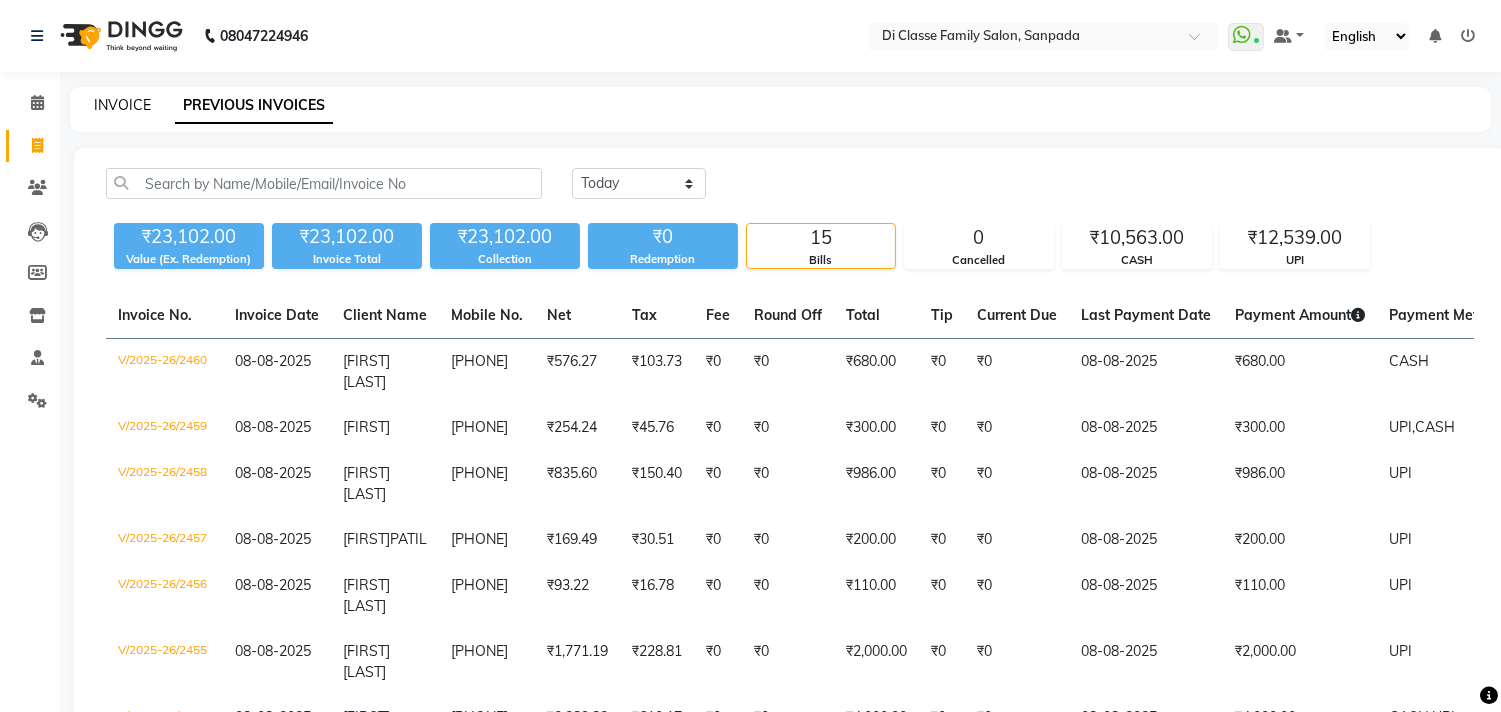 click on "INVOICE" 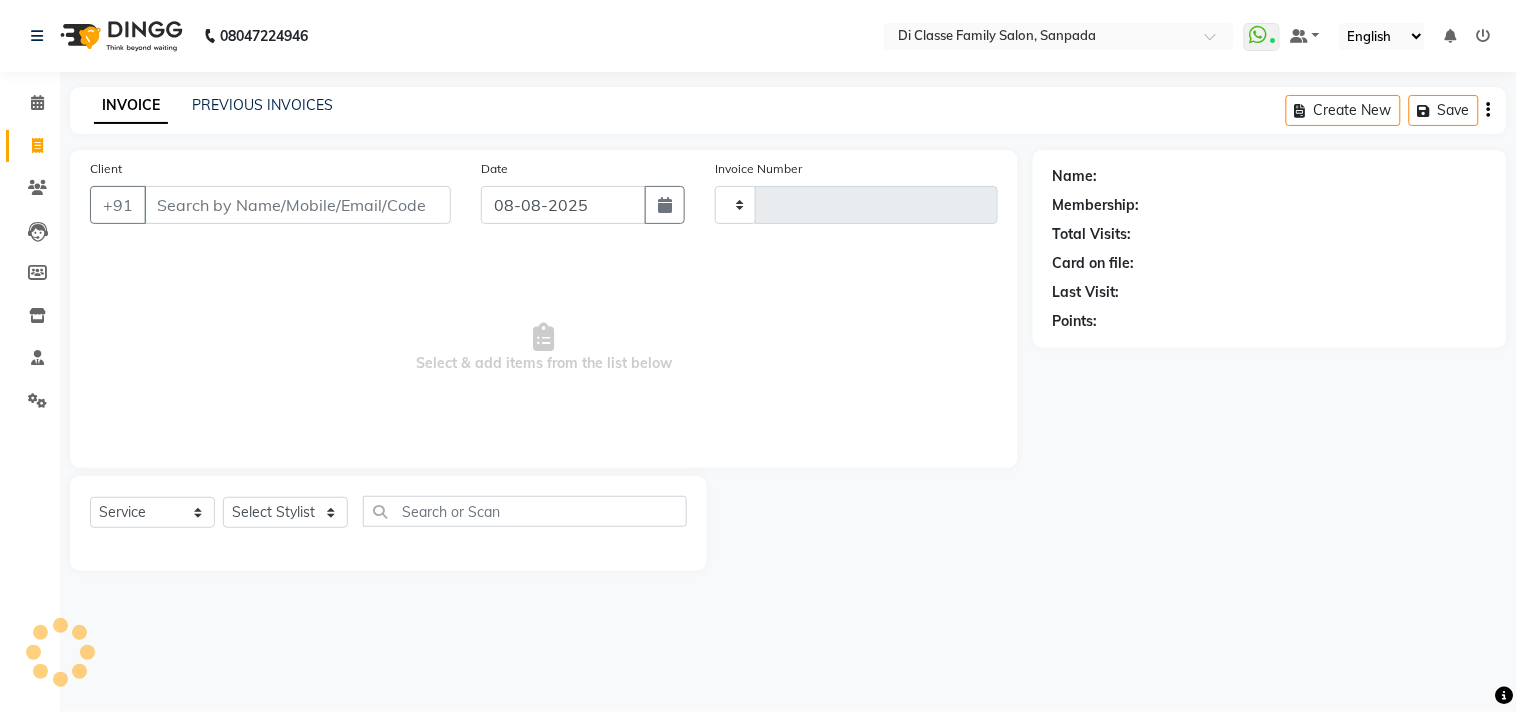 click on "PREVIOUS INVOICES" 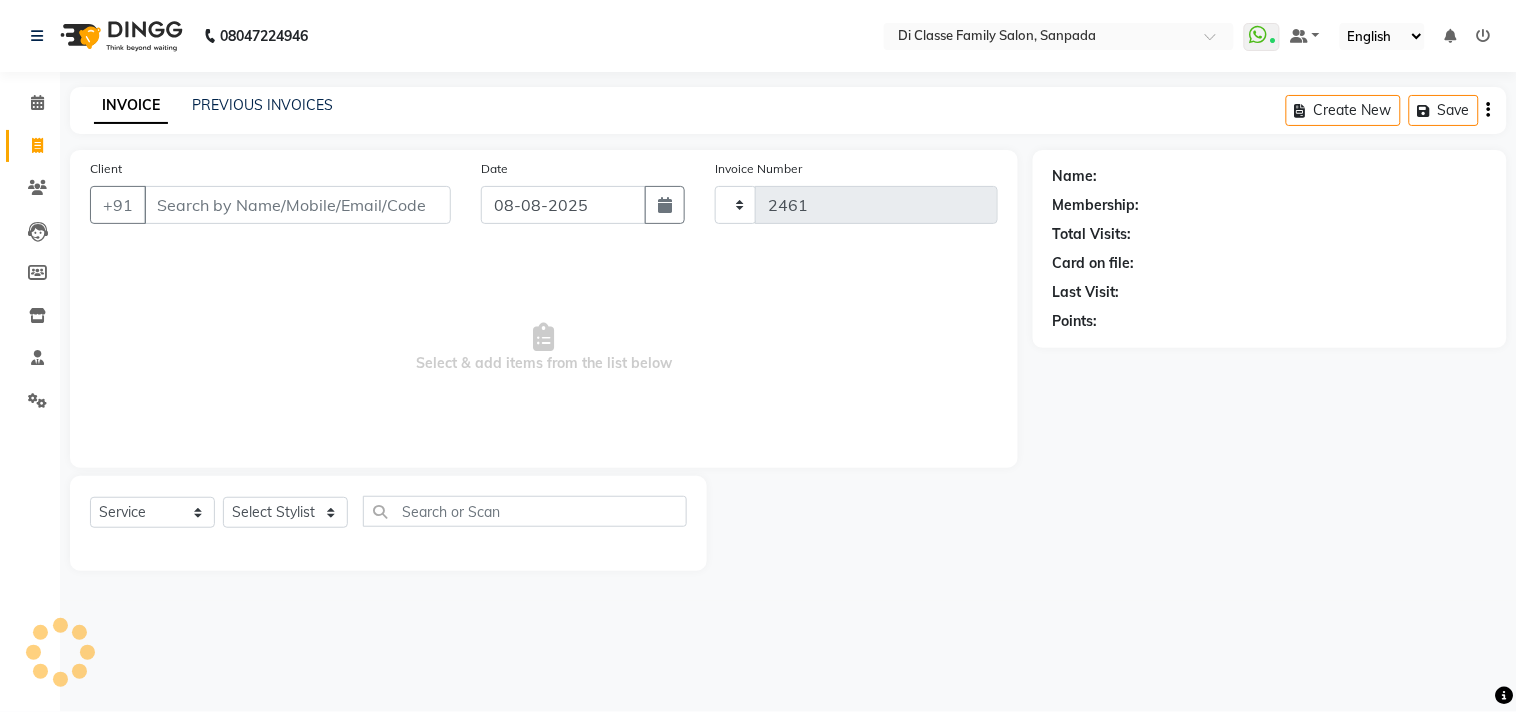 select on "4704" 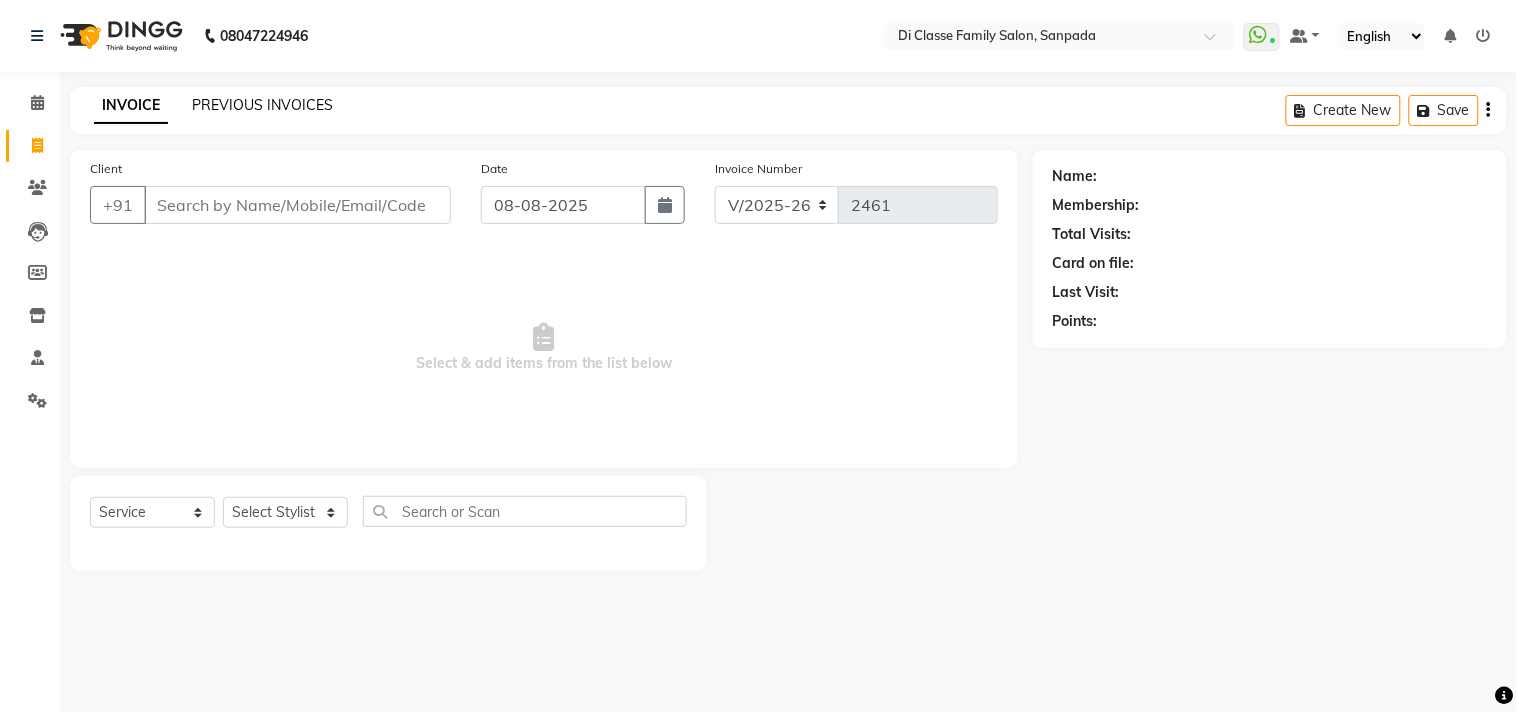 click on "PREVIOUS INVOICES" 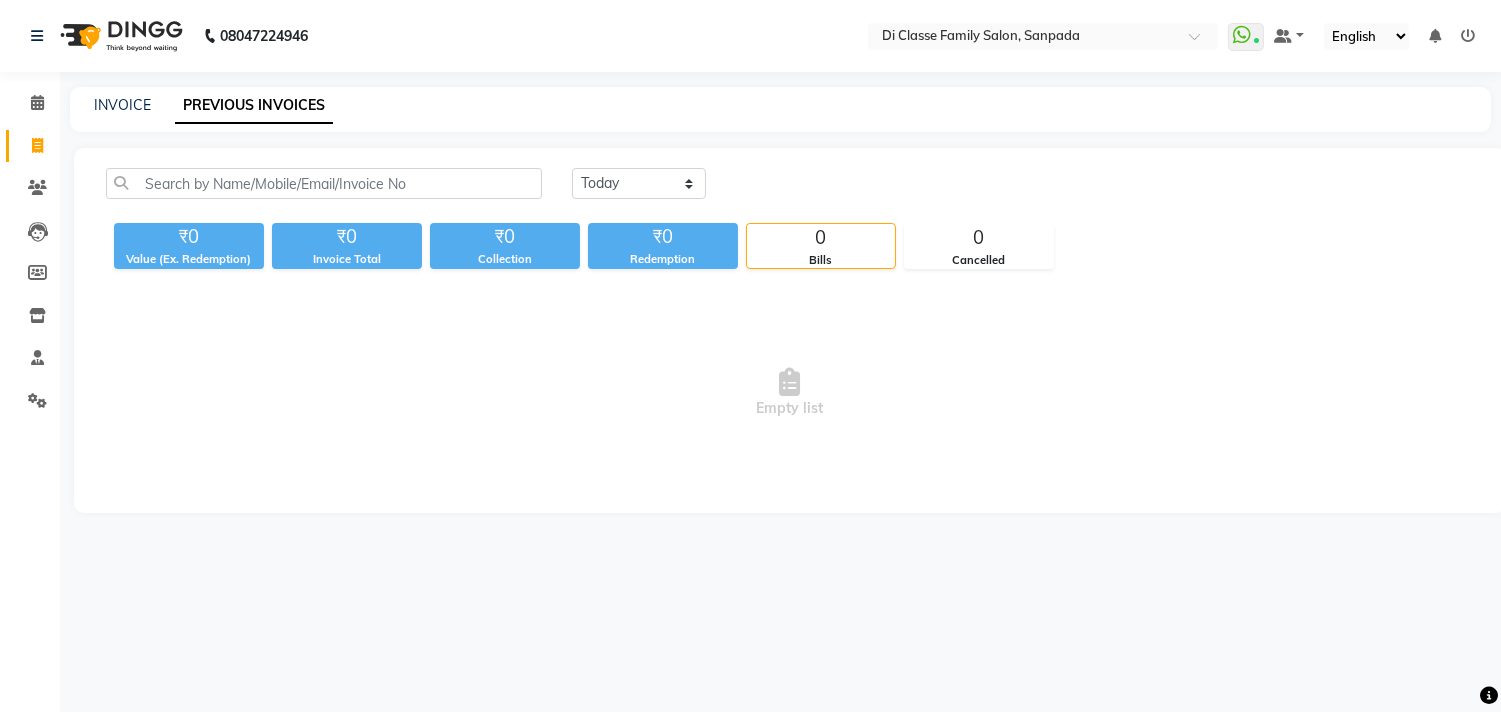 click on "PREVIOUS INVOICES" 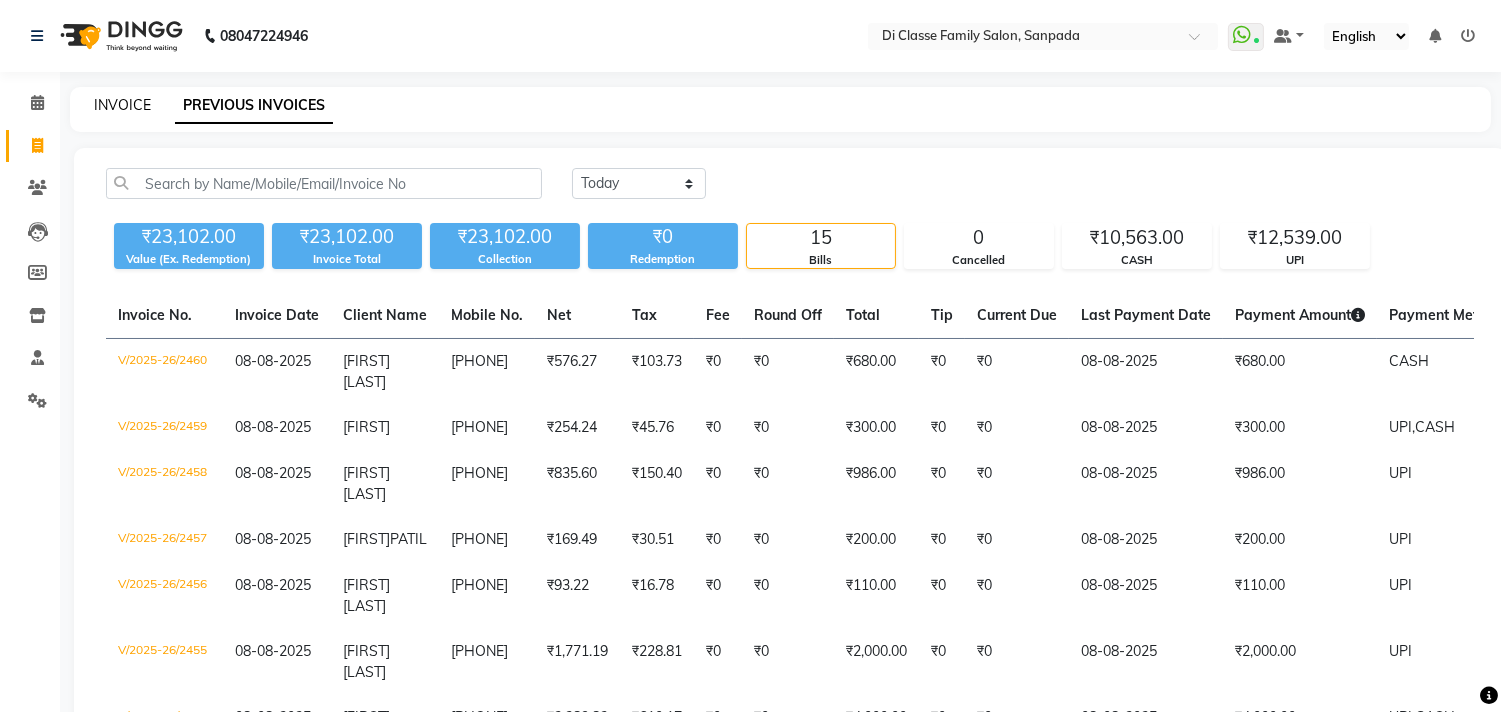 click on "INVOICE" 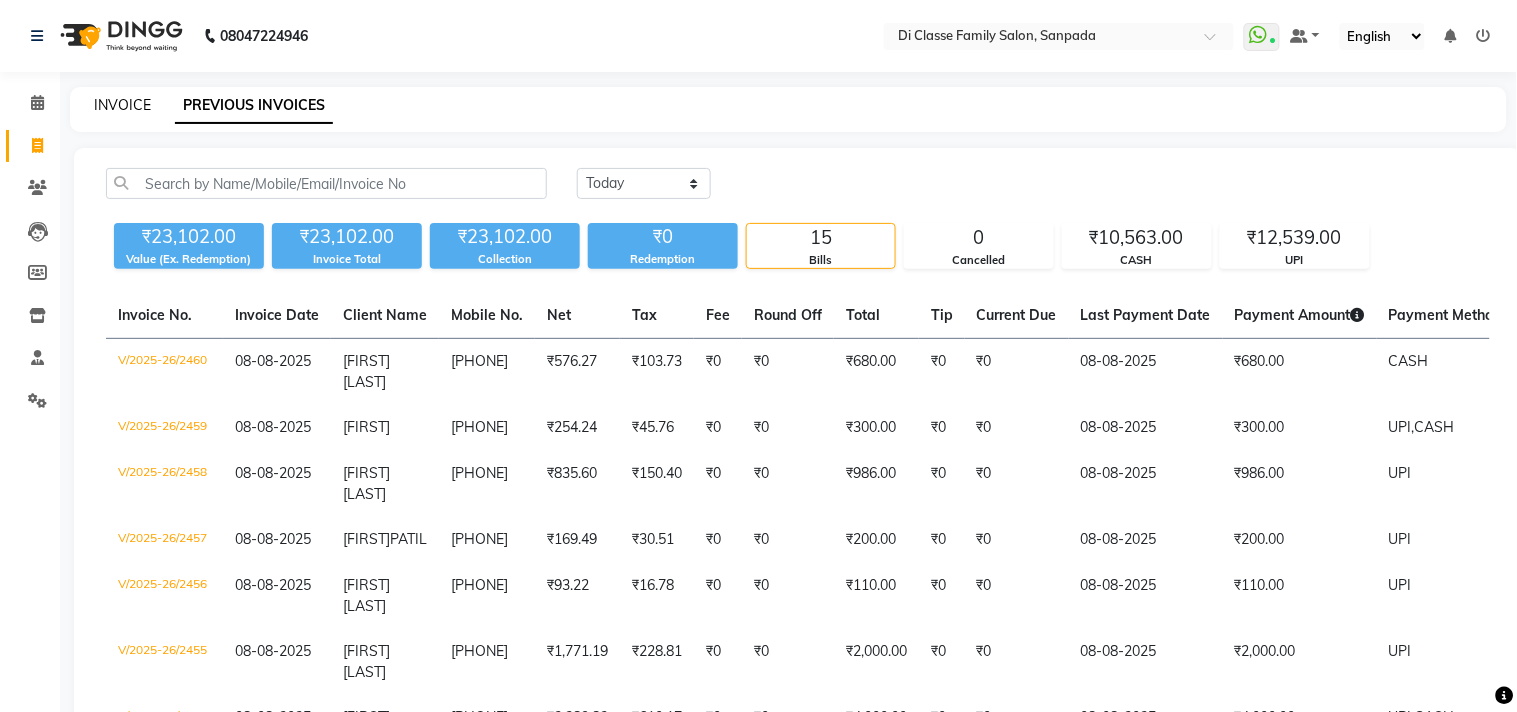 select on "4704" 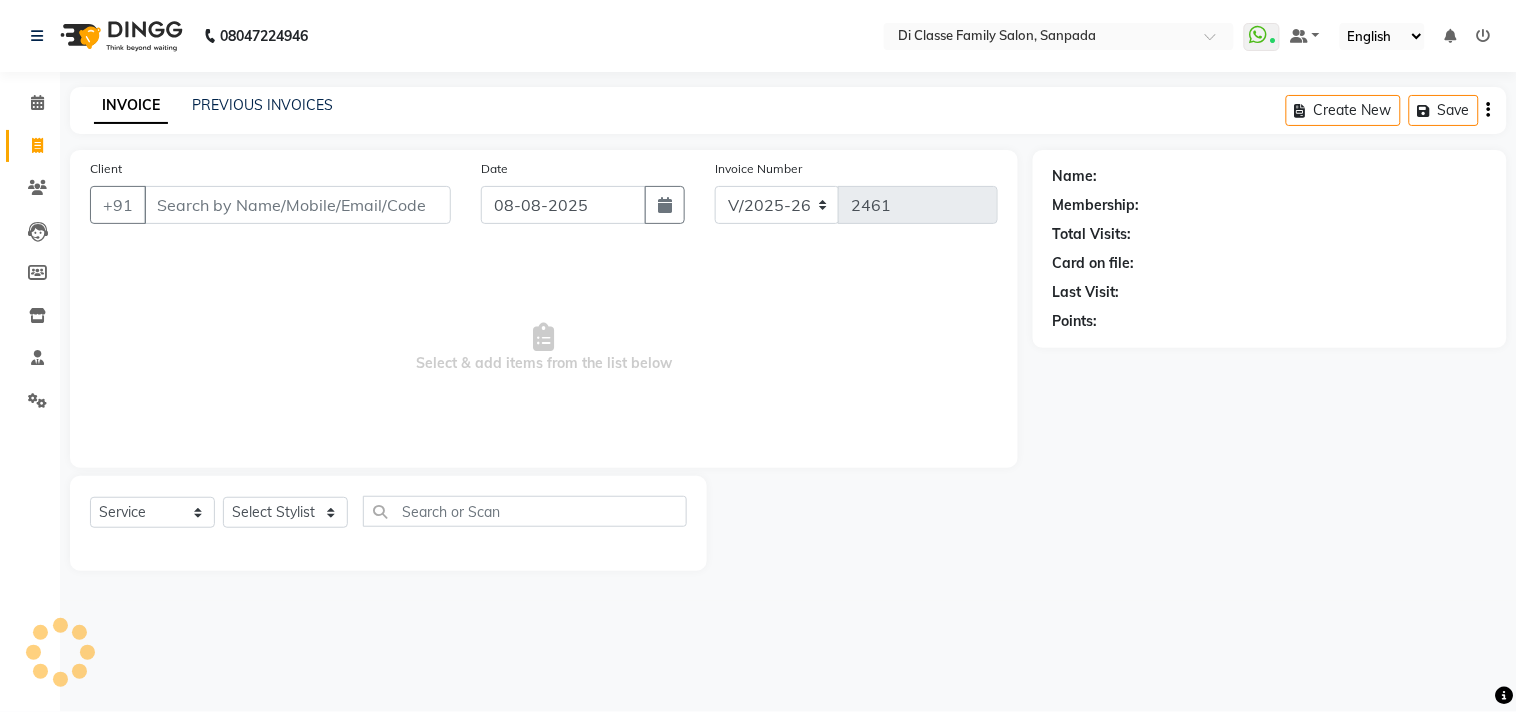 click on "Client" at bounding box center (297, 205) 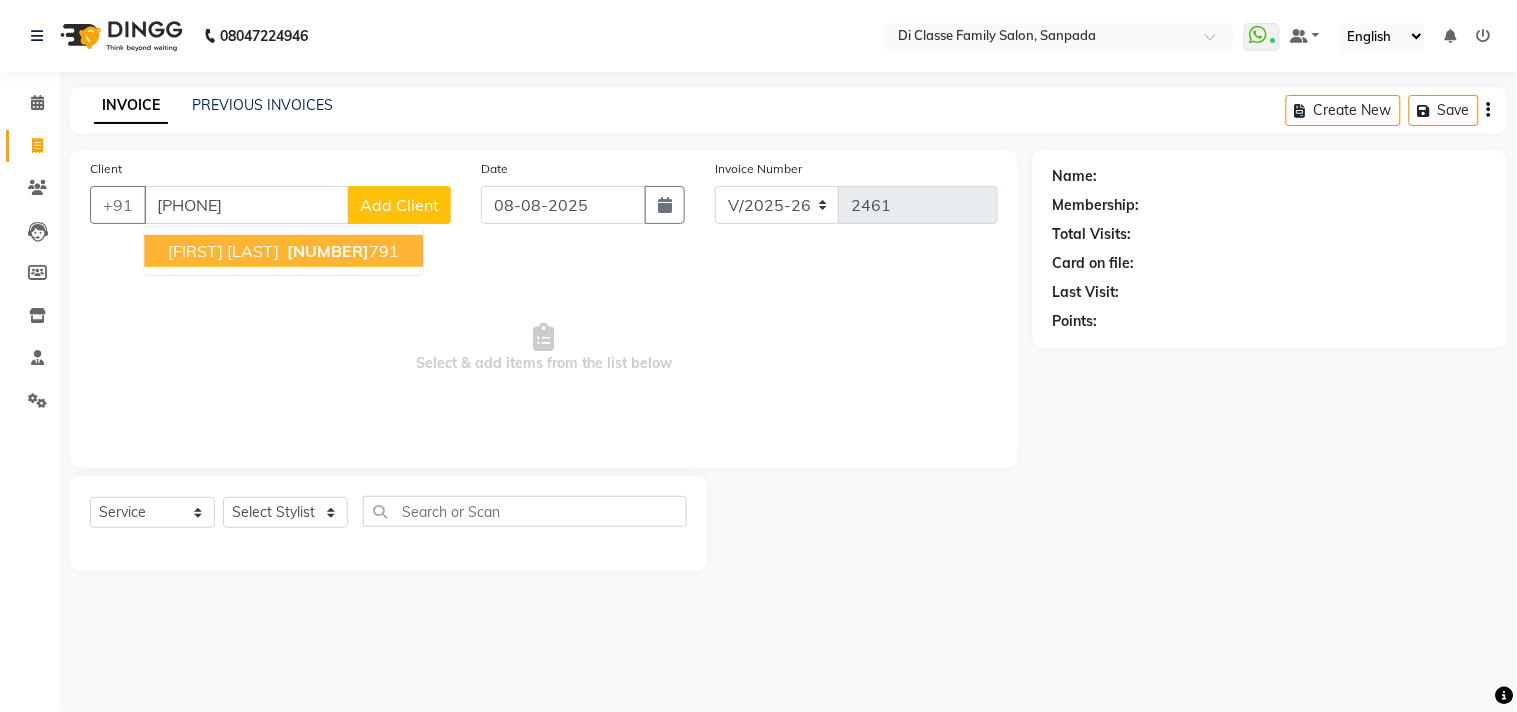 type on "[PHONE]" 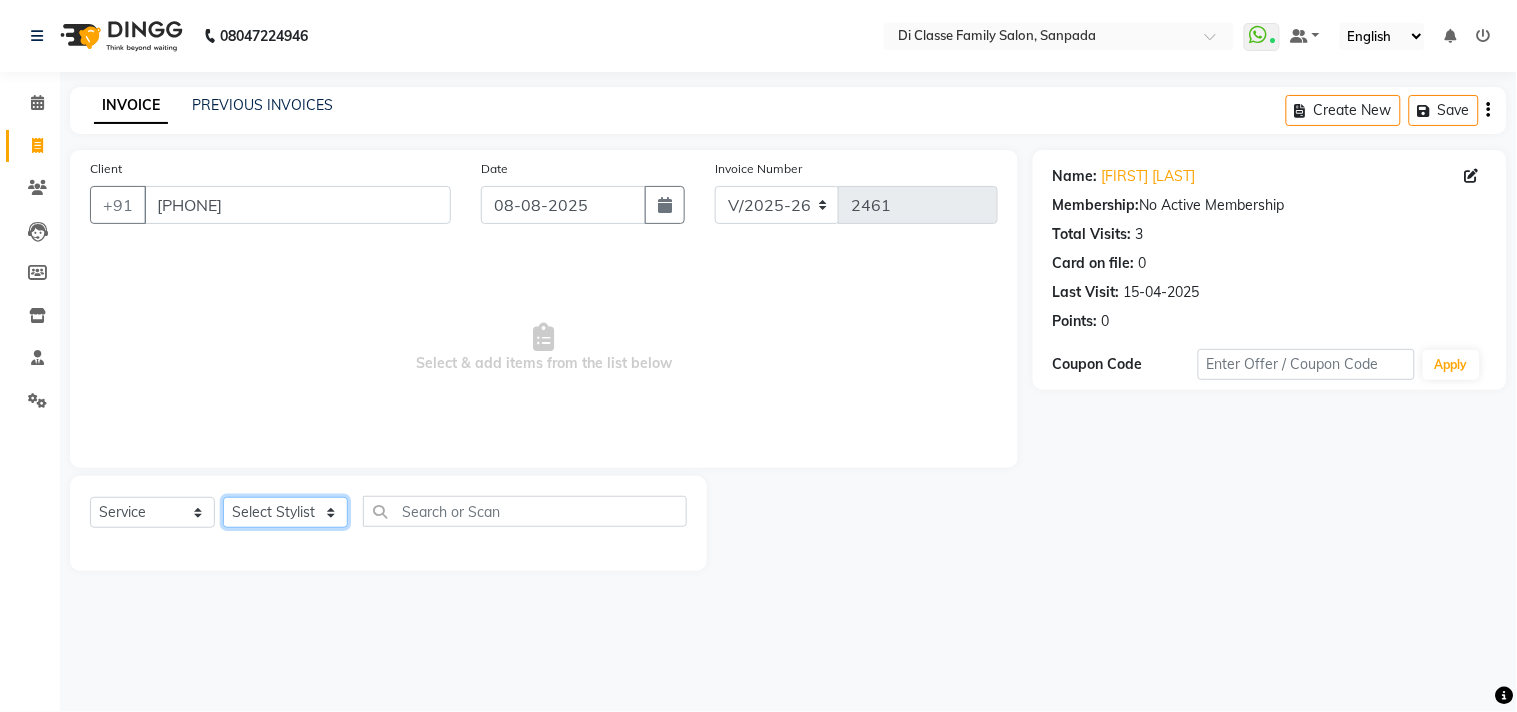 click on "Select Stylist ADMIN ANIKET  Anu Ayaz Kadri Javed KAPIL SINGH KOMAL  Payal Pooja  rahul  Rutik Sachin SADDAM Safeek  Sajaan Sakshi Sameer SAMPADA  Sanjana  SANU Shubham pednekar SIKANDAR" 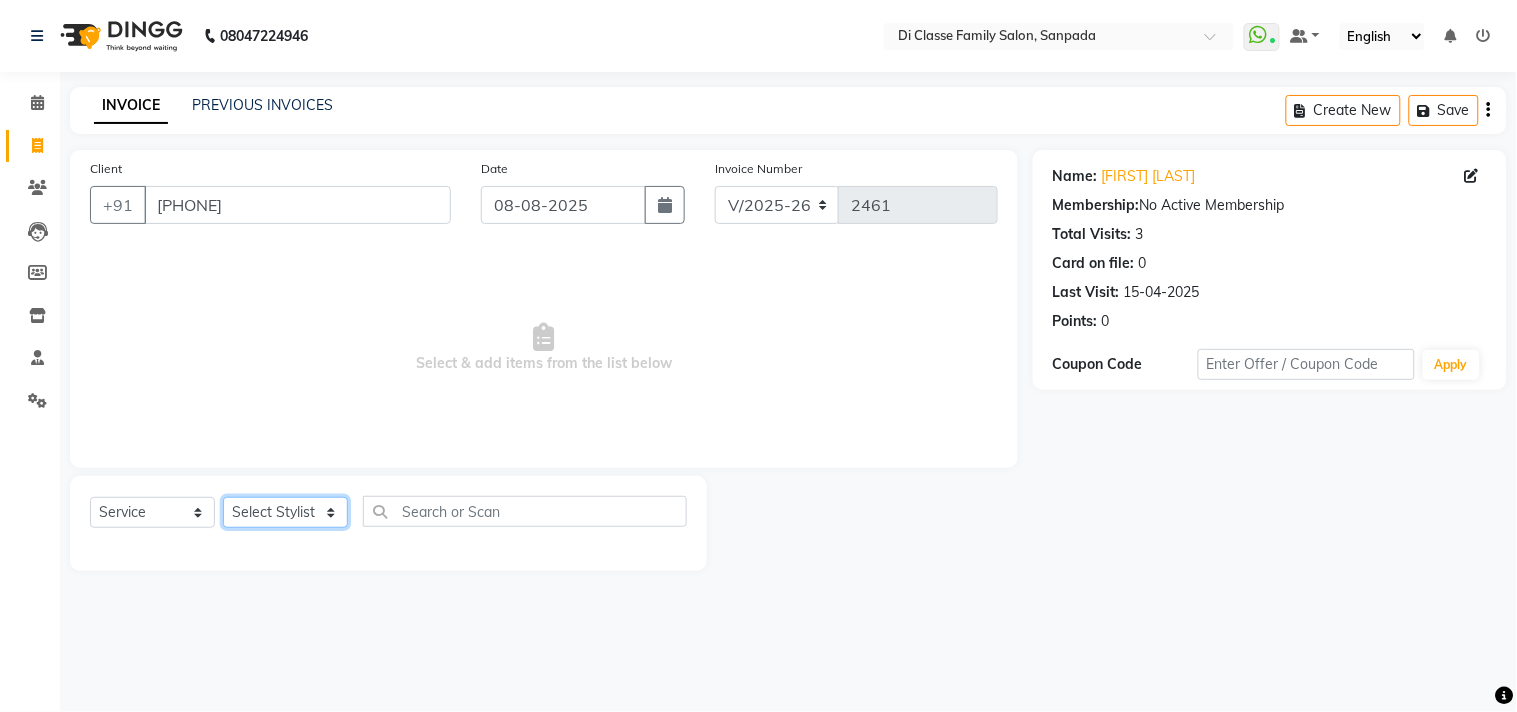 select on "[NUMBER]" 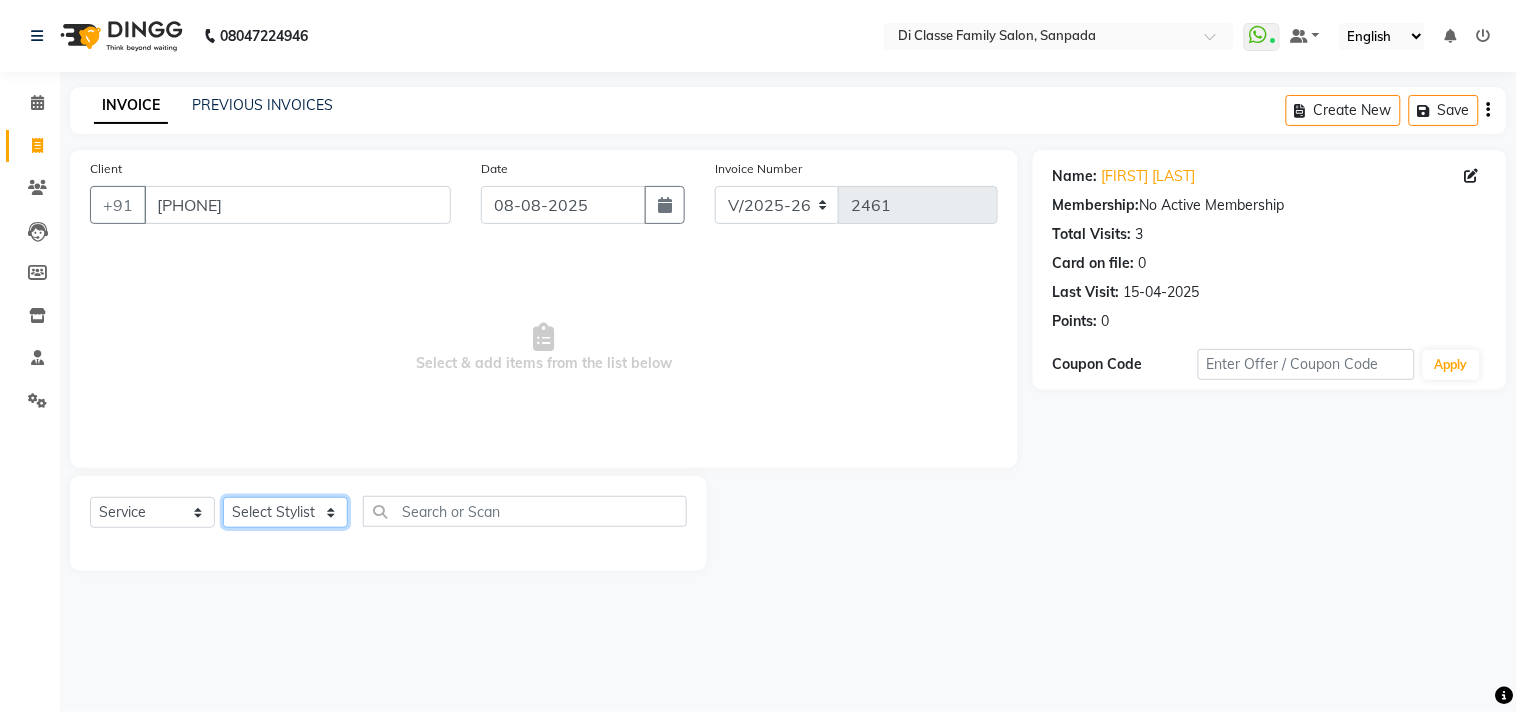 click on "Select Stylist ADMIN ANIKET  Anu Ayaz Kadri Javed KAPIL SINGH KOMAL  Payal Pooja  rahul  Rutik Sachin SADDAM Safeek  Sajaan Sakshi Sameer SAMPADA  Sanjana  SANU Shubham pednekar SIKANDAR" 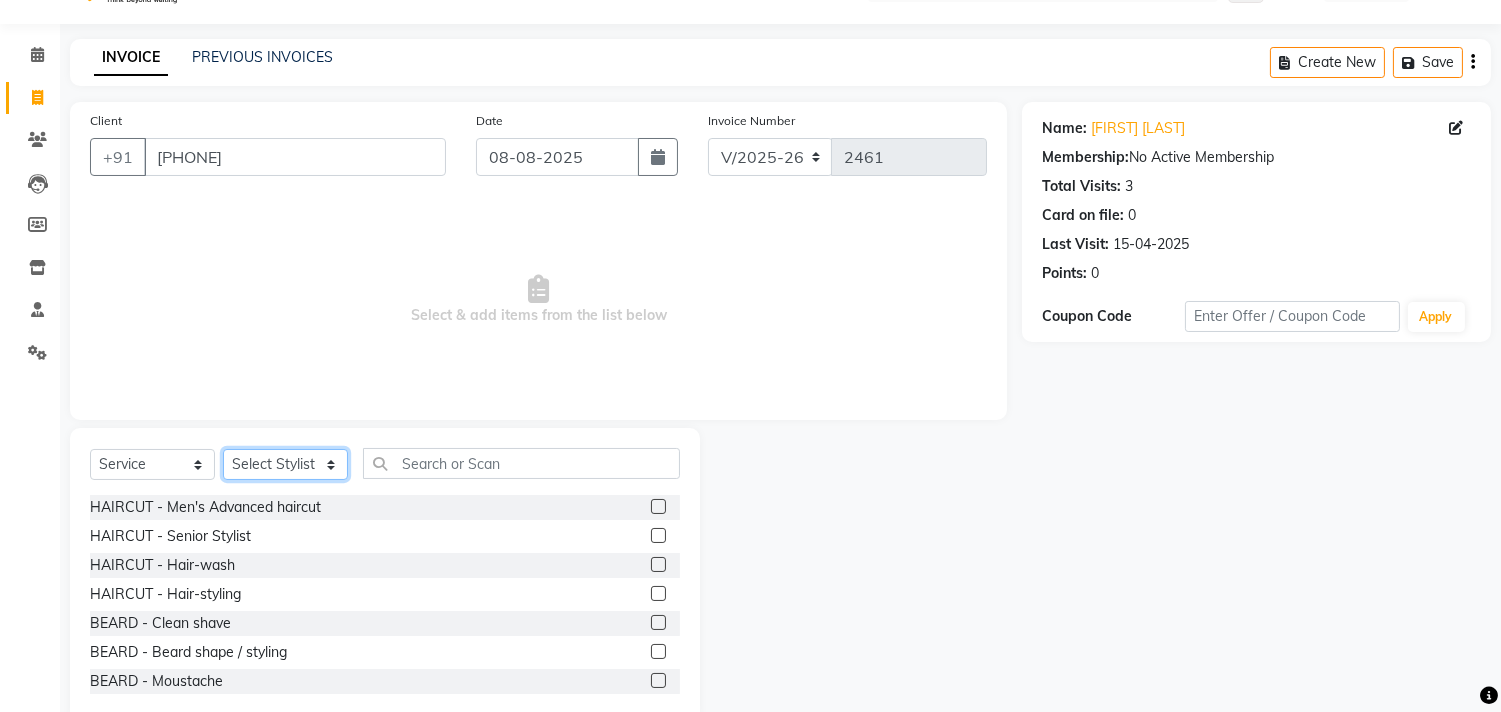 scroll, scrollTop: 88, scrollLeft: 0, axis: vertical 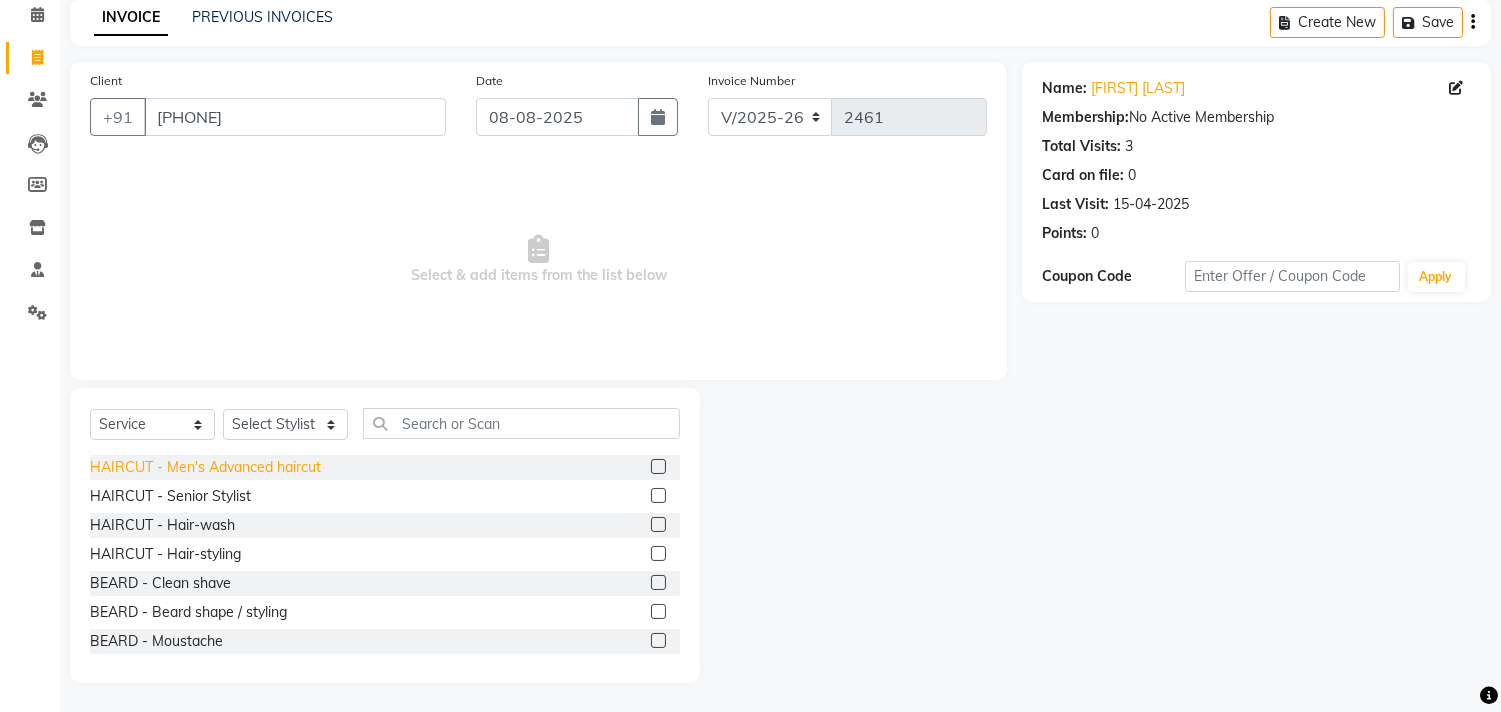 click on "HAIRCUT - Men's Advanced haircut" 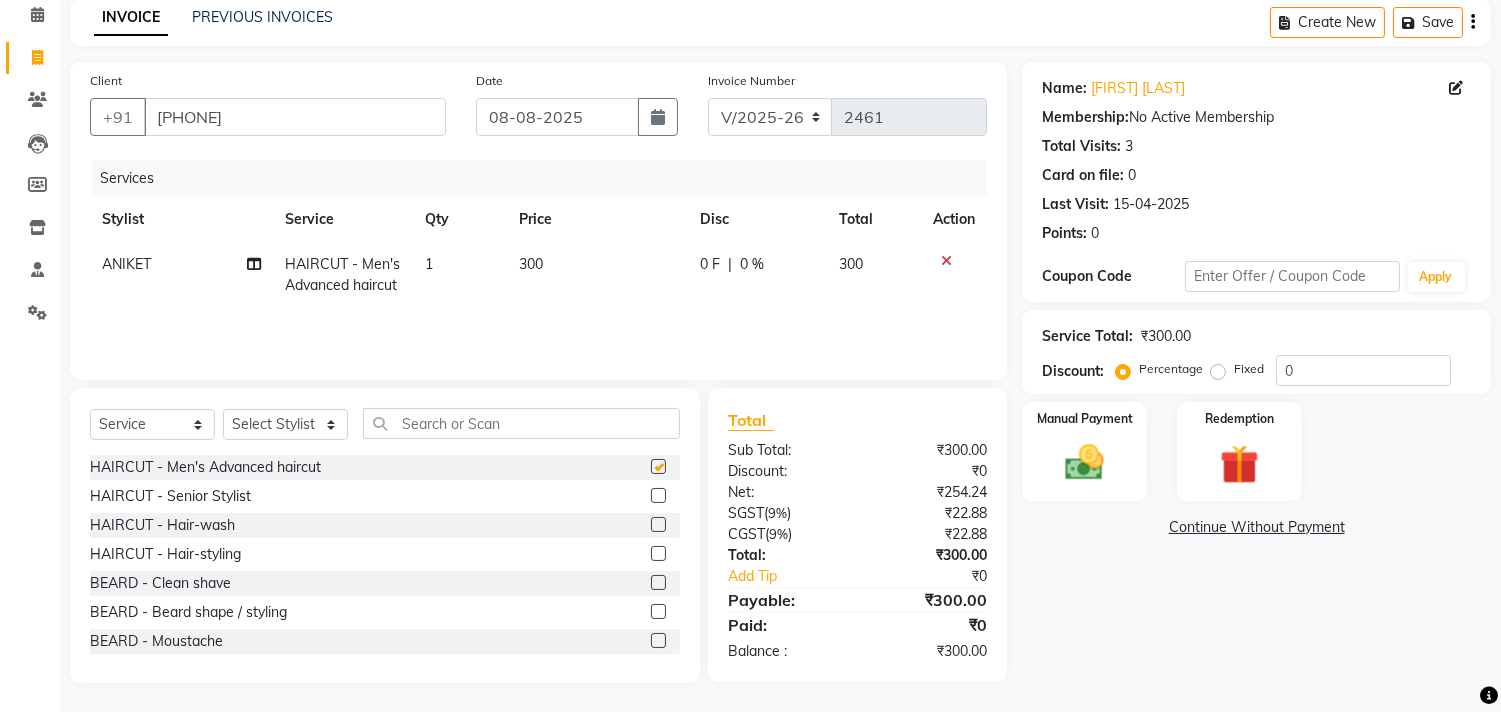 checkbox on "false" 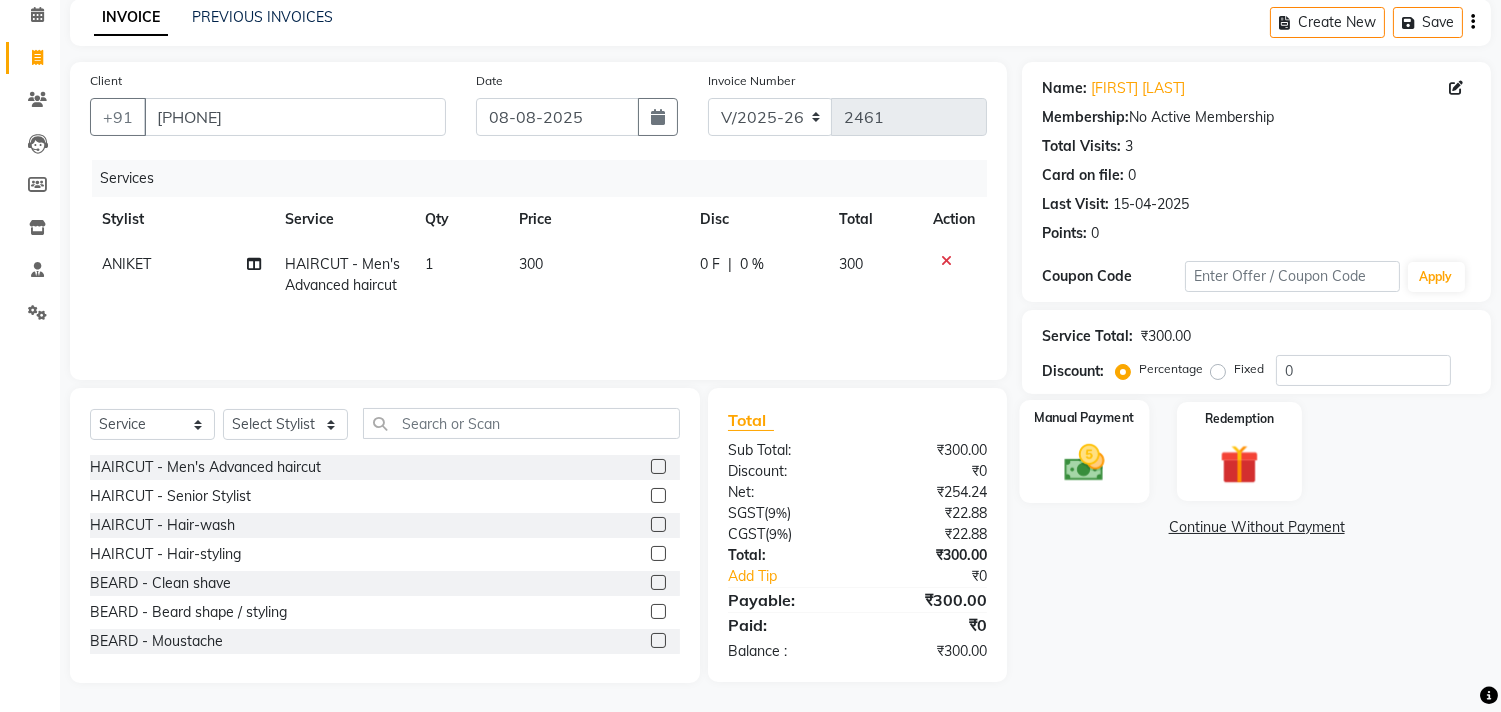 click on "Manual Payment" 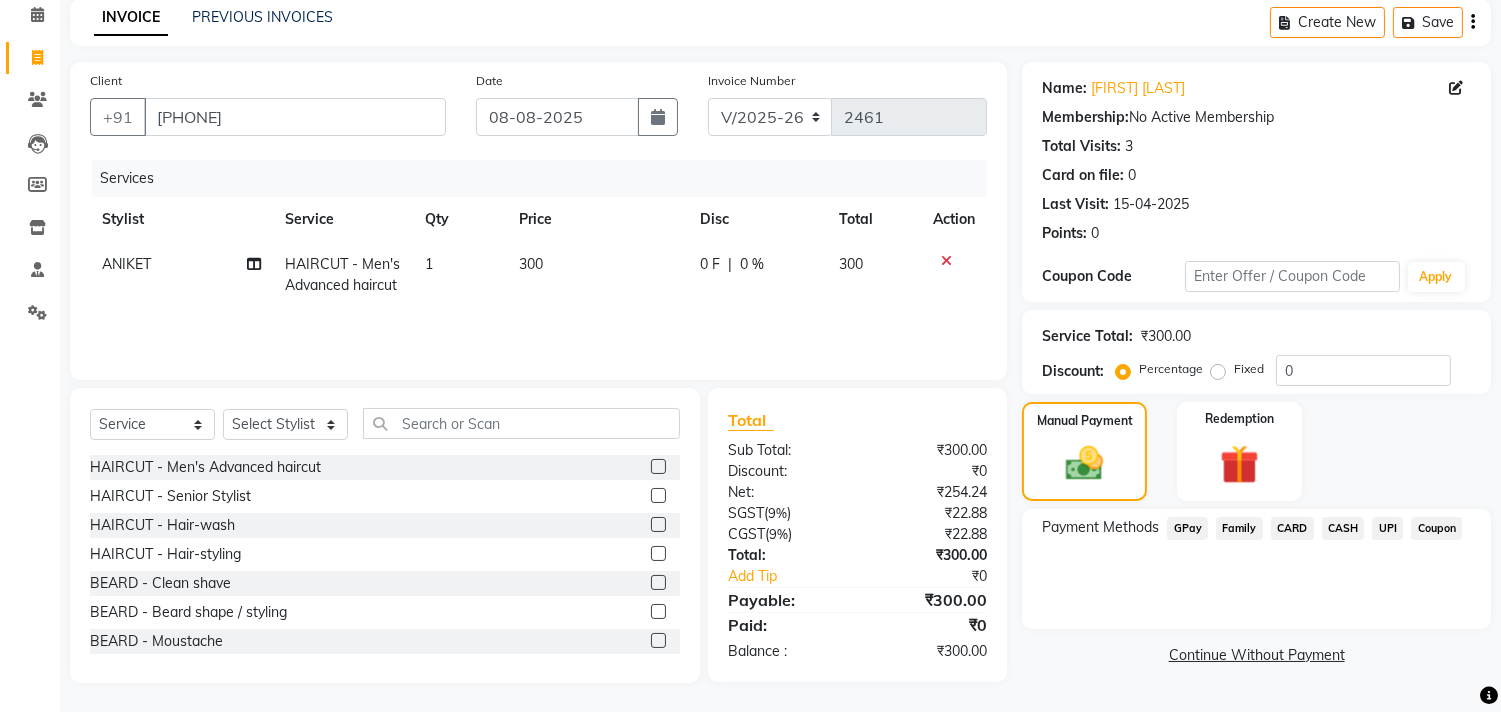 click on "UPI" 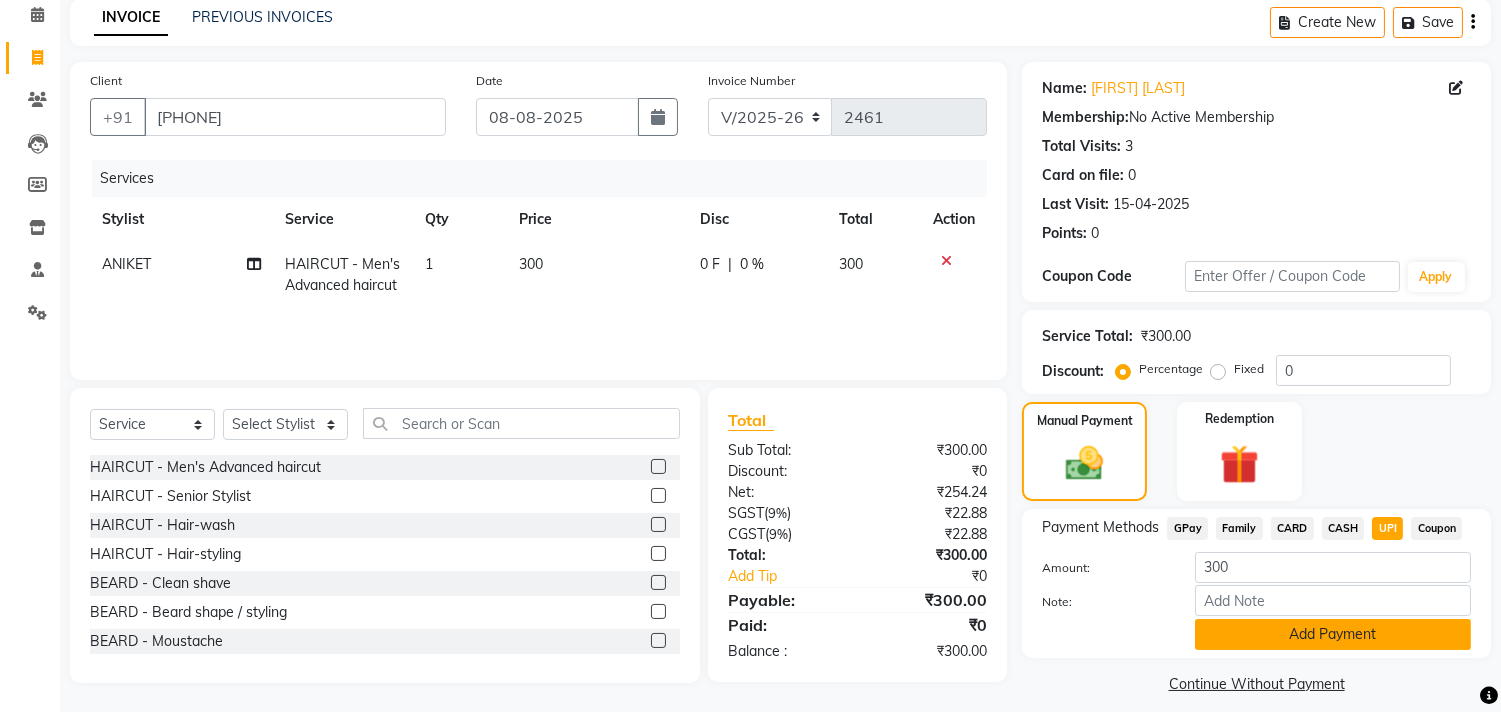 click on "Add Payment" 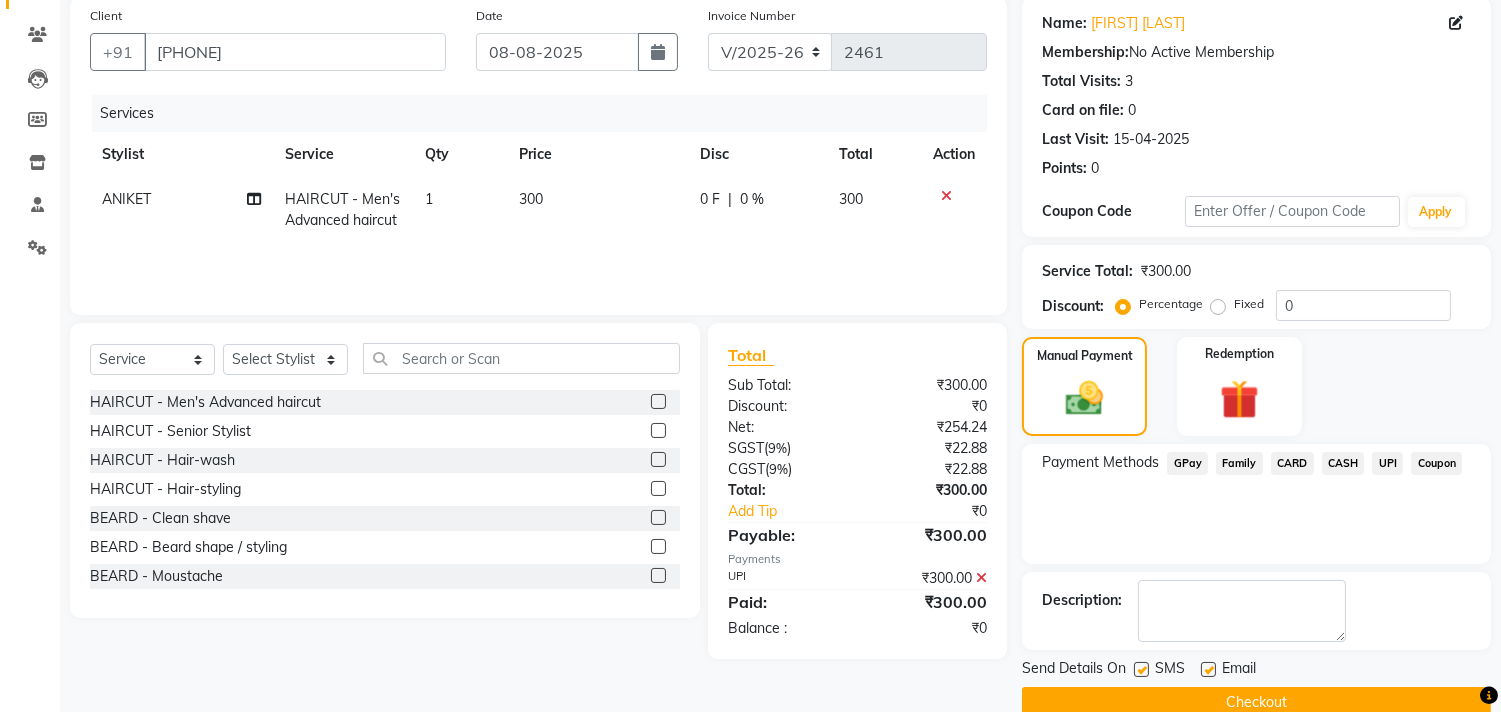 scroll, scrollTop: 187, scrollLeft: 0, axis: vertical 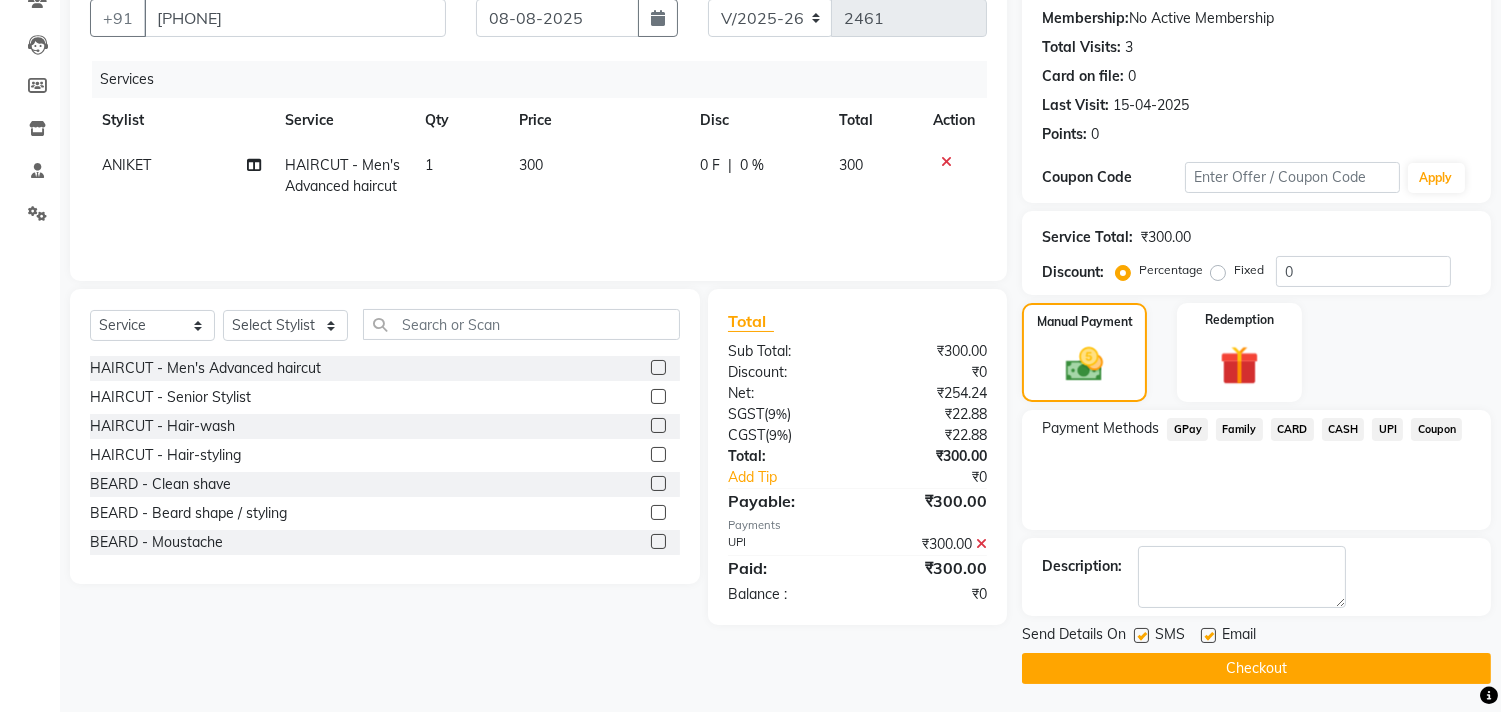 click on "Checkout" 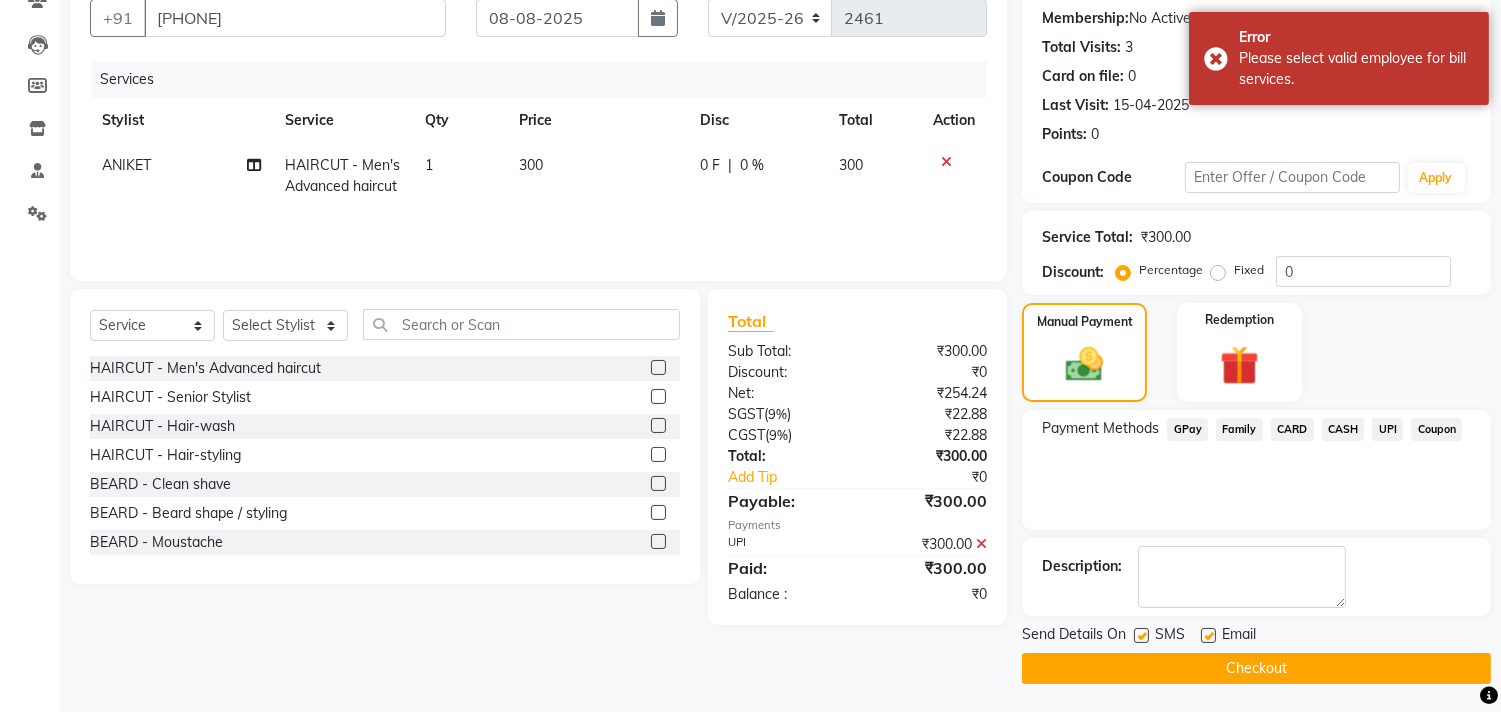 click on "Checkout" 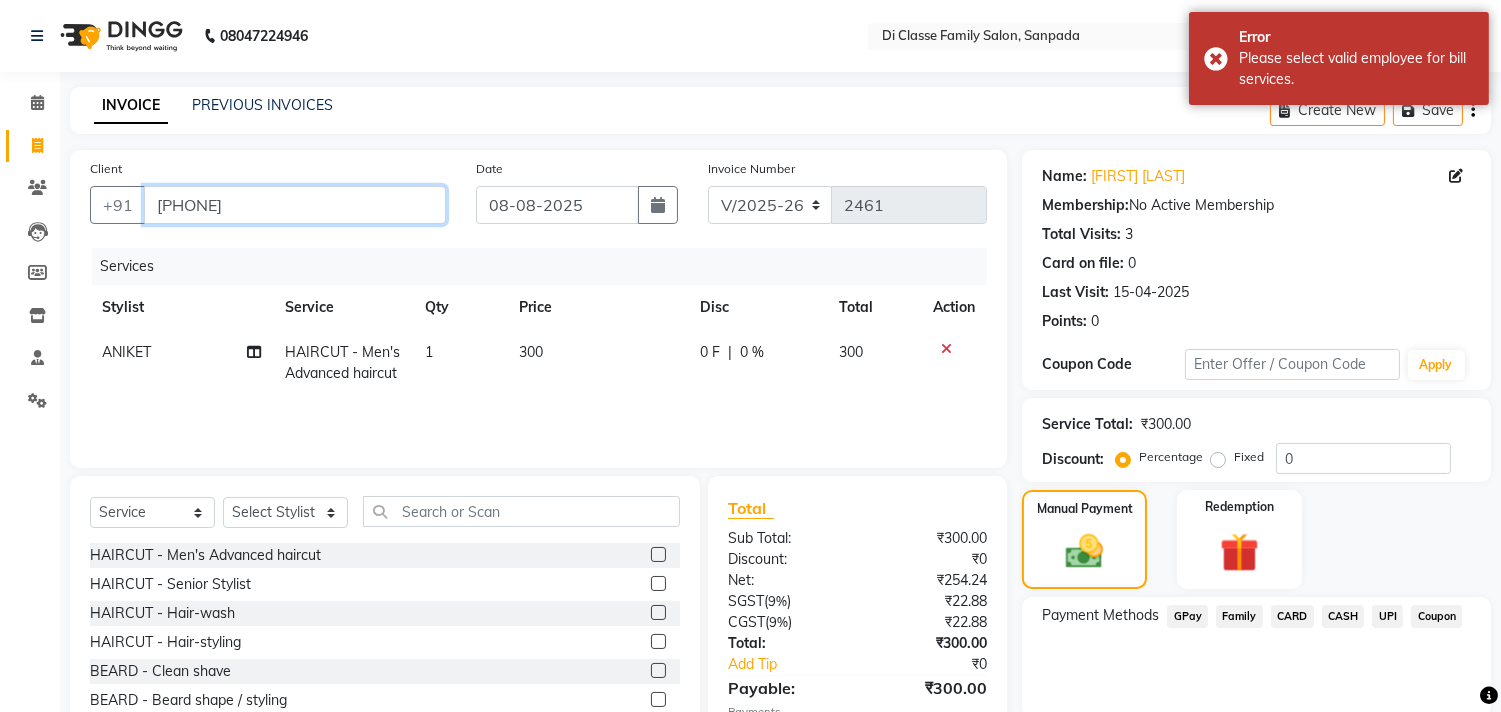click on "[PHONE]" at bounding box center [295, 205] 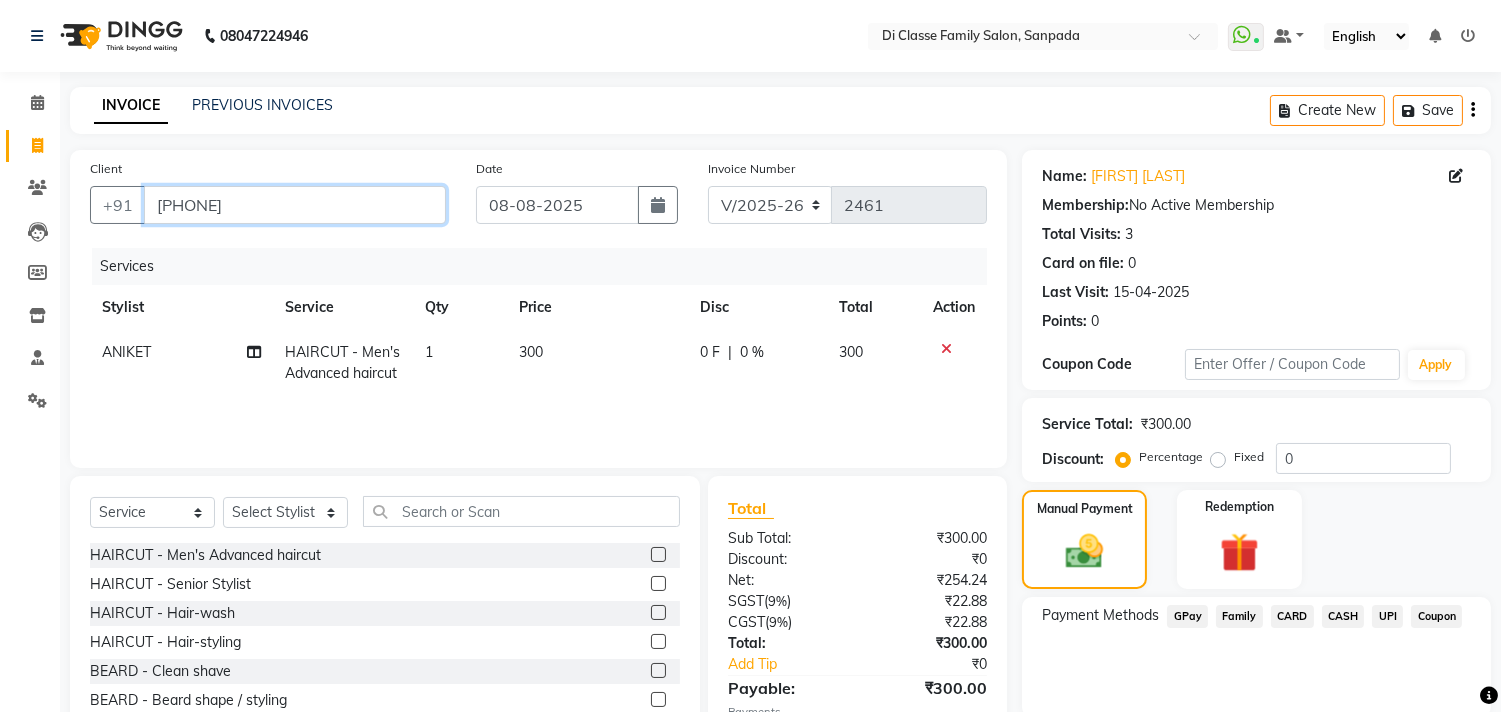 paste 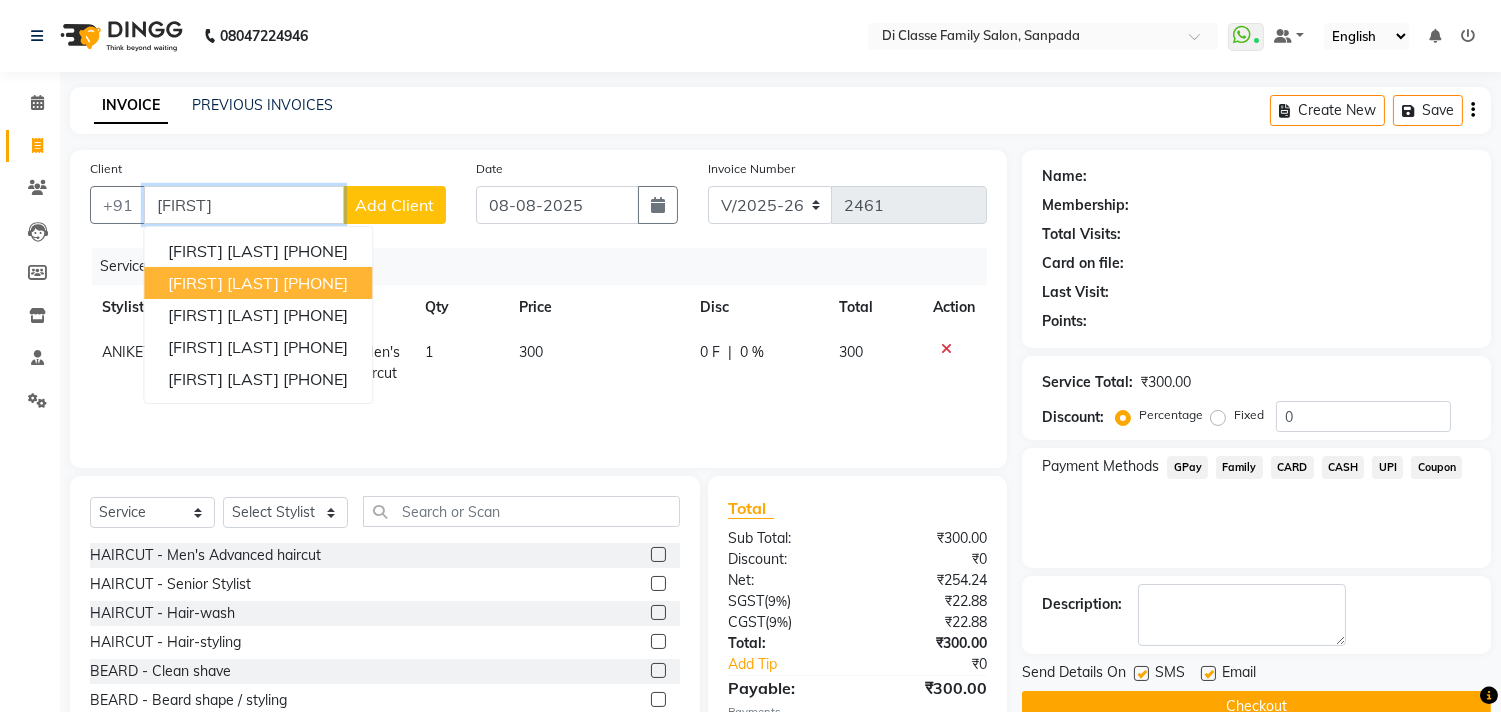 type on "[PHONE]" 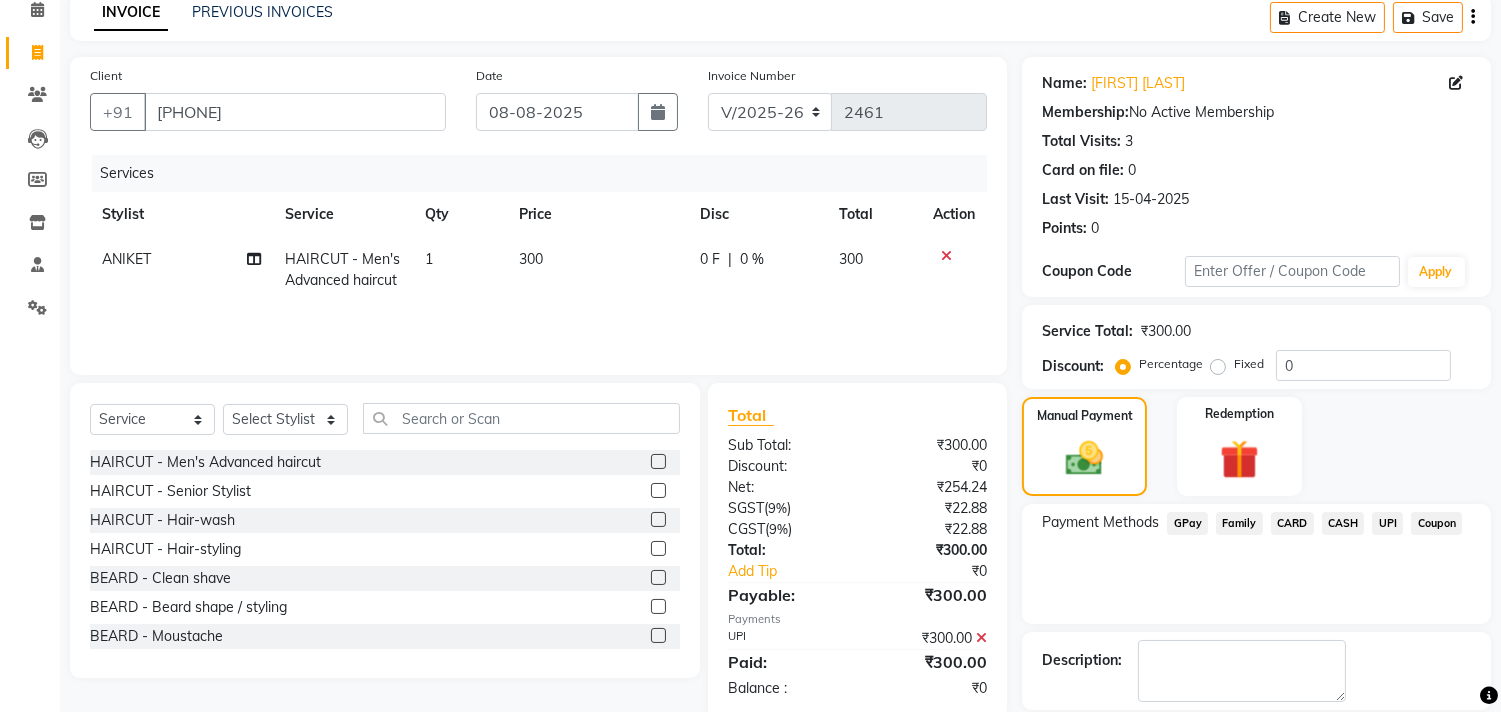 scroll, scrollTop: 187, scrollLeft: 0, axis: vertical 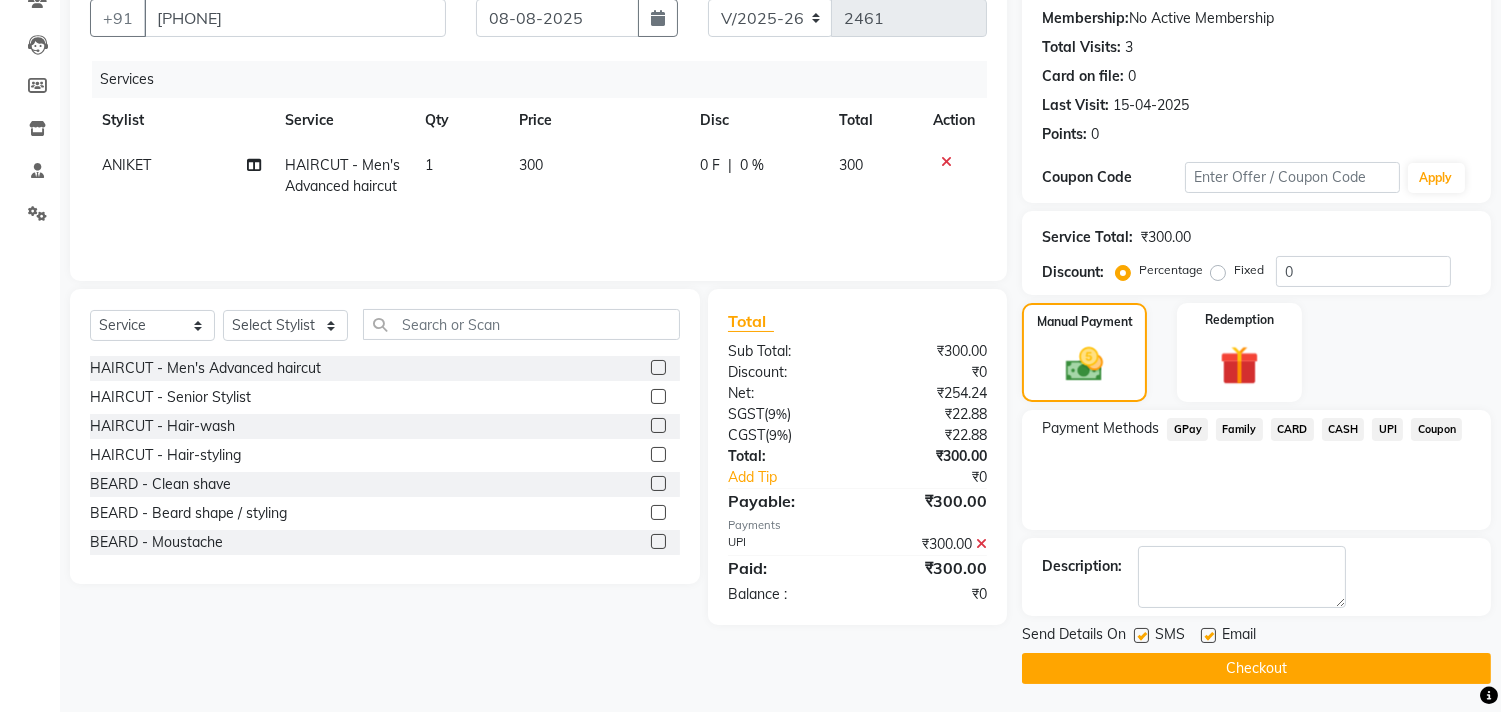 click on "UPI" 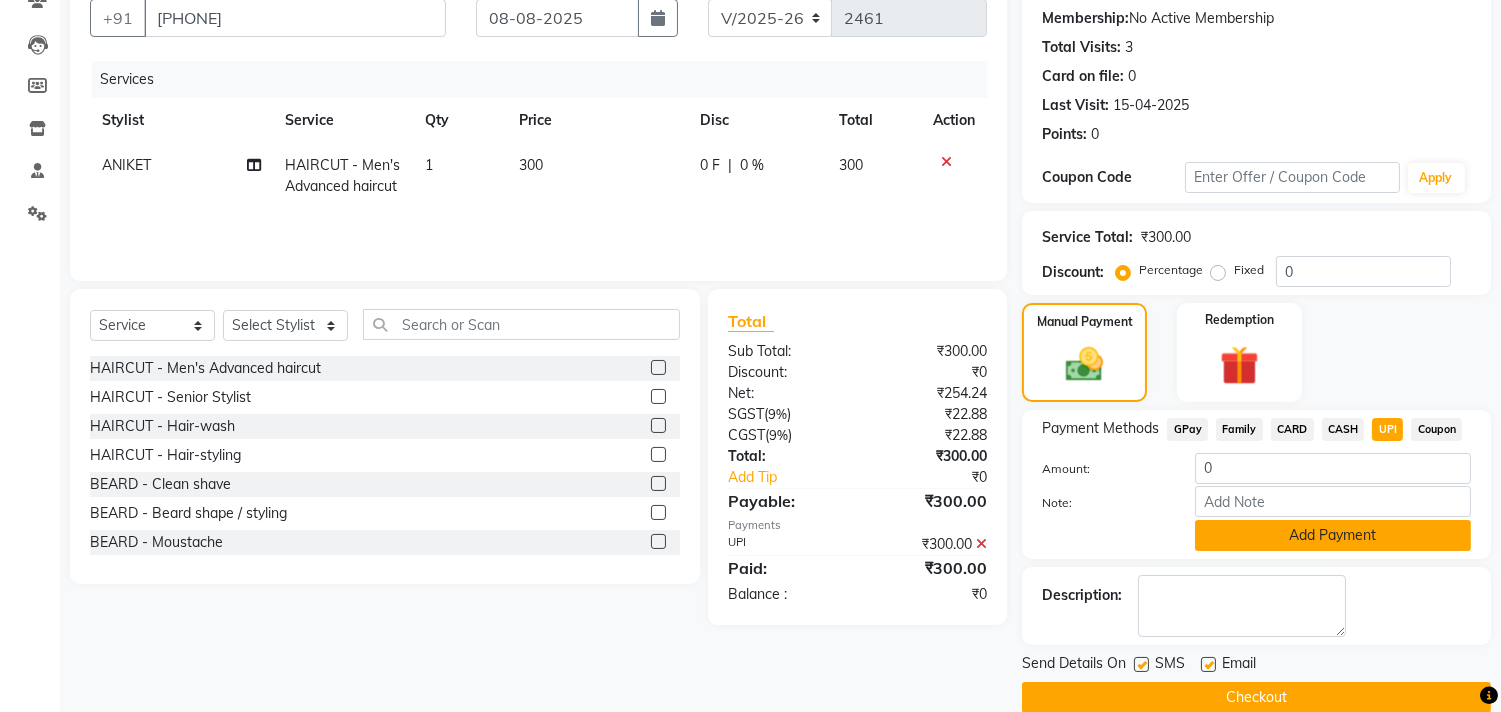 click on "Add Payment" 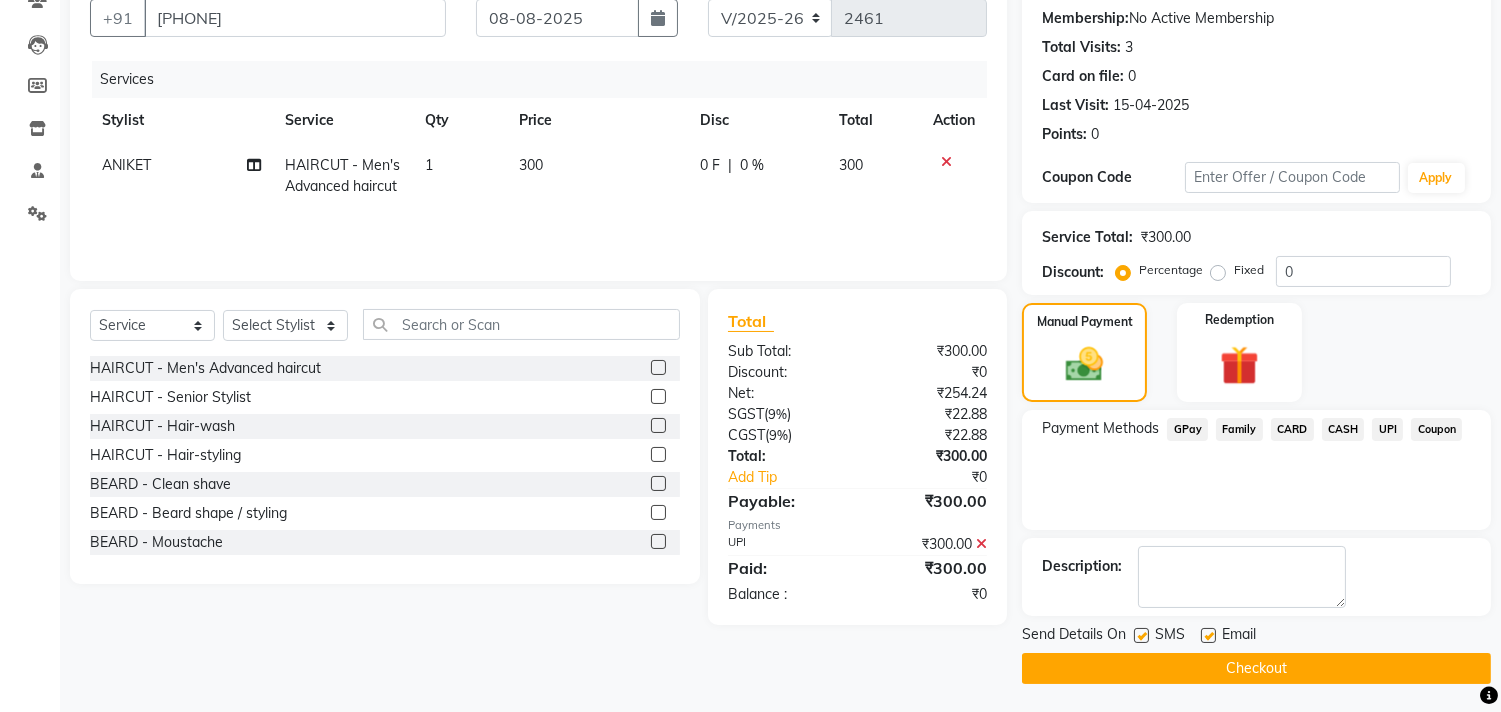 click on "Send Details On SMS Email  Checkout" 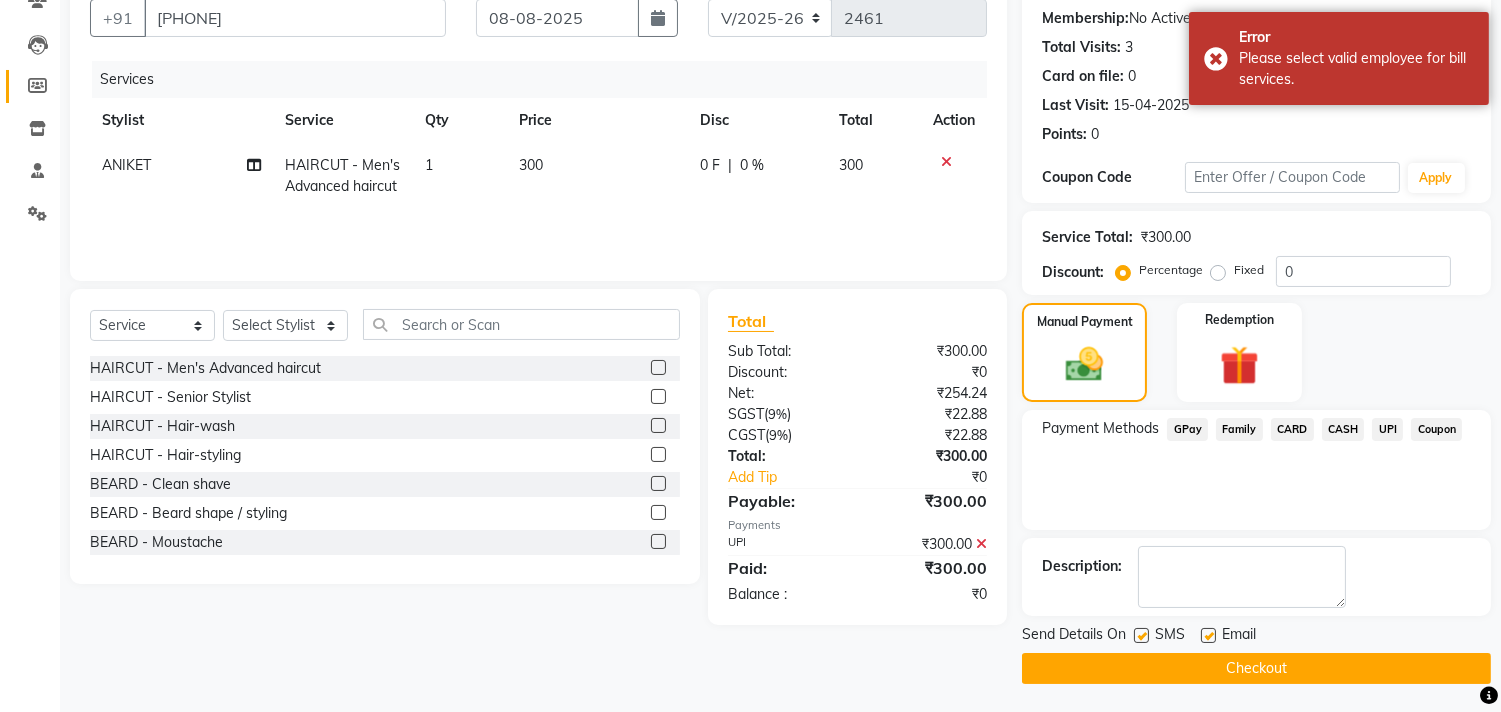 scroll, scrollTop: 0, scrollLeft: 0, axis: both 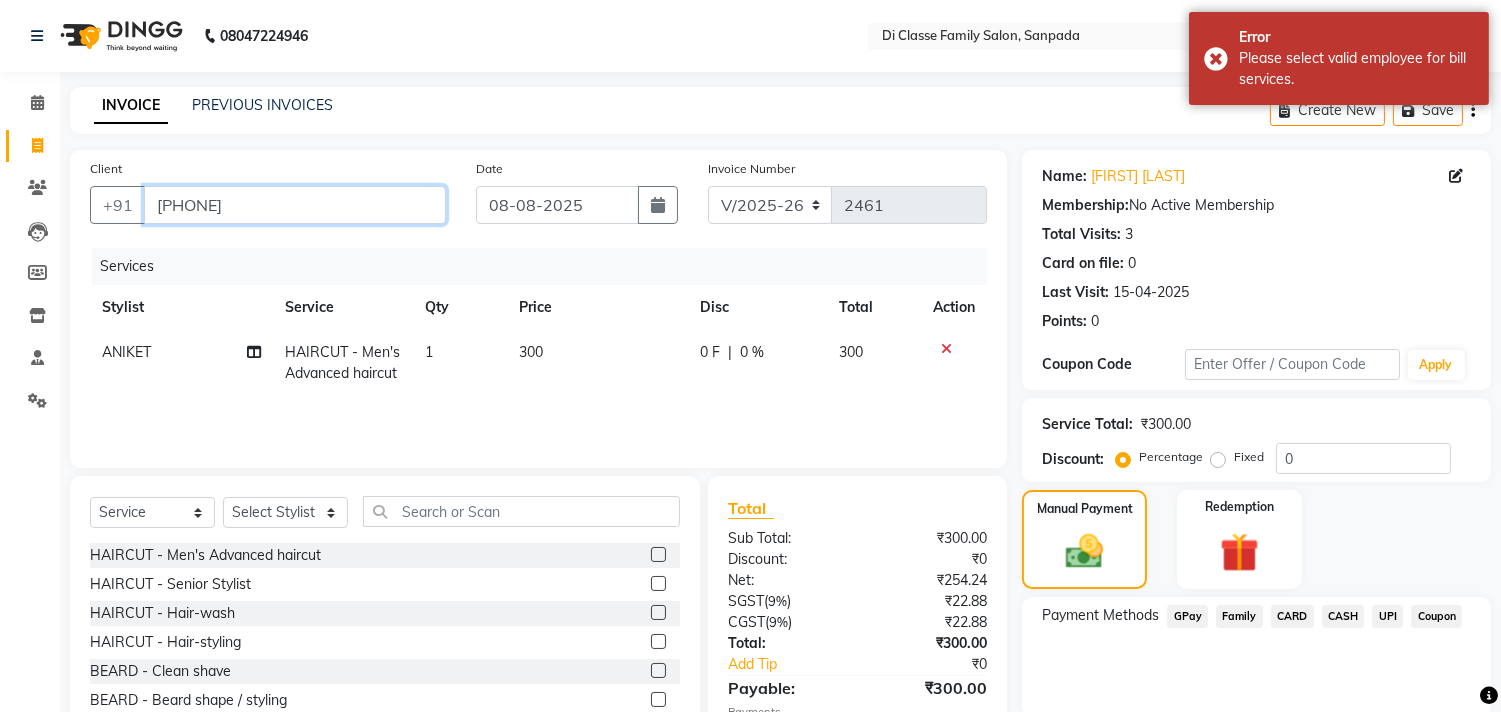click on "[PHONE]" at bounding box center (295, 205) 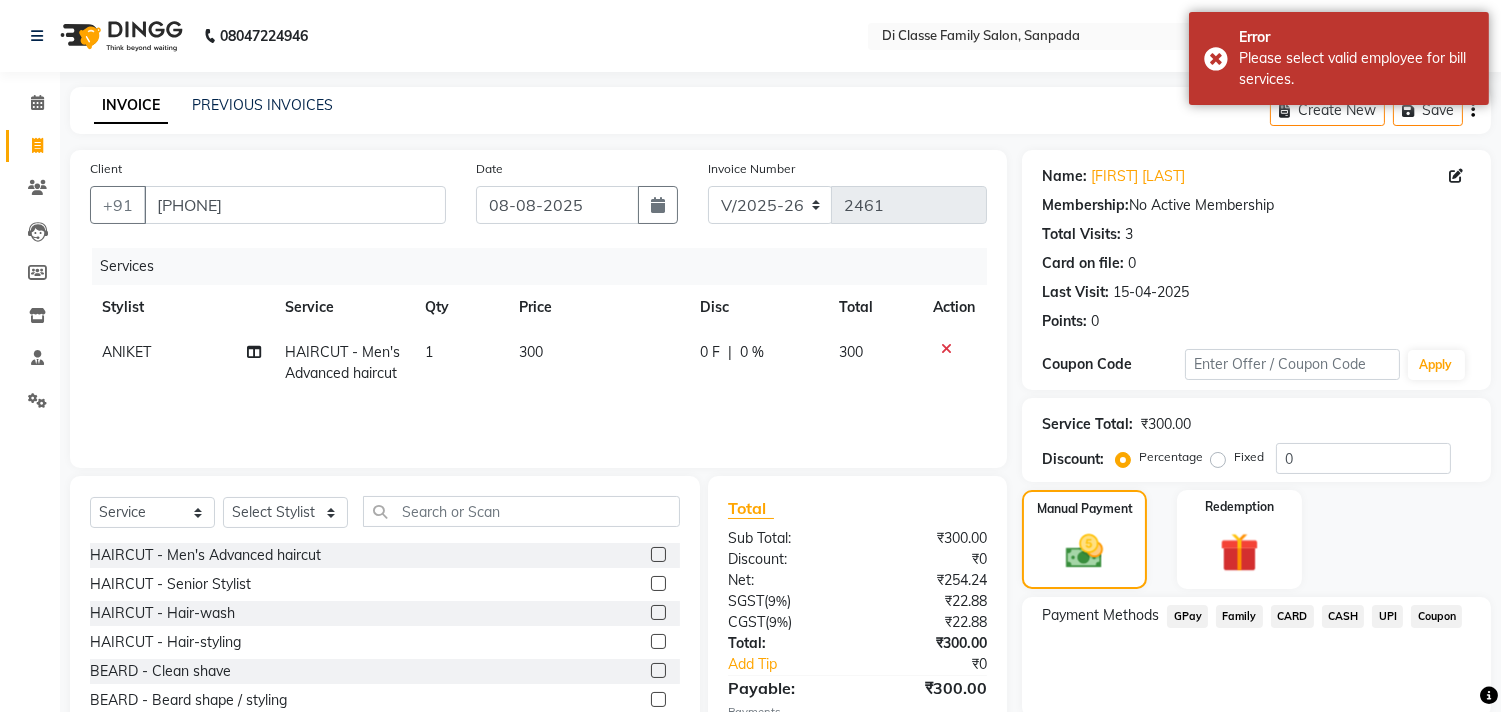 click on "INVOICE PREVIOUS INVOICES Create New   Save" 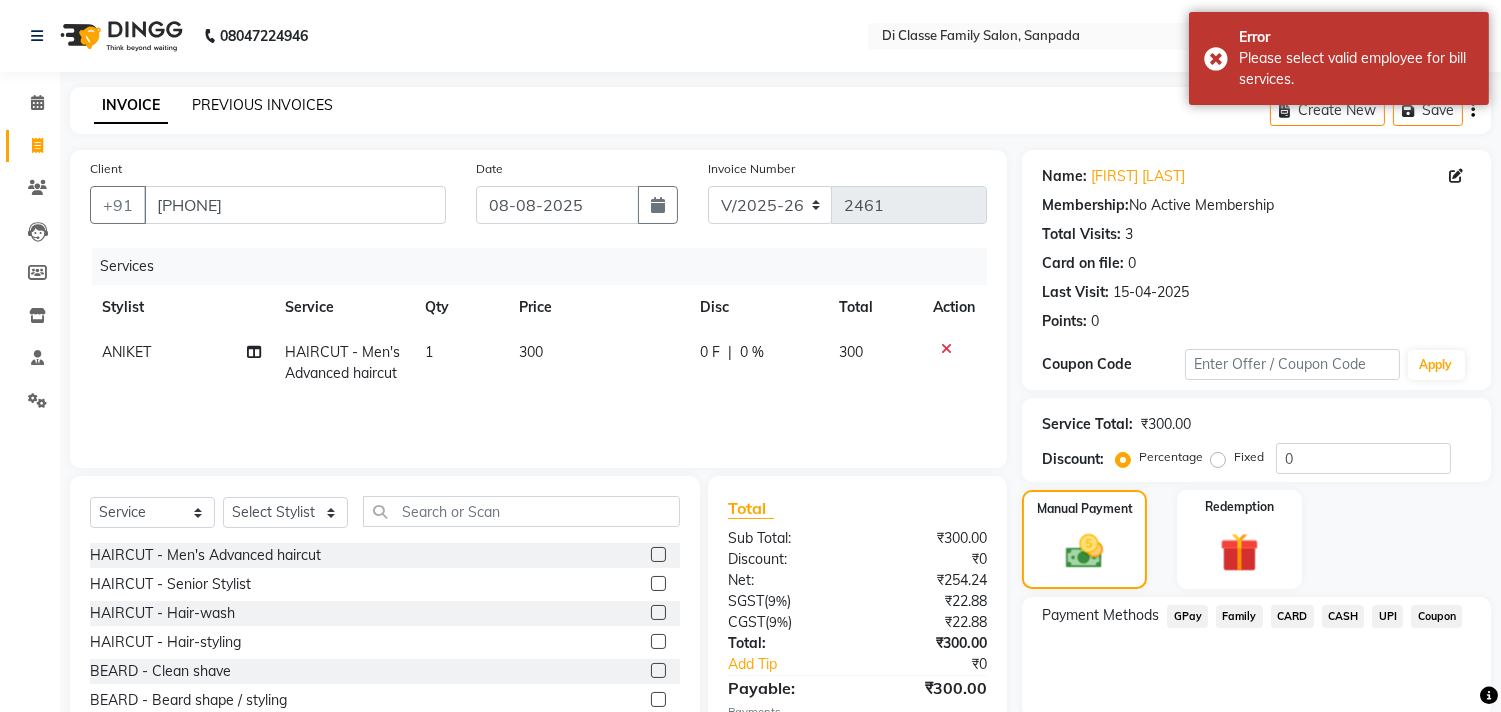 click on "PREVIOUS INVOICES" 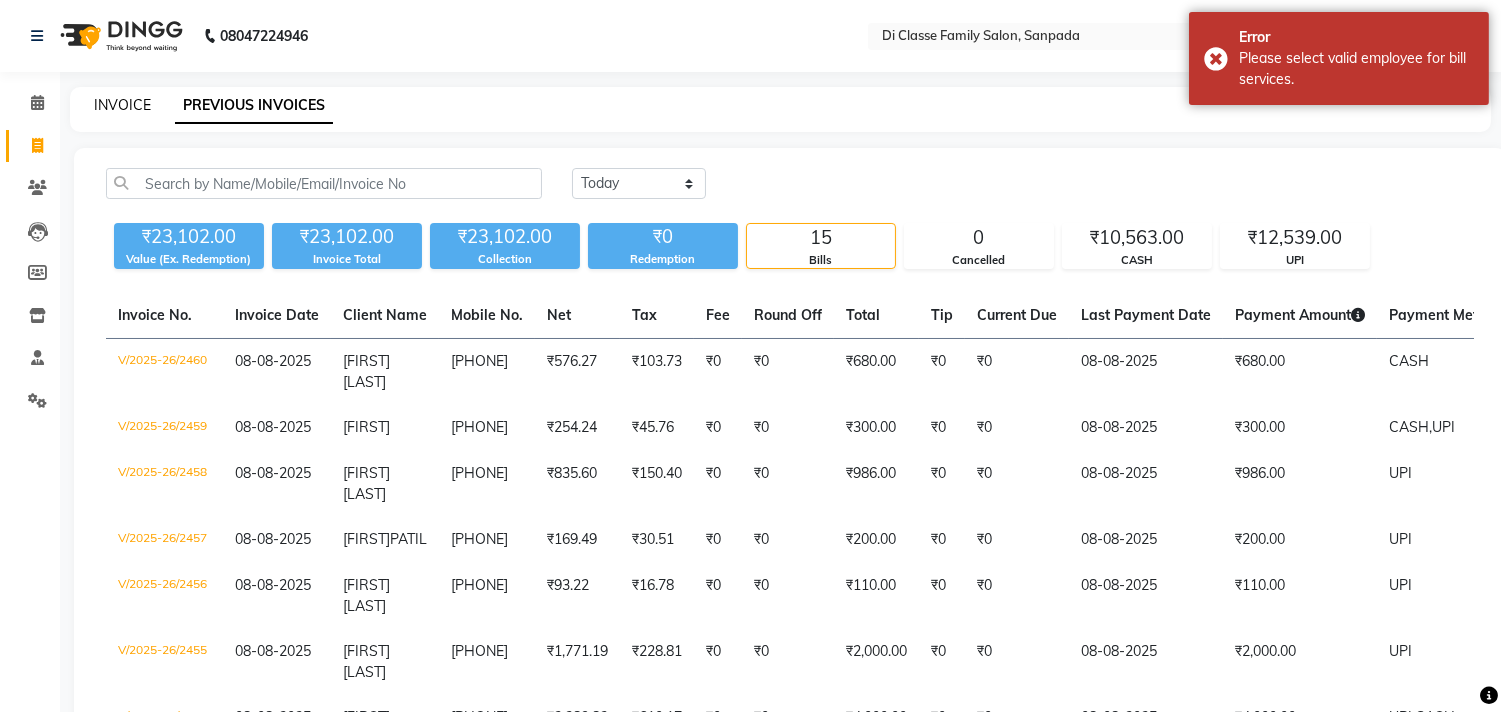 click on "INVOICE" 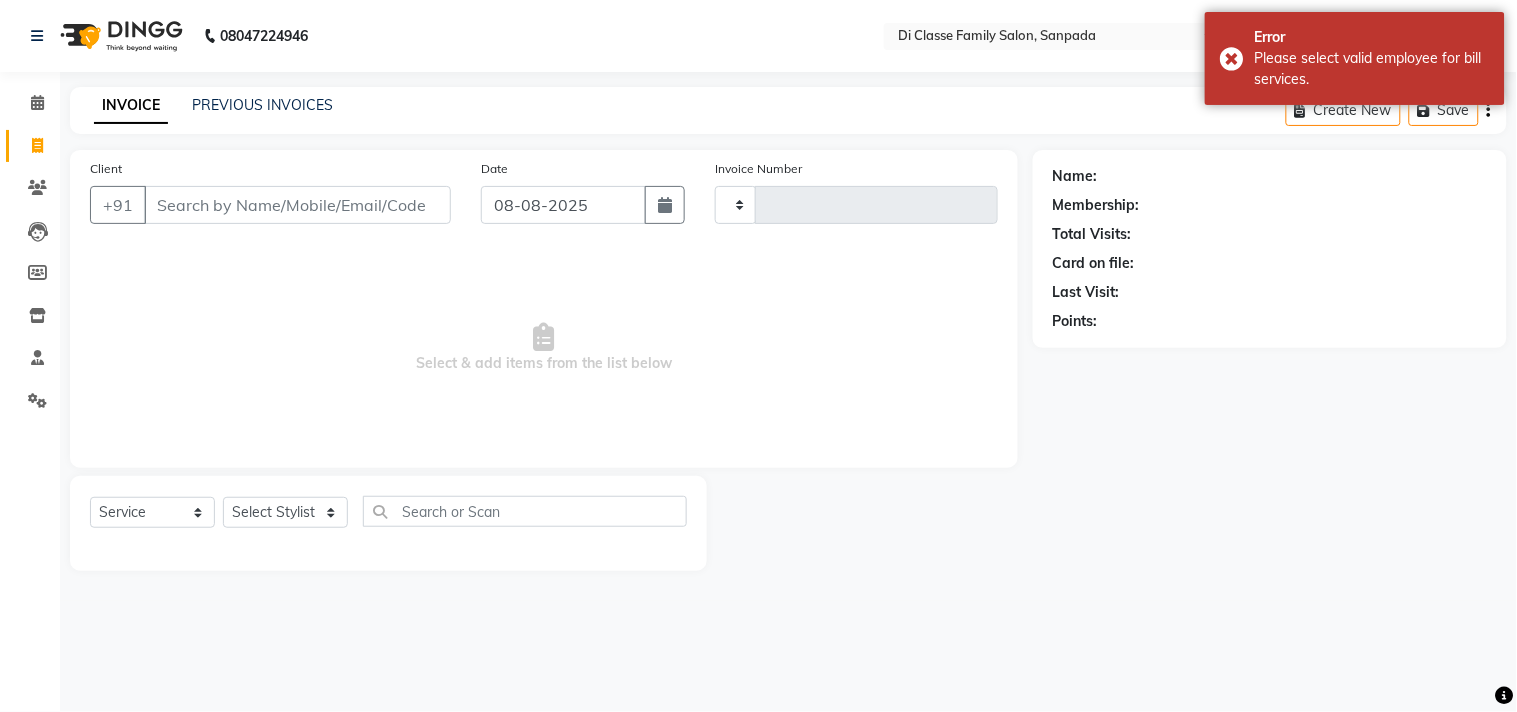 click on "Client" at bounding box center [297, 205] 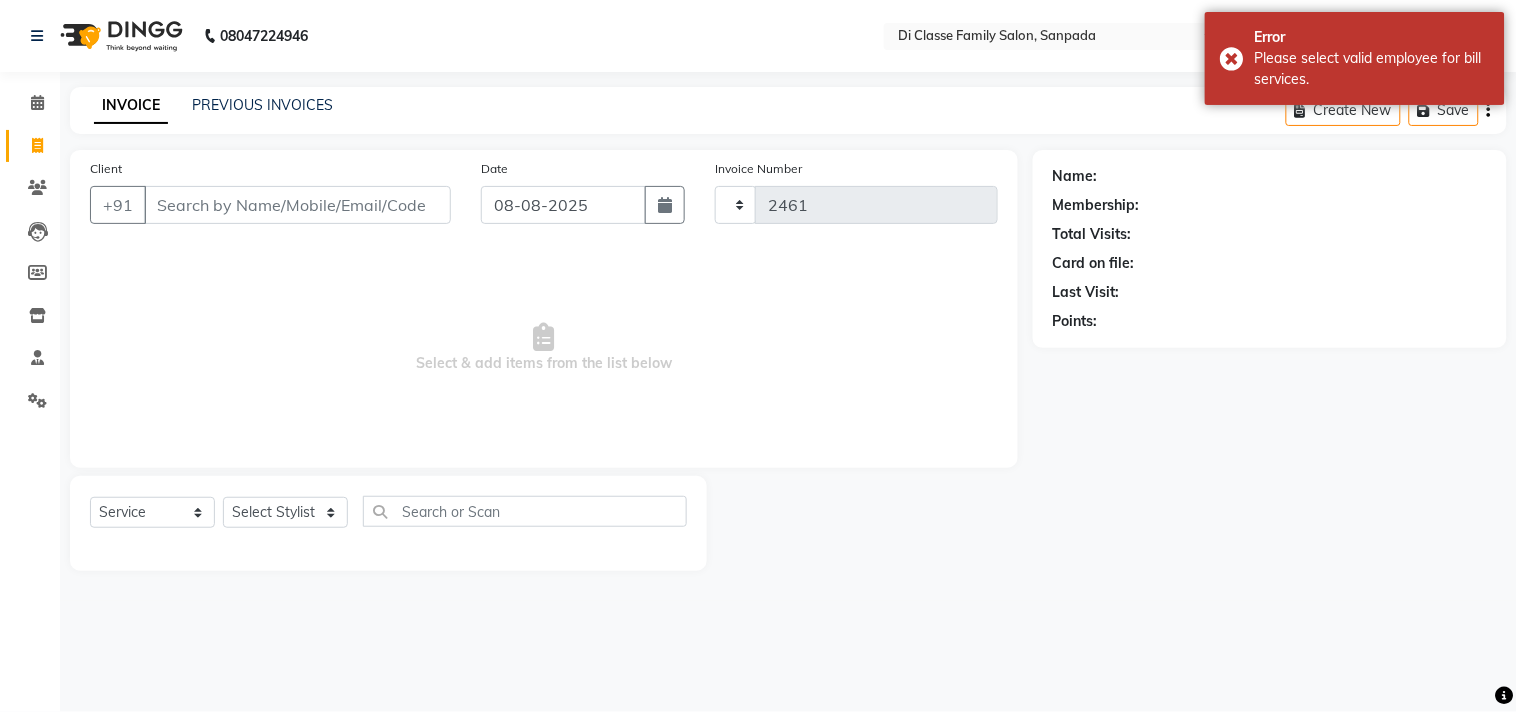 select on "4704" 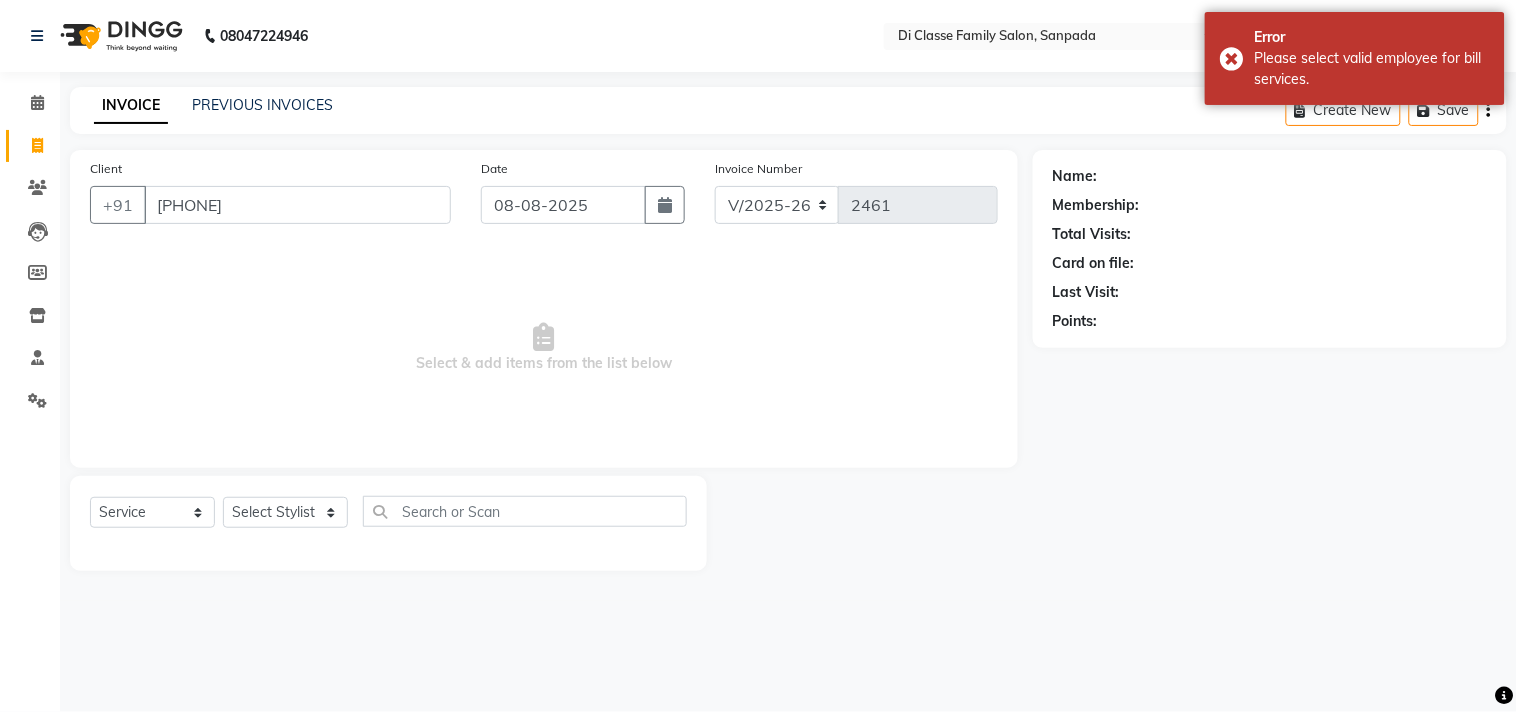 type on "[PHONE]" 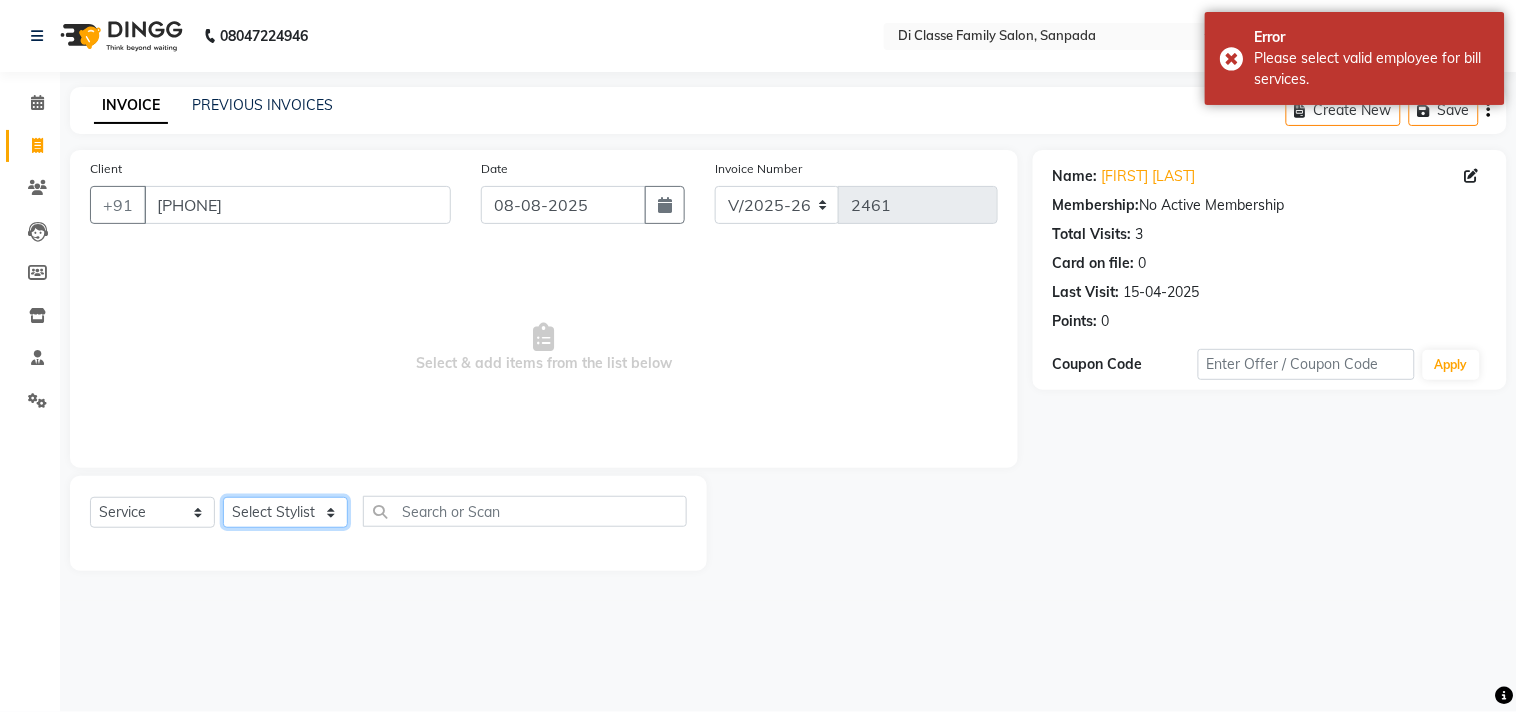 click on "Select Stylist aniket  Anu  AYAZ KADRI  Front Desk Javed kapil KOMAL  Payal  Pooja Jadhav Rahul Datkhile RESHMA SHAIKH rutik shinde SACHIN SAKPAL SADDAM SAHAJAN SAKSHI CHAVAN Sameer  sampada Sanjana  SANU SHUBHAM PEDNEKAR Sikandar Ansari Vijay kharat" 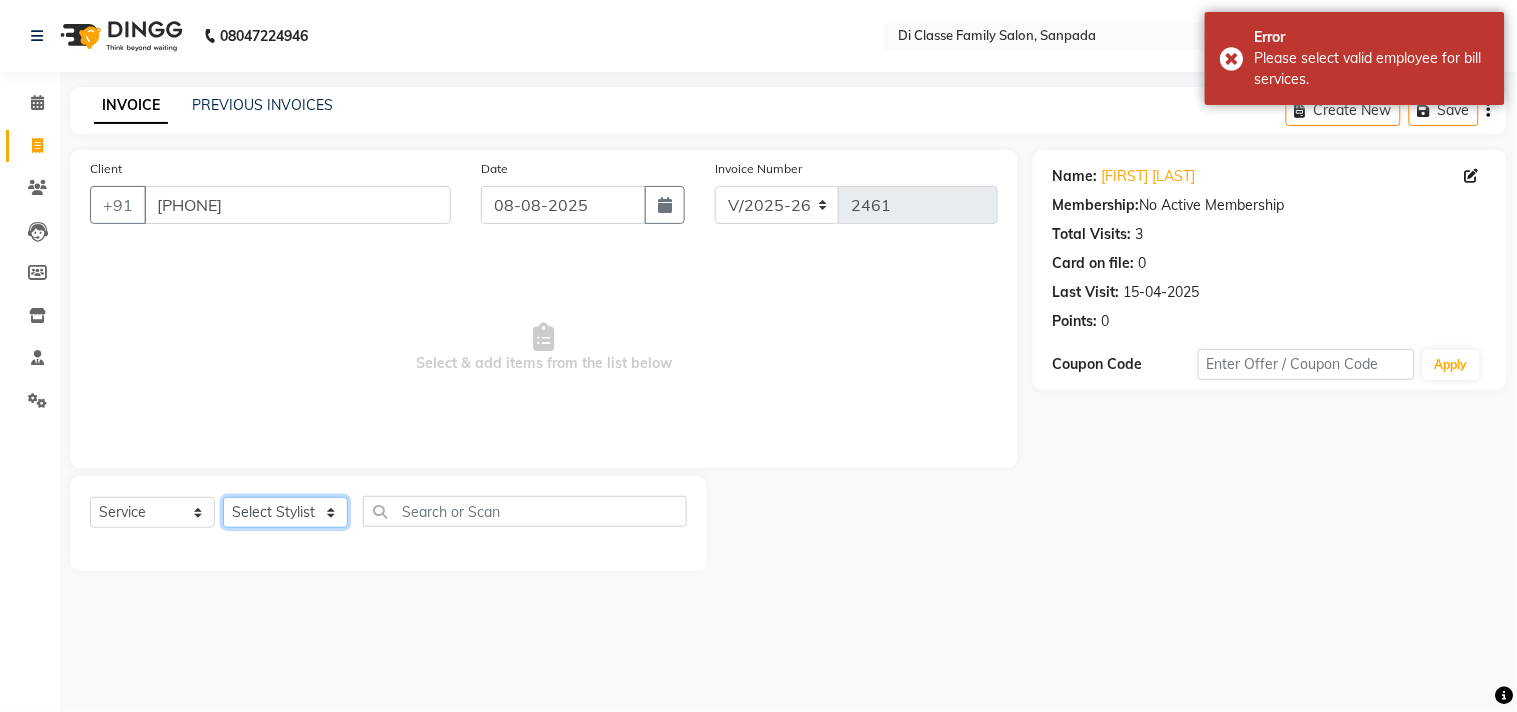 select on "76830" 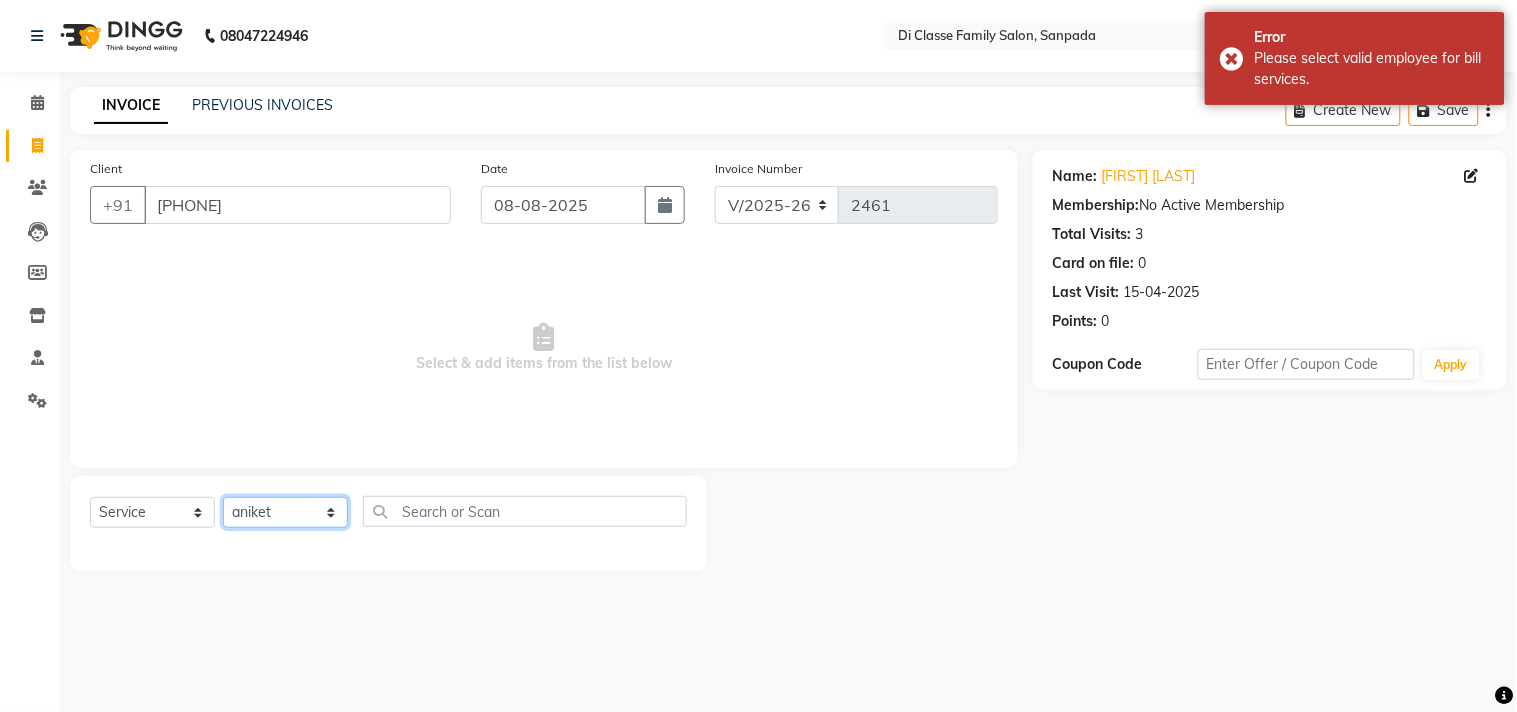 click on "Select Stylist aniket  Anu  AYAZ KADRI  Front Desk Javed kapil KOMAL  Payal  Pooja Jadhav Rahul Datkhile RESHMA SHAIKH rutik shinde SACHIN SAKPAL SADDAM SAHAJAN SAKSHI CHAVAN Sameer  sampada Sanjana  SANU SHUBHAM PEDNEKAR Sikandar Ansari Vijay kharat" 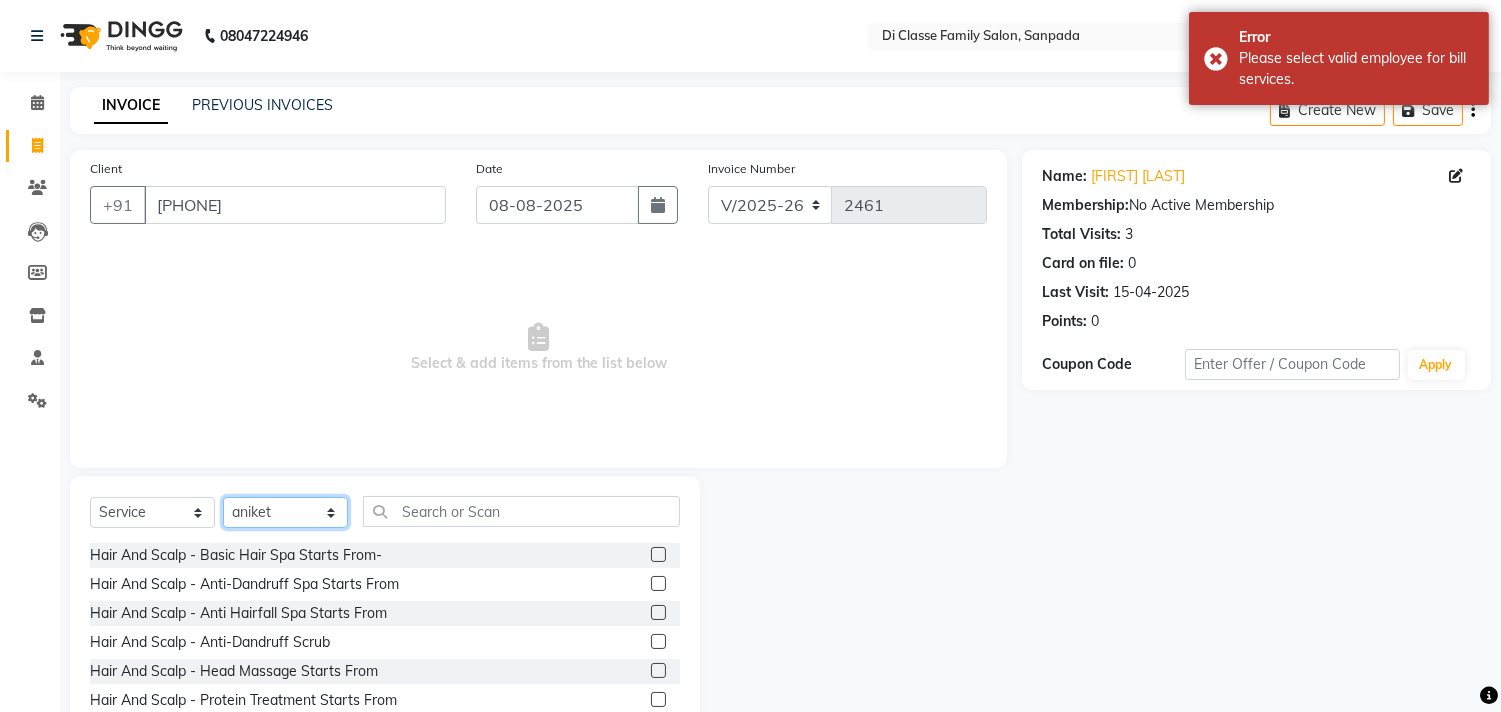 scroll, scrollTop: 88, scrollLeft: 0, axis: vertical 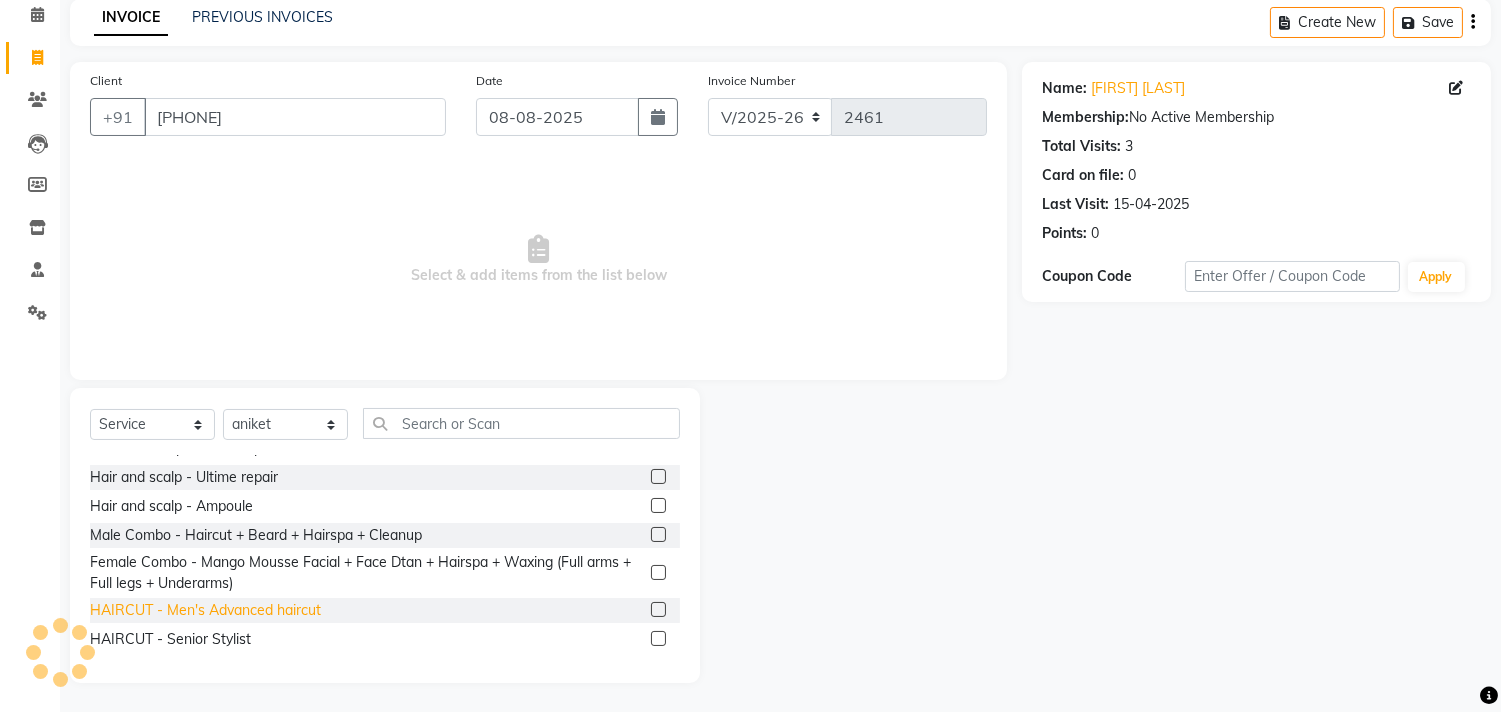 click on "HAIRCUT - Men's Advanced haircut" 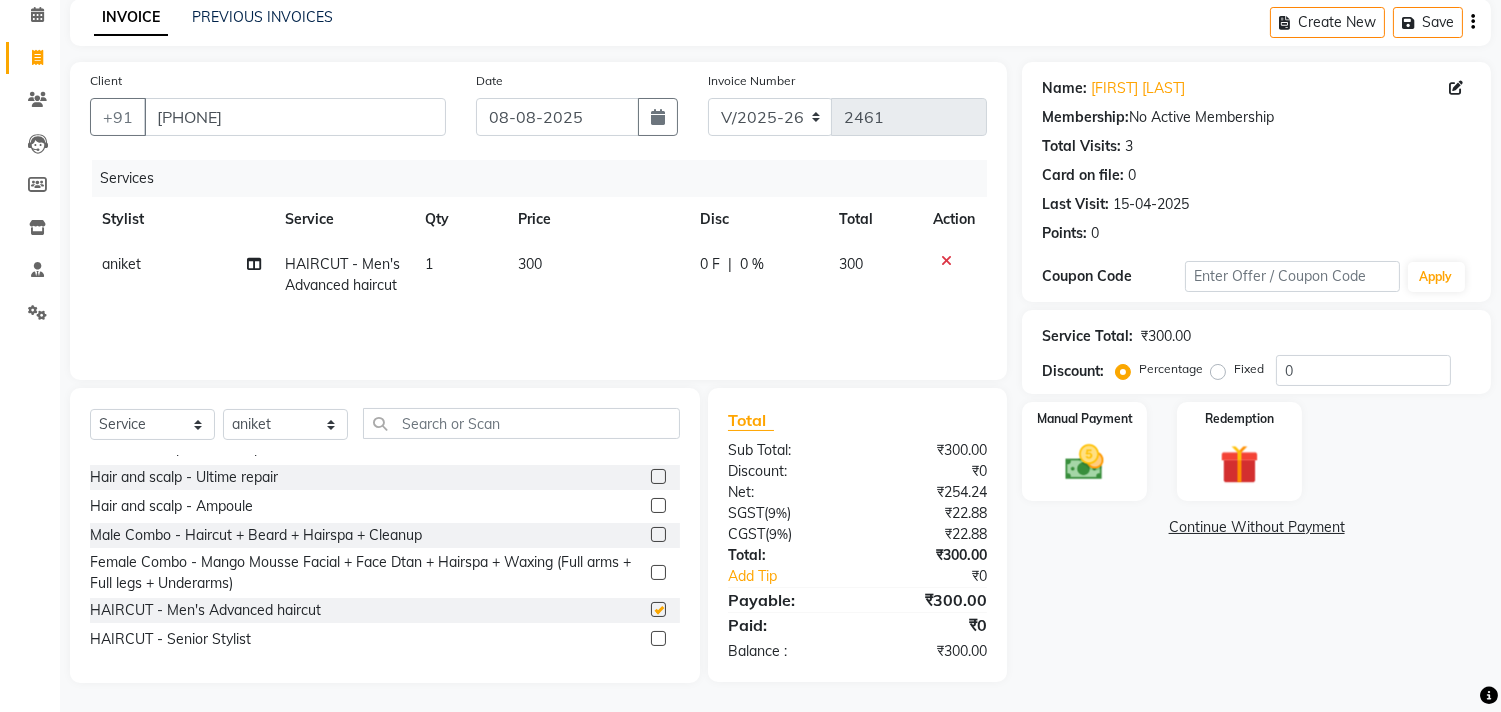 checkbox on "false" 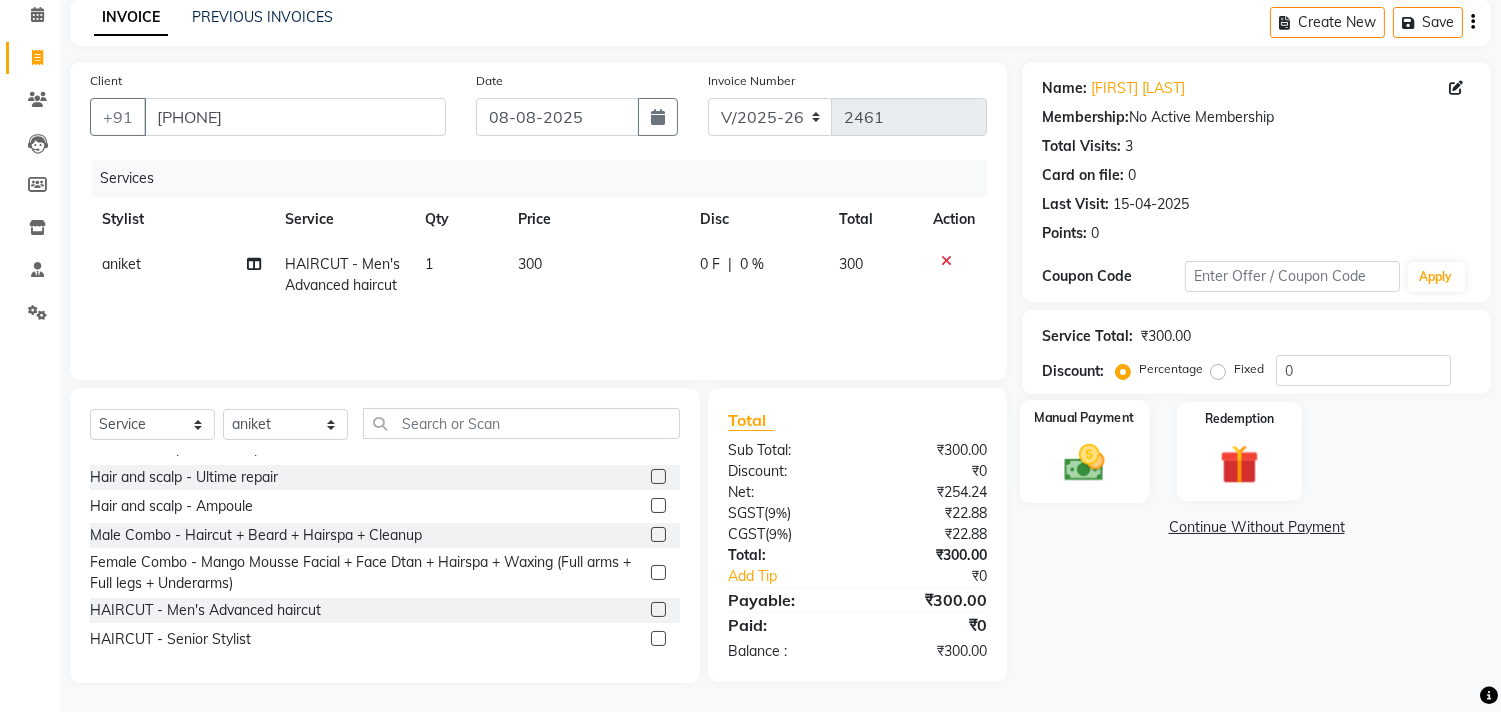 click 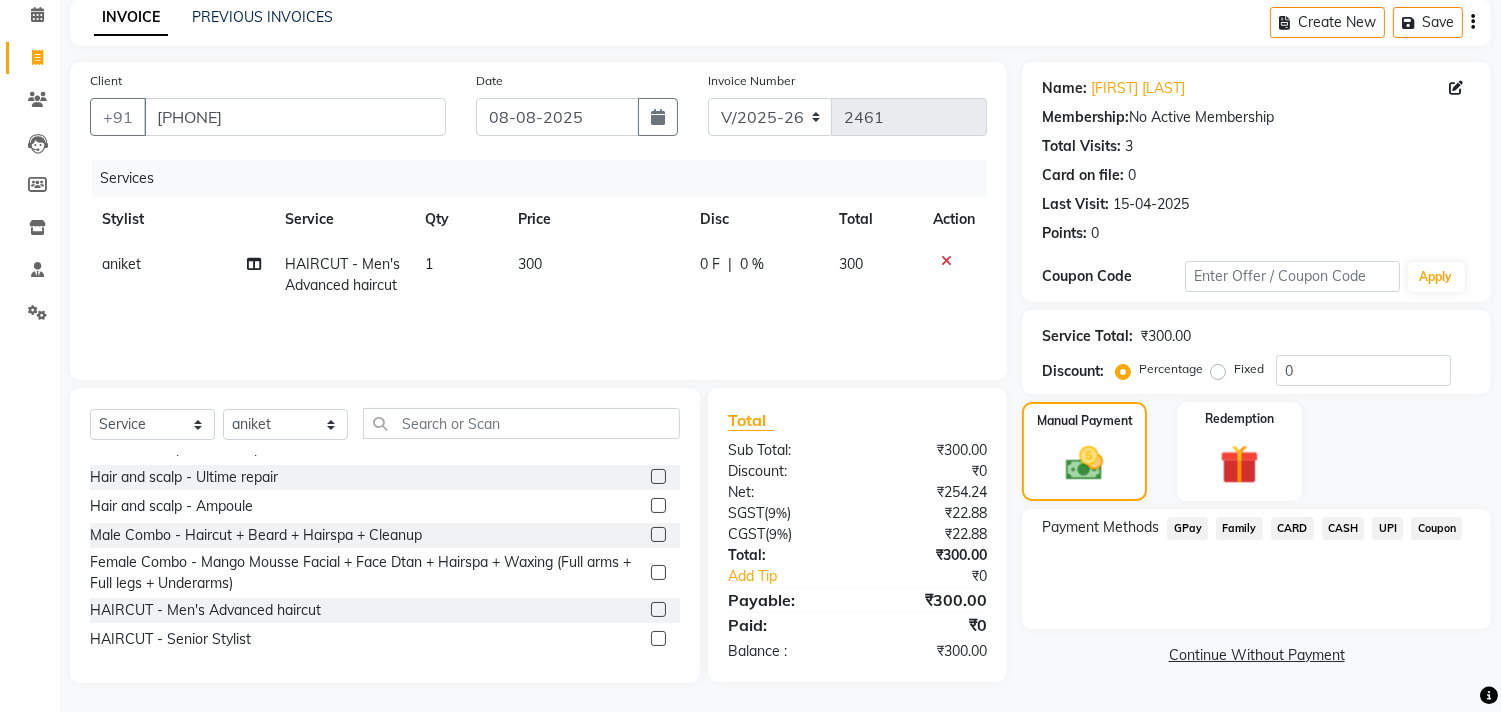 click on "UPI" 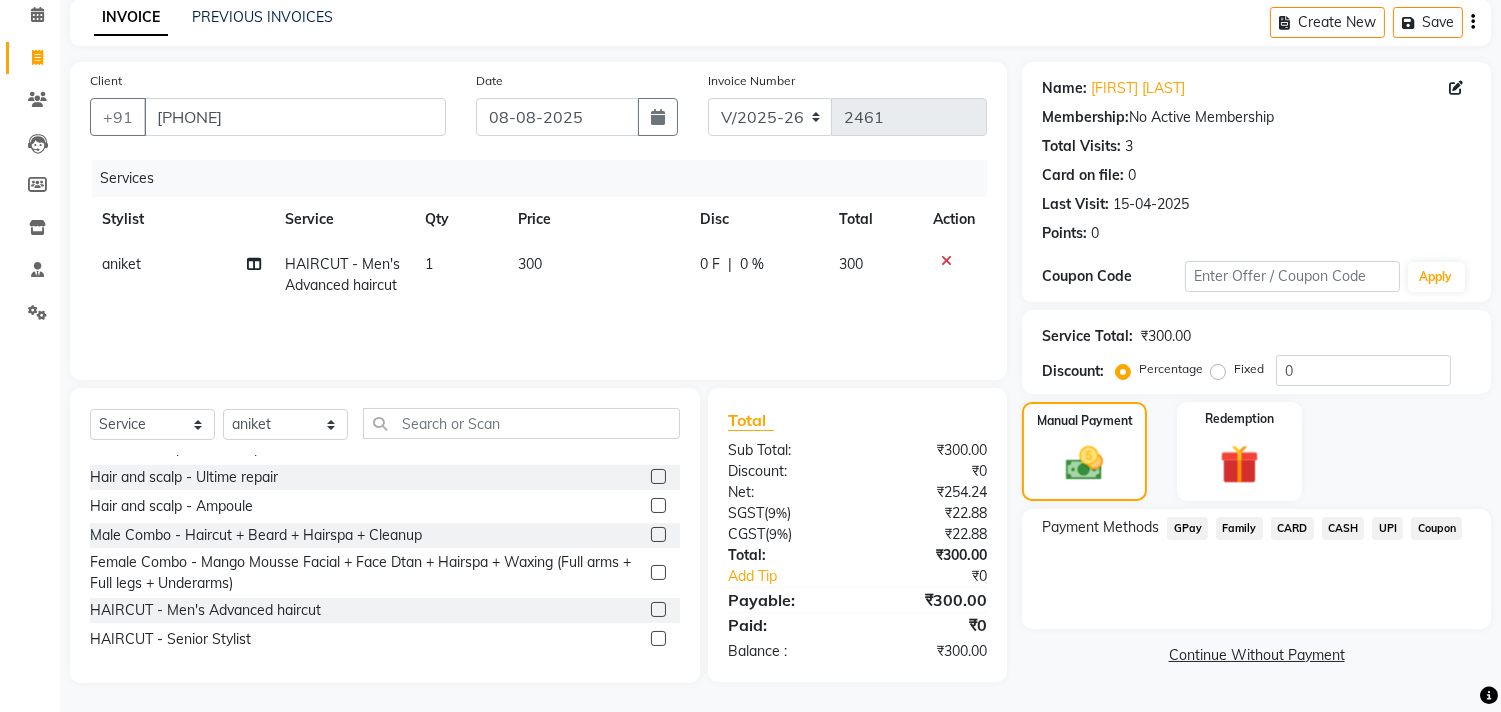 click on "UPI" 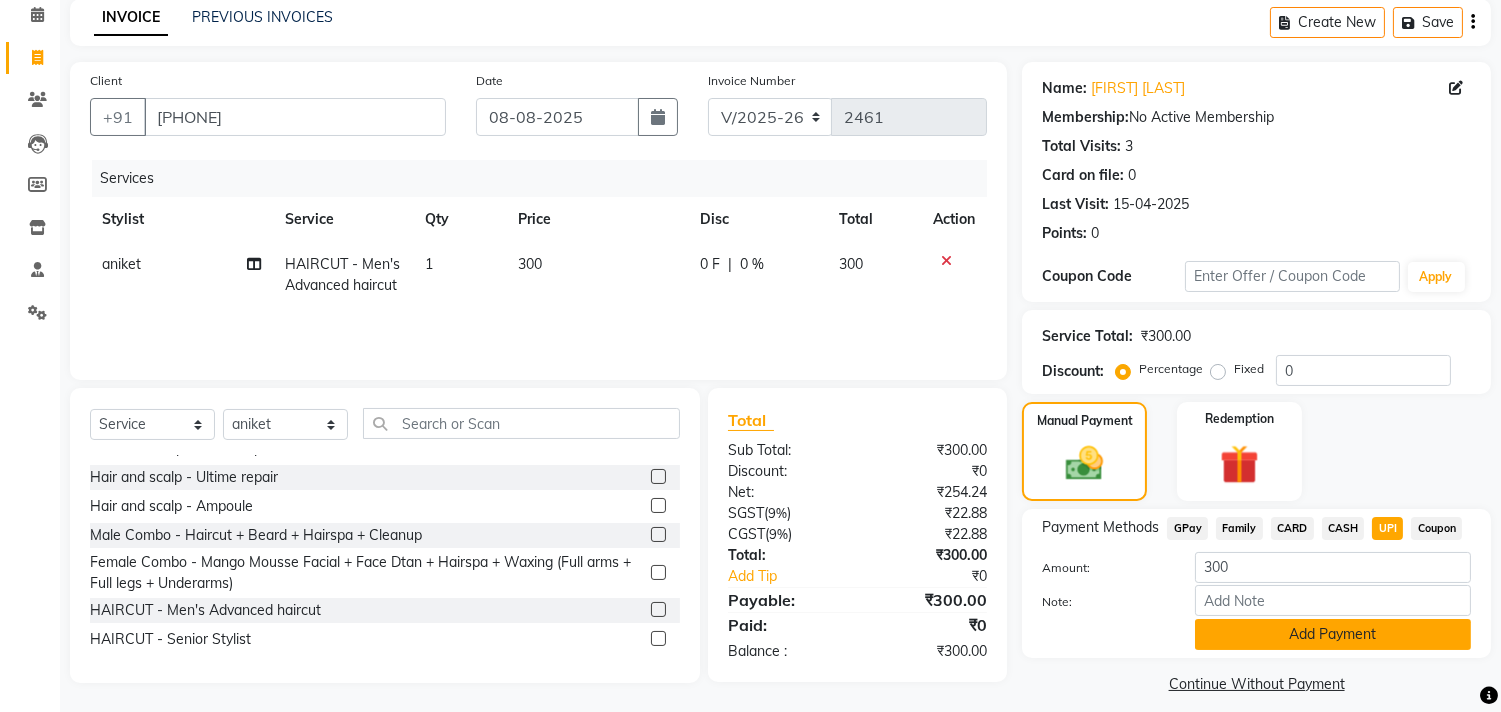 click on "Add Payment" 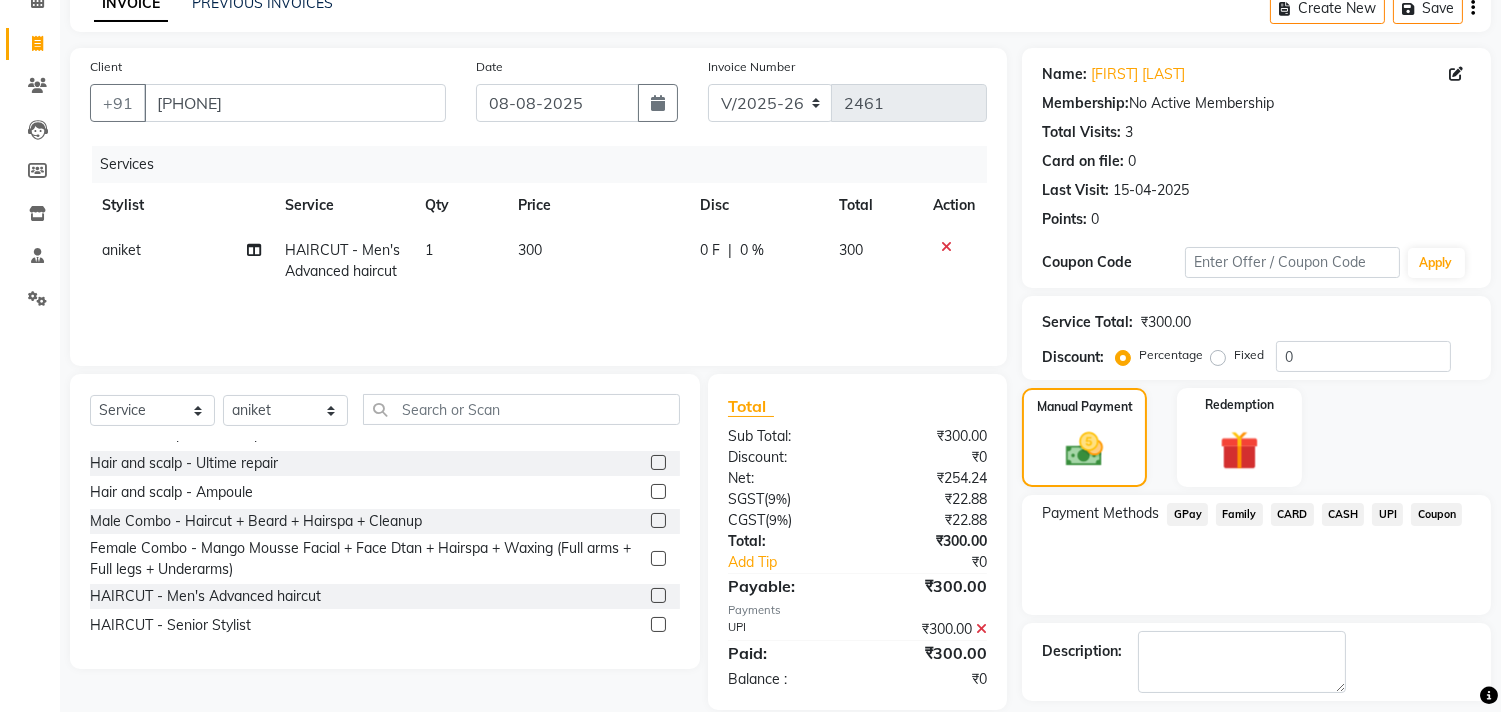 scroll, scrollTop: 187, scrollLeft: 0, axis: vertical 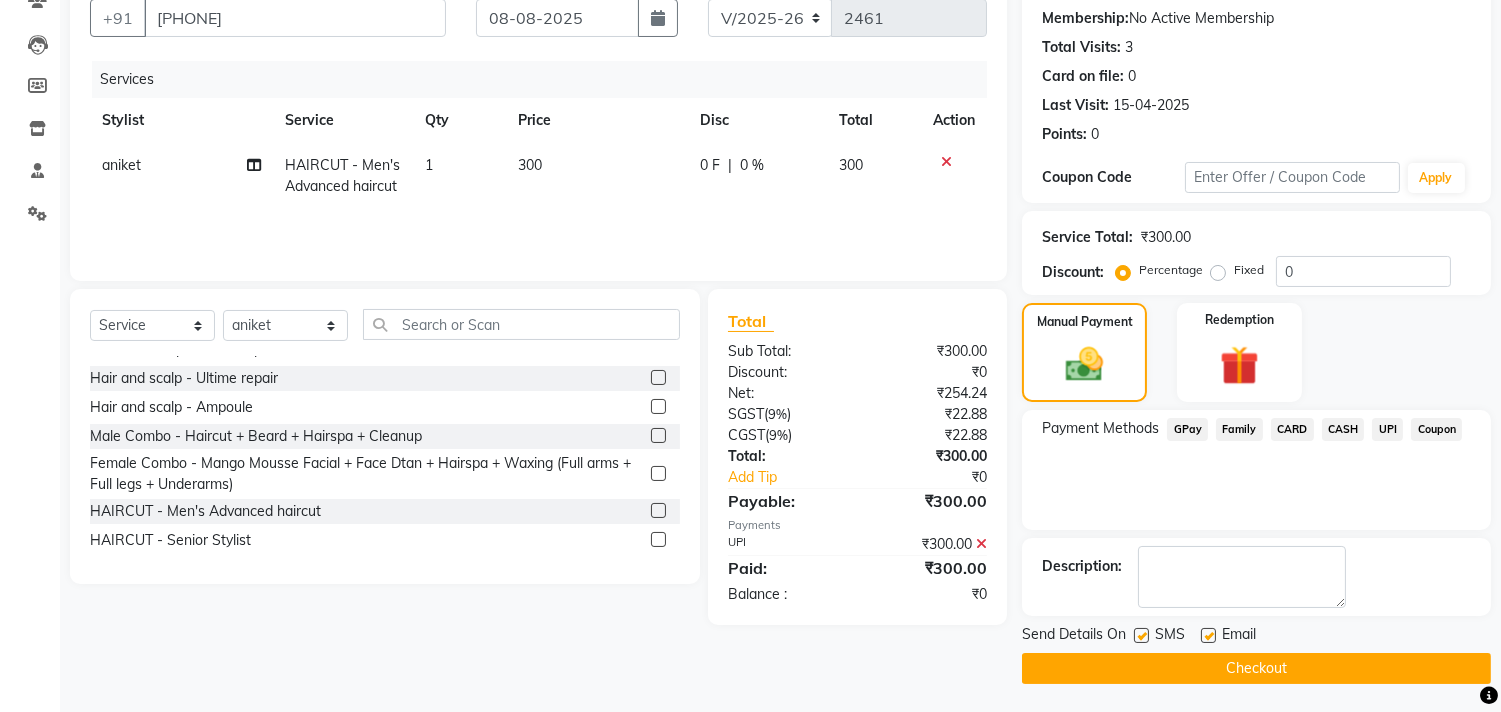 click on "Services Stylist Service Qty Price Disc Total Action aniket HAIRCUT - Men's Advanced haircut 1 300 0 F | 0 % 300 Select Service Product Membership Package Voucher Prepaid Gift Card Select Stylist aniket Anu AYAZ KADRI Front Desk Javed kapil KOMAL Payal Pooja Jadhav Rahul Datkhile RESHMA SHAIKH rutik shinde SACHIN SAKPAL SADDAM SAHAJAN SAKSHI CHAVAN Sameer sampada Sanjana SANU SHUBHAM PEDNEKAR Sikandar Ansari Vijay kharat Hair And Scalp - Basic Hair Spa Starts From- Hair And Scalp - Anti-Dandruff Spa Starts From Hair And Scalp - Anti Hairfall Spa Starts From Hair And Scalp - Anti-Dandruff Scrub Hair And Scalp - Head Massage Starts From Hair And Scalp - Protein Treatment Starts From Hair And Scalp - Botox Spa Starts From Hair and Scalp - Golden spa starts from Hair and scalp - Ultime repair Hair and scalp - Ampoule Male Combo - Haircut + Beard + Hairspa + Cleanup" 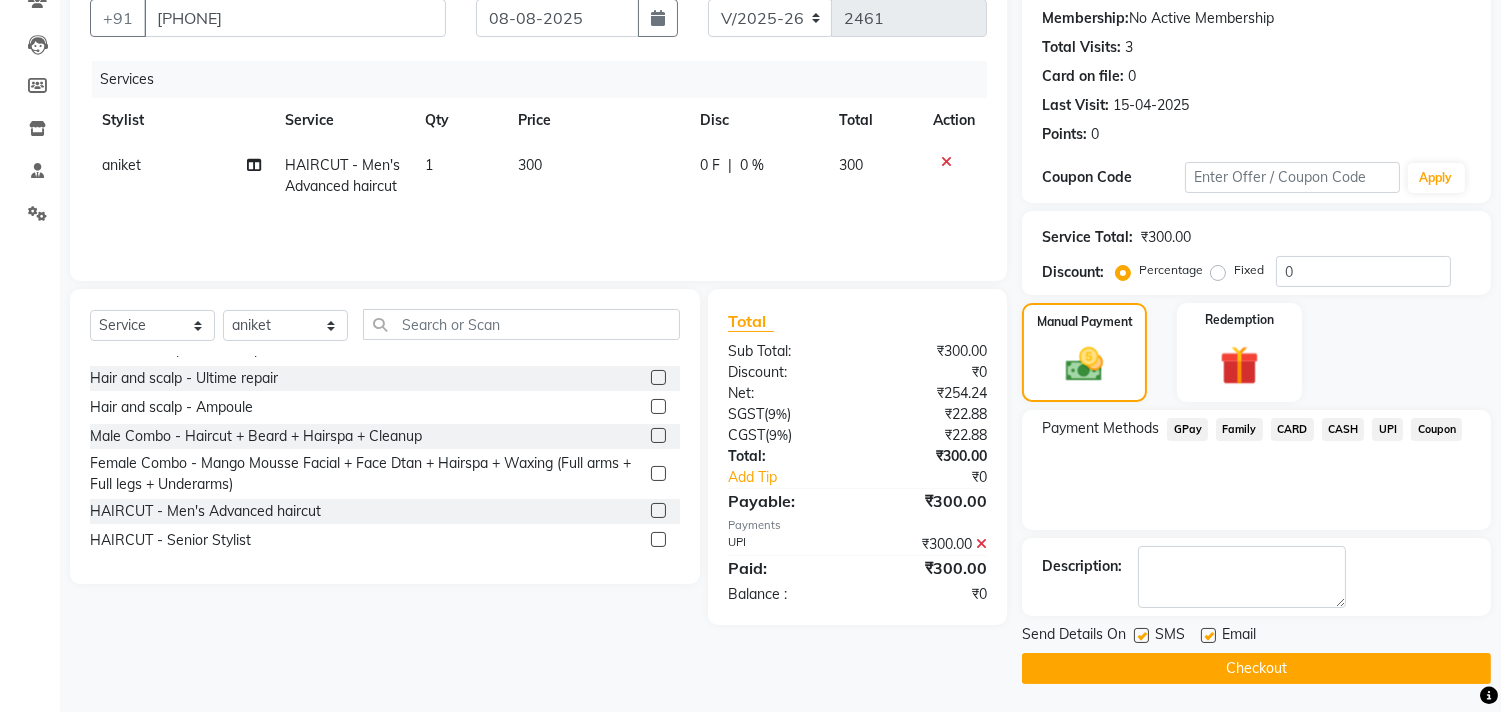 click on "Checkout" 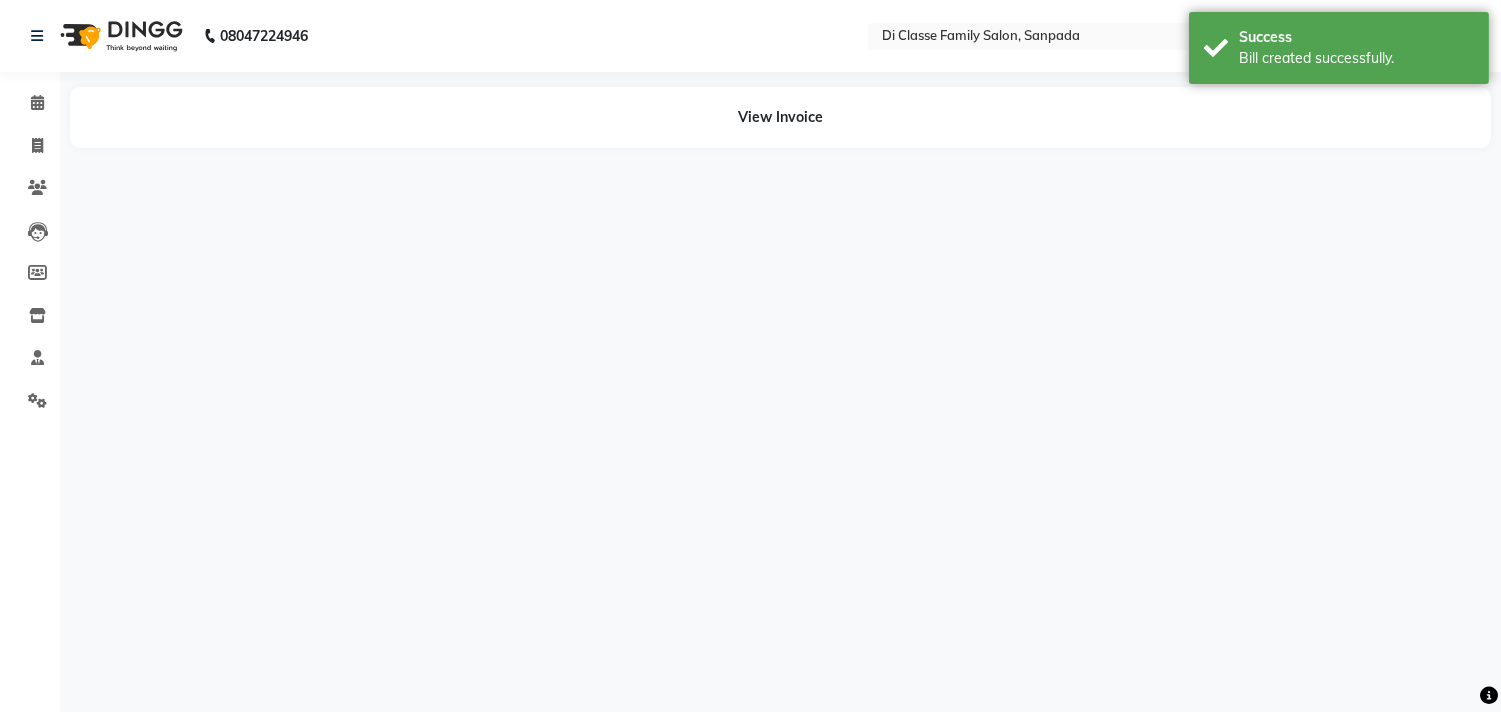 scroll, scrollTop: 0, scrollLeft: 0, axis: both 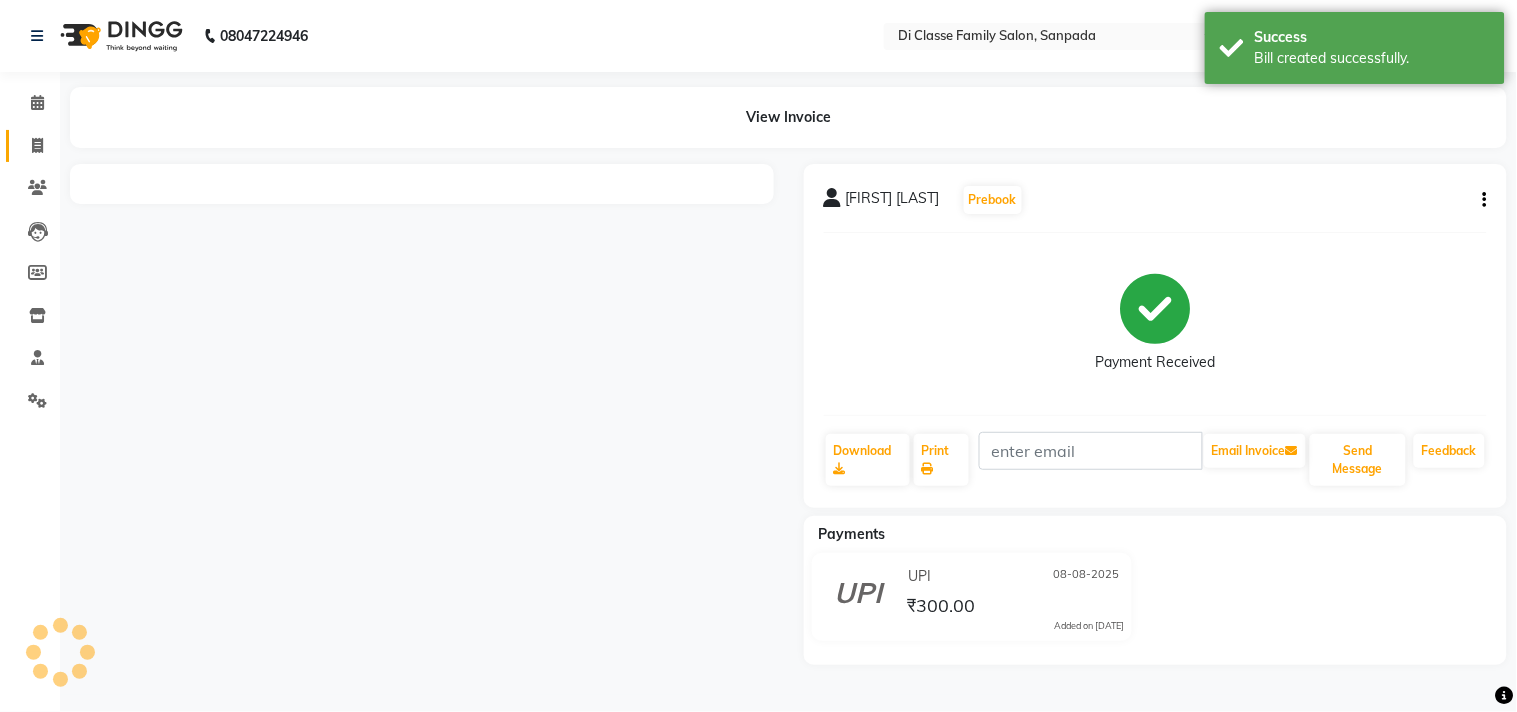click 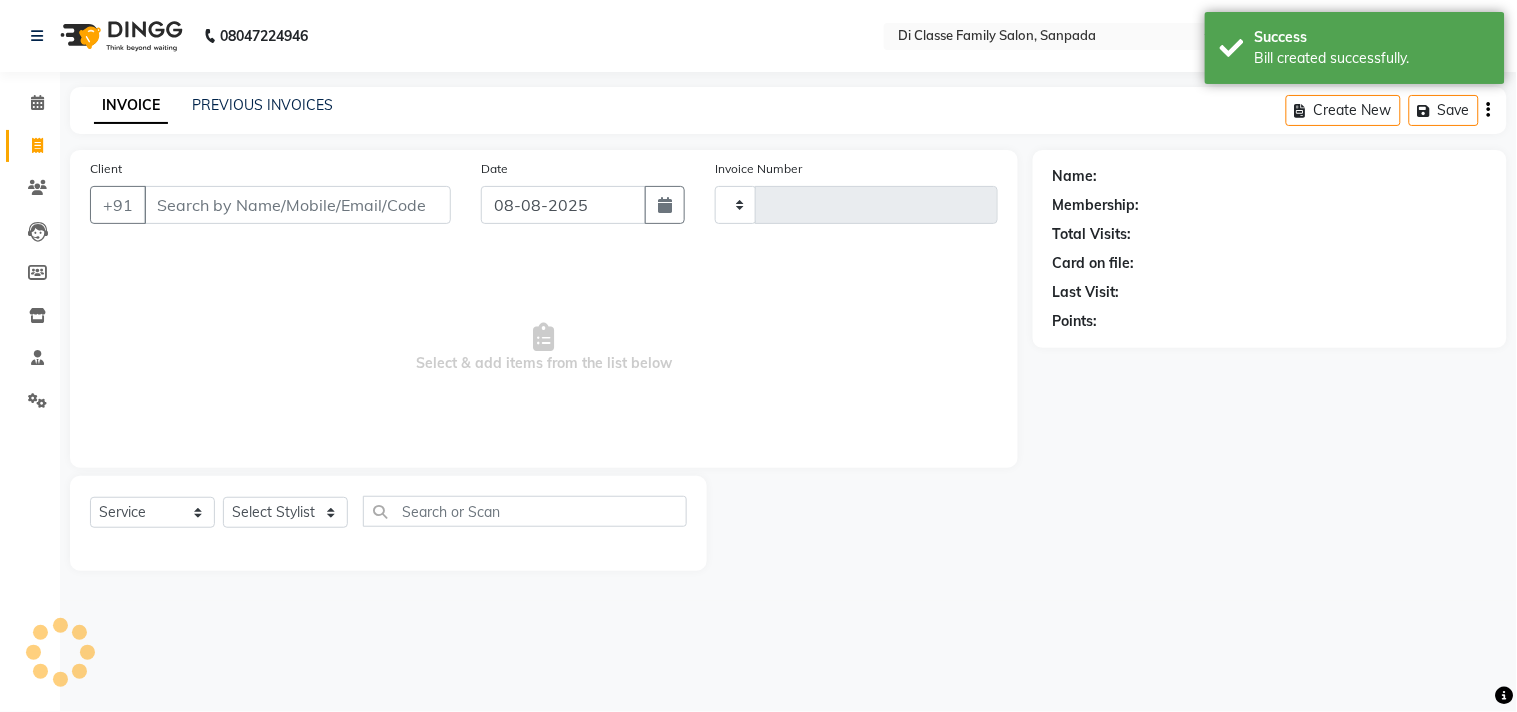 type on "2462" 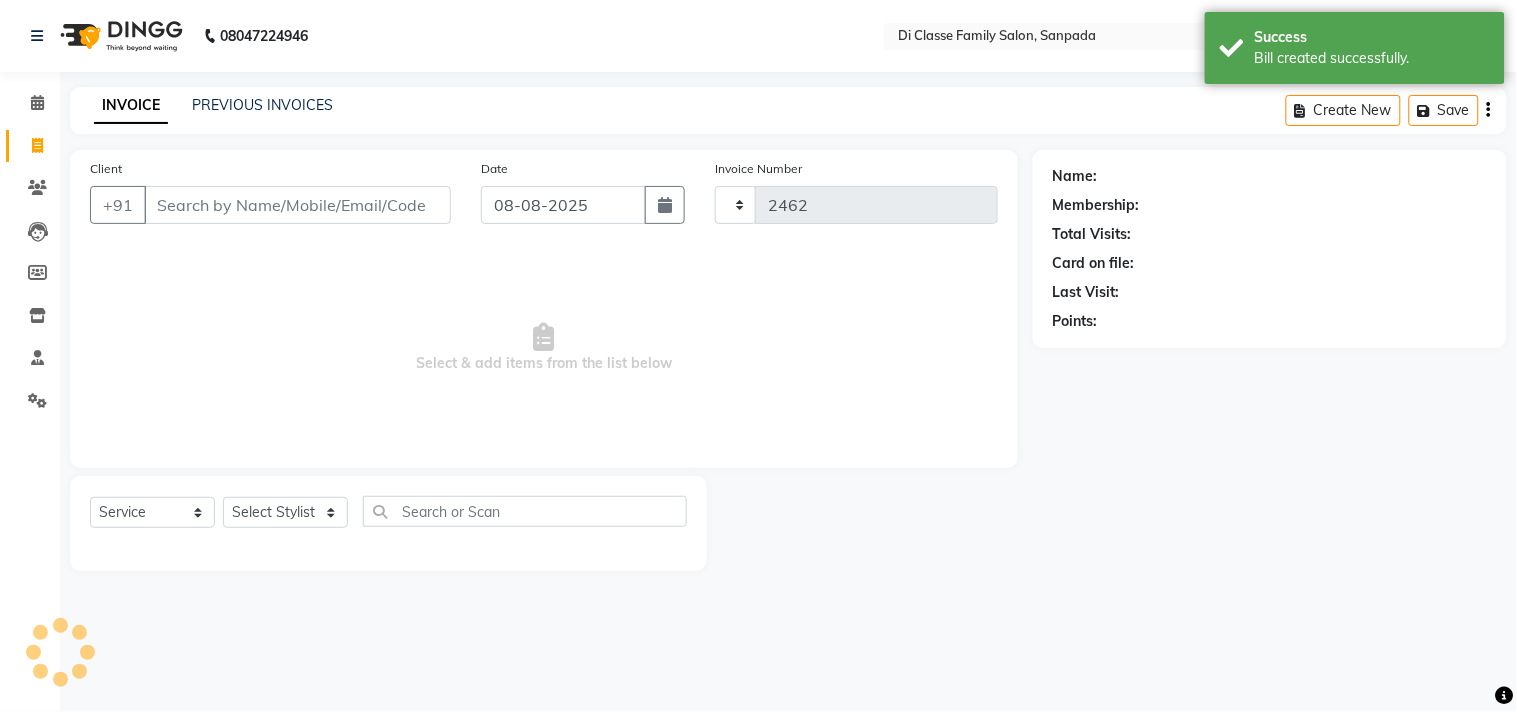 select on "4704" 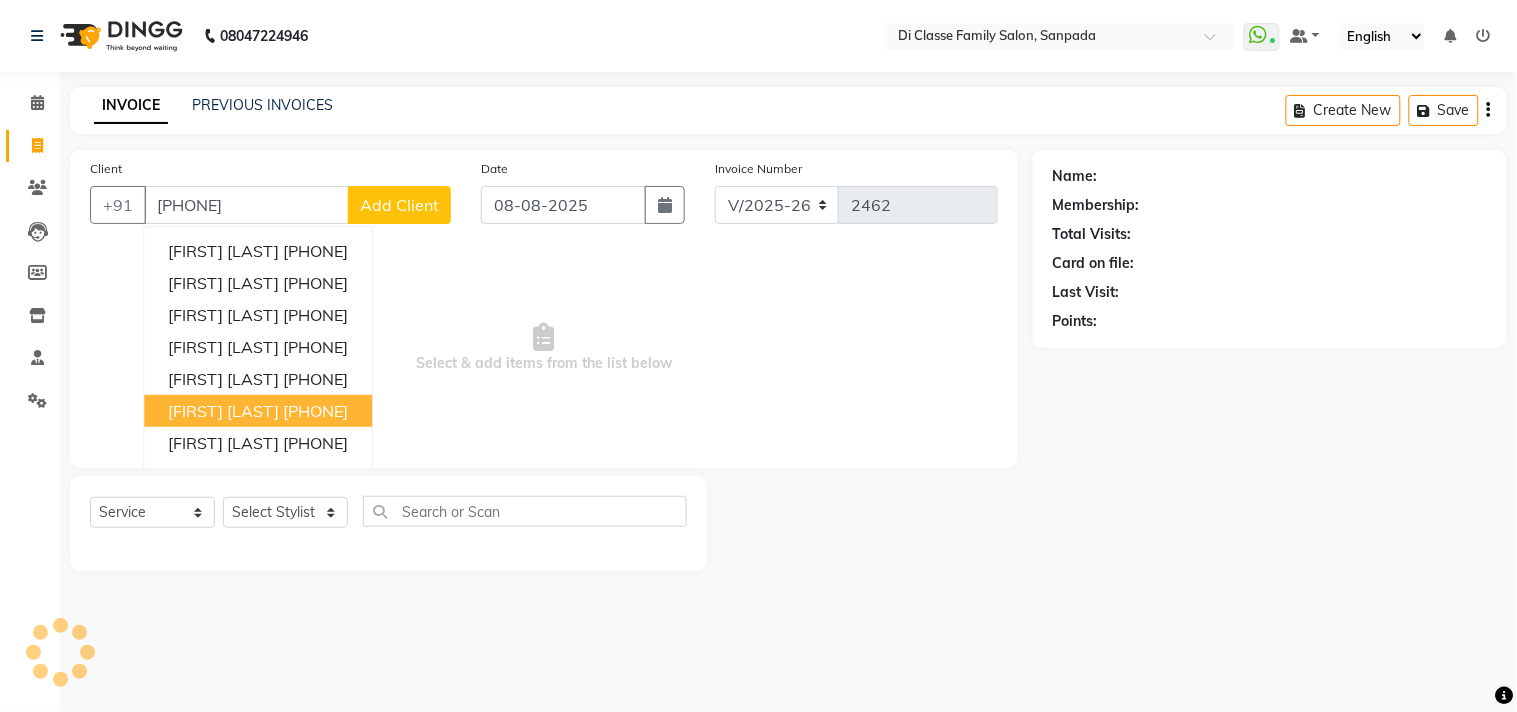 type on "[PHONE]" 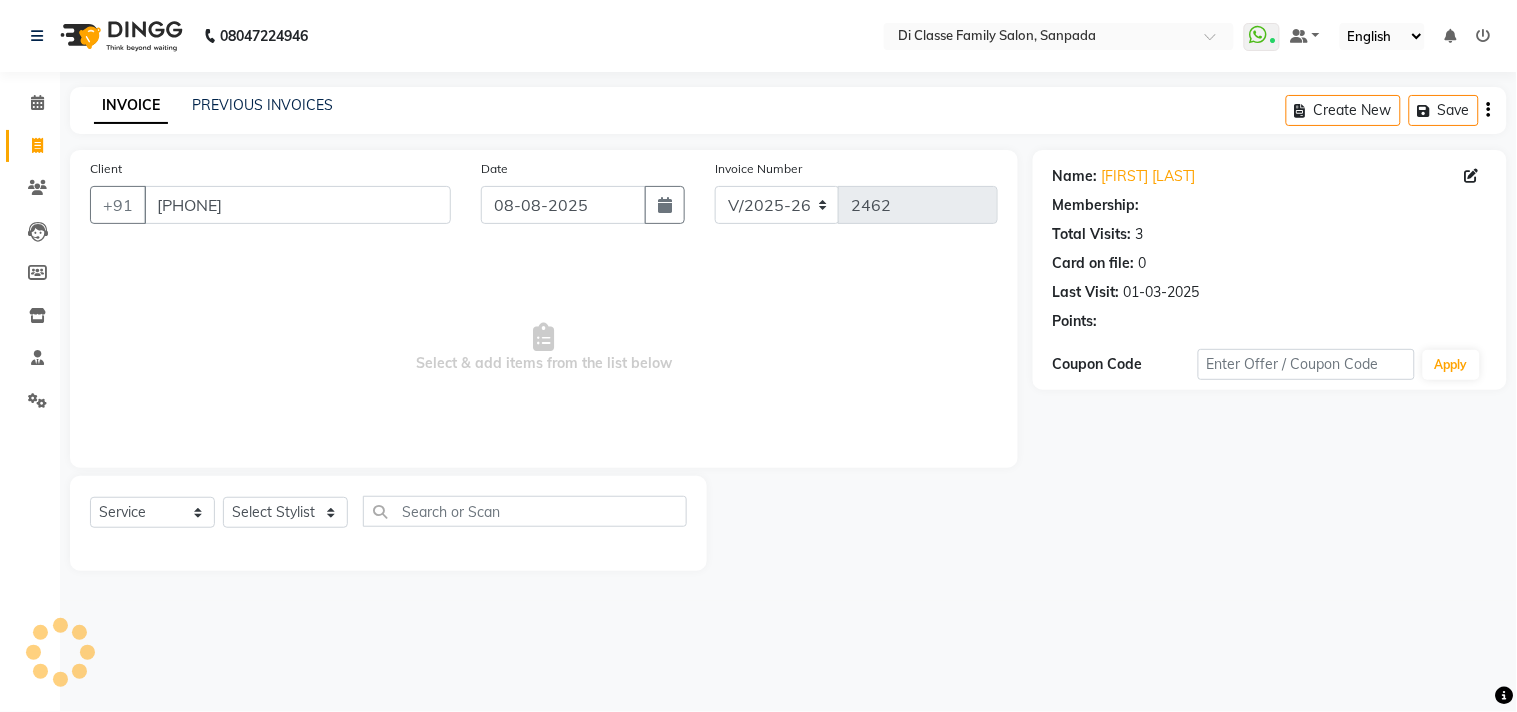 select on "2: Object" 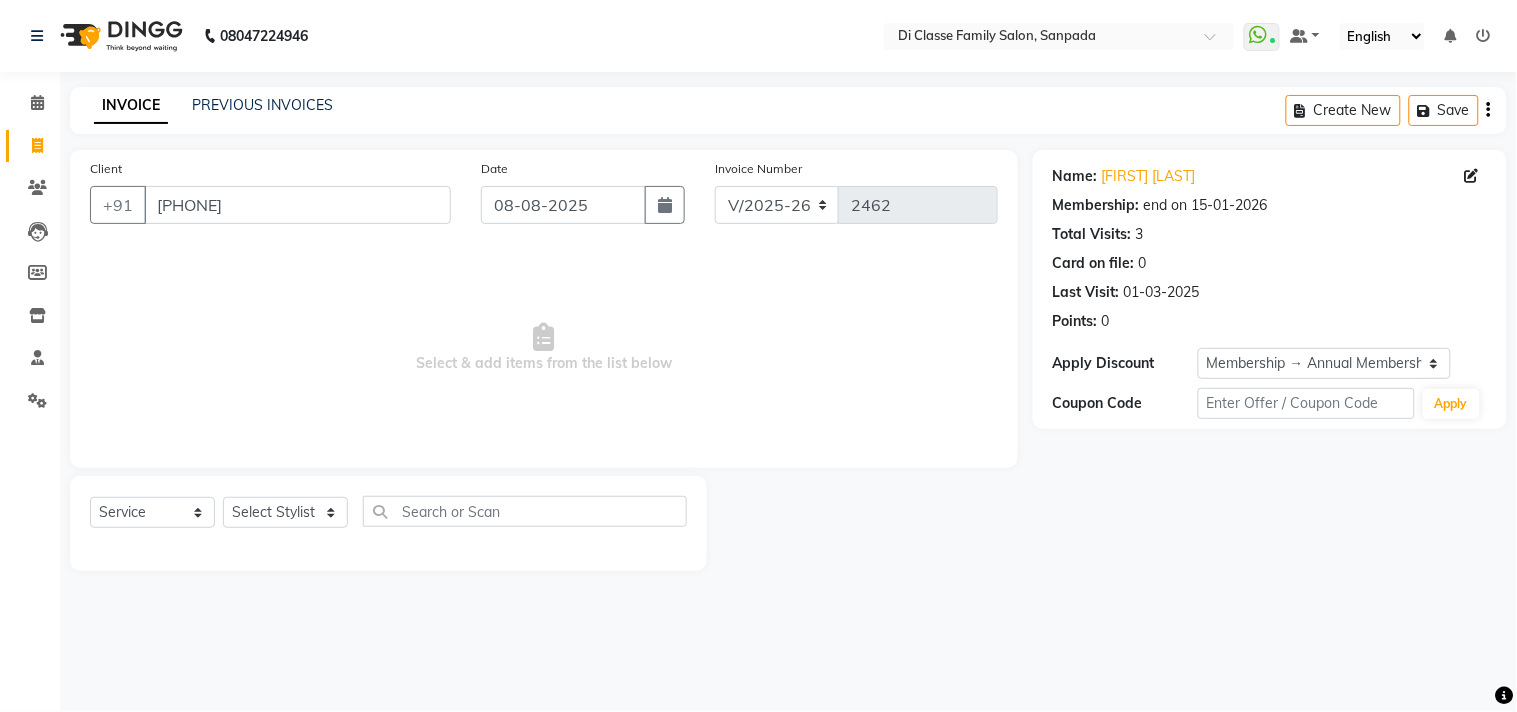 click on "Select  Service  Product  Membership  Package Voucher Prepaid Gift Card  Select Stylist aniket  Anu  AYAZ KADRI  Front Desk Javed kapil KOMAL  Payal  Pooja Jadhav Rahul Datkhile RESHMA SHAIKH rutik shinde SACHIN SAKPAL SADDAM SAHAJAN SAKSHI CHAVAN Sameer  sampada Sanjana  SANU SHUBHAM PEDNEKAR Sikandar Ansari Vijay kharat" 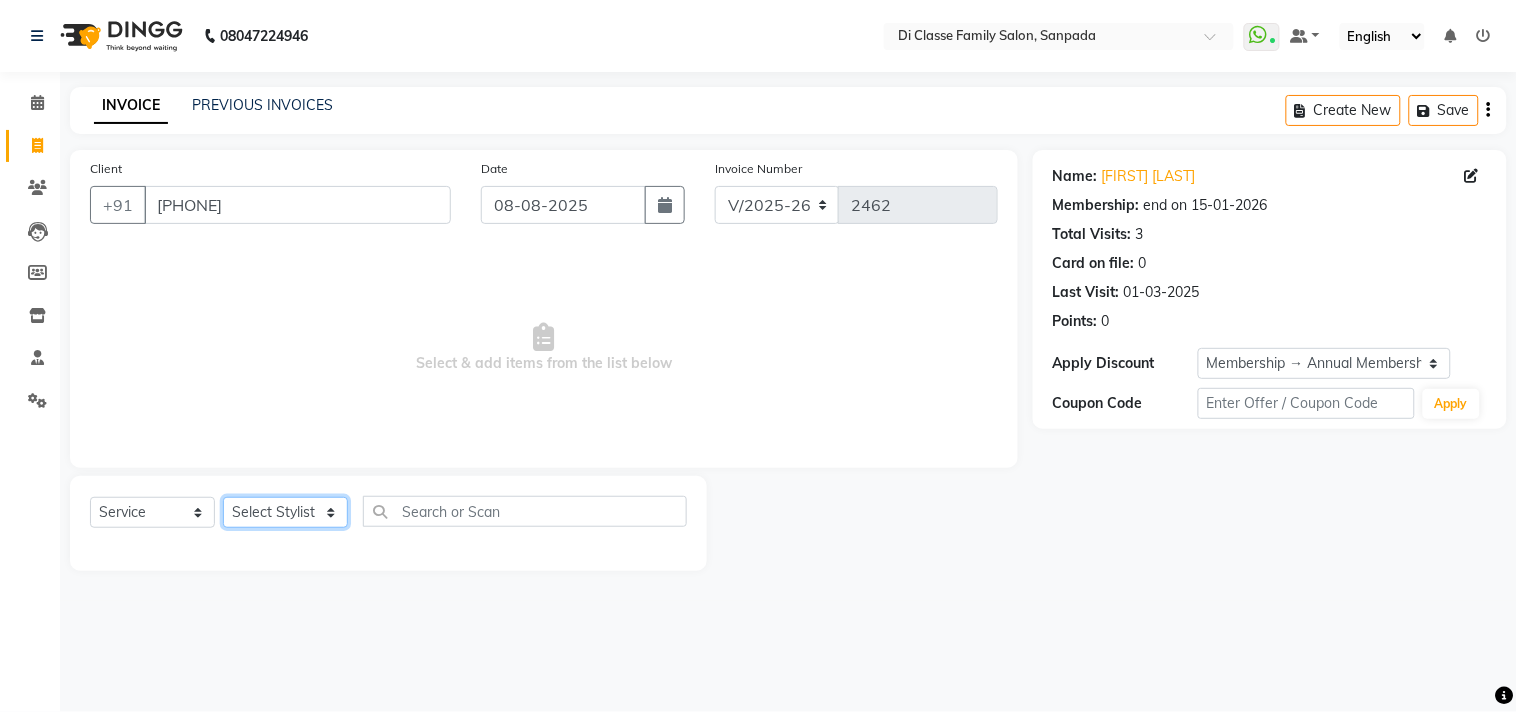 click on "Select Stylist aniket  Anu  AYAZ KADRI  Front Desk Javed kapil KOMAL  Payal  Pooja Jadhav Rahul Datkhile RESHMA SHAIKH rutik shinde SACHIN SAKPAL SADDAM SAHAJAN SAKSHI CHAVAN Sameer  sampada Sanjana  SANU SHUBHAM PEDNEKAR Sikandar Ansari Vijay kharat" 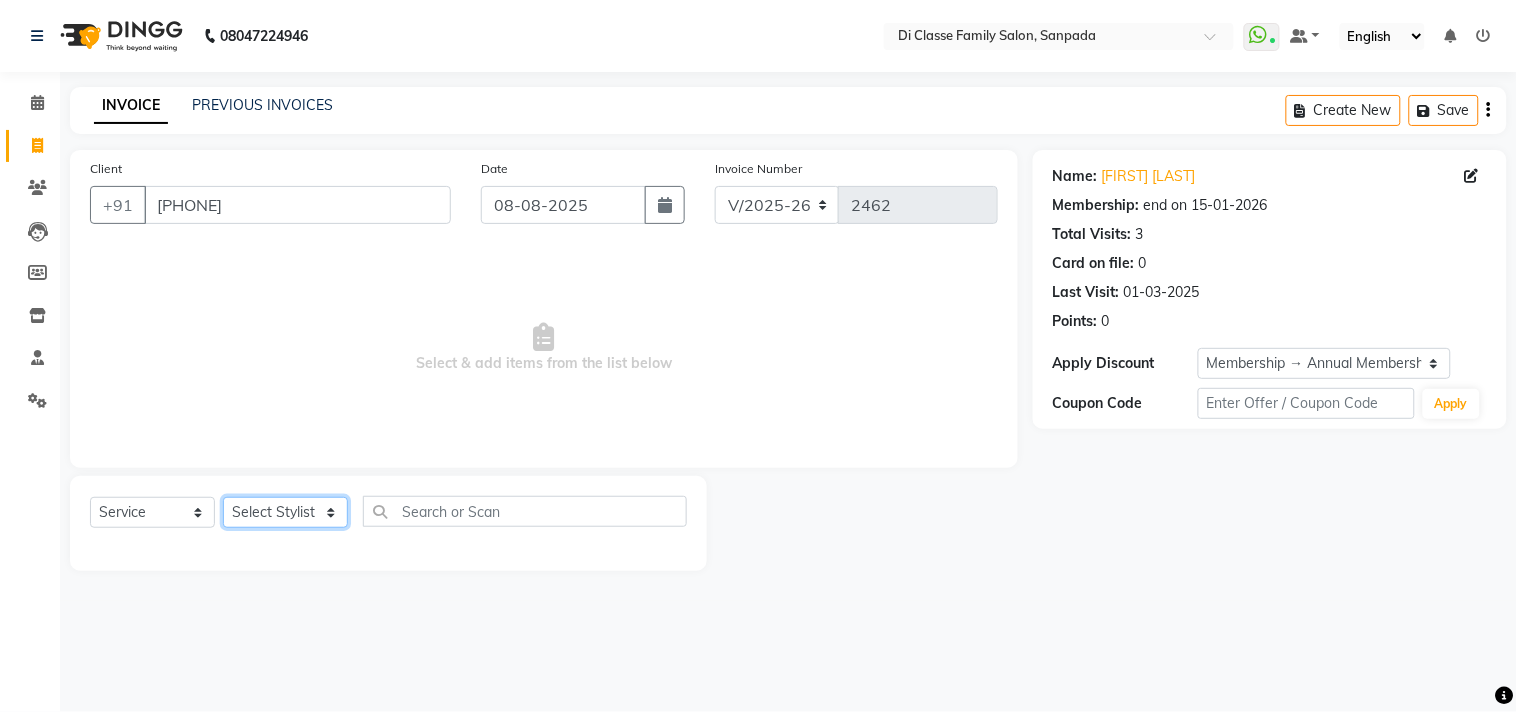 select on "79582" 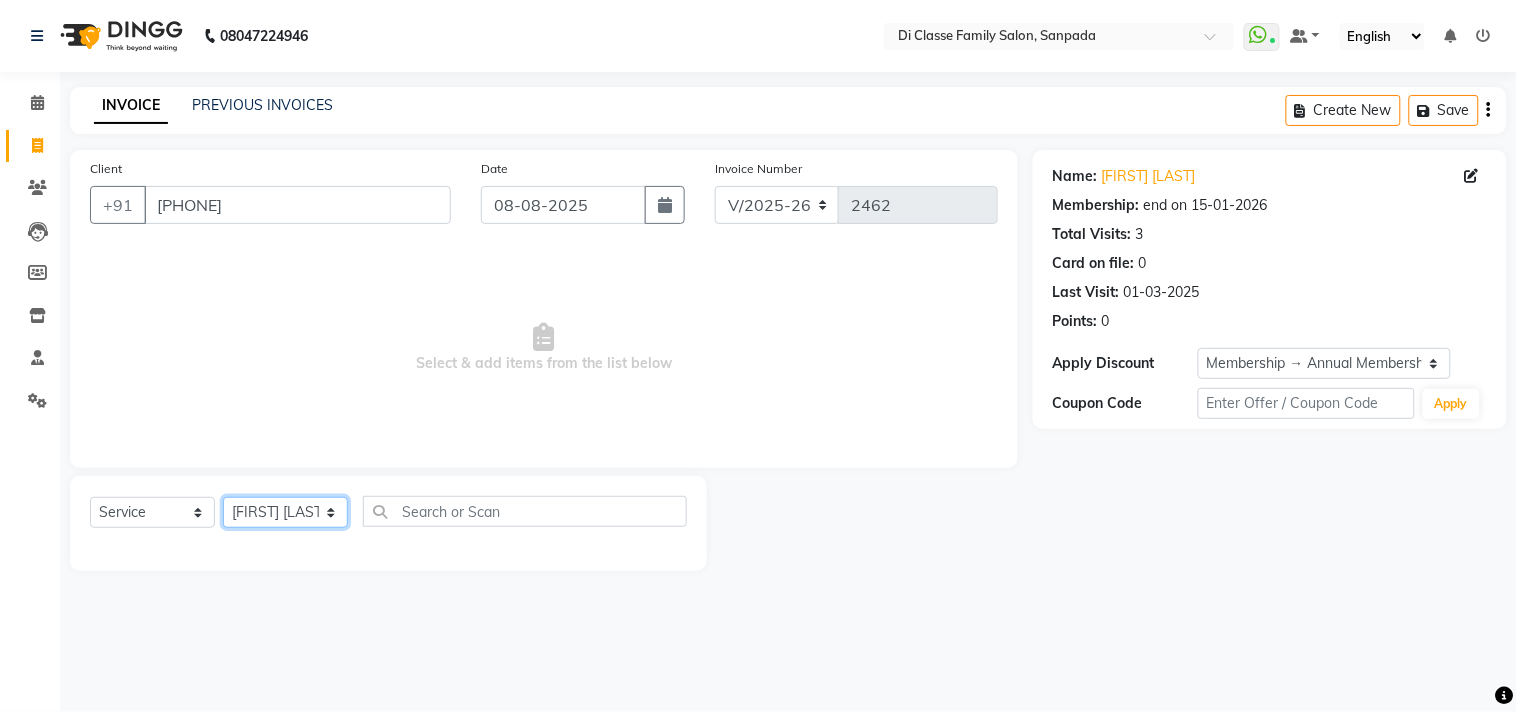click on "Select Stylist aniket  Anu  AYAZ KADRI  Front Desk Javed kapil KOMAL  Payal  Pooja Jadhav Rahul Datkhile RESHMA SHAIKH rutik shinde SACHIN SAKPAL SADDAM SAHAJAN SAKSHI CHAVAN Sameer  sampada Sanjana  SANU SHUBHAM PEDNEKAR Sikandar Ansari Vijay kharat" 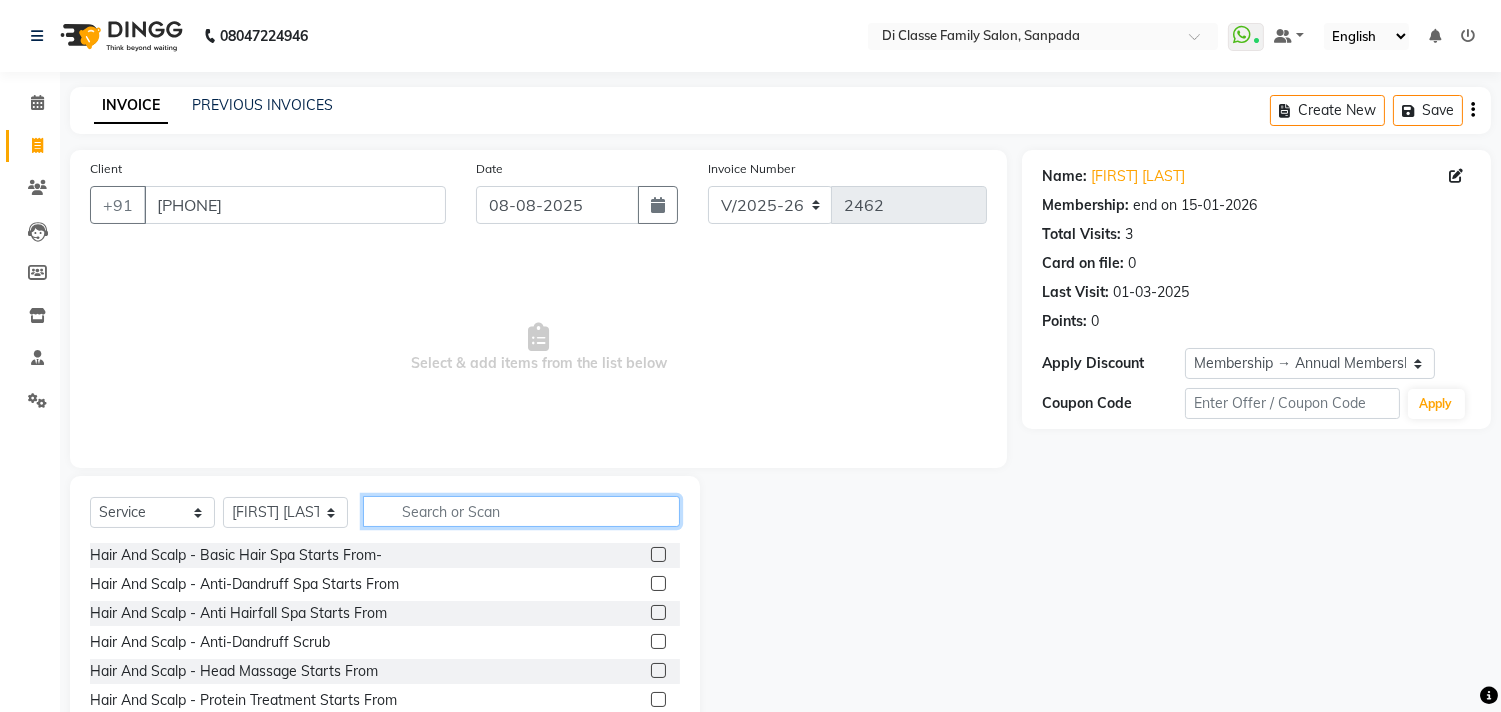 click 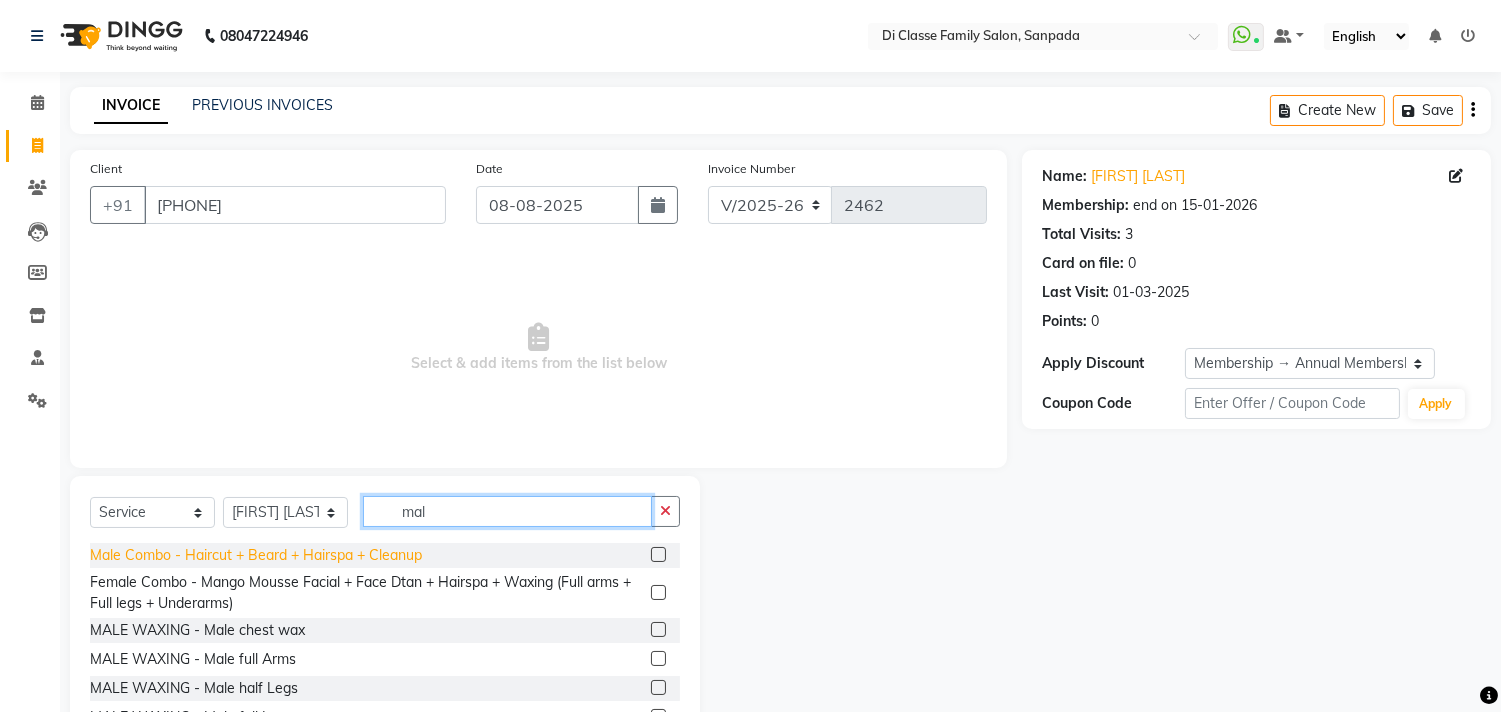 type on "mal" 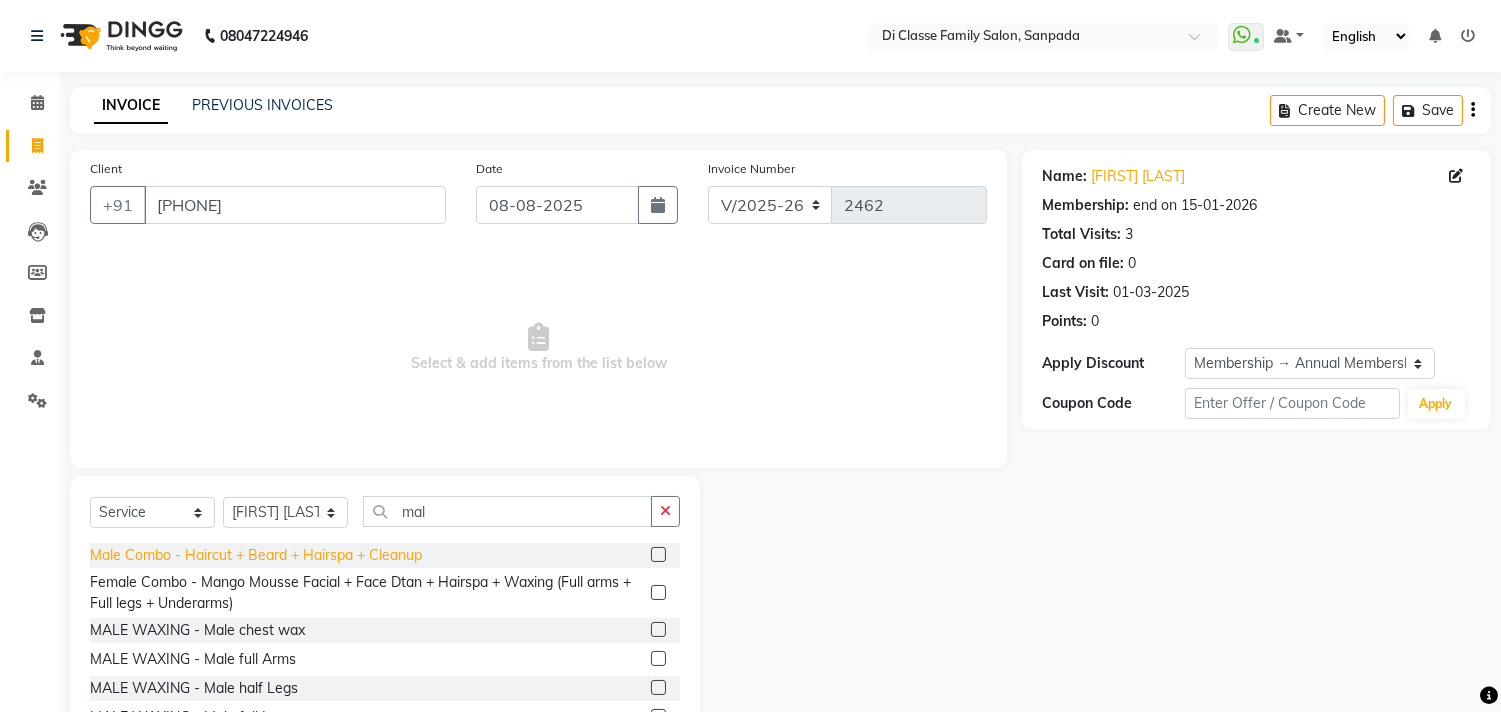 click on "Male Combo - Haircut + Beard + Hairspa + Cleanup" 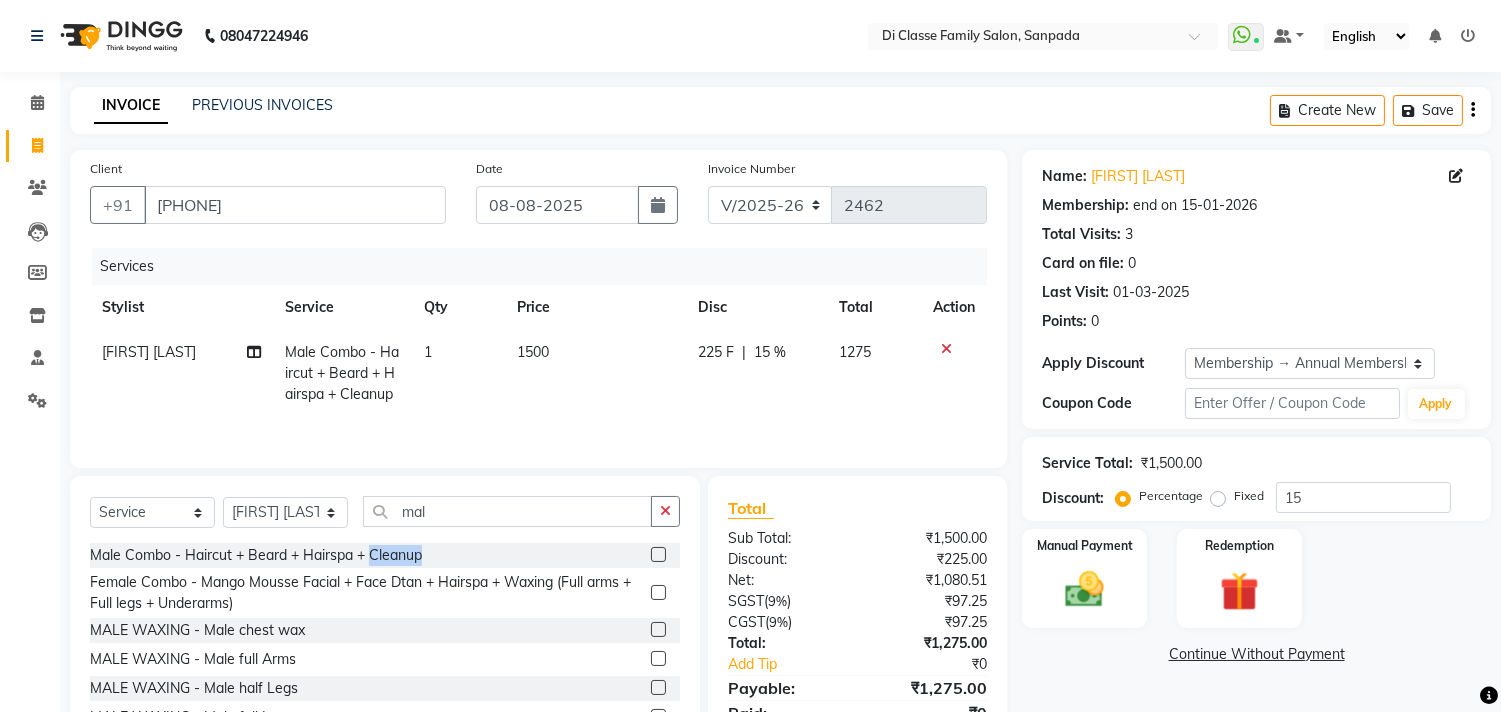 click on "Male Combo - Haircut + Beard + Hairspa + Cleanup" 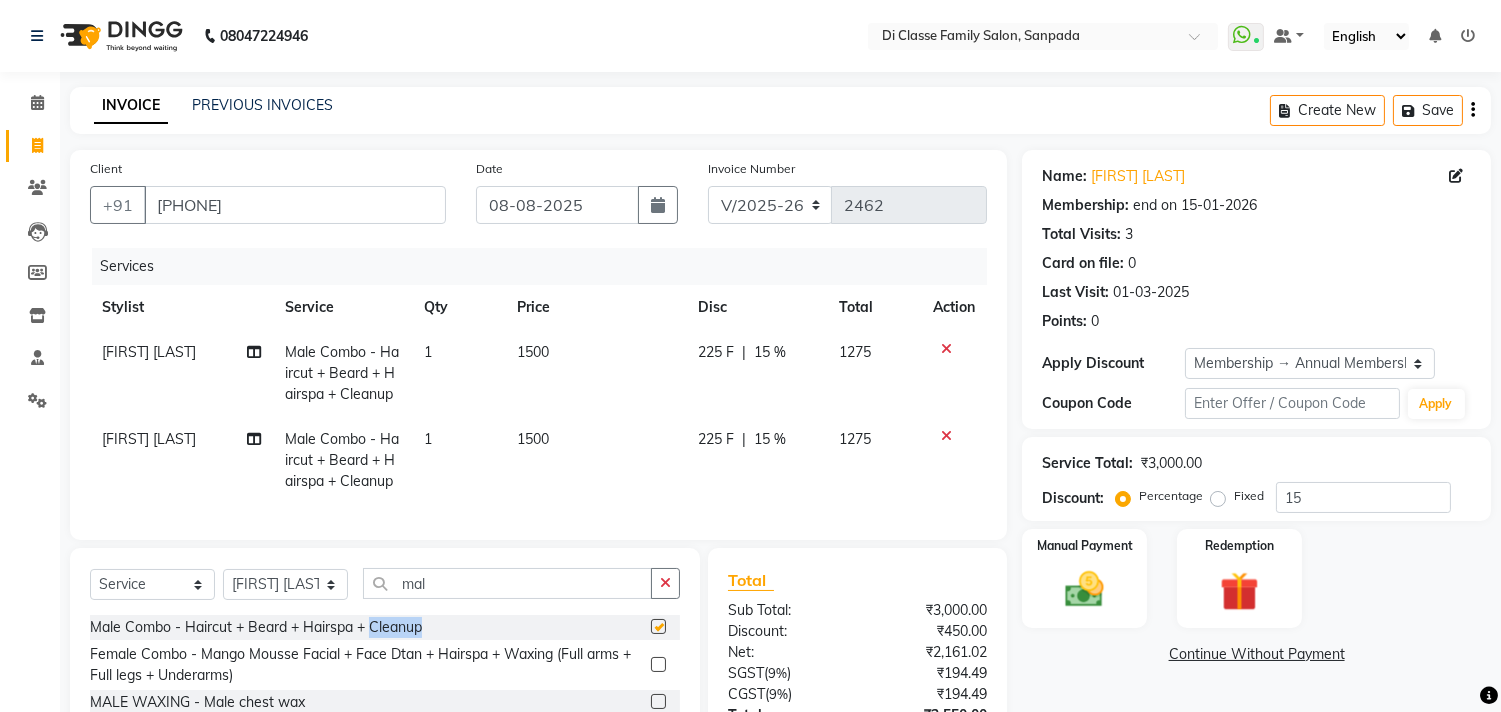 checkbox on "false" 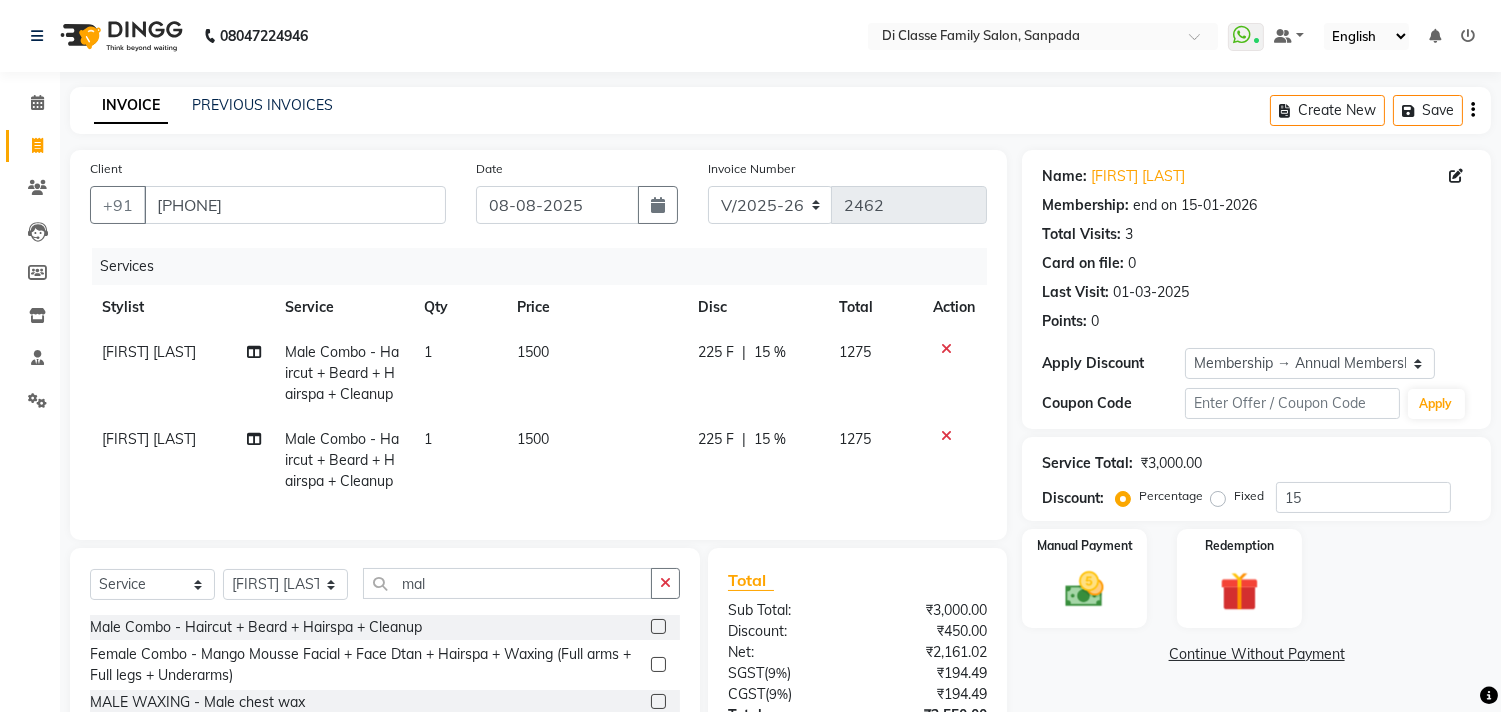 click on "[FIRST] [LAST]" 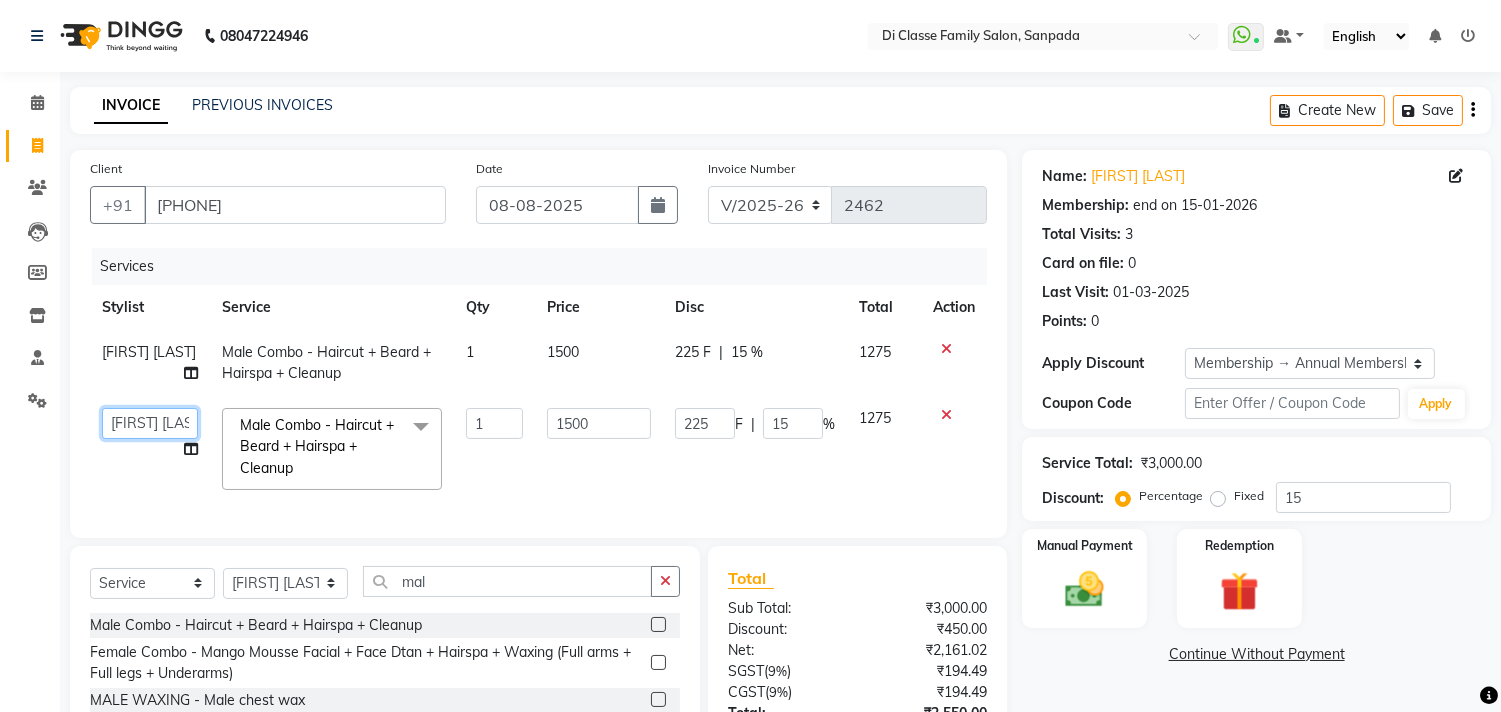 click on "aniket Anu AYAZ KADRI Front Desk Javed kapil KOMAL Payal Pooja Jadhav Rahul Datkhile RESHMA SHAIKH rutik shinde SACHIN SAKPAL SADDAM SAHAJAN SAKSHI CHAVAN Sameer sampada Sanjana SANU SHUBHAM PEDNEKAR Sikandar Ansari Vijay kharat" 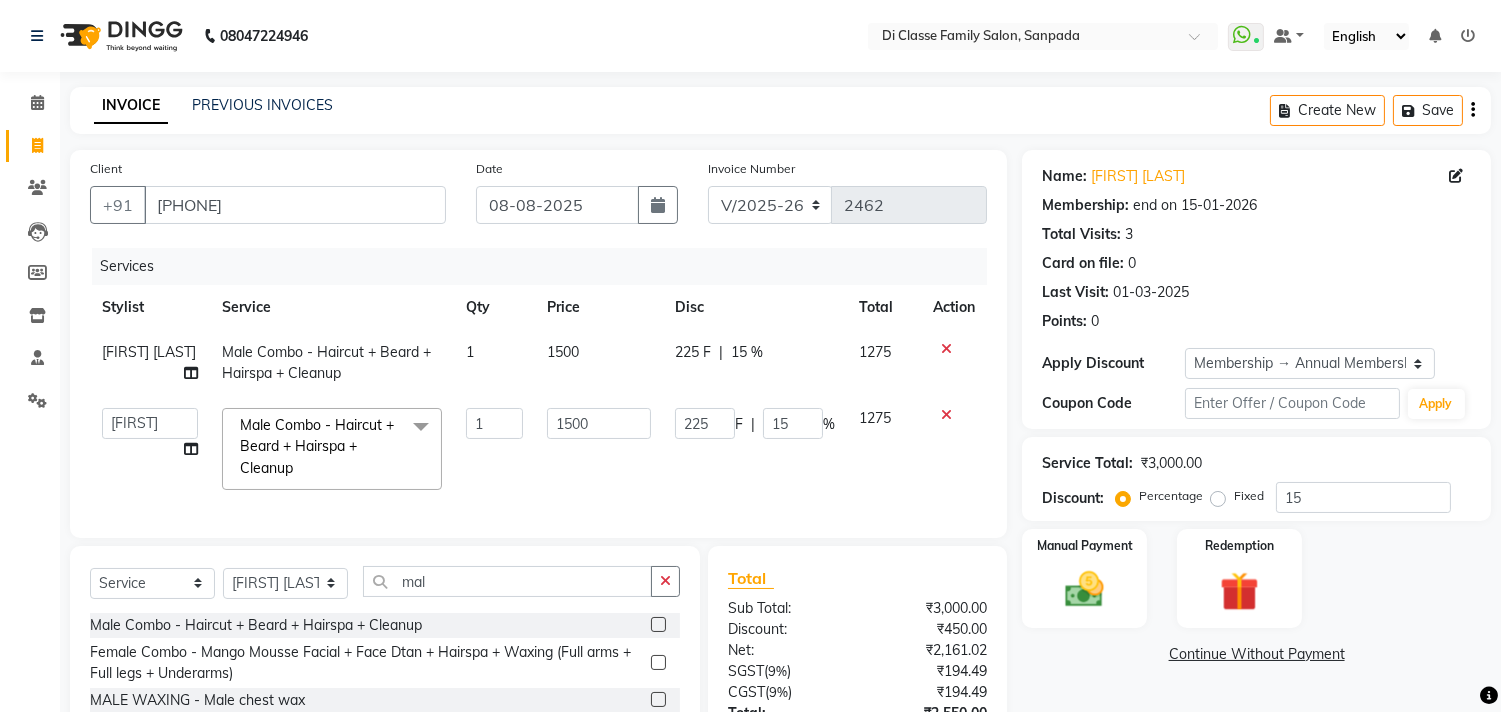 select on "75587" 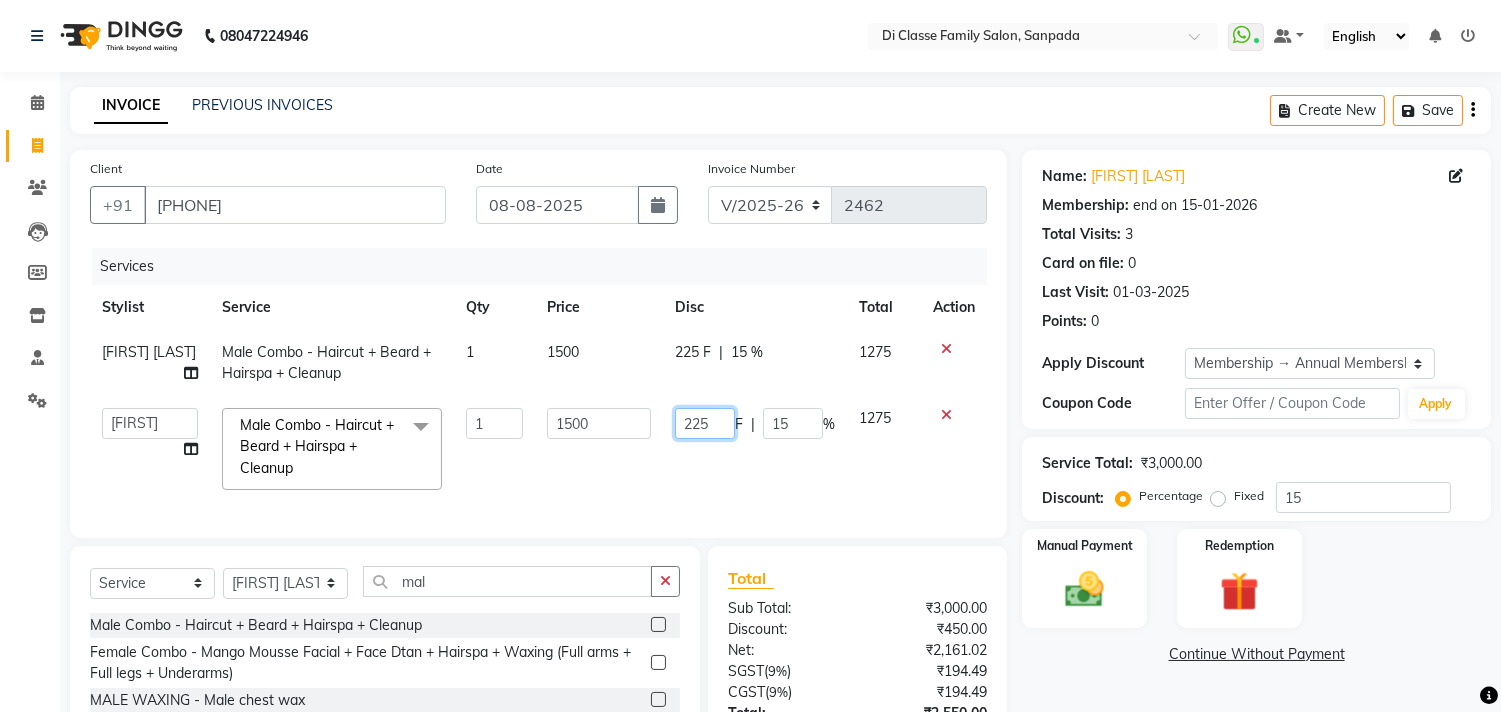 click on "225" 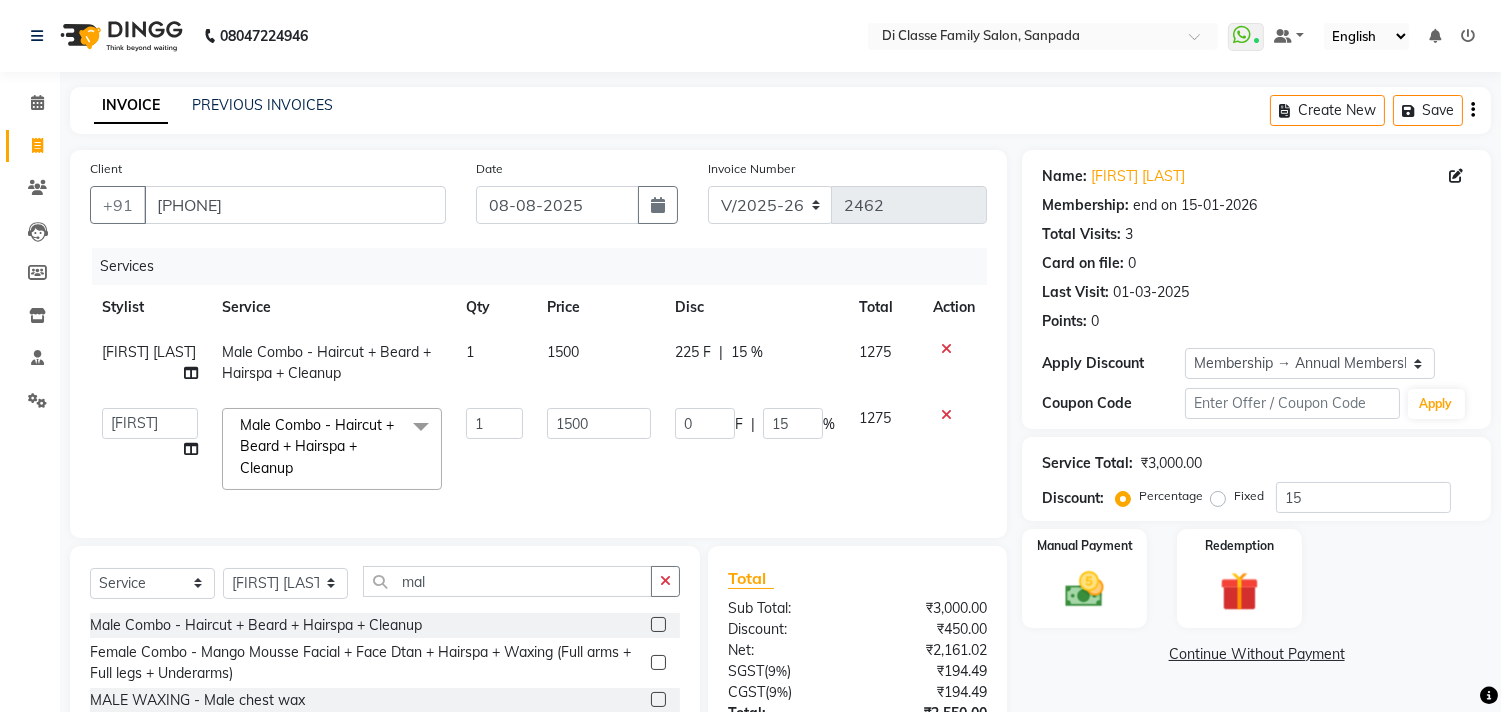 click on "225 F" 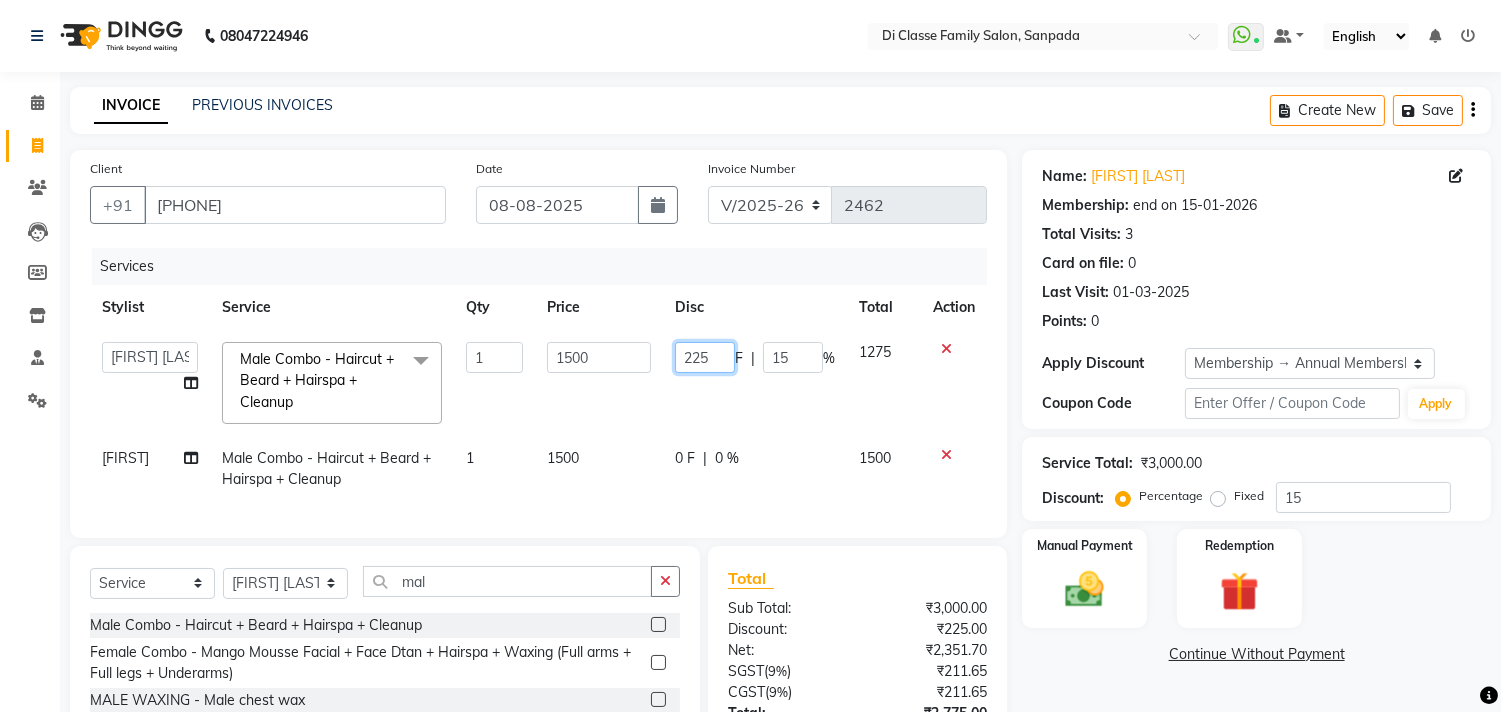 click on "225" 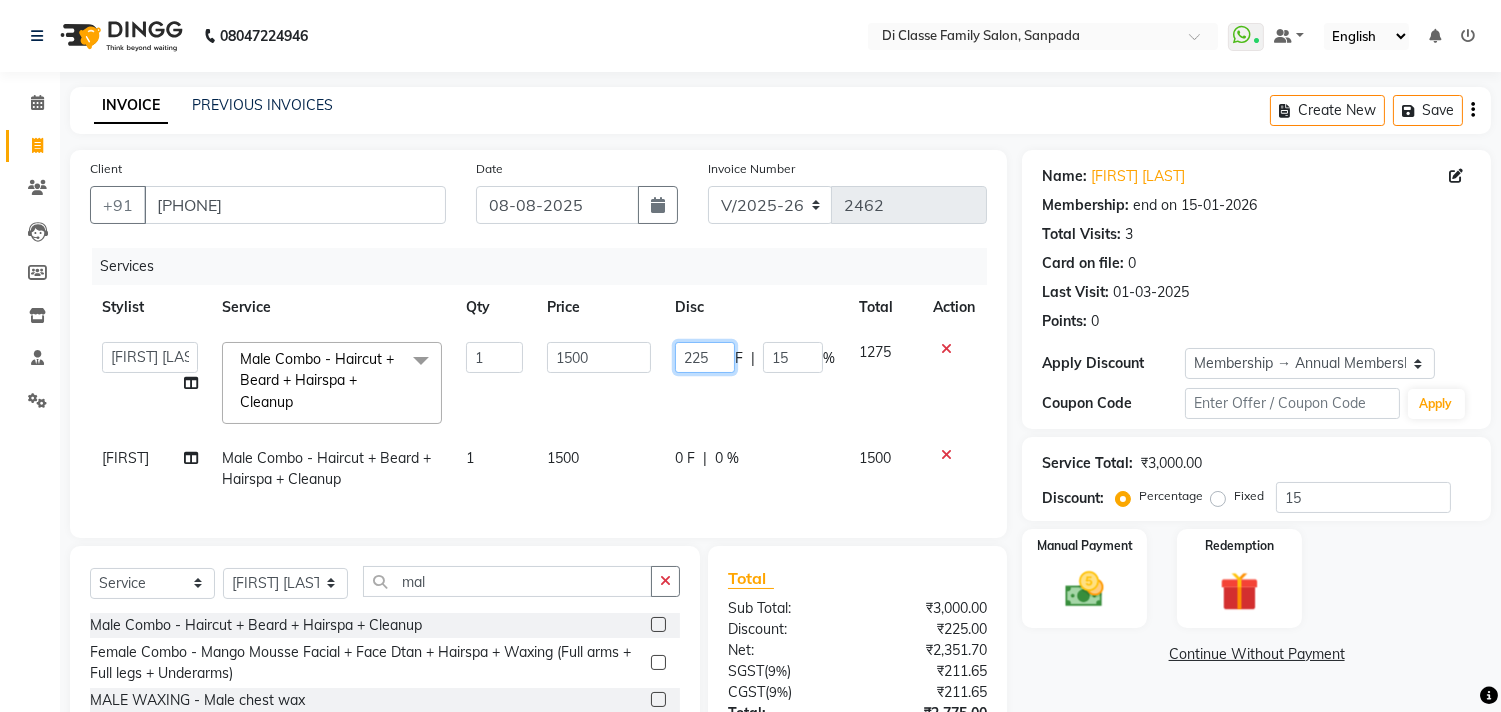 click on "225" 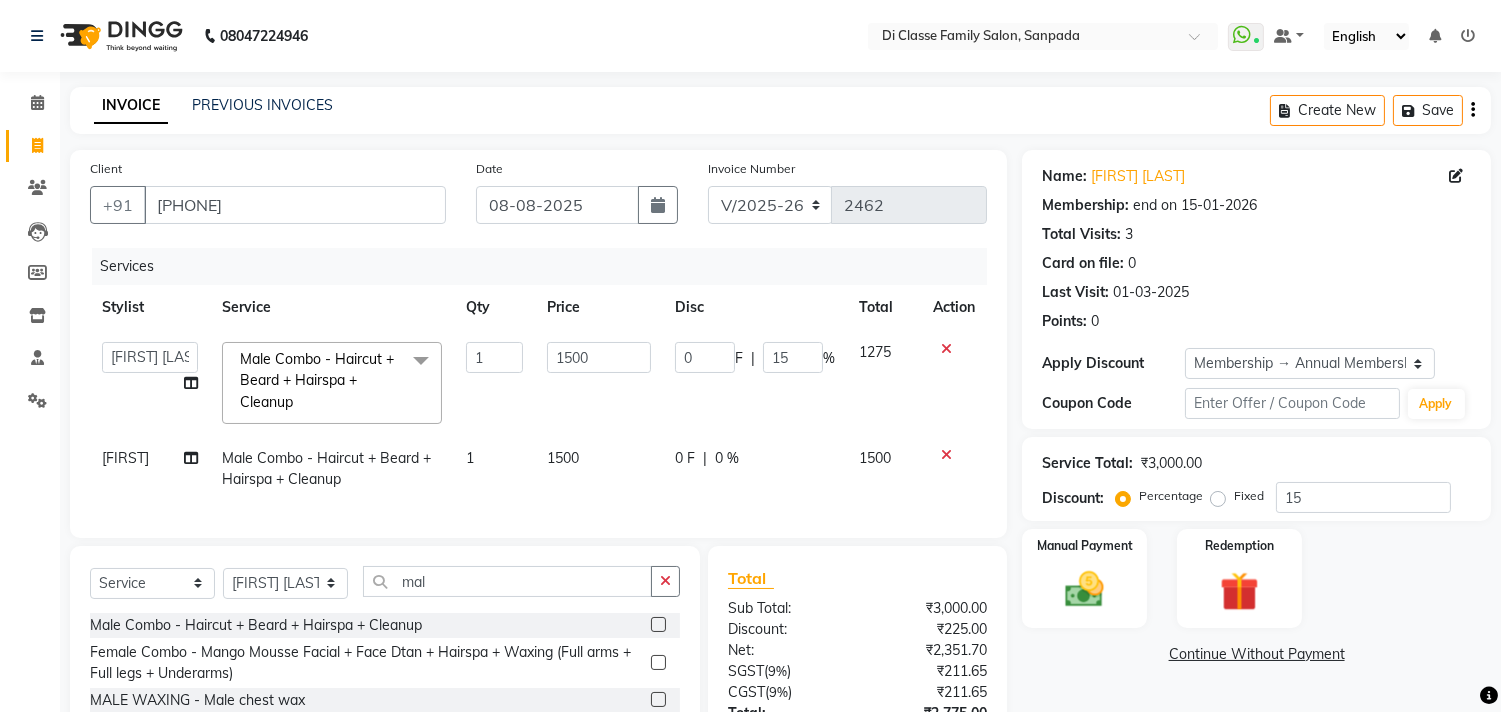 click on "aniket Anu AYAZ KADRI Front Desk Javed kapil KOMAL Payal Pooja Jadhav Rahul Datkhile RESHMA SHAIKH rutik shinde SACHIN SAKPAL SADDAM SAHAJAN SAKSHI CHAVAN Sameer sampada Sanjana SANU SHUBHAM PEDNEKAR Sikandar Ansari Vijay kharat Female Combo - Mango Mousse Facial + Face Dtan + Hairspa + Waxing (Full arms + Full legs + Underarms) HAIRCUT - Men's Advanced haircut HAIRCUT - Senior Stylist HAIRCUT - Hair-wash HAIRCUT - Hair-styling BEARD - Clean shave D-TAN - Feet 1" 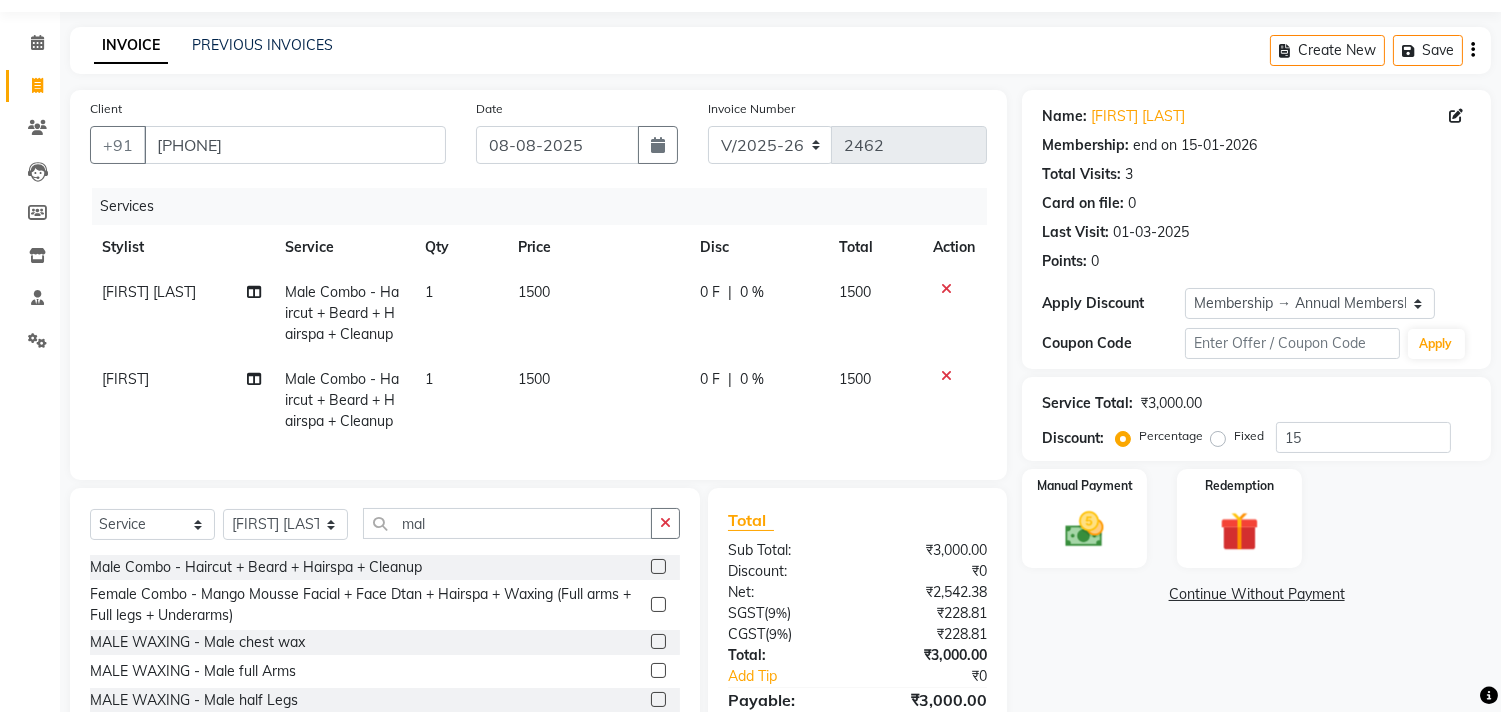 scroll, scrollTop: 111, scrollLeft: 0, axis: vertical 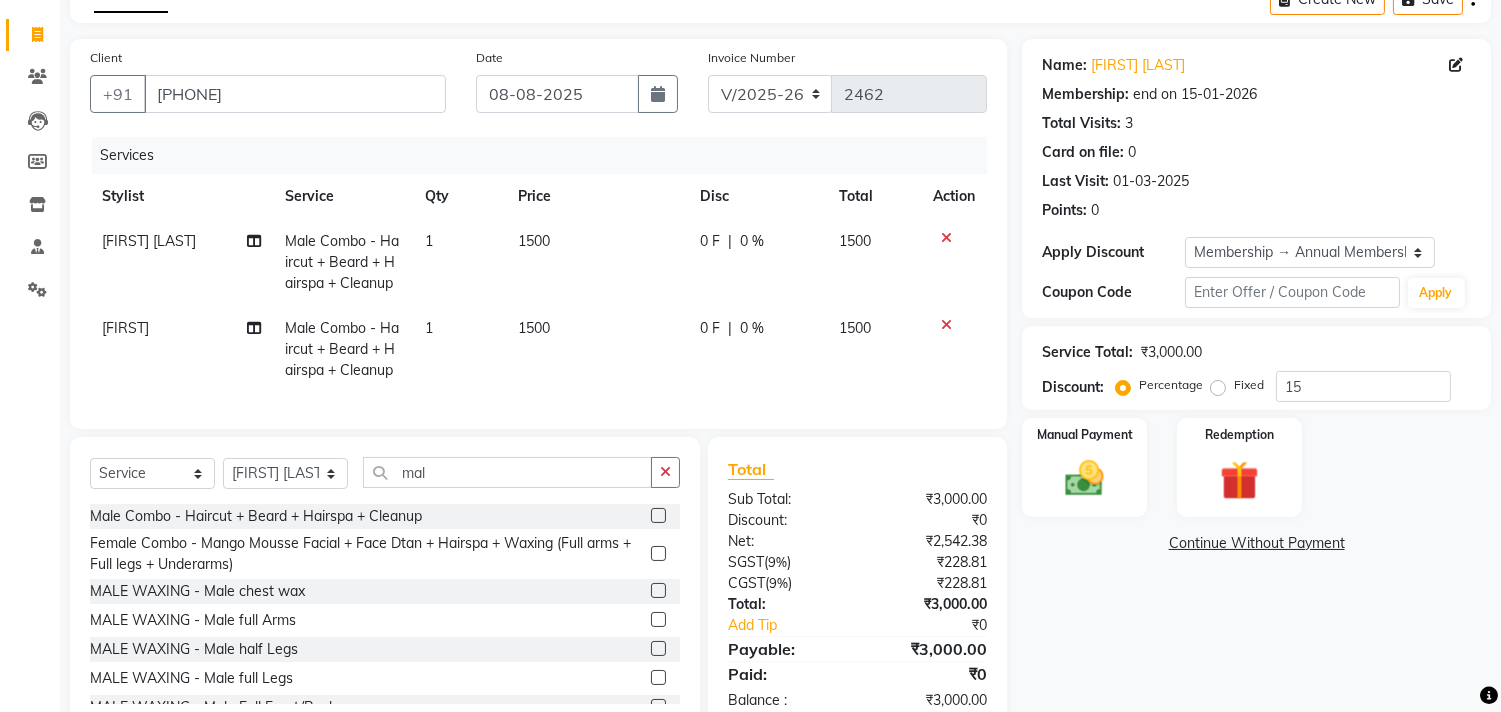 click on "[FIRST]" 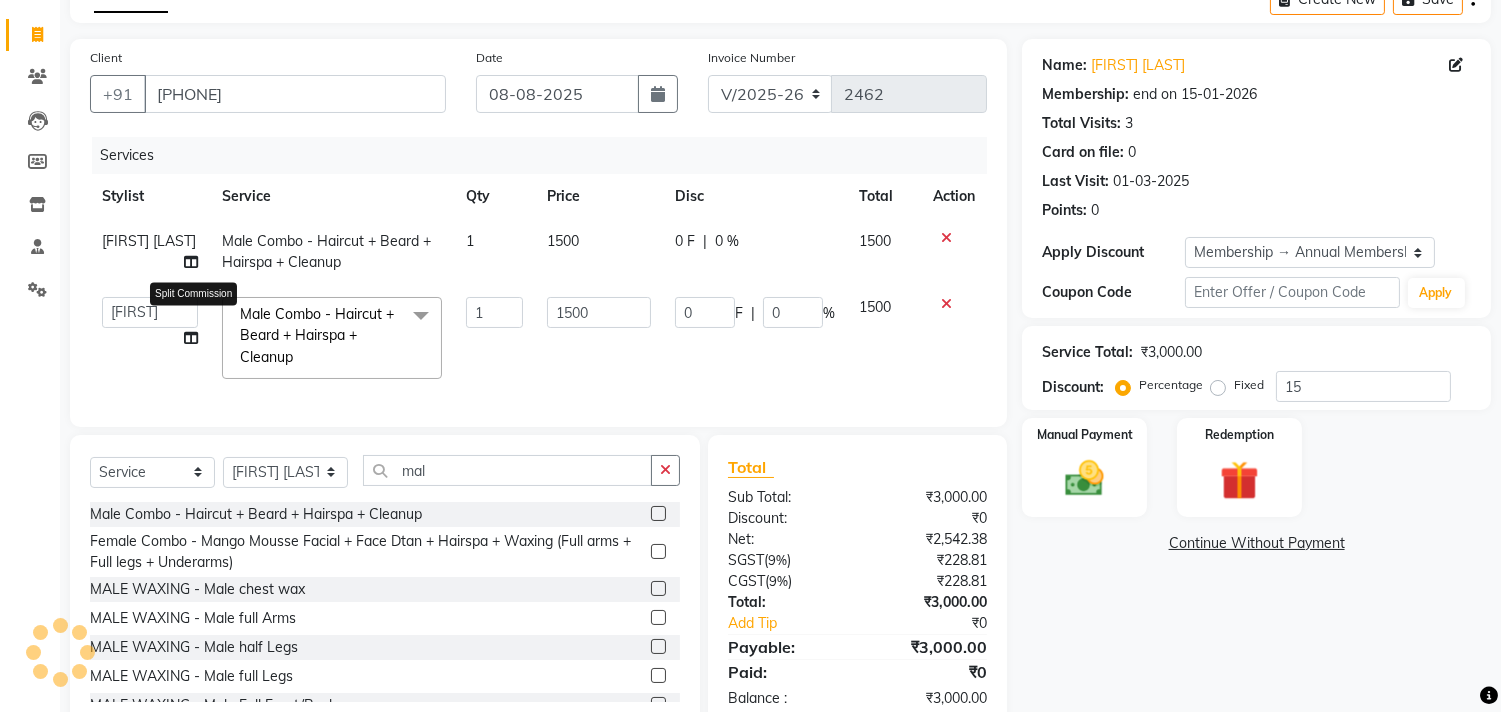 click 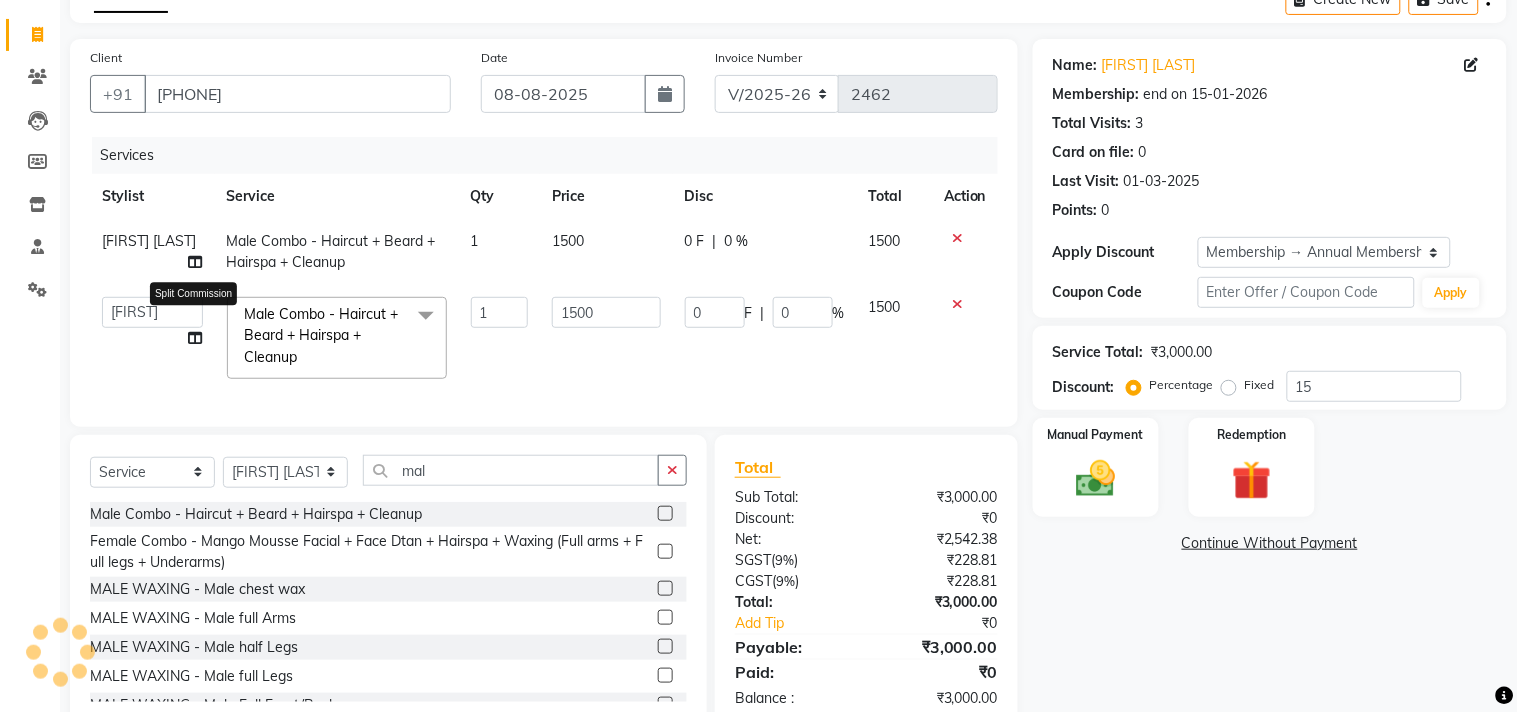 select on "75587" 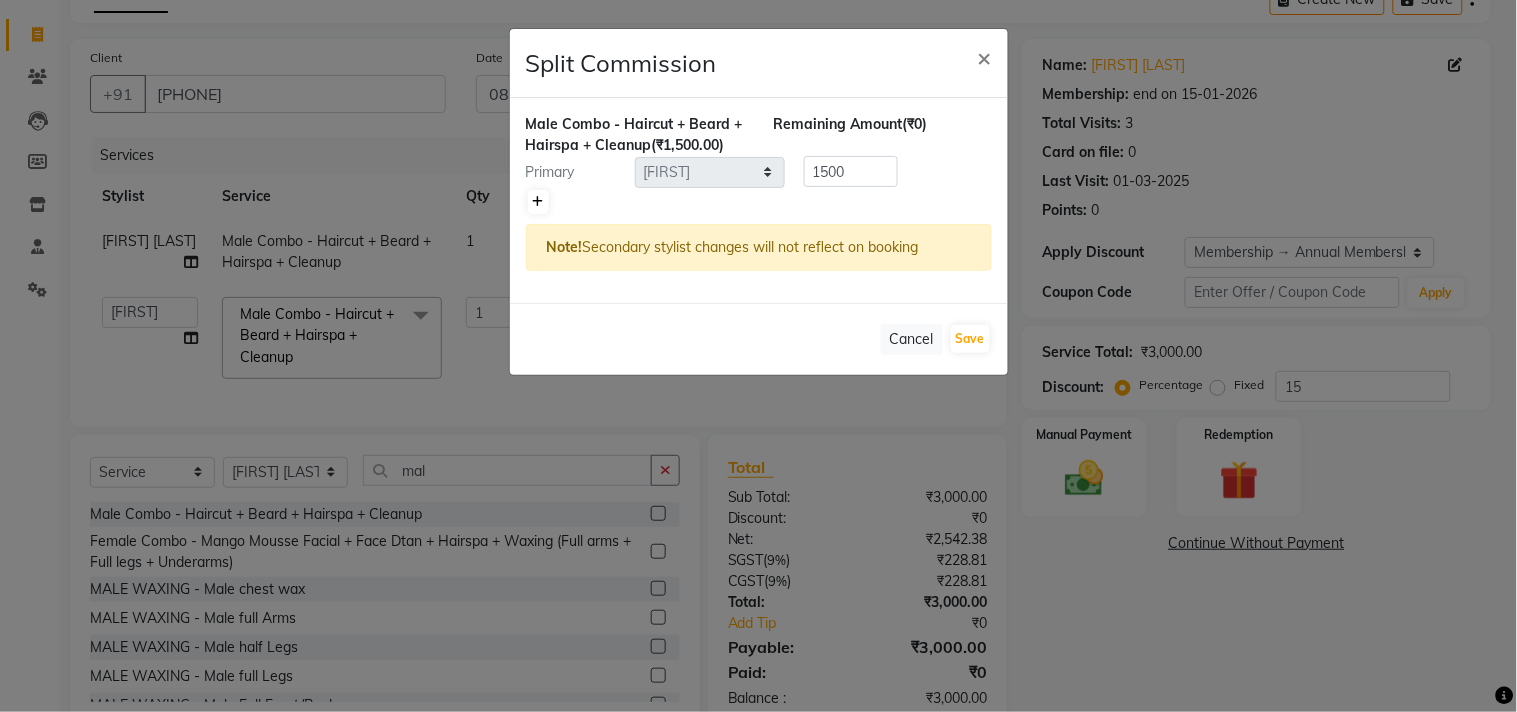 click 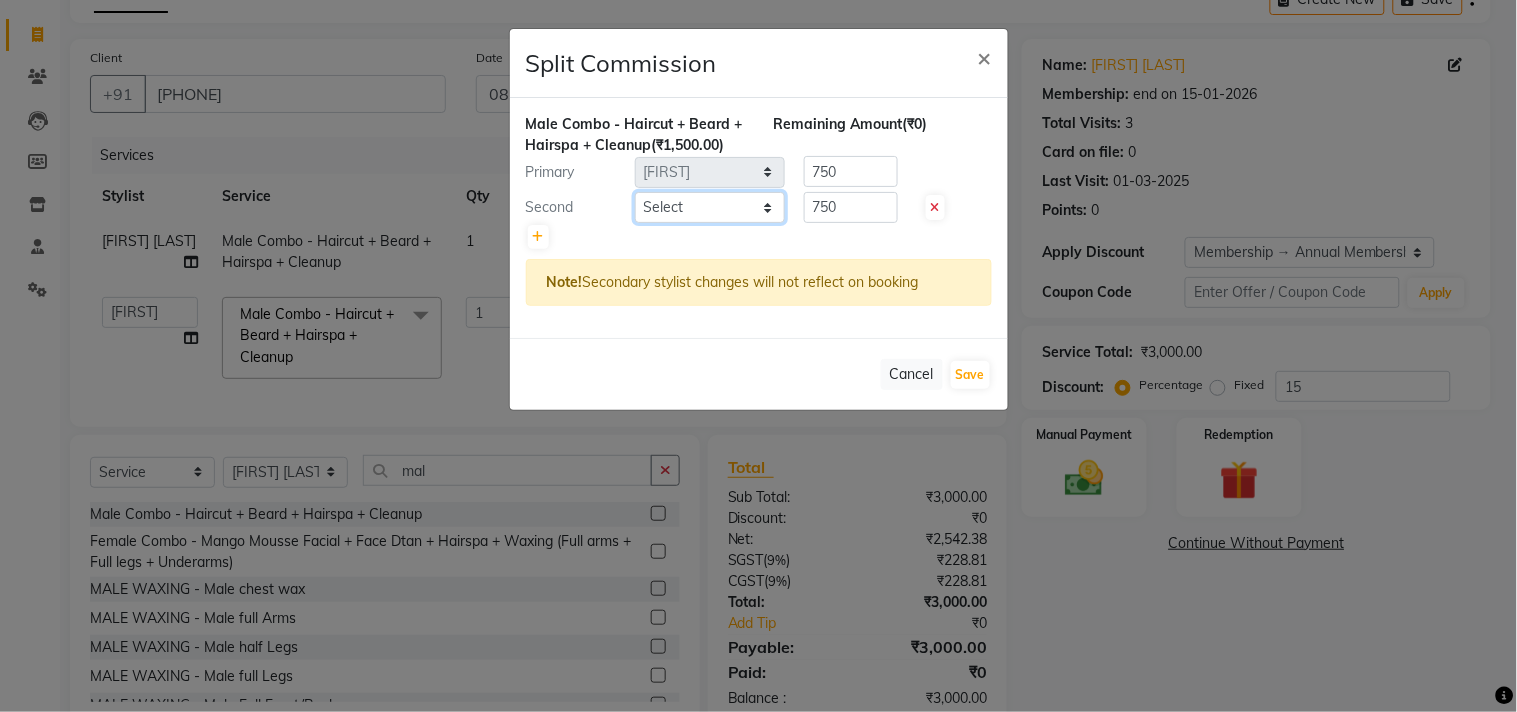 click on "Select aniket Anu AYAZ KADRI Front Desk Javed kapil KOMAL Payal Pooja Jadhav Rahul Datkhile RESHMA SHAIKH rutik shinde SACHIN SAKPAL SADDAM SAHAJAN SAKSHI CHAVAN Sameer sampada Sanjana SANU SHUBHAM PEDNEKAR Sikandar Ansari Vijay kharat Female Combo - Mango Mousse Facial + Face Dtan + Hairspa + Waxing (Full arms + Full legs + Underarms) HAIRCUT - Men's Advanced haircut HAIRCUT - Senior Stylist HAIRCUT - Hair-wash HAIRCUT - Hair-styling BEARD - Clean shave D-TAN - Feet 1" 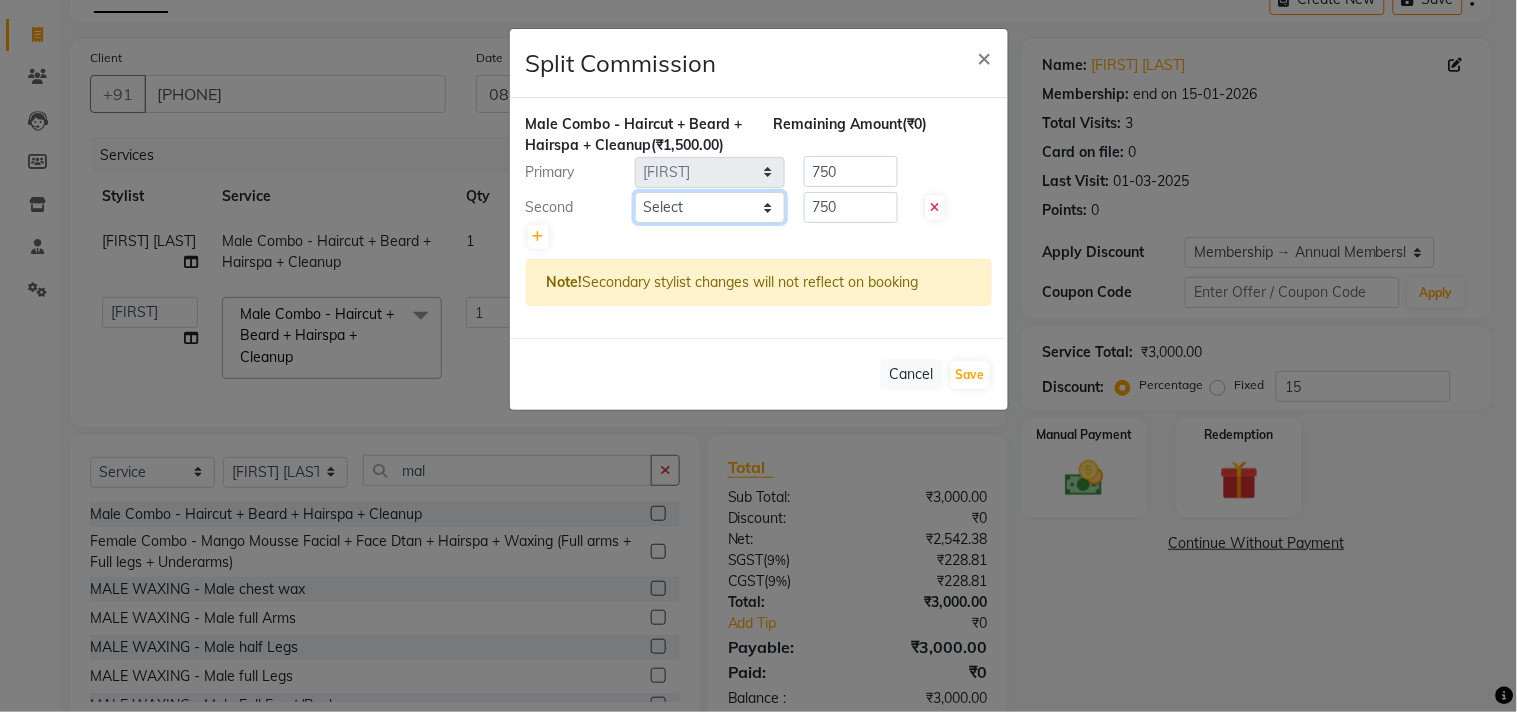 select on "59601" 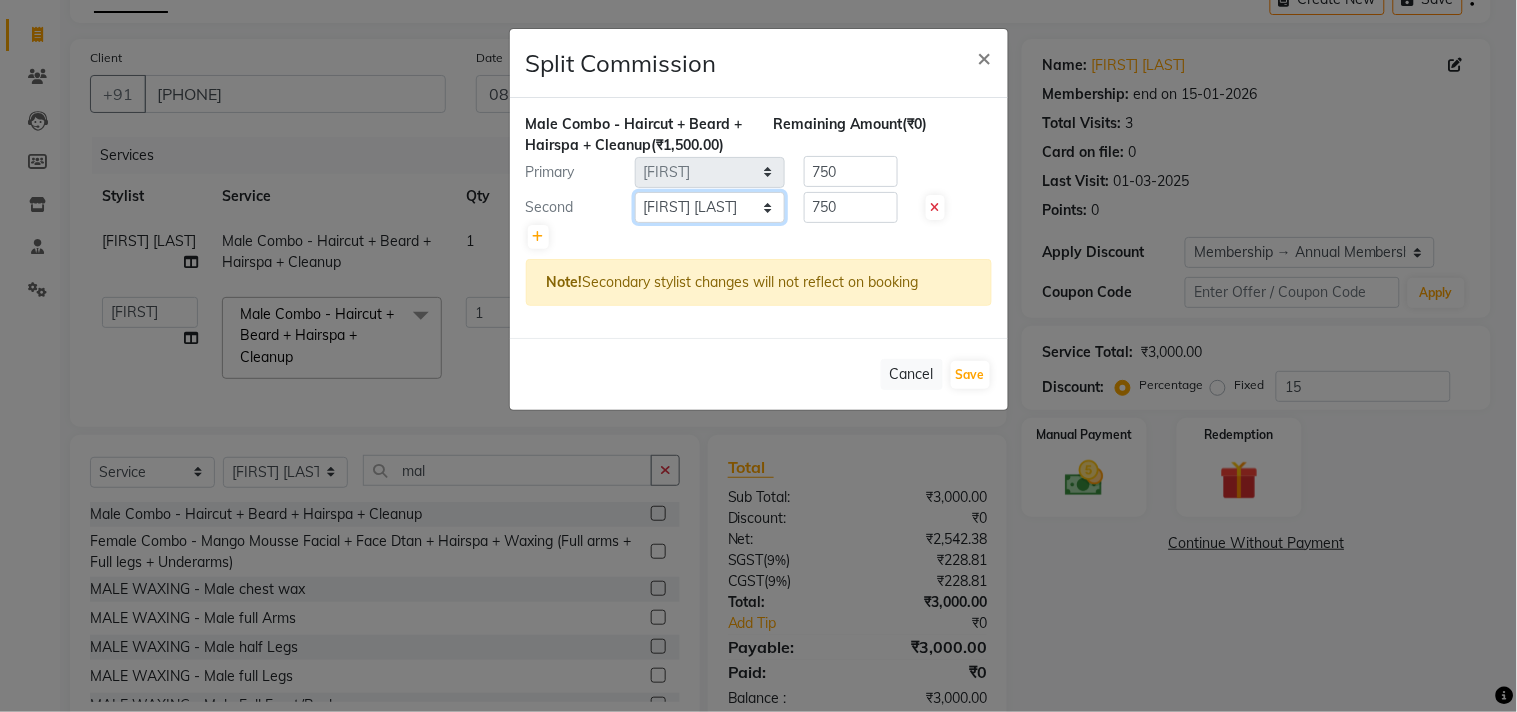 click on "Select aniket Anu AYAZ KADRI Front Desk Javed kapil KOMAL Payal Pooja Jadhav Rahul Datkhile RESHMA SHAIKH rutik shinde SACHIN SAKPAL SADDAM SAHAJAN SAKSHI CHAVAN Sameer sampada Sanjana SANU SHUBHAM PEDNEKAR Sikandar Ansari Vijay kharat Female Combo - Mango Mousse Facial + Face Dtan + Hairspa + Waxing (Full arms + Full legs + Underarms) HAIRCUT - Men's Advanced haircut HAIRCUT - Senior Stylist HAIRCUT - Hair-wash HAIRCUT - Hair-styling BEARD - Clean shave D-TAN - Feet 1" 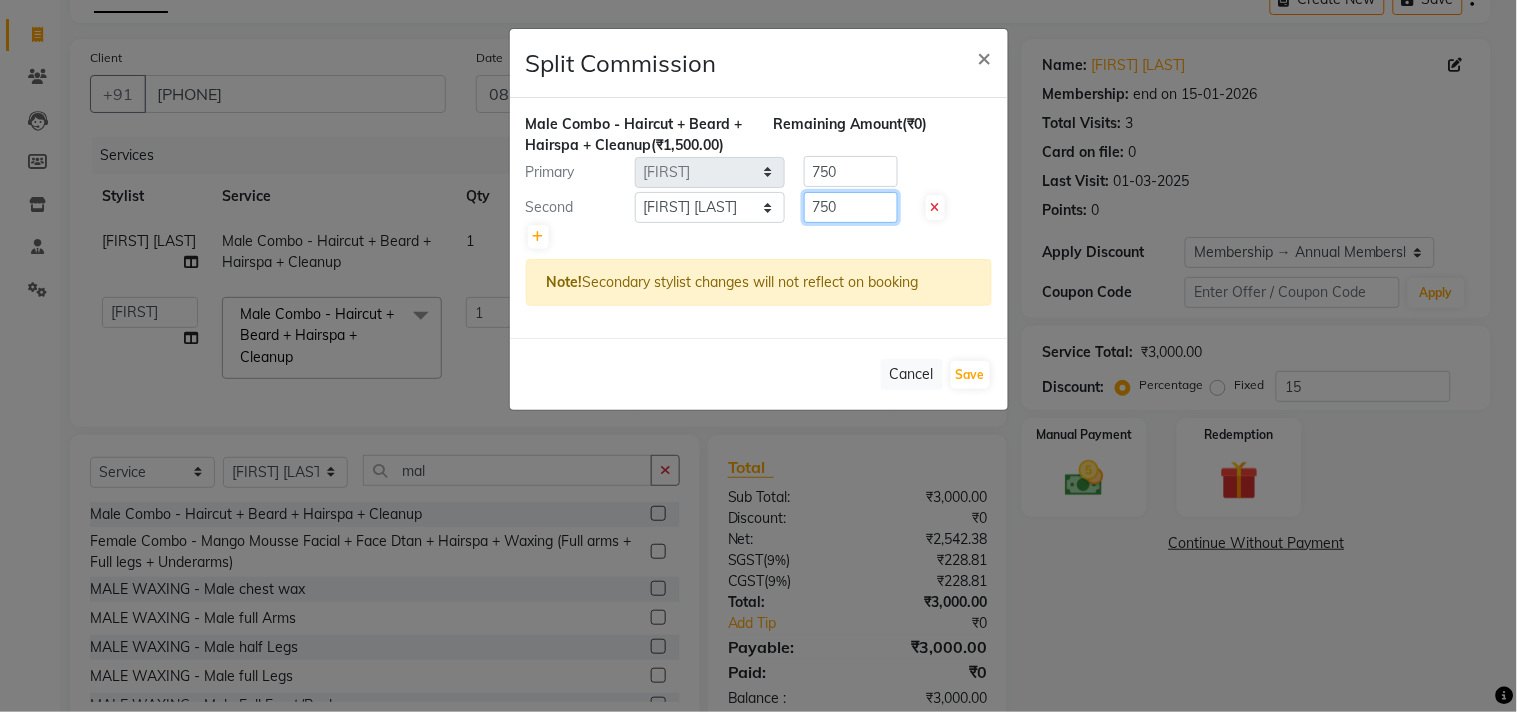 click on "750" 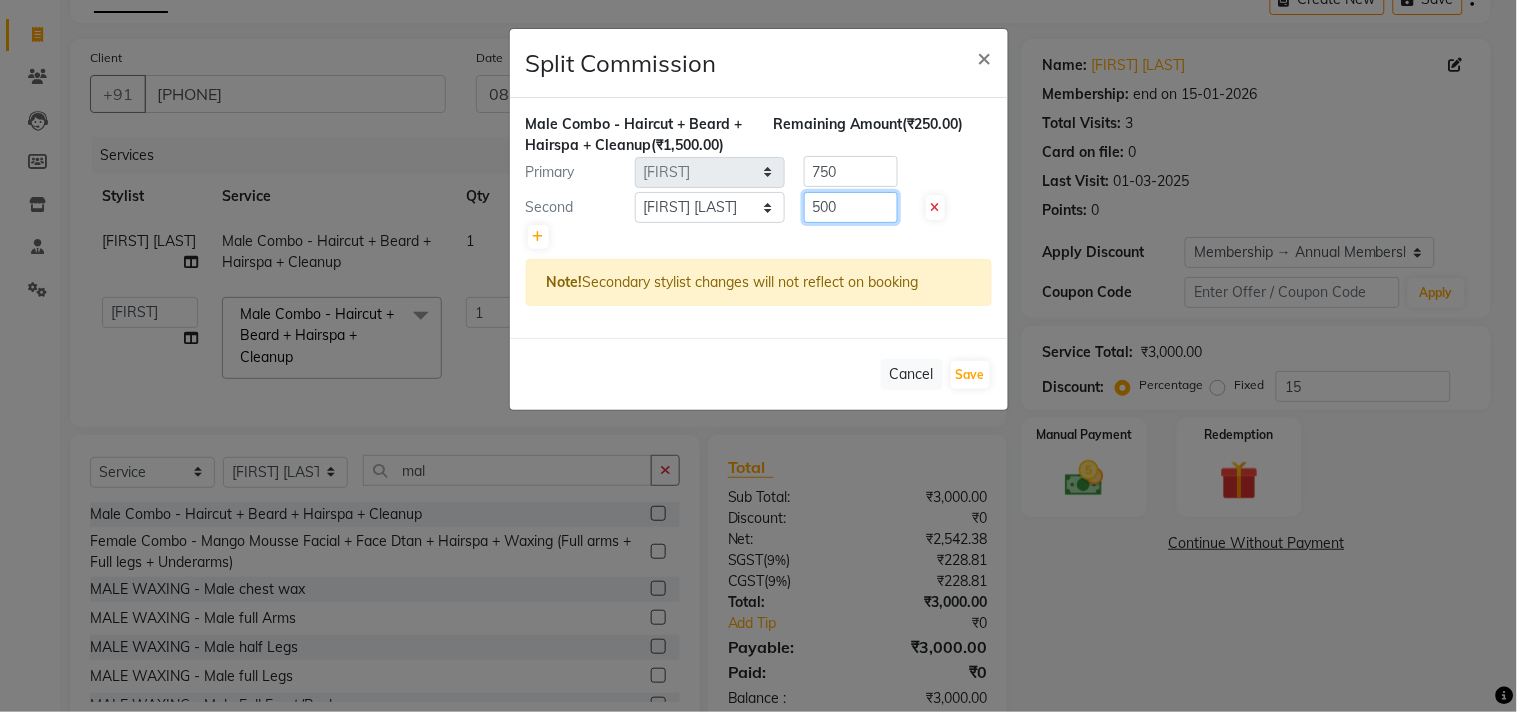 type on "500" 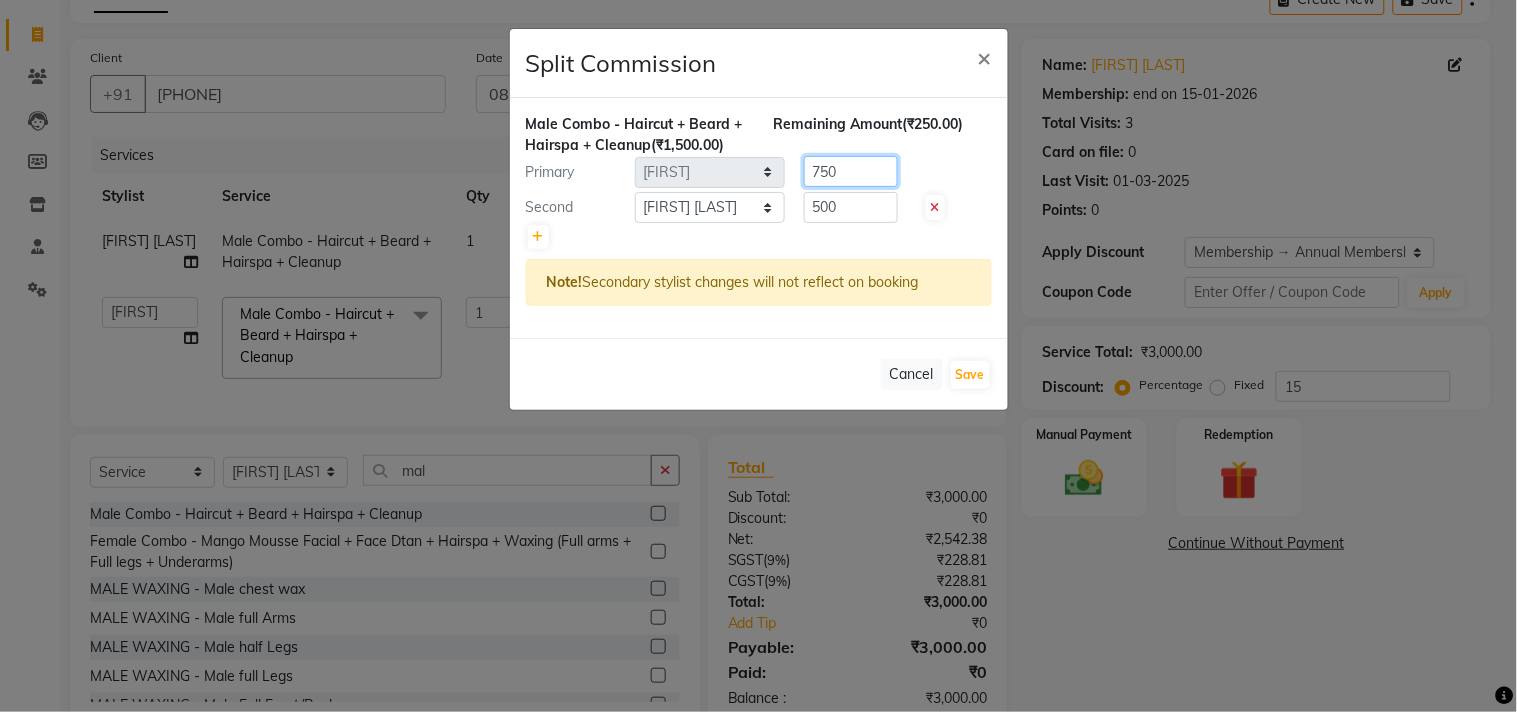 click on "750" 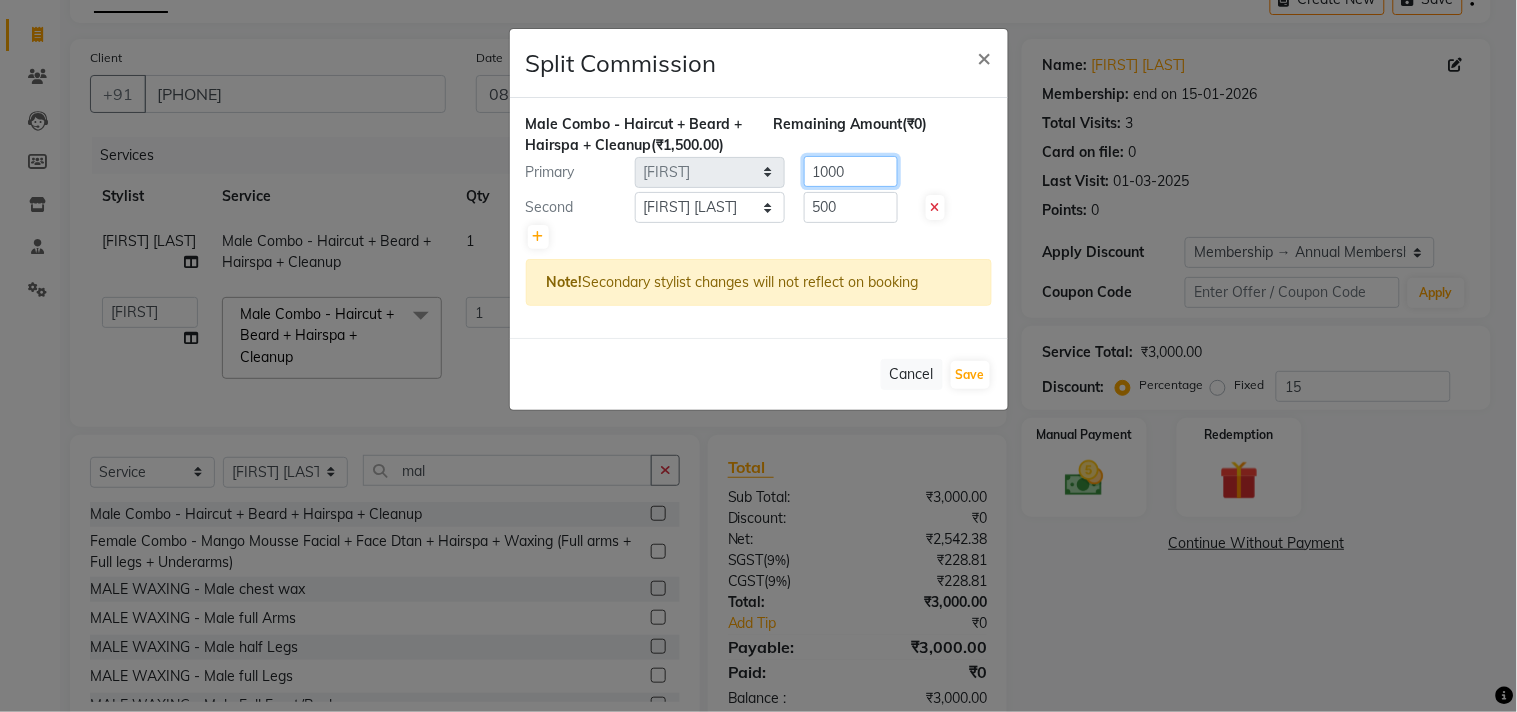 type on "1000" 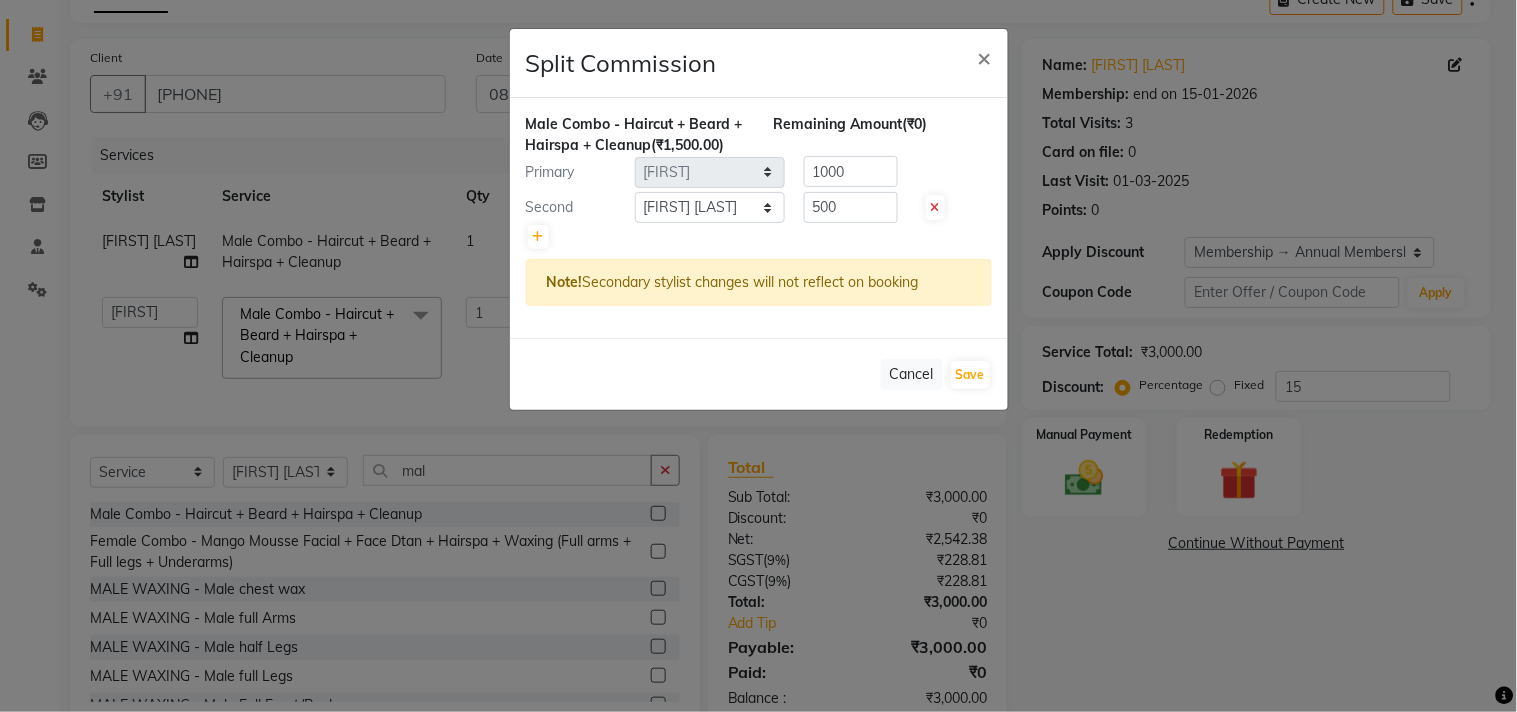 click on "Cancel   Save" 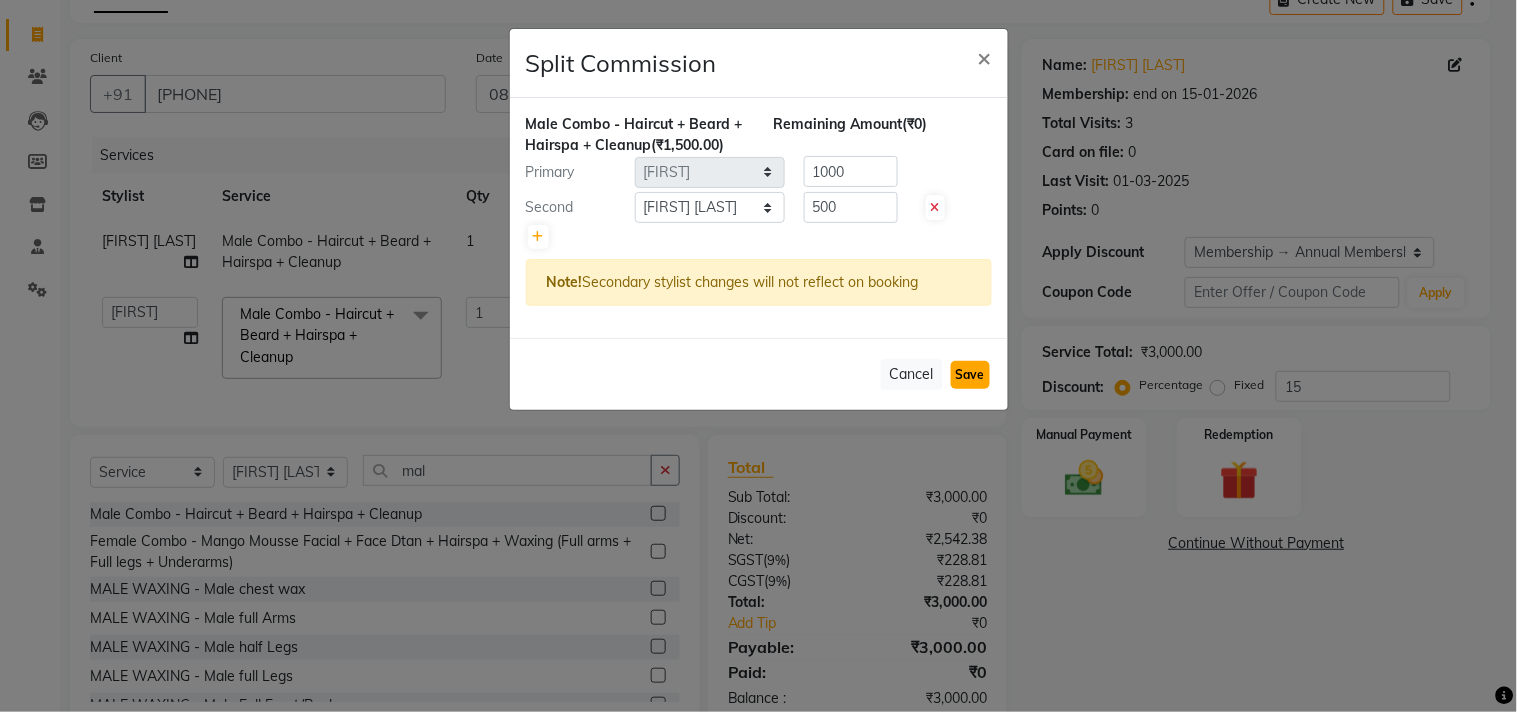 click on "Save" 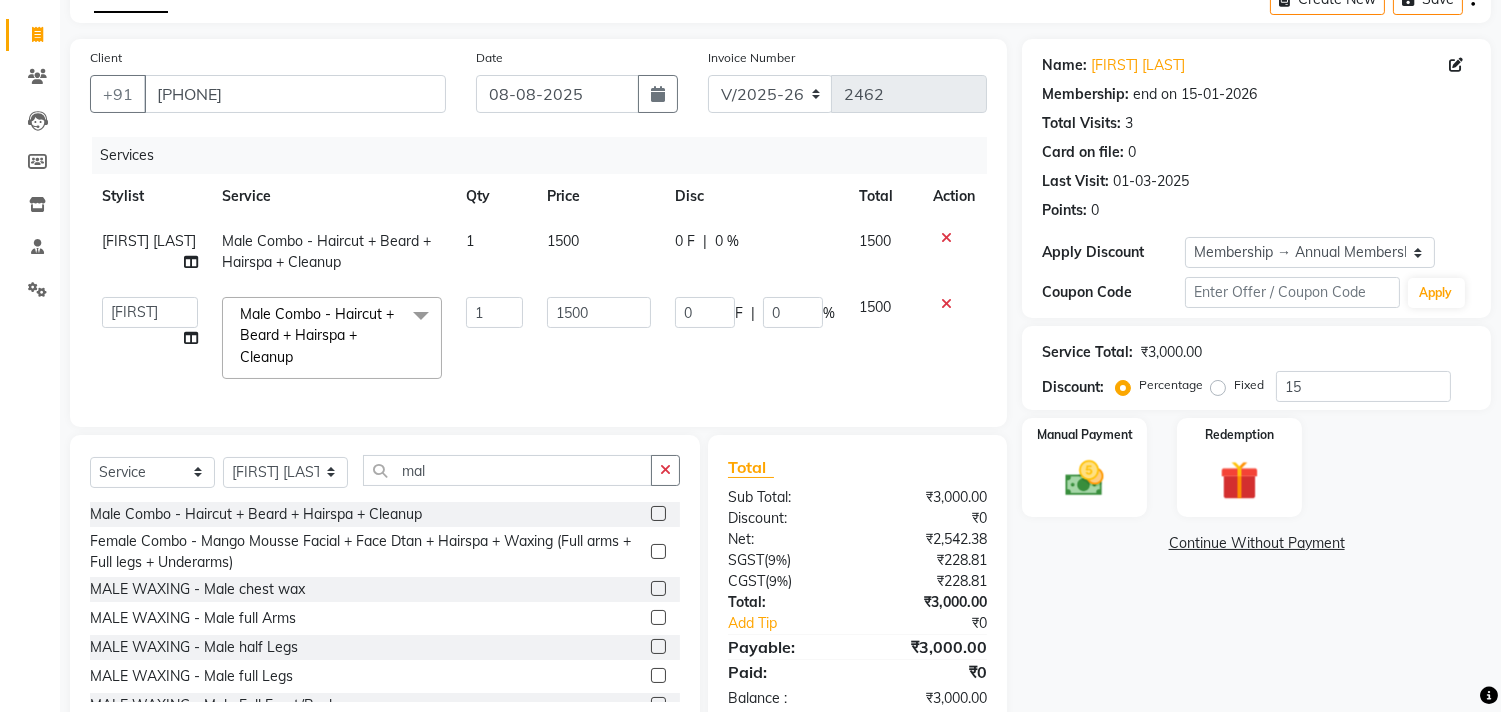 click 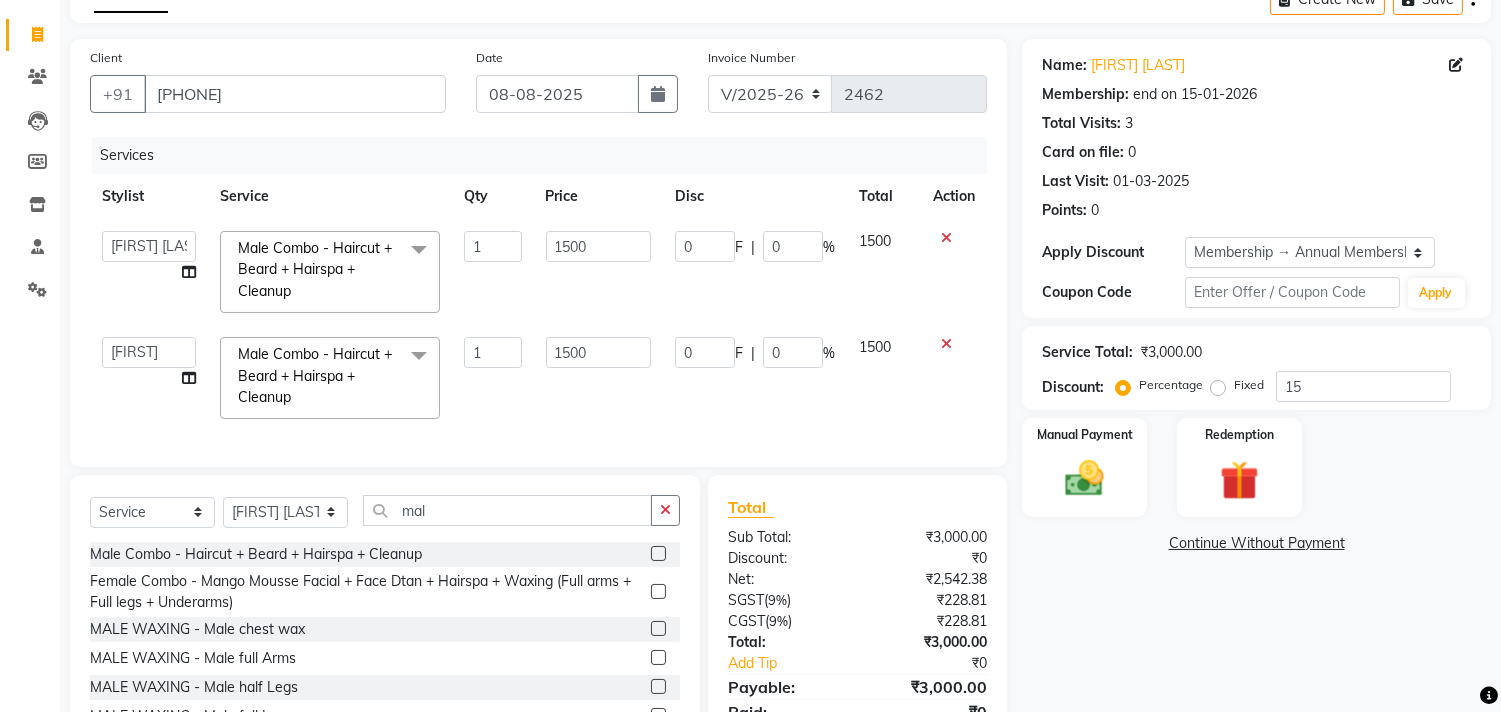 click on "aniket Anu AYAZ KADRI Front Desk Javed kapil KOMAL Payal Pooja Jadhav Rahul Datkhile RESHMA SHAIKH rutik shinde SACHIN SAKPAL SADDAM SAHAJAN SAKSHI CHAVAN Sameer sampada Sanjana SANU SHUBHAM PEDNEKAR Sikandar Ansari Vijay kharat" 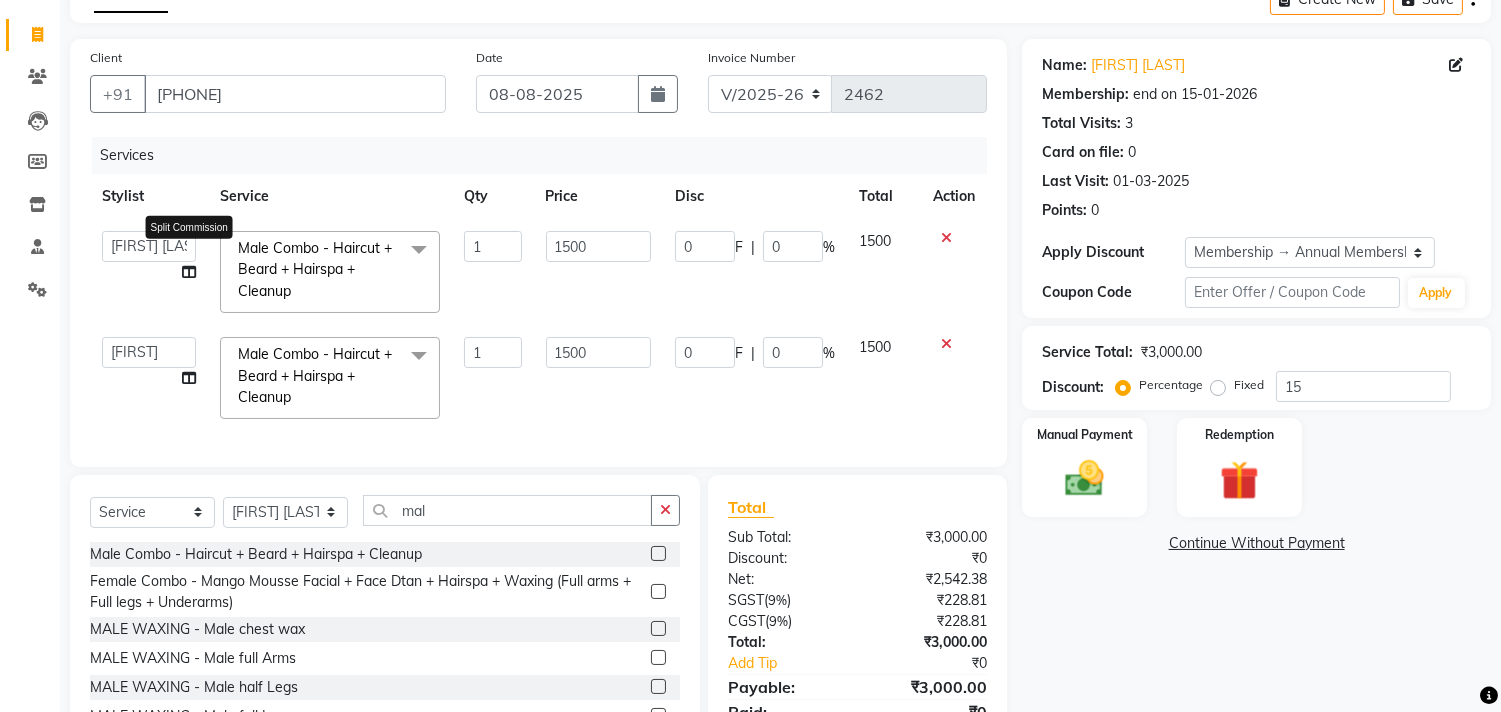 click 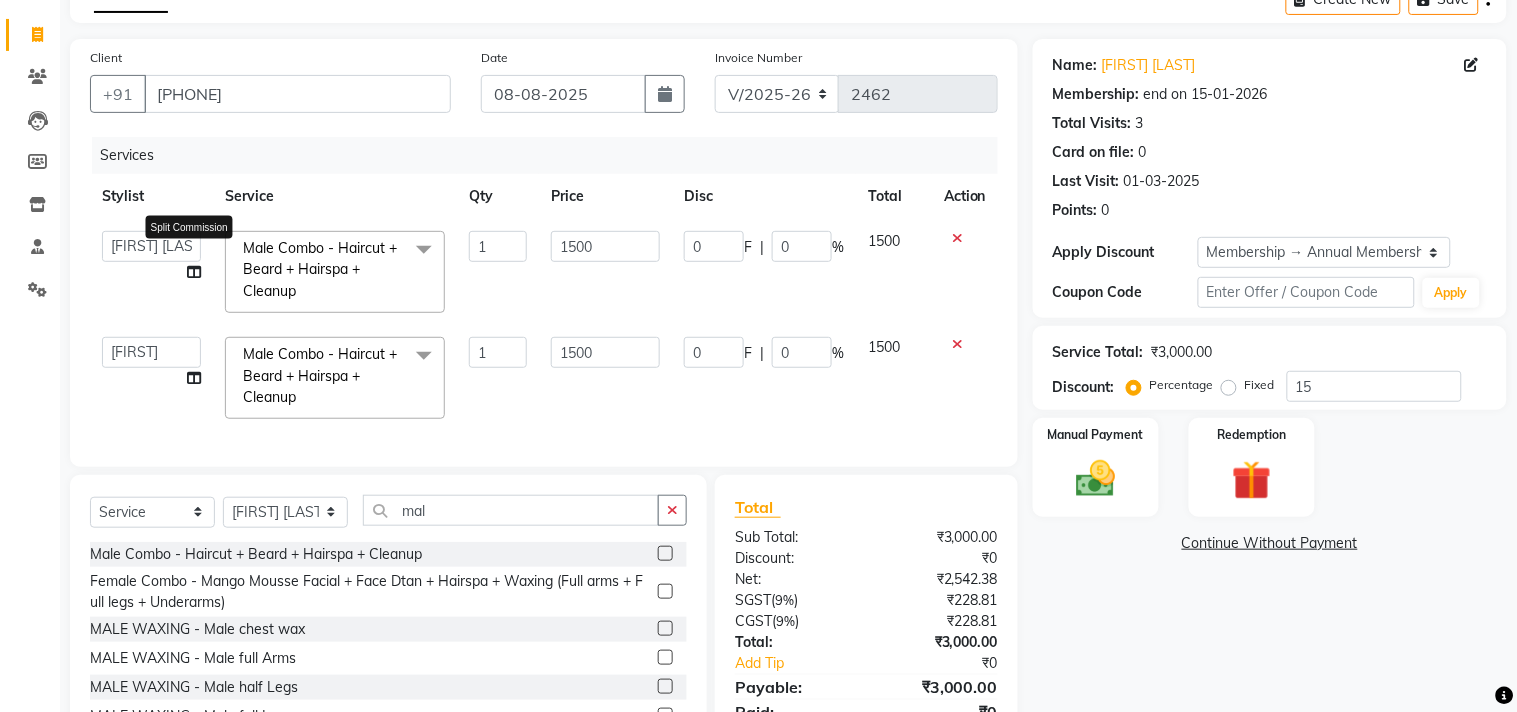 select on "79582" 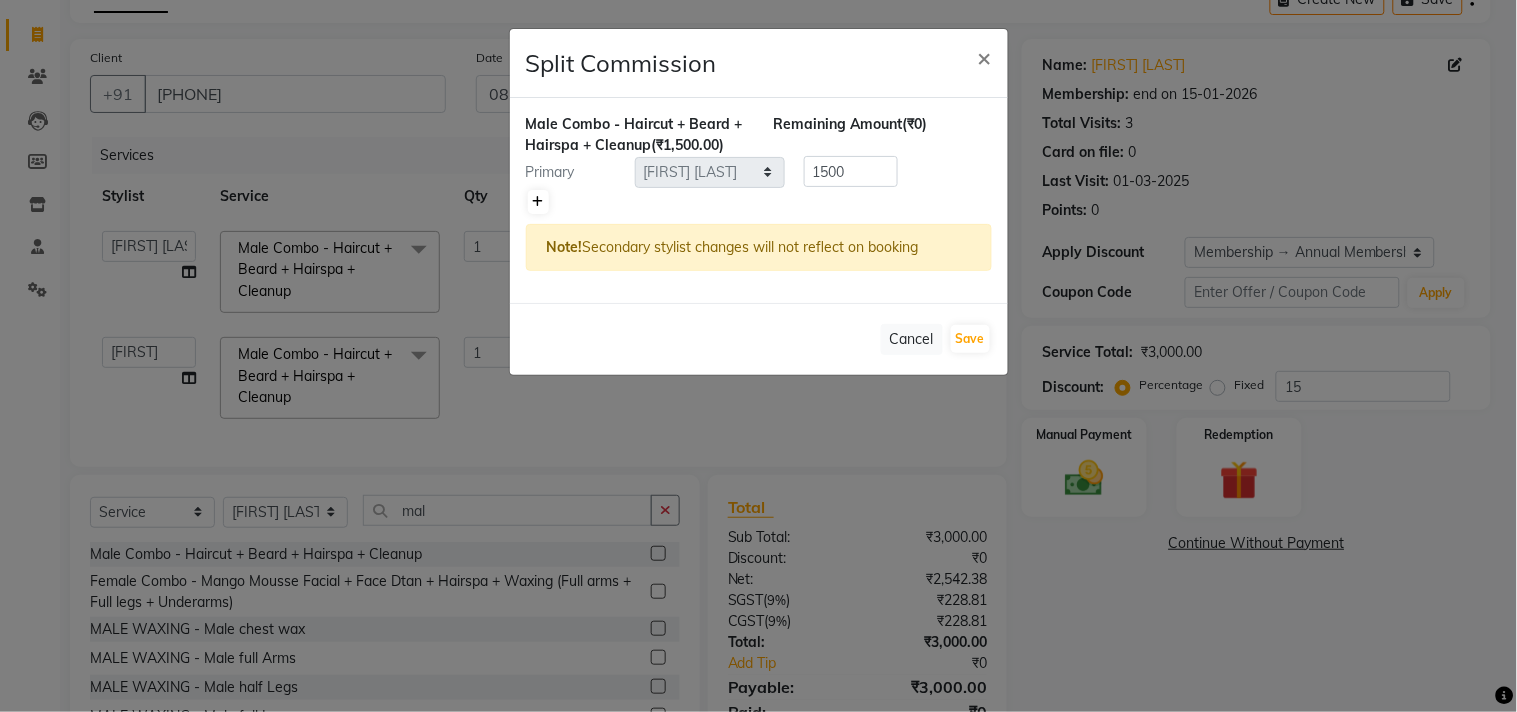 click 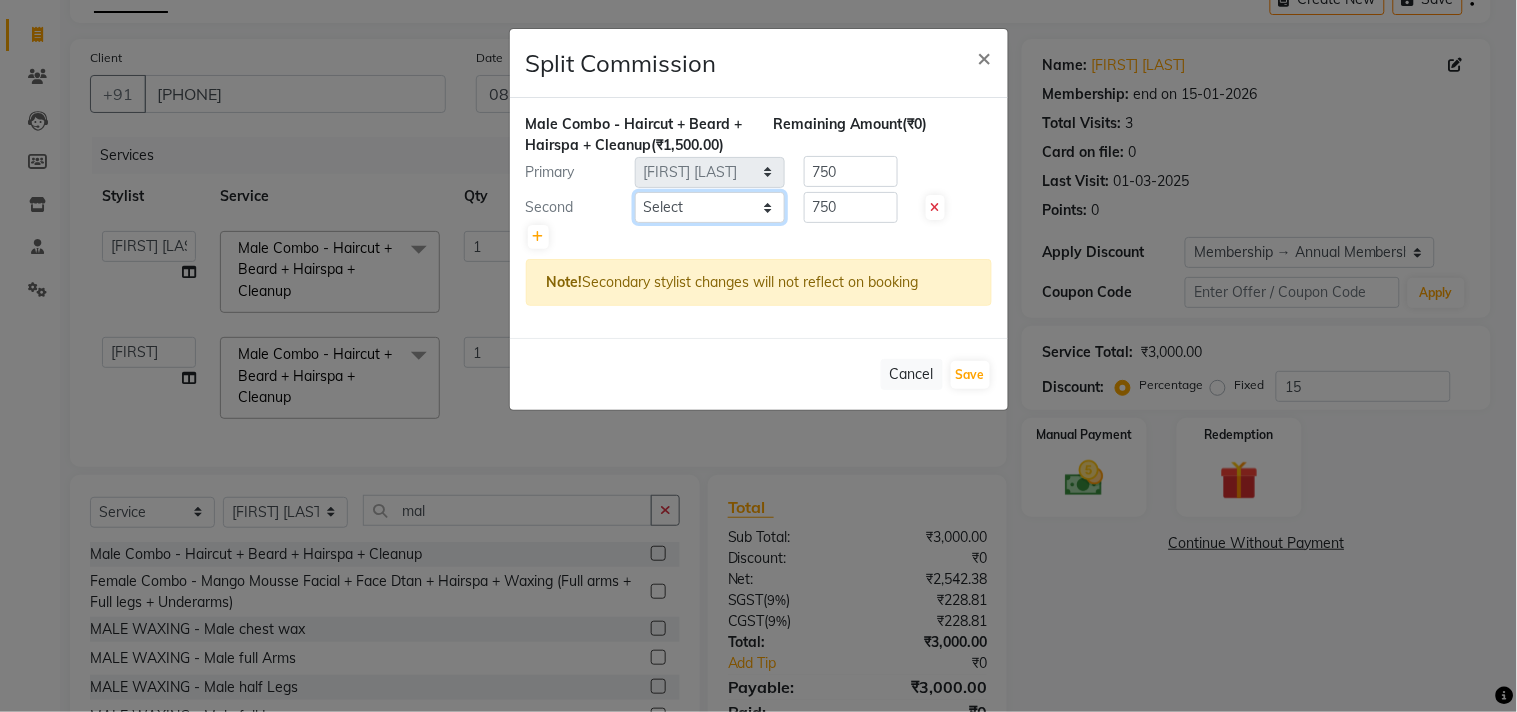 click on "Select aniket Anu AYAZ KADRI Front Desk Javed kapil KOMAL Payal Pooja Jadhav Rahul Datkhile RESHMA SHAIKH rutik shinde SACHIN SAKPAL SADDAM SAHAJAN SAKSHI CHAVAN Sameer sampada Sanjana SANU SHUBHAM PEDNEKAR Sikandar Ansari Vijay kharat Female Combo - Mango Mousse Facial + Face Dtan + Hairspa + Waxing (Full arms + Full legs + Underarms) HAIRCUT - Men's Advanced haircut HAIRCUT - Senior Stylist HAIRCUT - Hair-wash HAIRCUT - Hair-styling BEARD - Clean shave D-TAN - Feet 1" 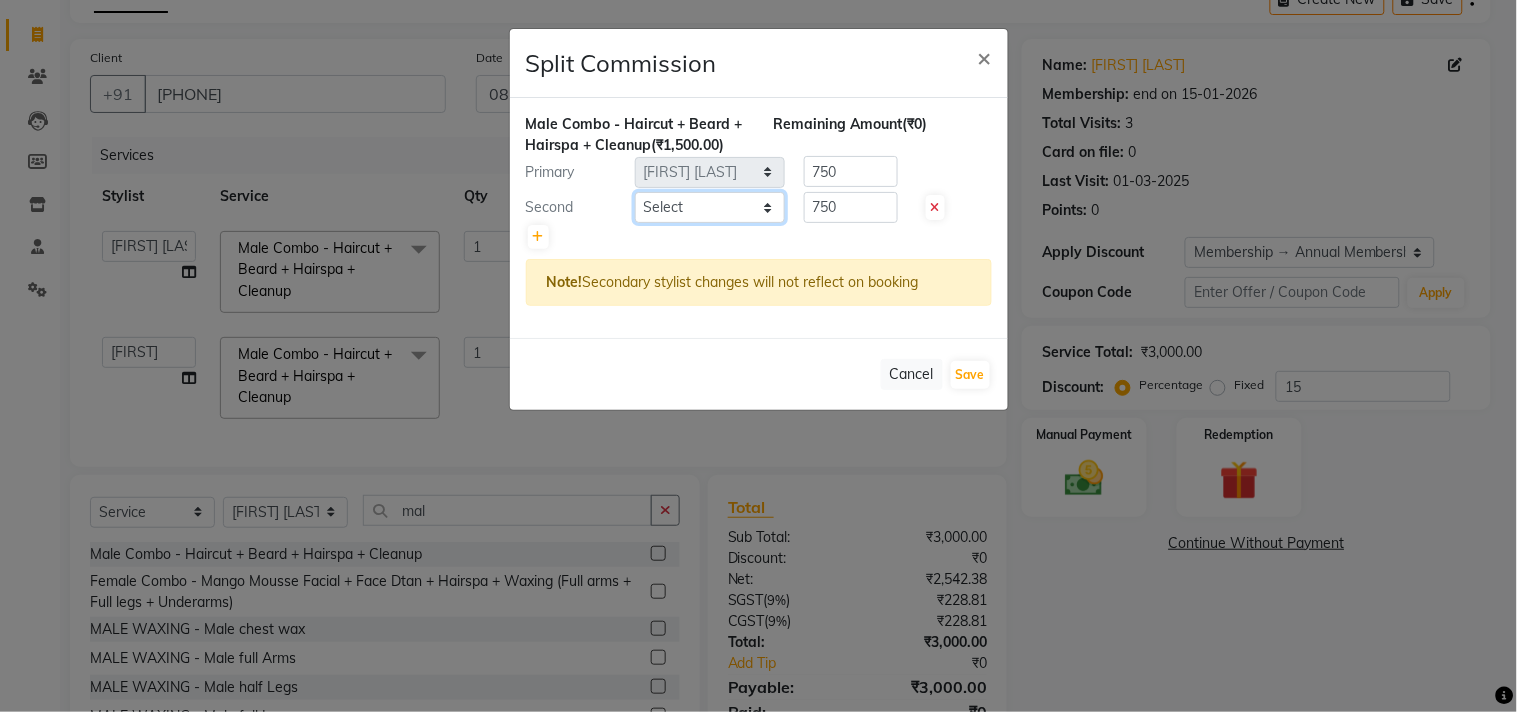 select on "28411" 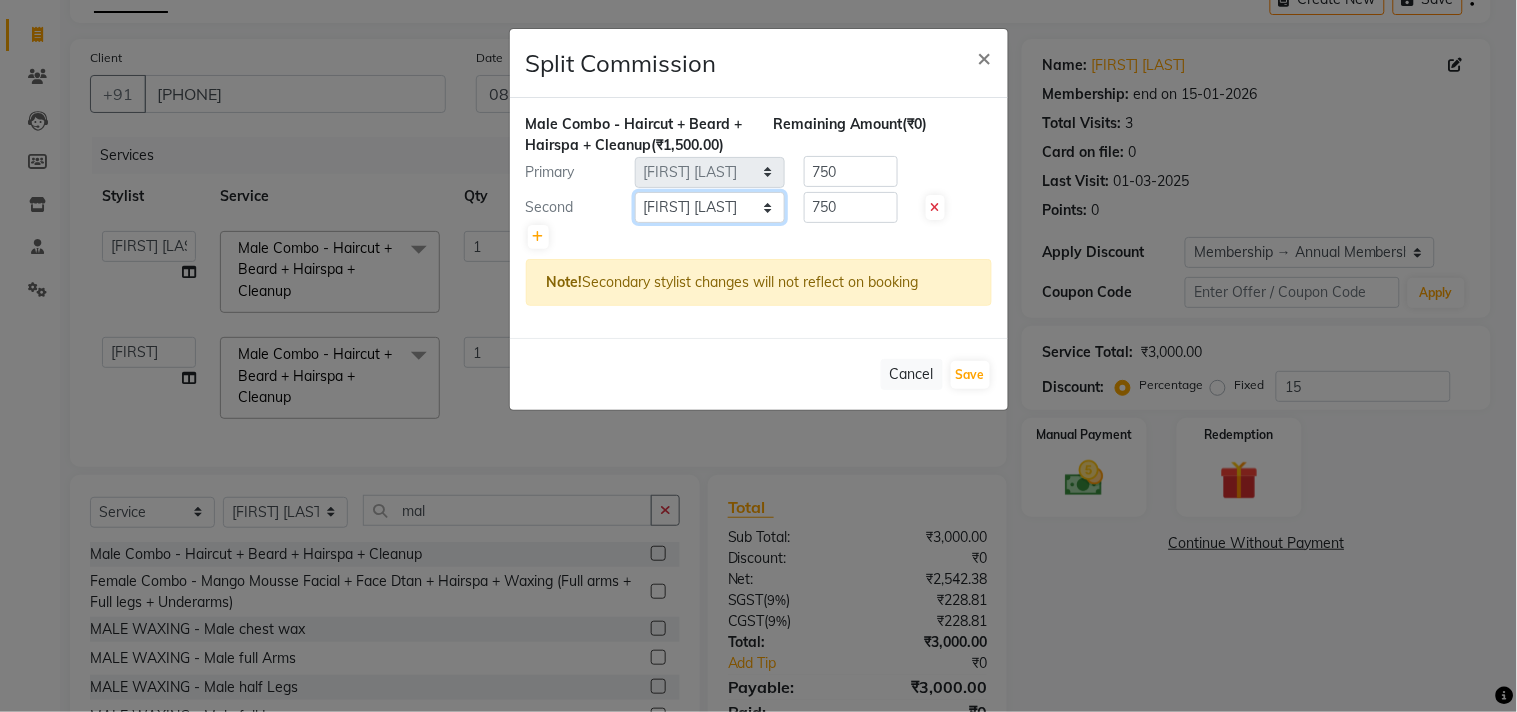 click on "Select aniket Anu AYAZ KADRI Front Desk Javed kapil KOMAL Payal Pooja Jadhav Rahul Datkhile RESHMA SHAIKH rutik shinde SACHIN SAKPAL SADDAM SAHAJAN SAKSHI CHAVAN Sameer sampada Sanjana SANU SHUBHAM PEDNEKAR Sikandar Ansari Vijay kharat Female Combo - Mango Mousse Facial + Face Dtan + Hairspa + Waxing (Full arms + Full legs + Underarms) HAIRCUT - Men's Advanced haircut HAIRCUT - Senior Stylist HAIRCUT - Hair-wash HAIRCUT - Hair-styling BEARD - Clean shave D-TAN - Feet 1" 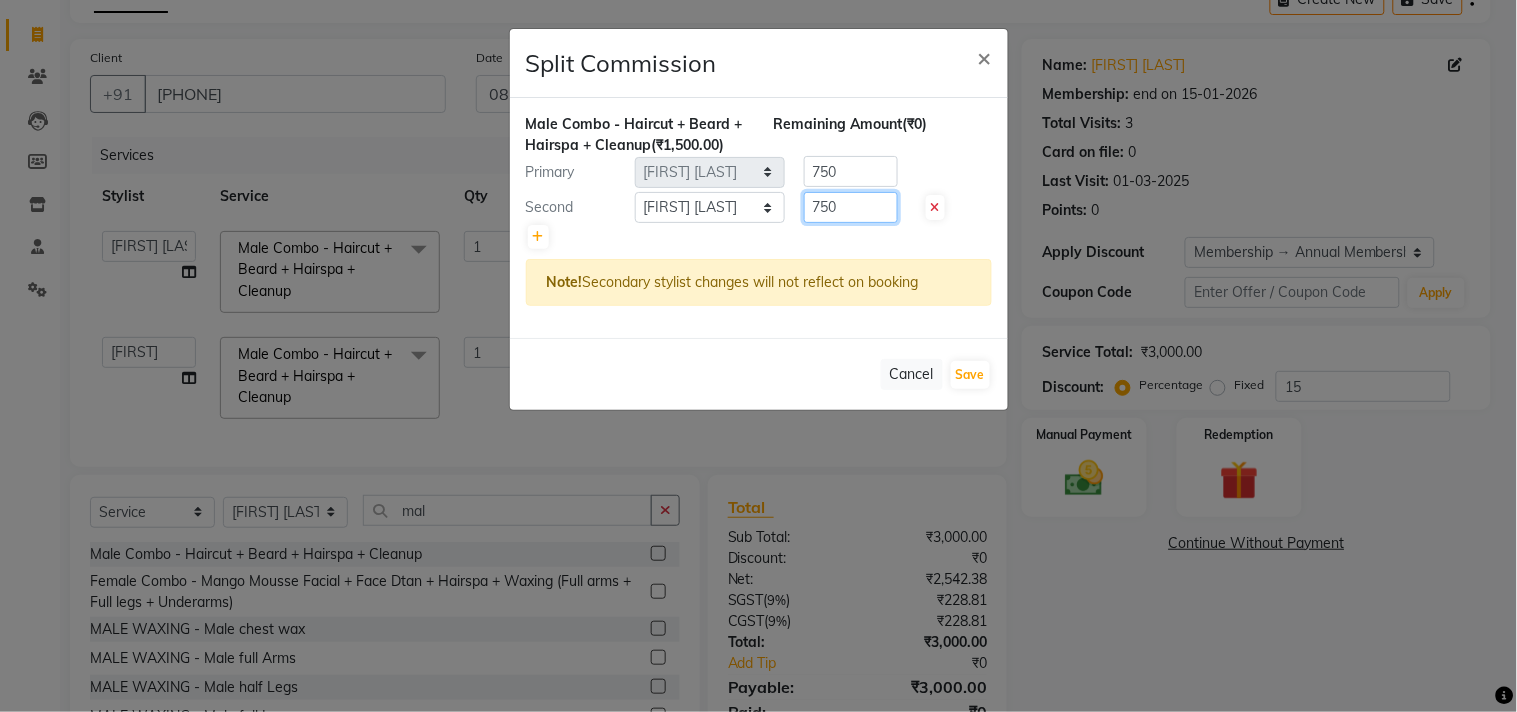click on "750" 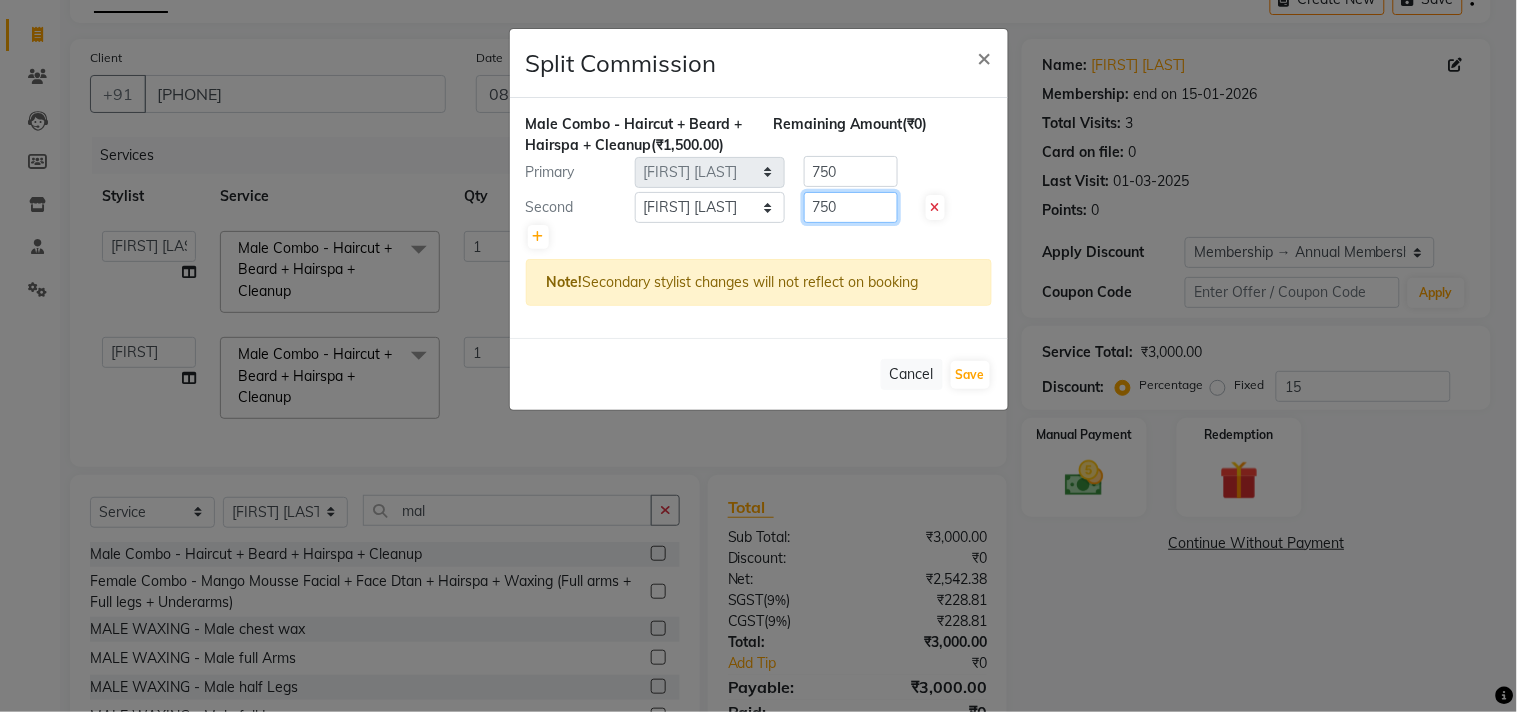 click on "750" 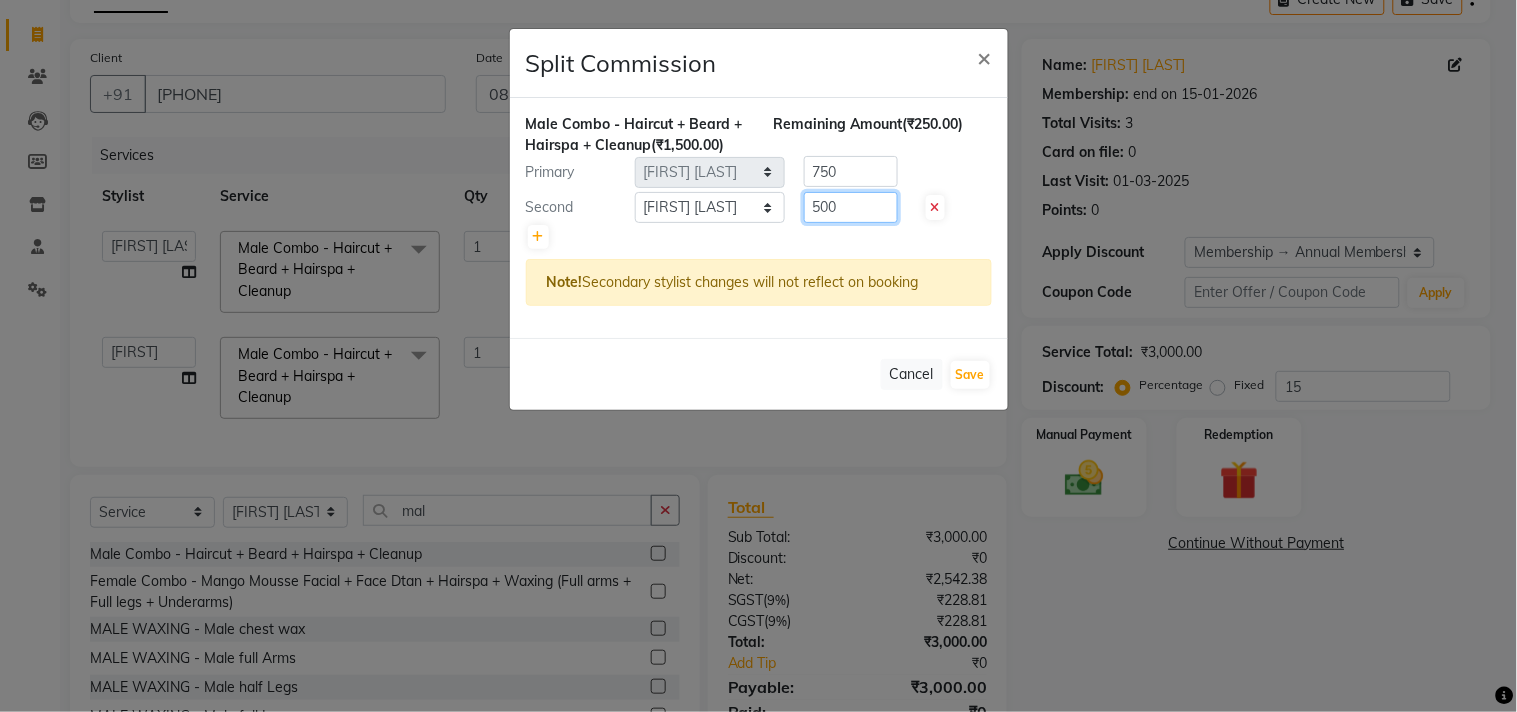 type on "500" 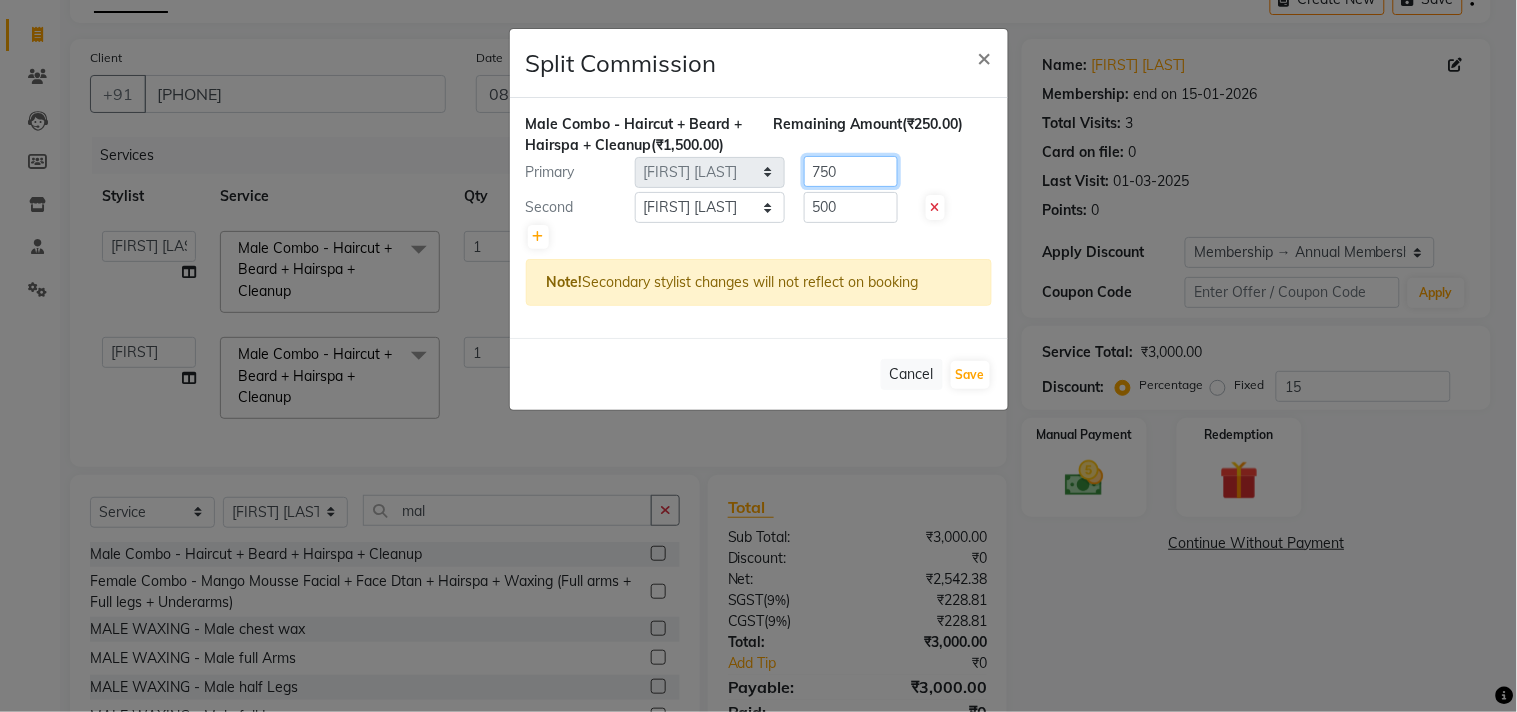 click on "750" 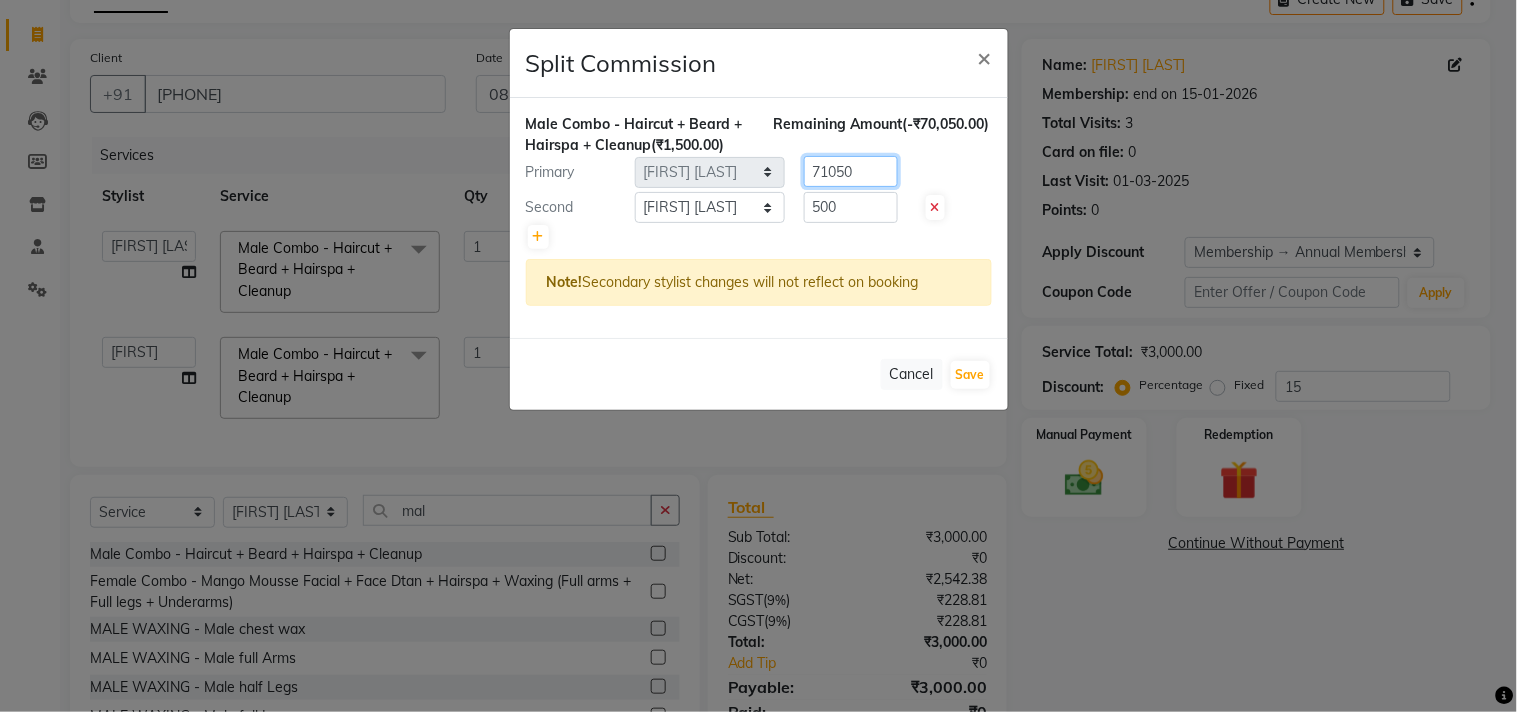 click on "71050" 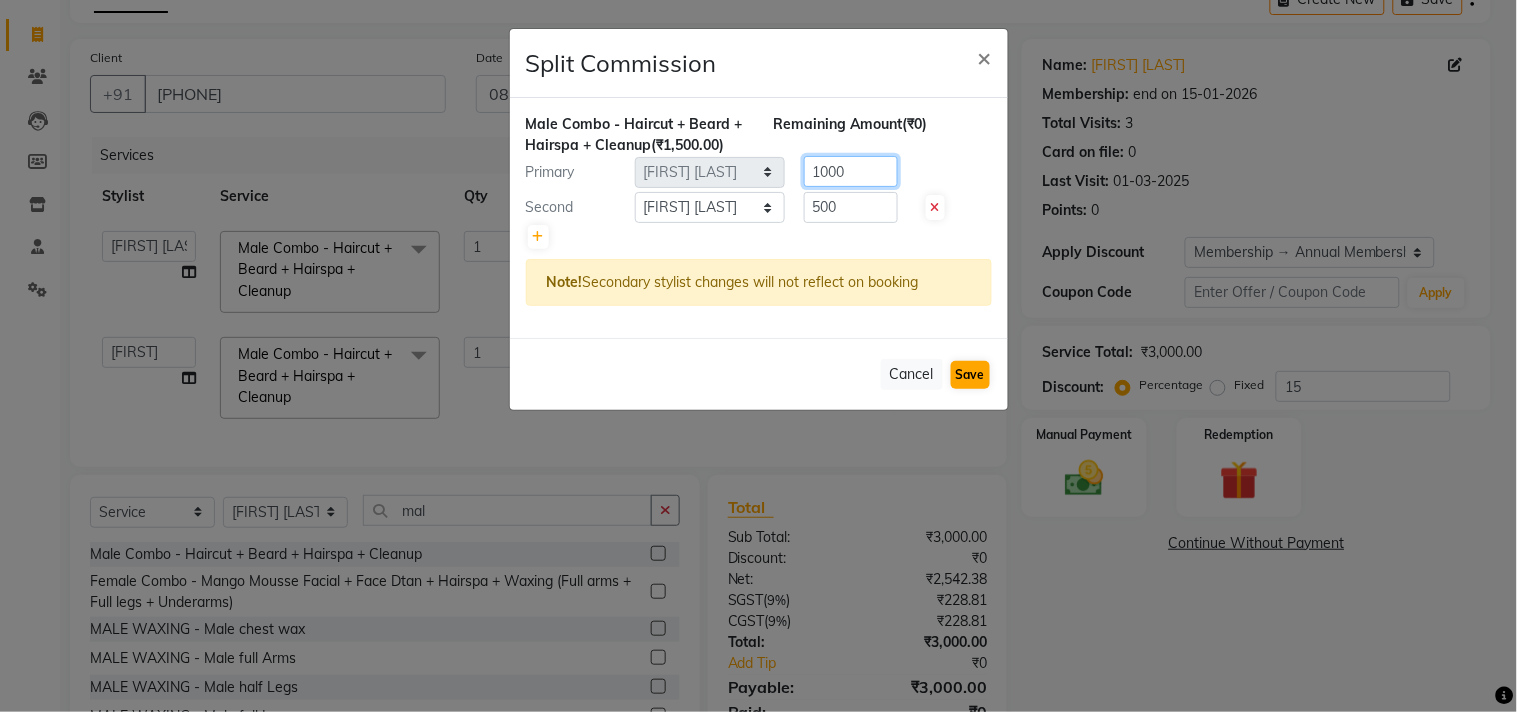 type on "1000" 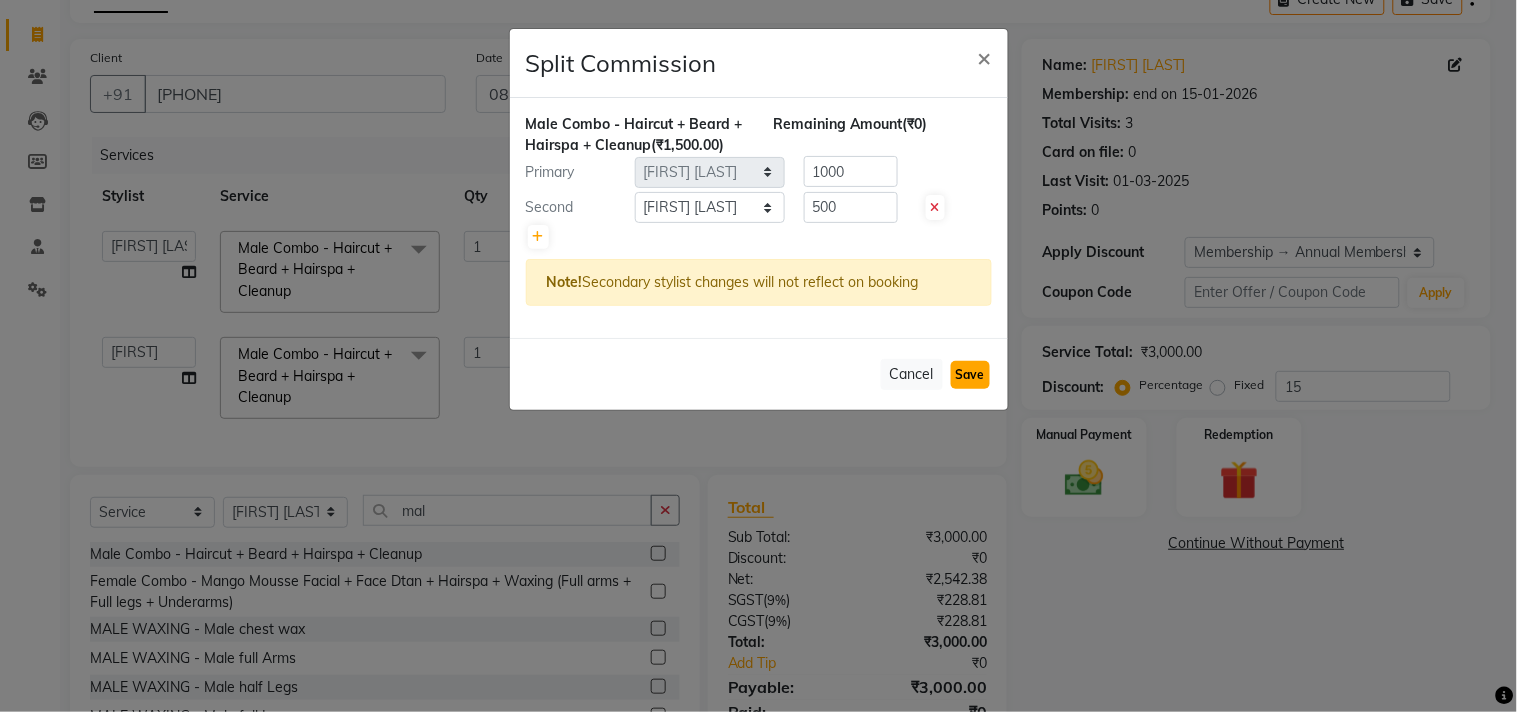 click on "Save" 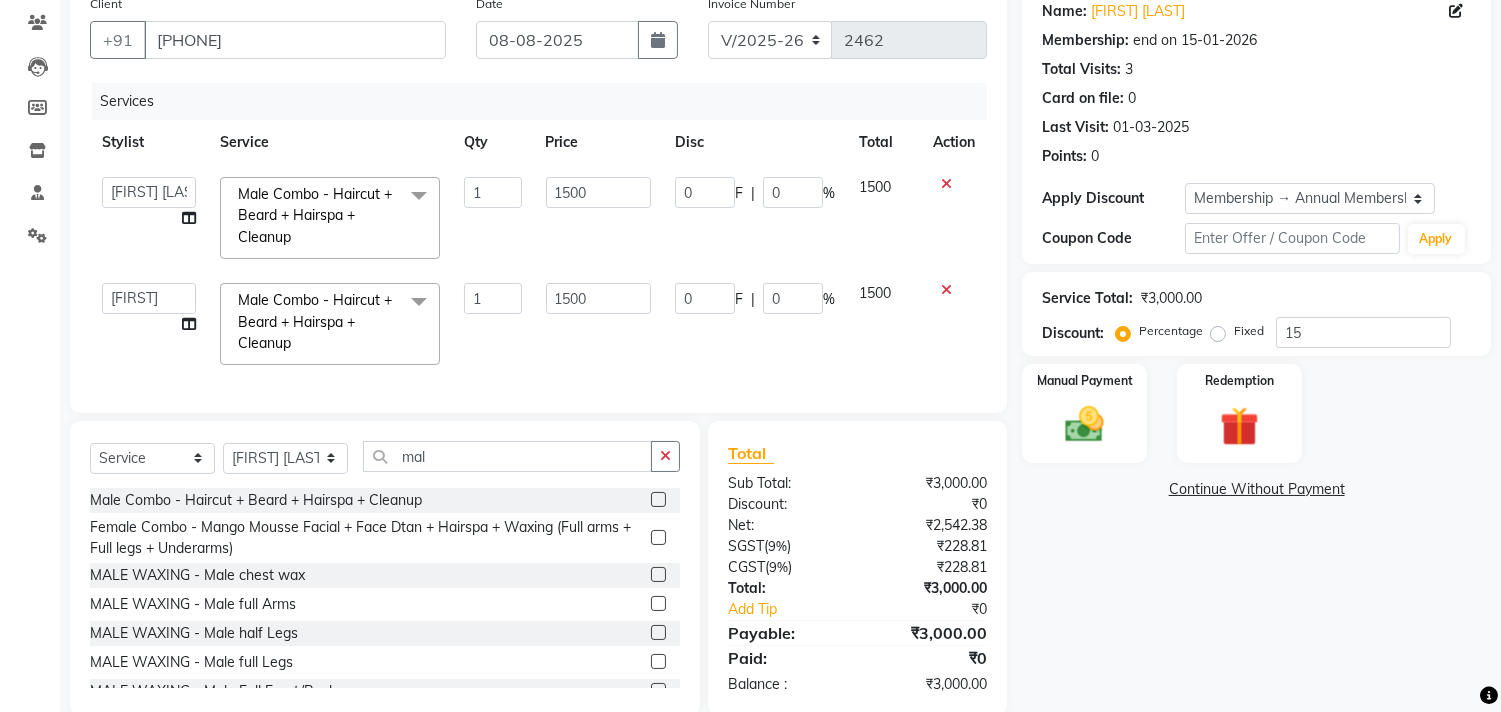 scroll, scrollTop: 216, scrollLeft: 0, axis: vertical 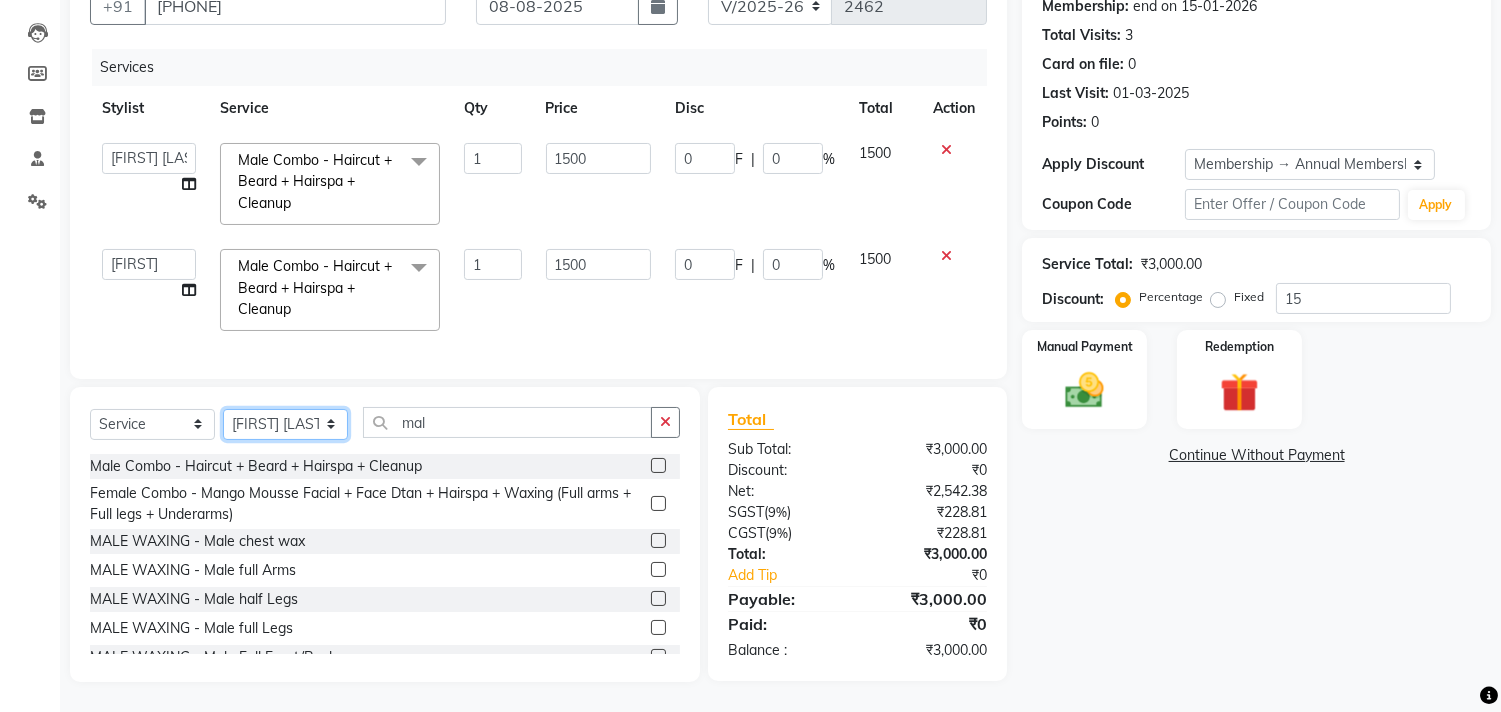 click on "Select Stylist aniket  Anu  AYAZ KADRI  Front Desk Javed kapil KOMAL  Payal  Pooja Jadhav Rahul Datkhile RESHMA SHAIKH rutik shinde SACHIN SAKPAL SADDAM SAHAJAN SAKSHI CHAVAN Sameer  sampada Sanjana  SANU SHUBHAM PEDNEKAR Sikandar Ansari Vijay kharat" 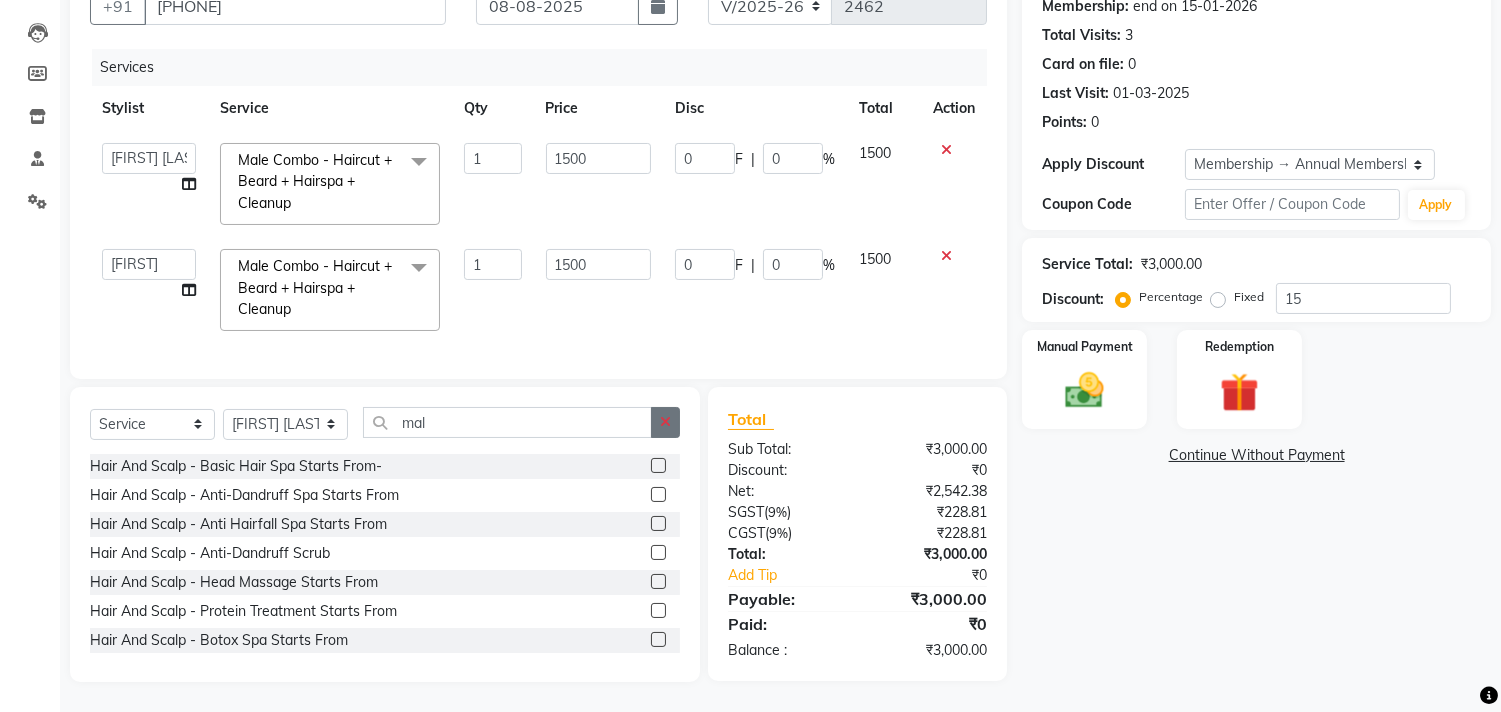click 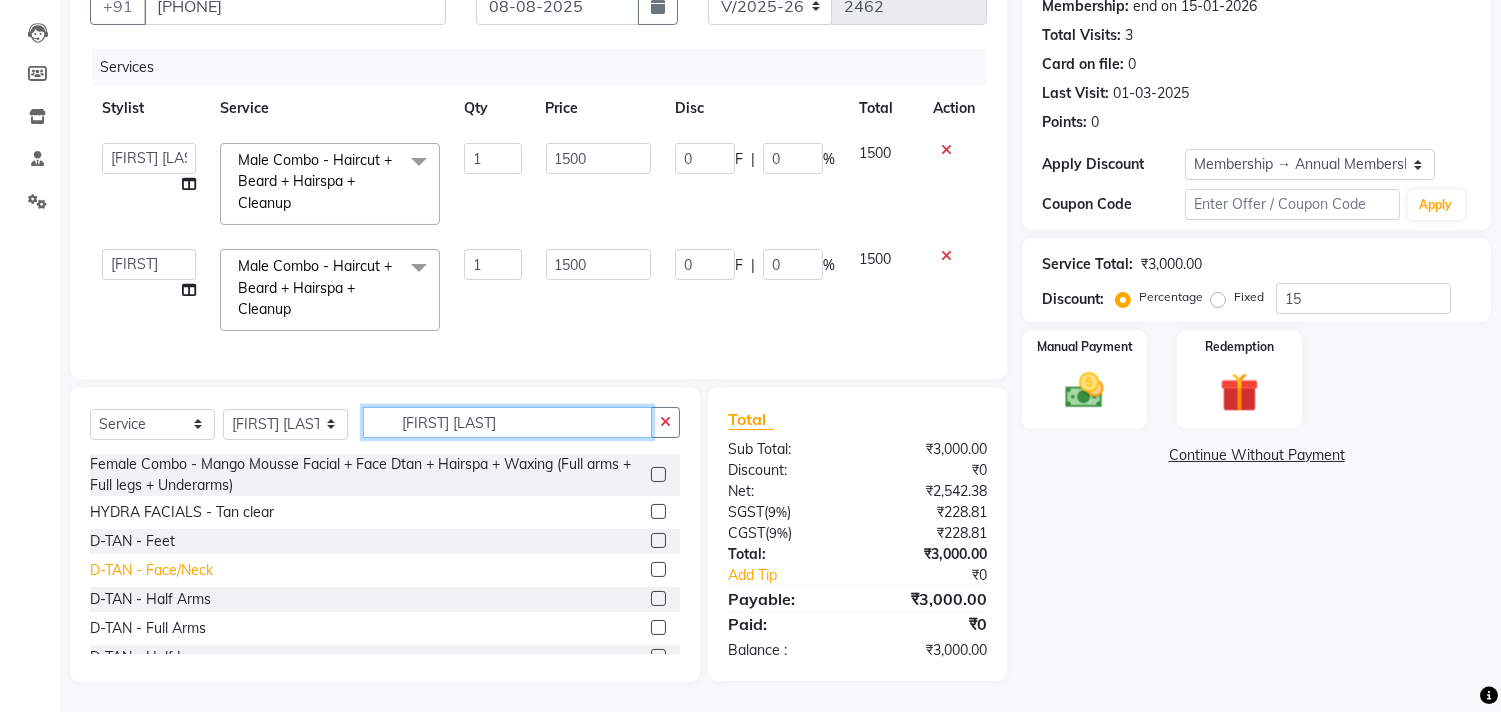 type on "[FIRST] [LAST]" 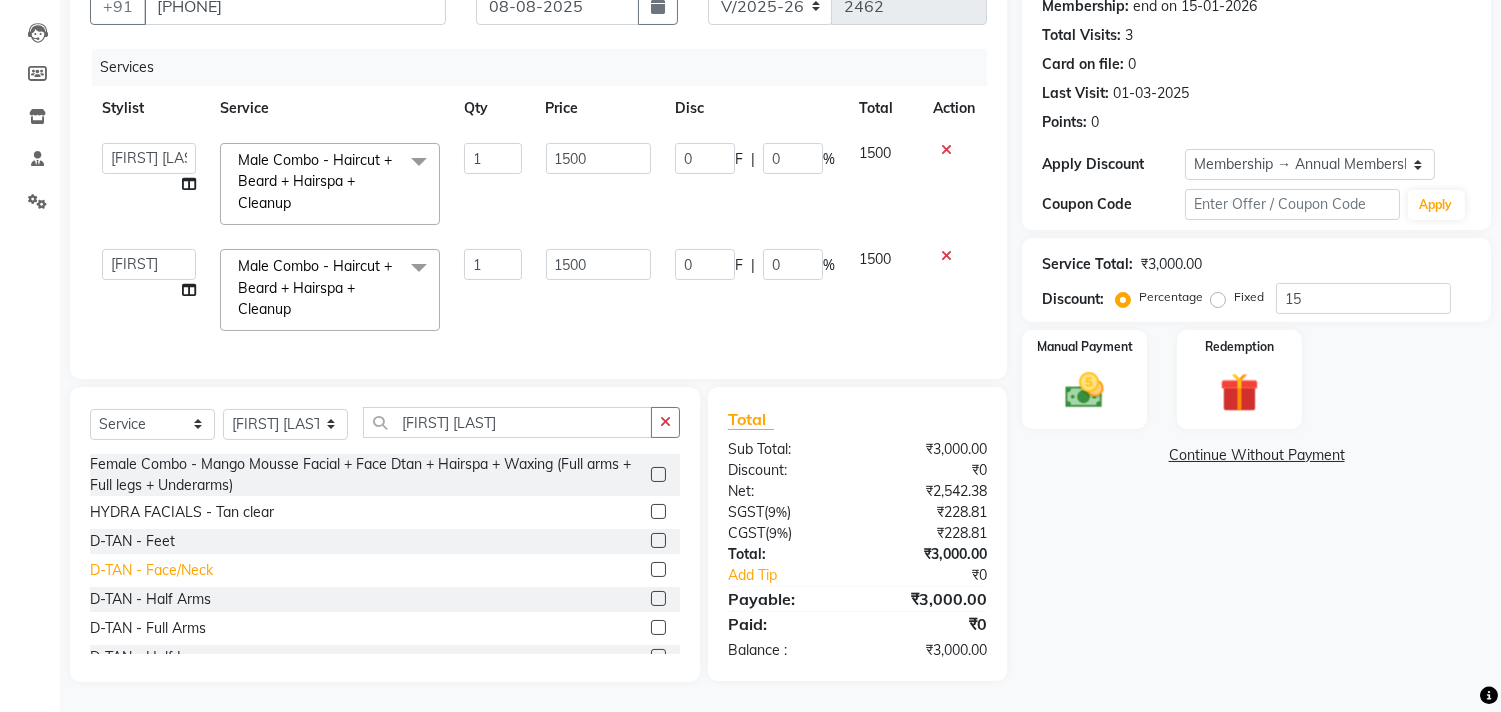 click on "D-TAN - Face/Neck" 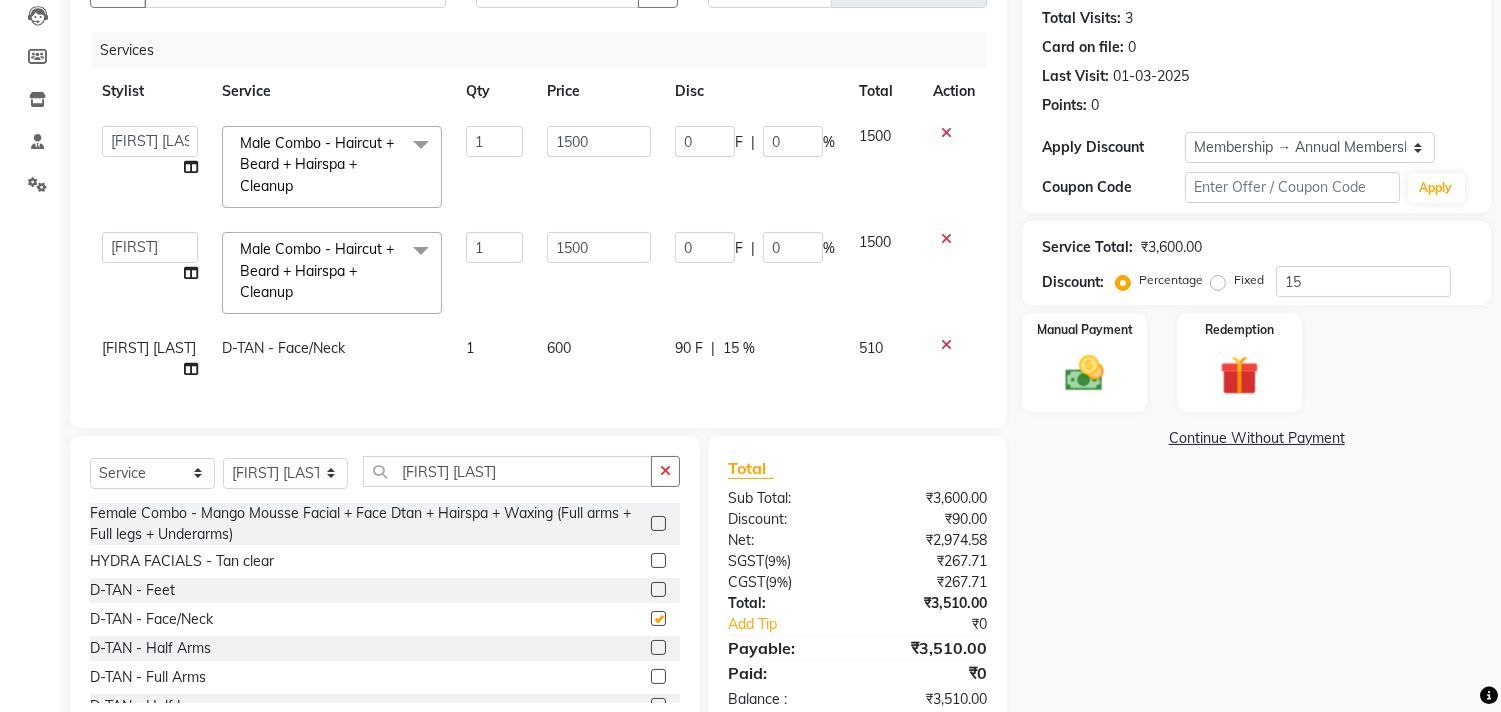 checkbox on "false" 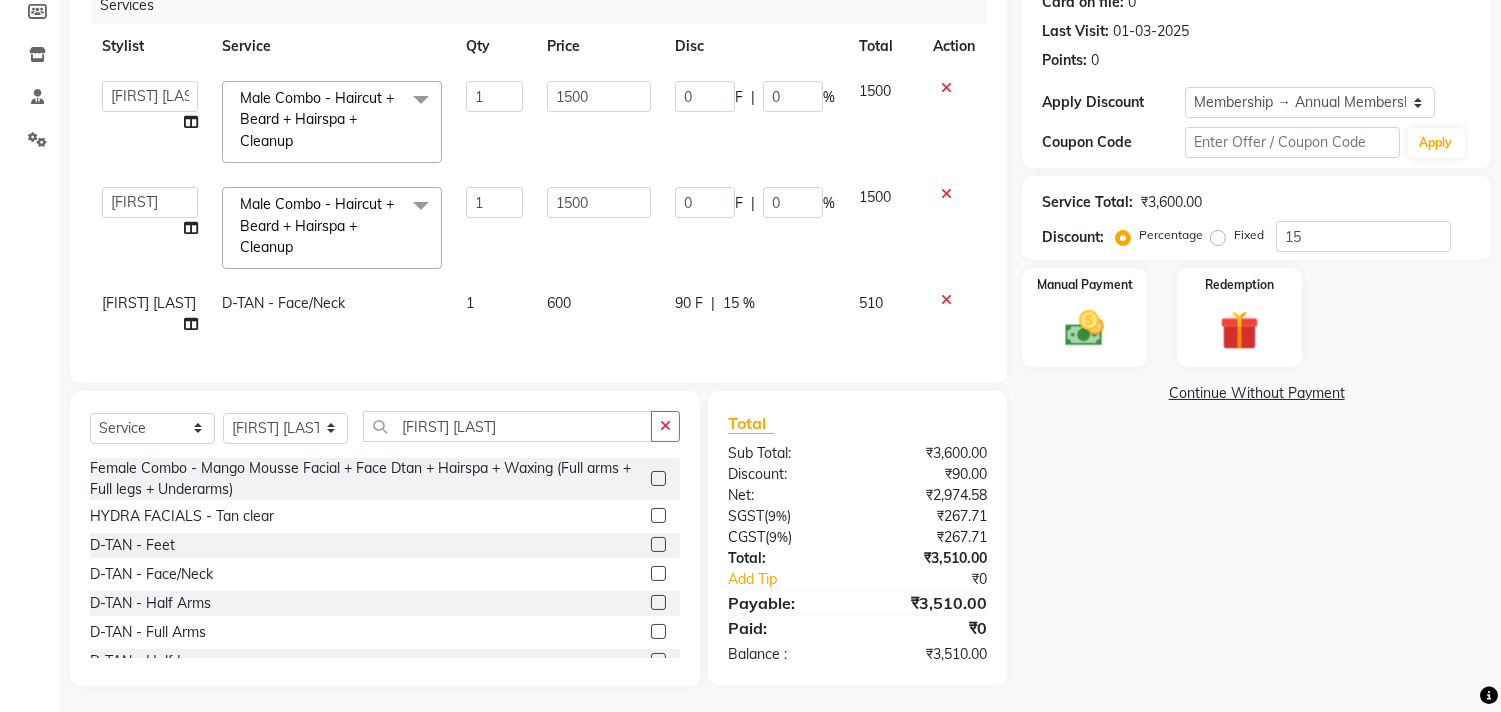 scroll, scrollTop: 282, scrollLeft: 0, axis: vertical 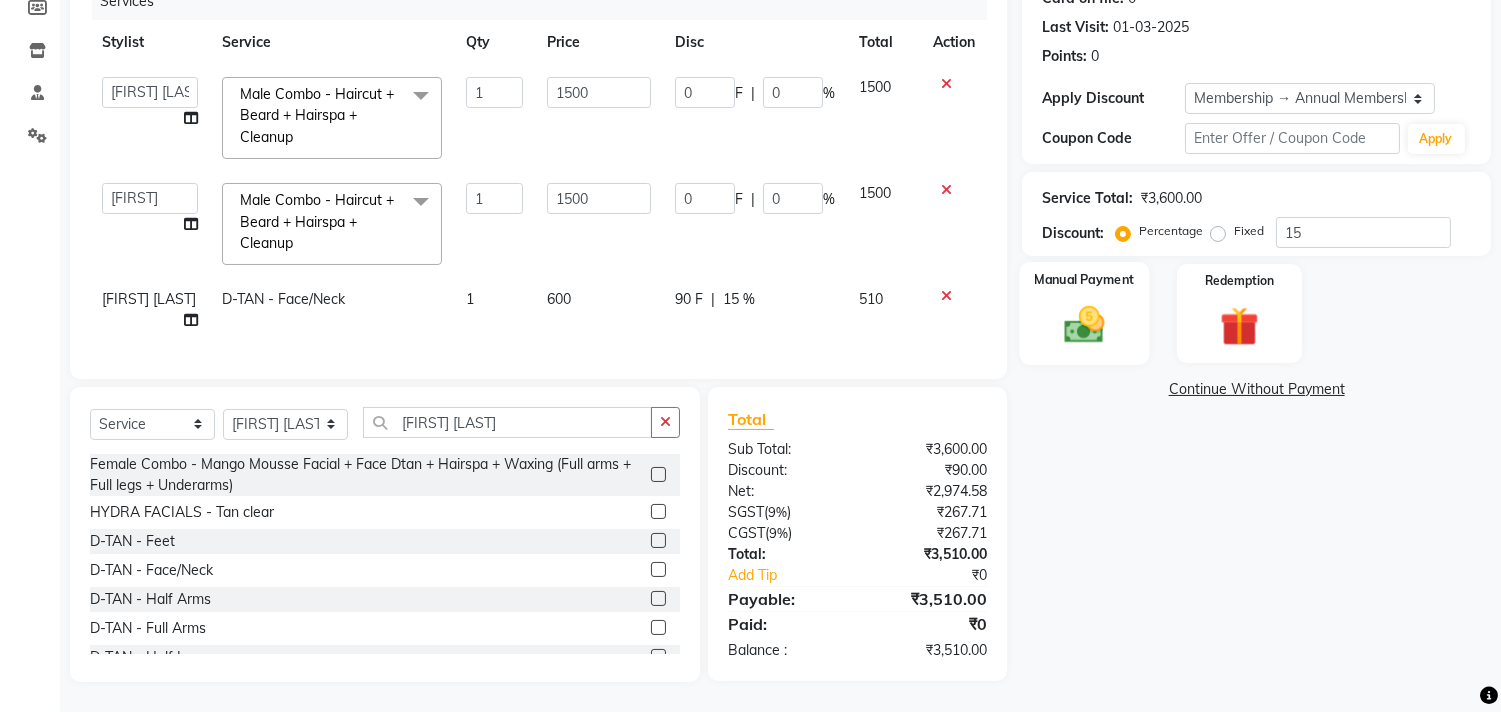 click 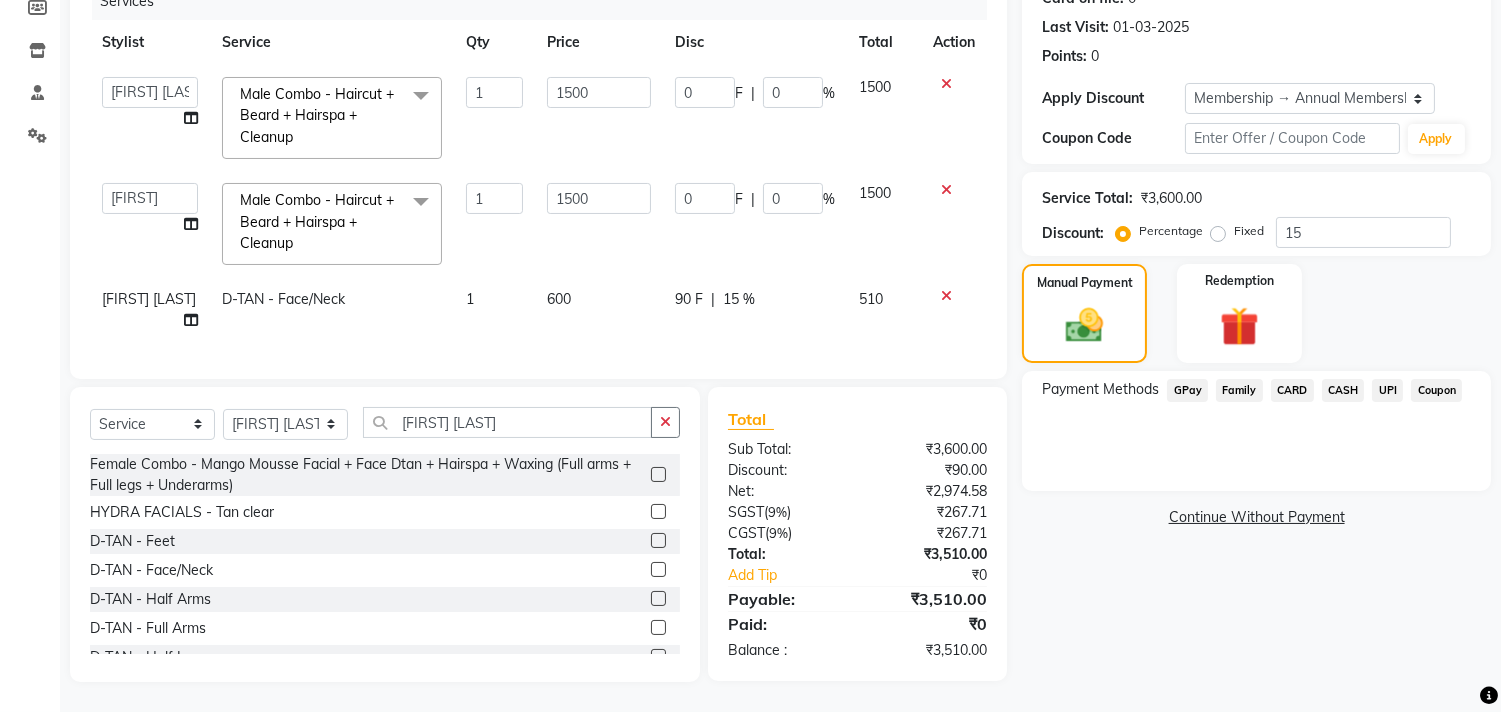 click on "UPI" 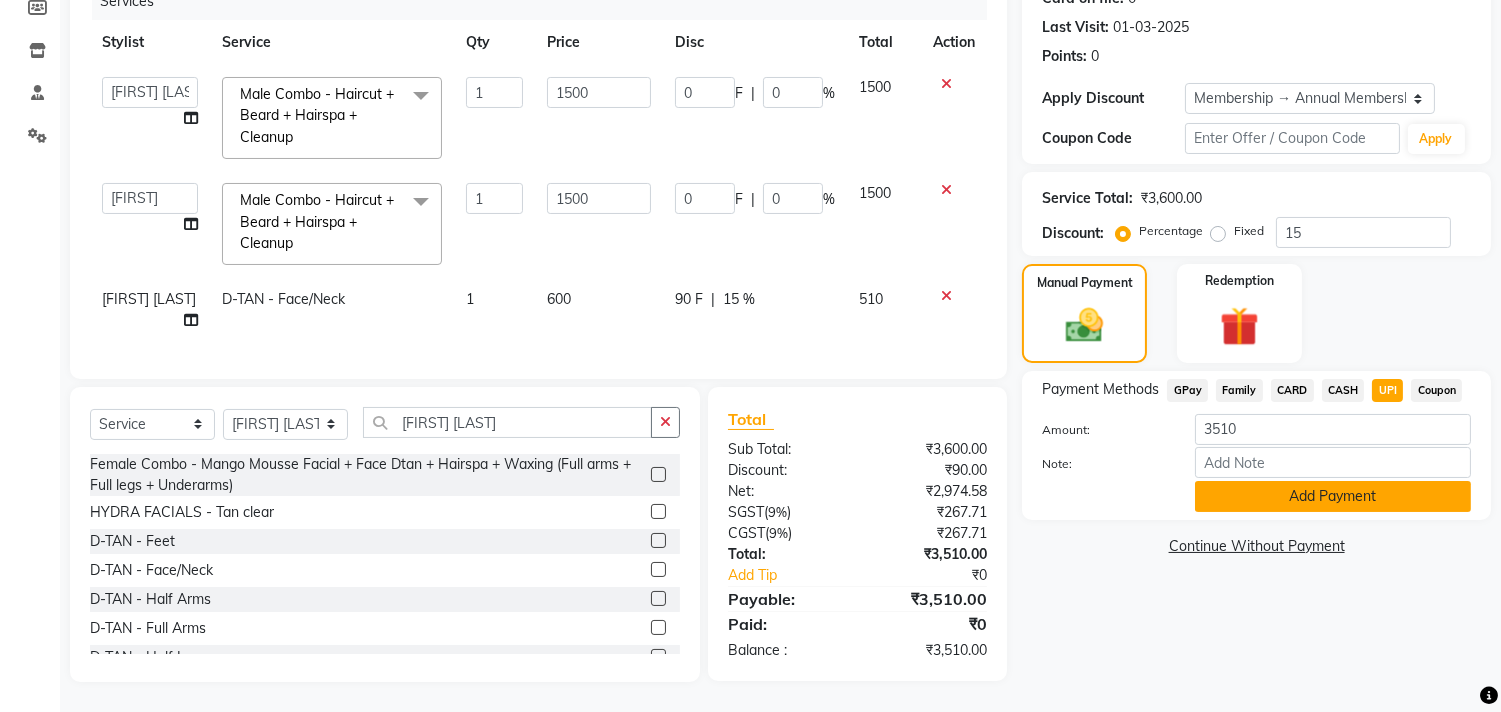click on "Add Payment" 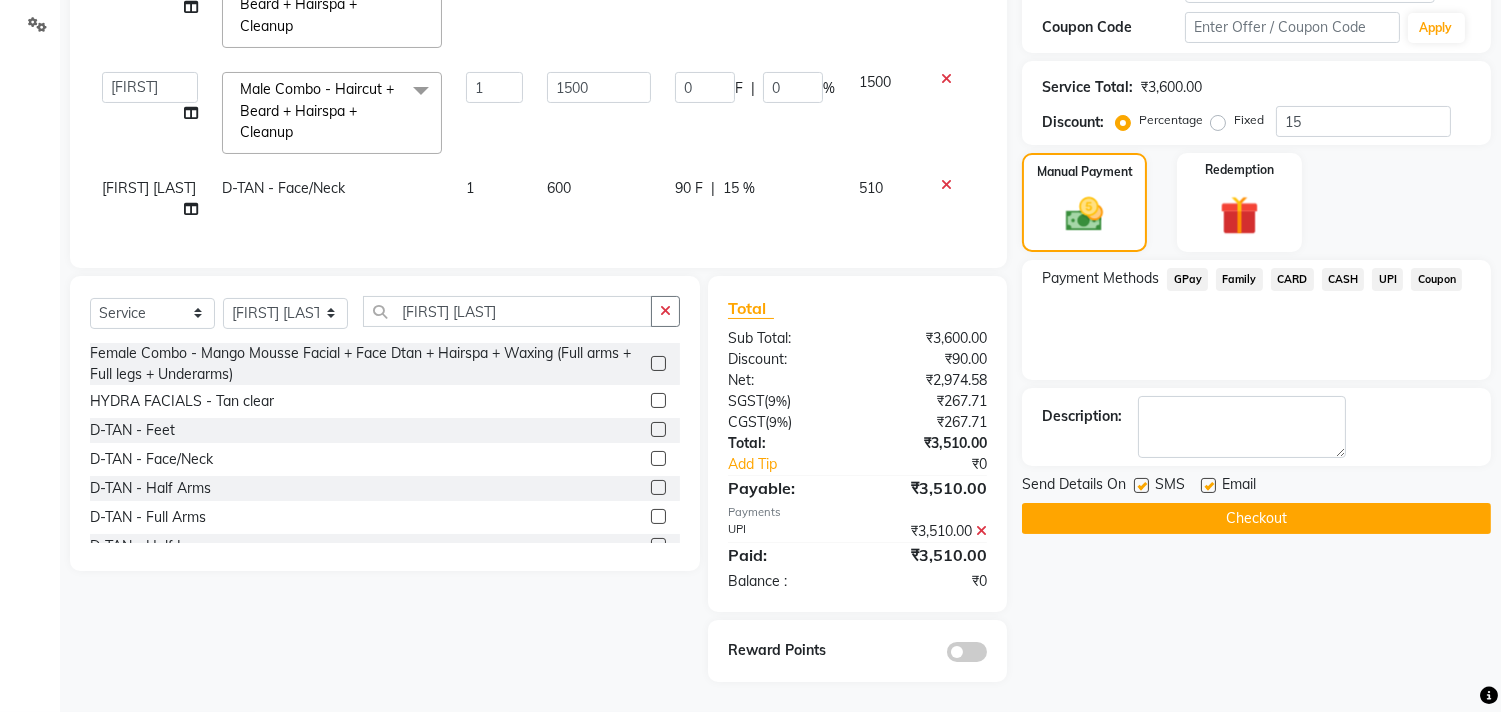 scroll, scrollTop: 393, scrollLeft: 0, axis: vertical 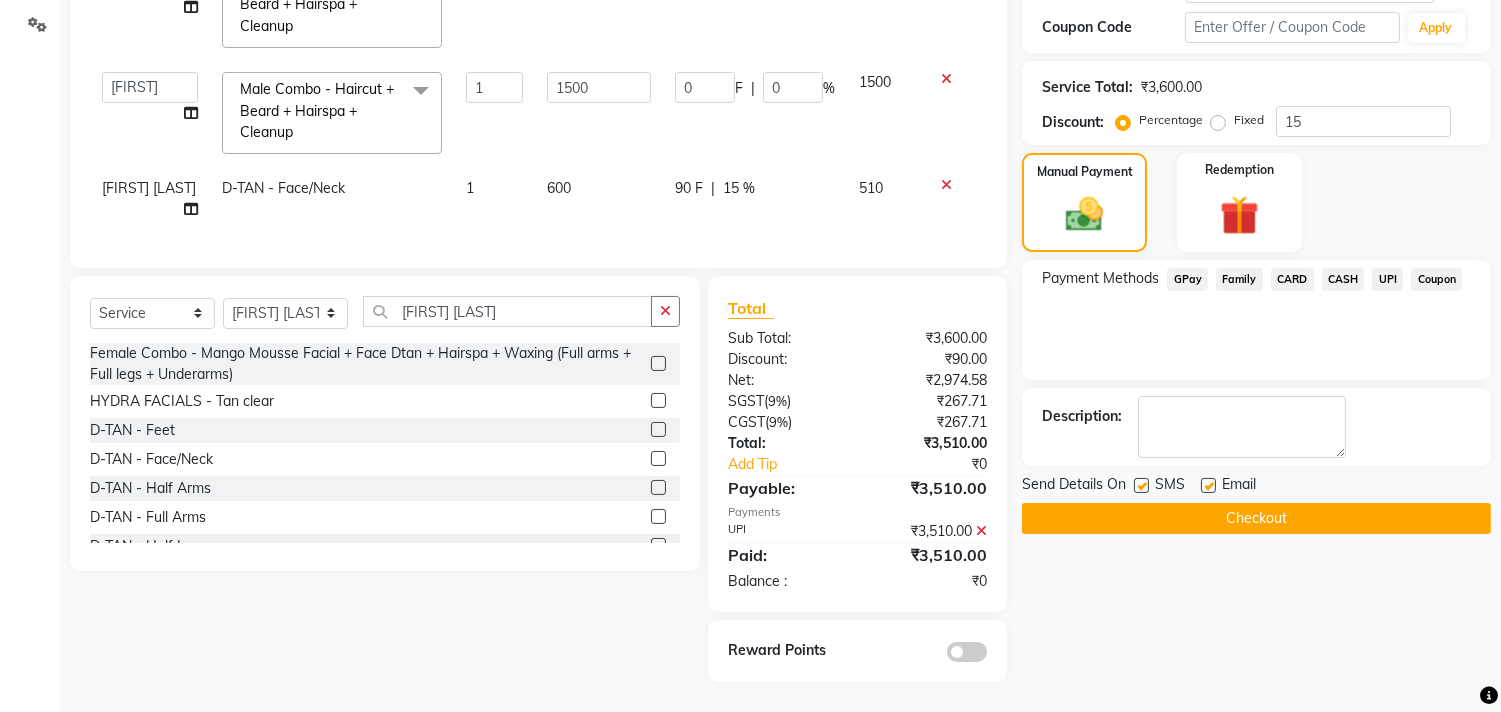 click on "Checkout" 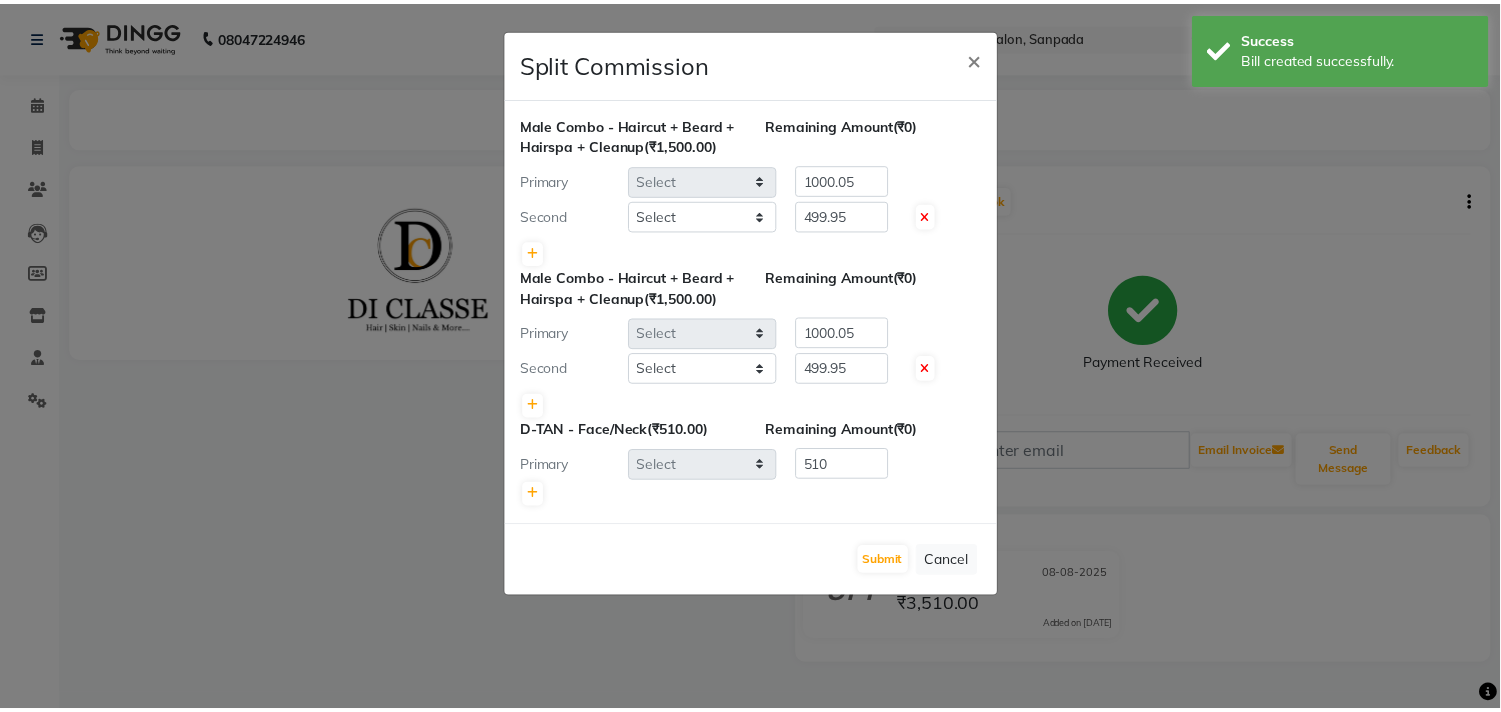 scroll, scrollTop: 0, scrollLeft: 0, axis: both 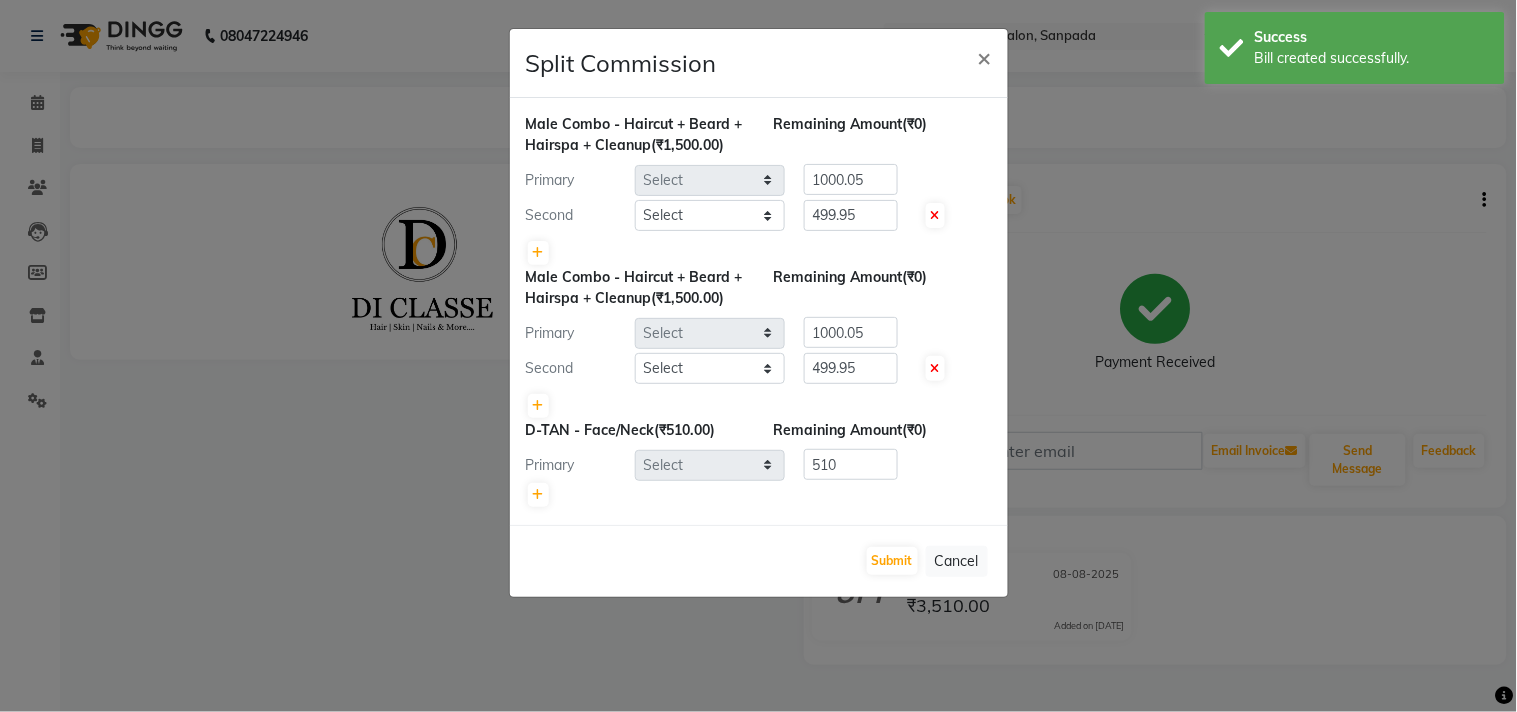 select on "79582" 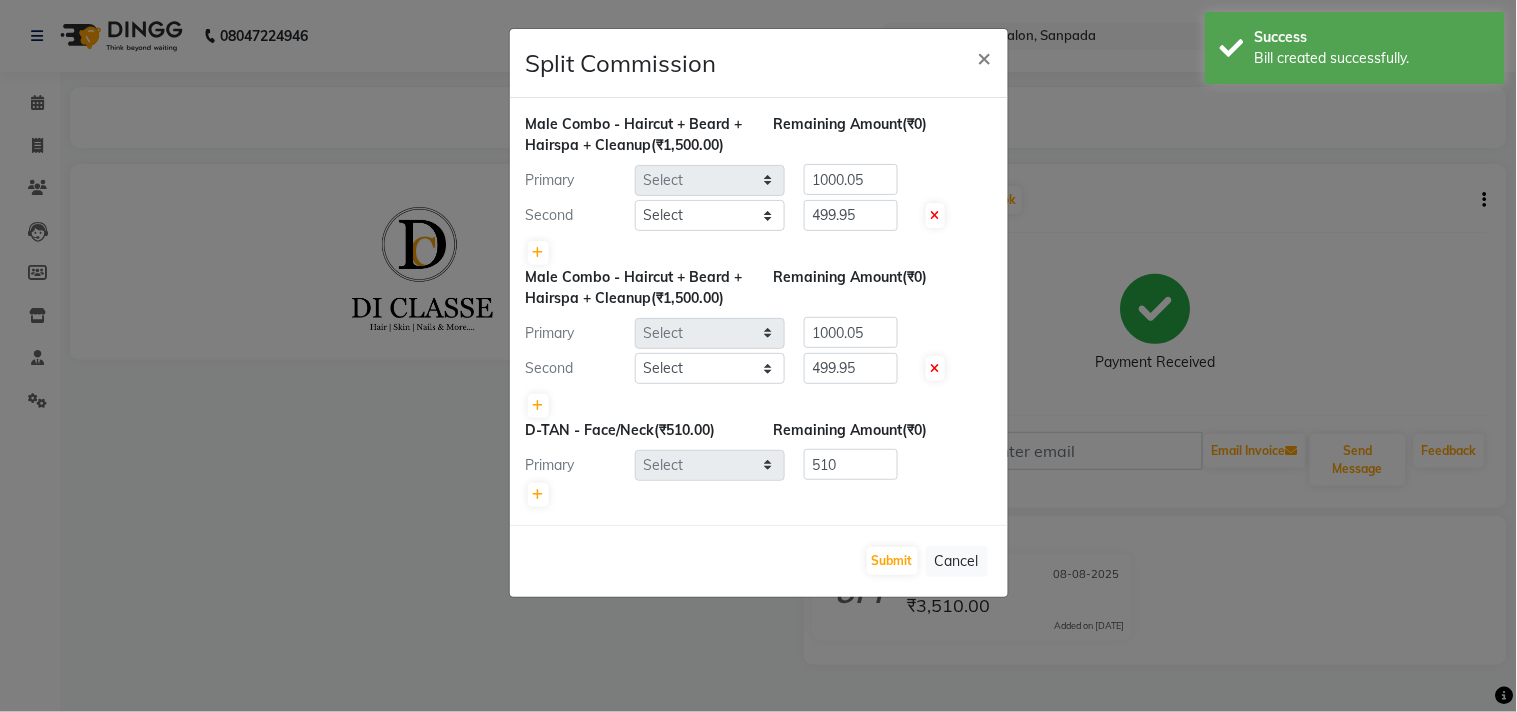 select on "28411" 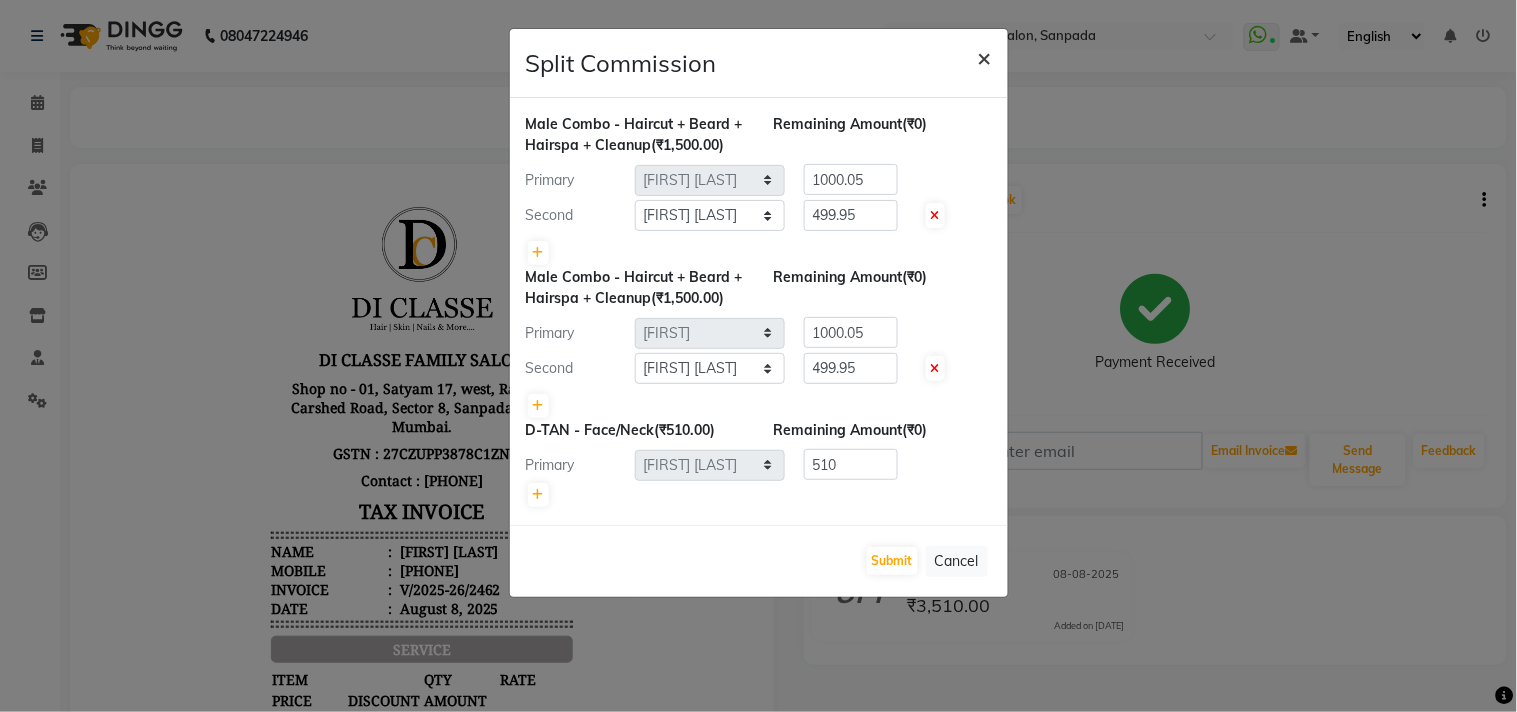 click on "×" 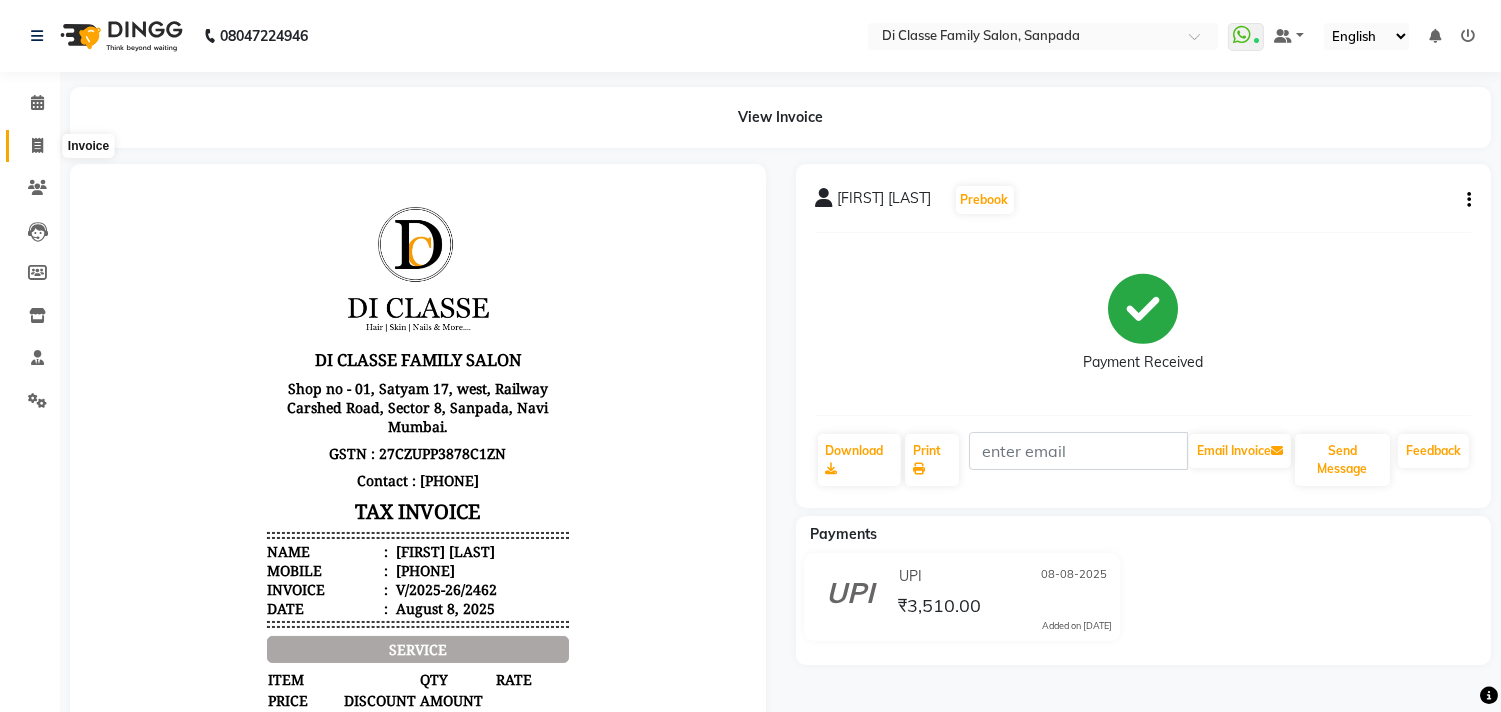 click 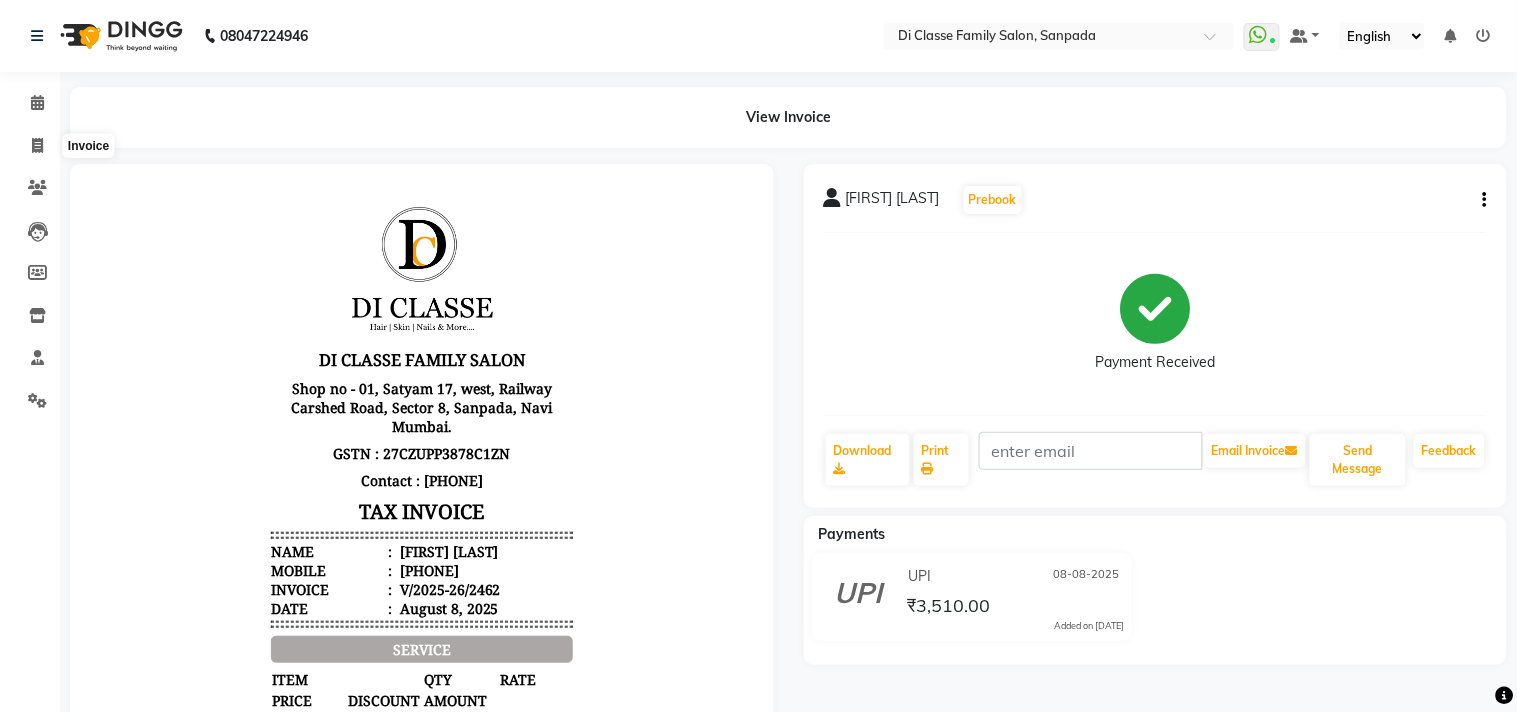 select on "4704" 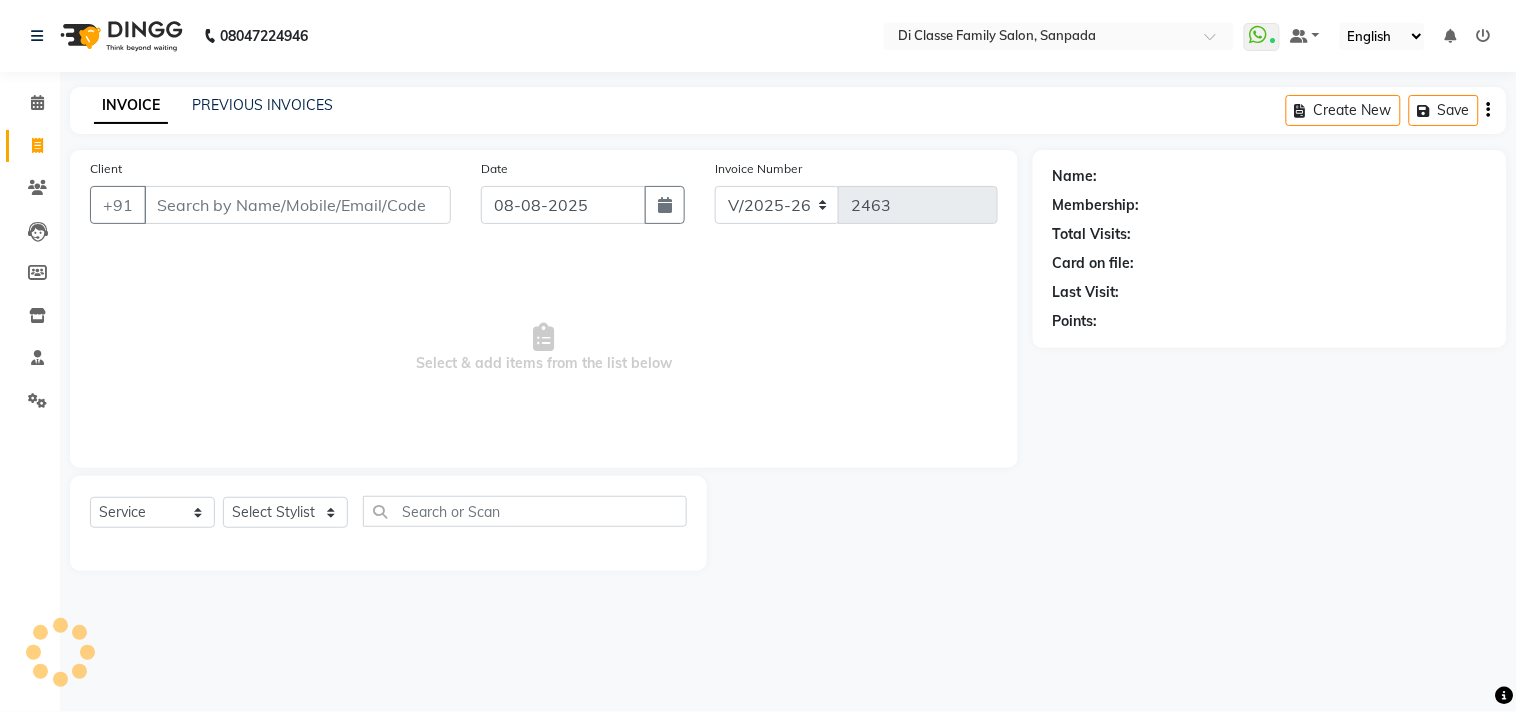 click on "PREVIOUS INVOICES" 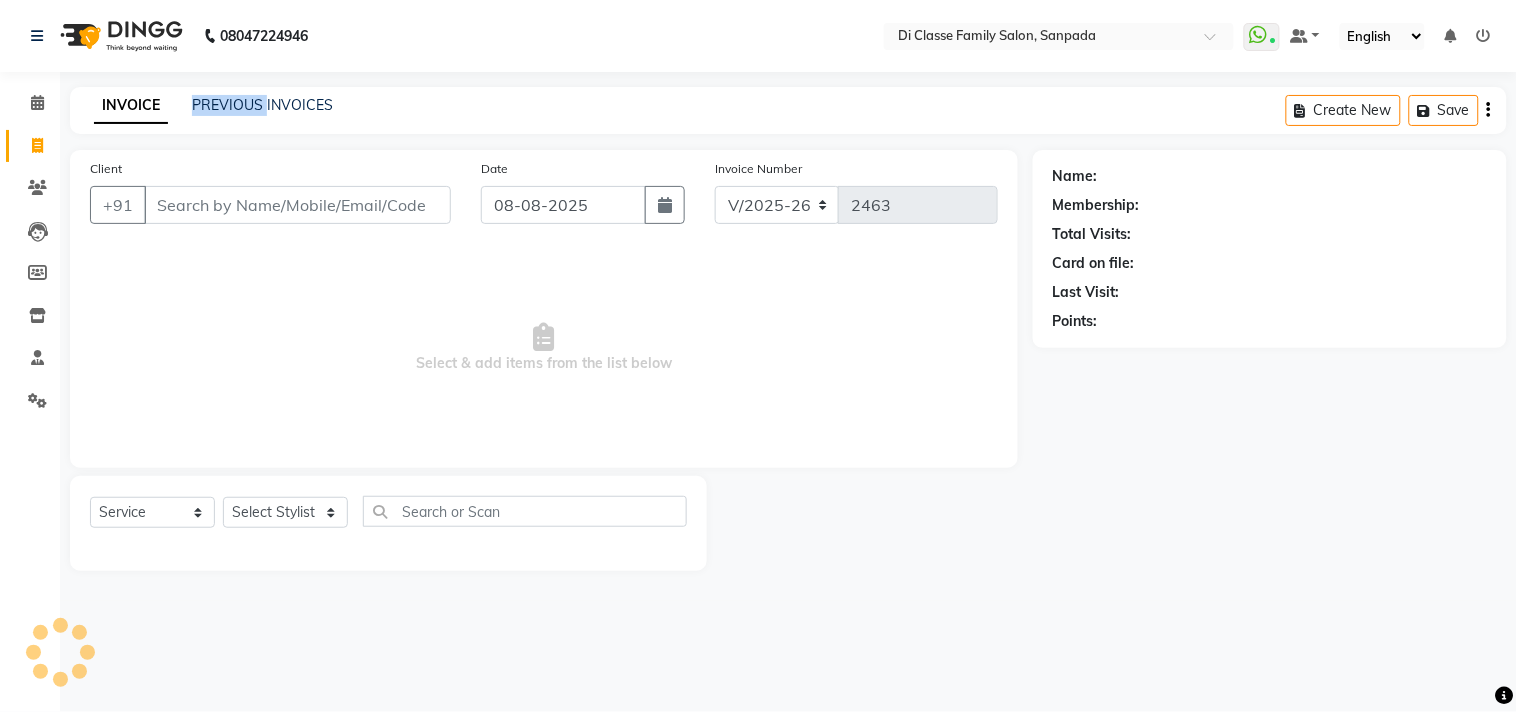 click on "PREVIOUS INVOICES" 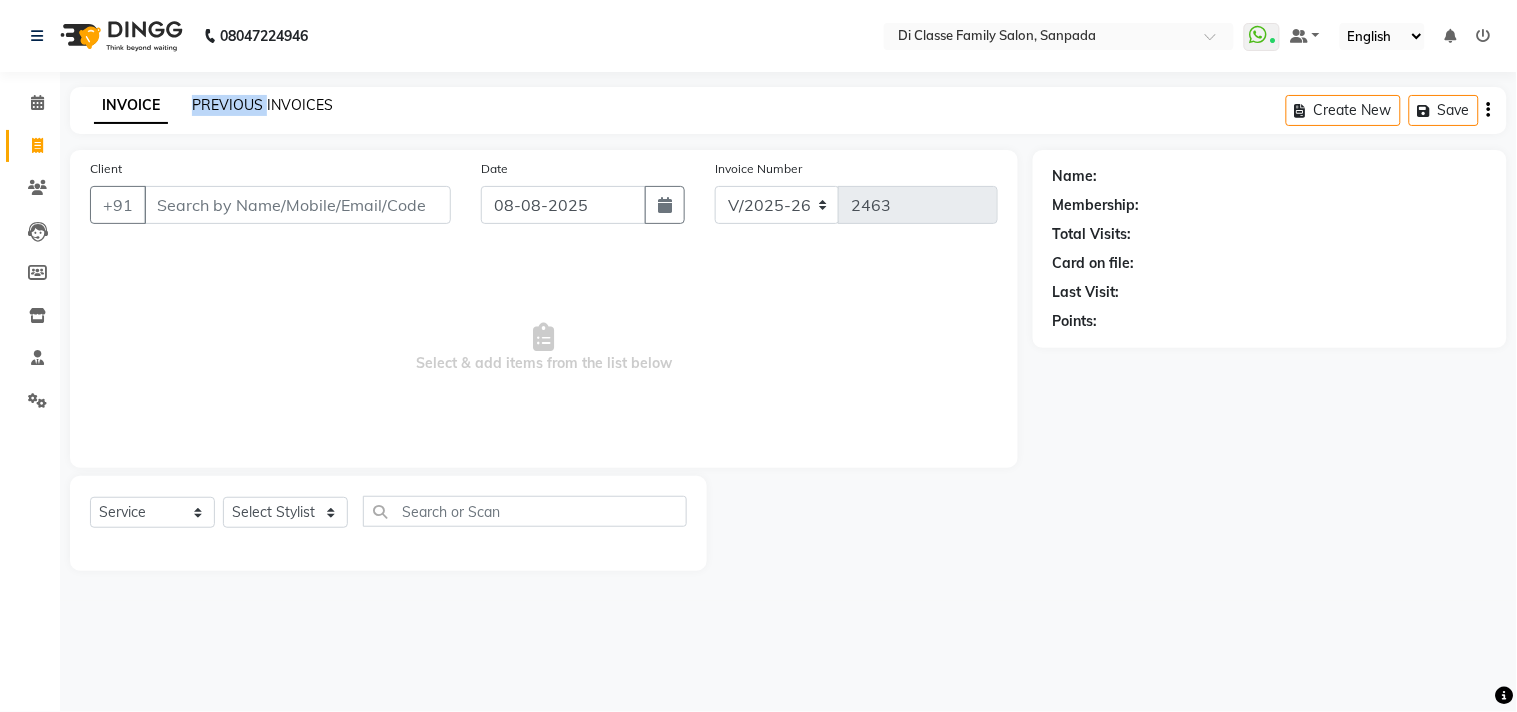 click on "PREVIOUS INVOICES" 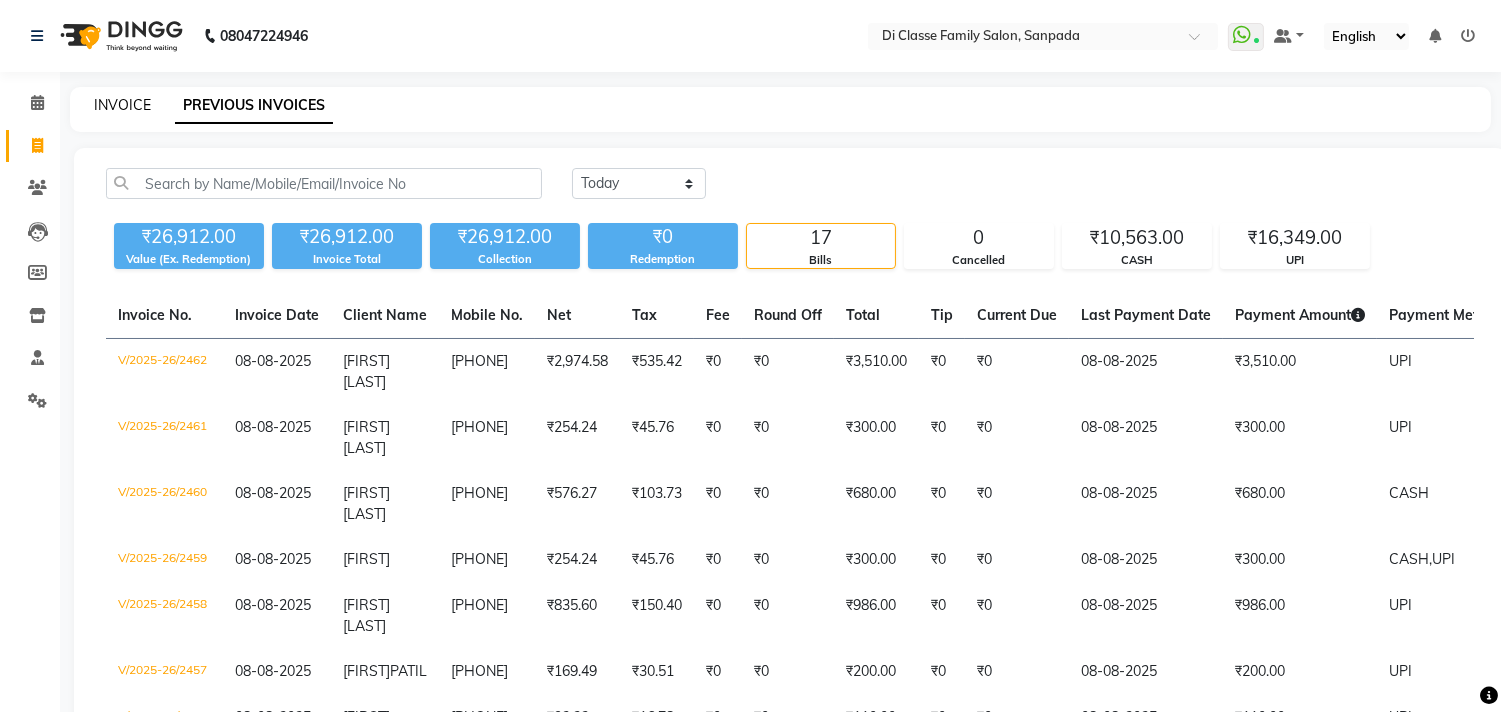 click on "INVOICE" 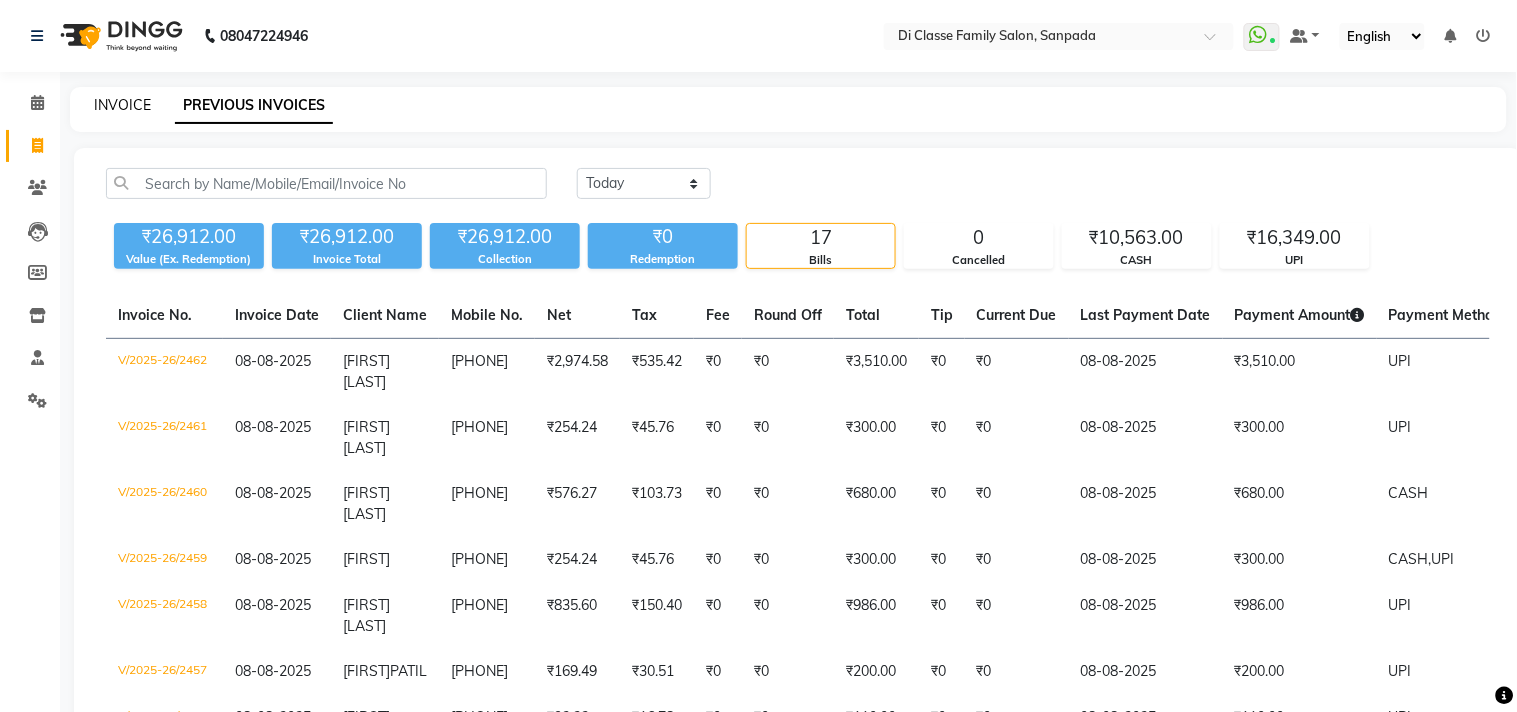 select on "4704" 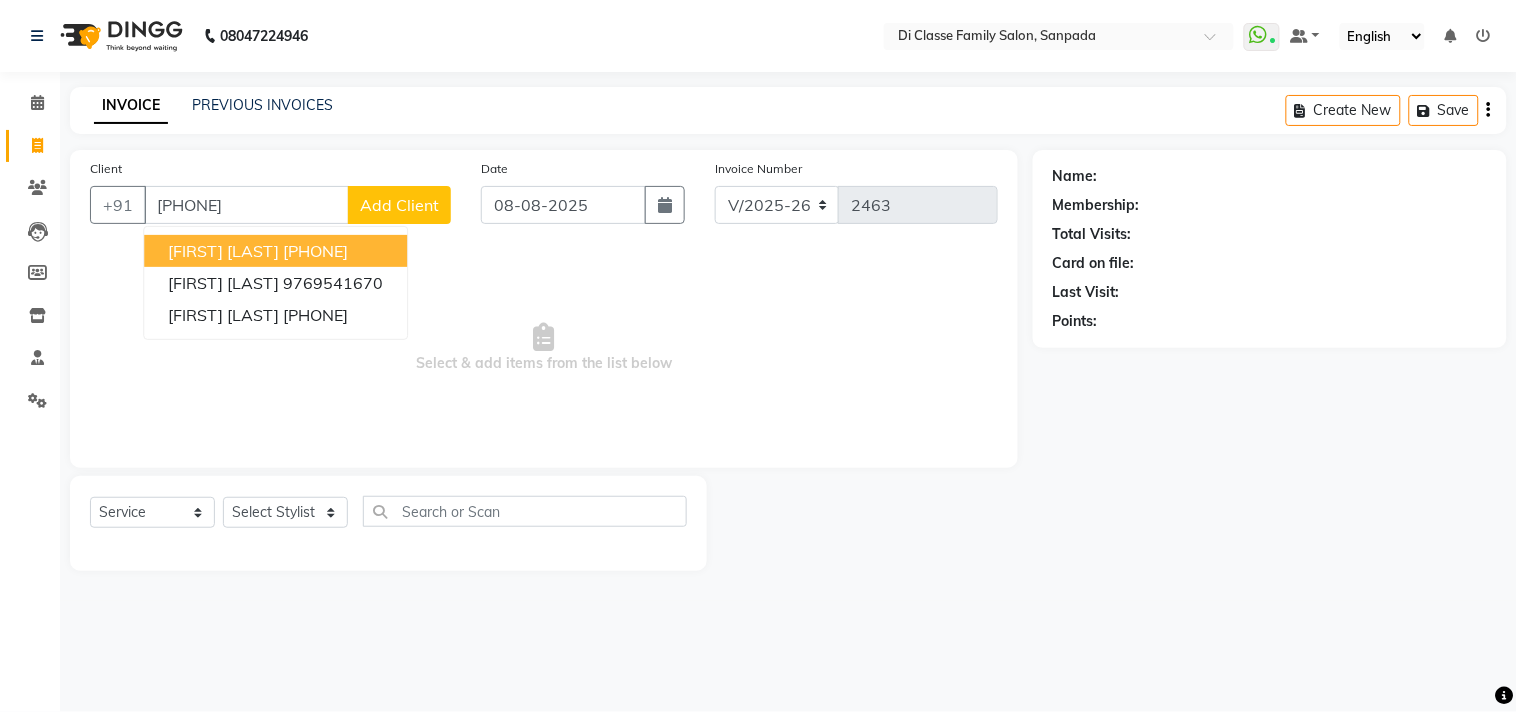 type on "[PHONE]" 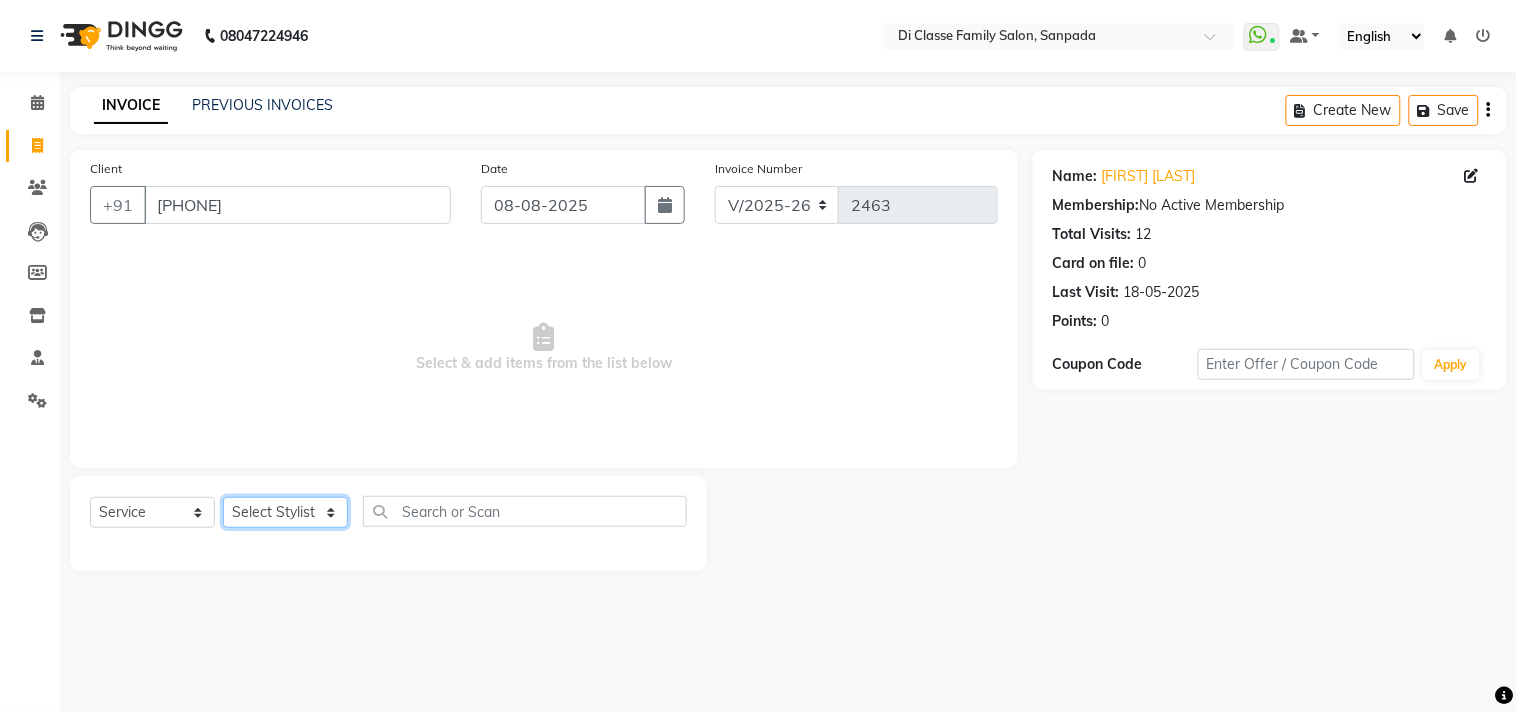 click on "Select Stylist aniket  Anu  AYAZ KADRI  Front Desk Javed kapil KOMAL  Payal  Pooja Jadhav Rahul Datkhile RESHMA SHAIKH rutik shinde SACHIN SAKPAL SADDAM SAHAJAN SAKSHI CHAVAN Sameer  sampada Sanjana  SANU SHUBHAM PEDNEKAR Sikandar Ansari Vijay kharat" 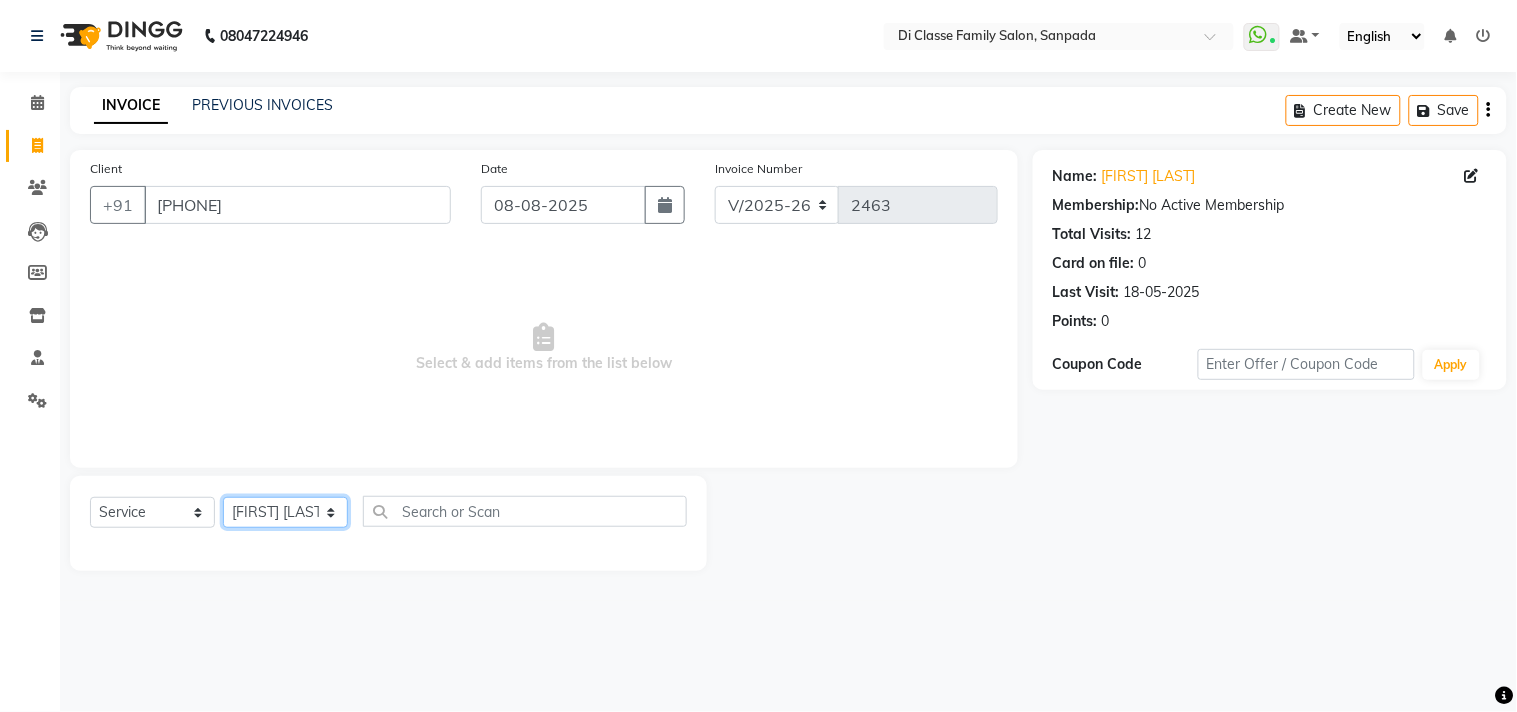 click on "Select Stylist aniket  Anu  AYAZ KADRI  Front Desk Javed kapil KOMAL  Payal  Pooja Jadhav Rahul Datkhile RESHMA SHAIKH rutik shinde SACHIN SAKPAL SADDAM SAHAJAN SAKSHI CHAVAN Sameer  sampada Sanjana  SANU SHUBHAM PEDNEKAR Sikandar Ansari Vijay kharat" 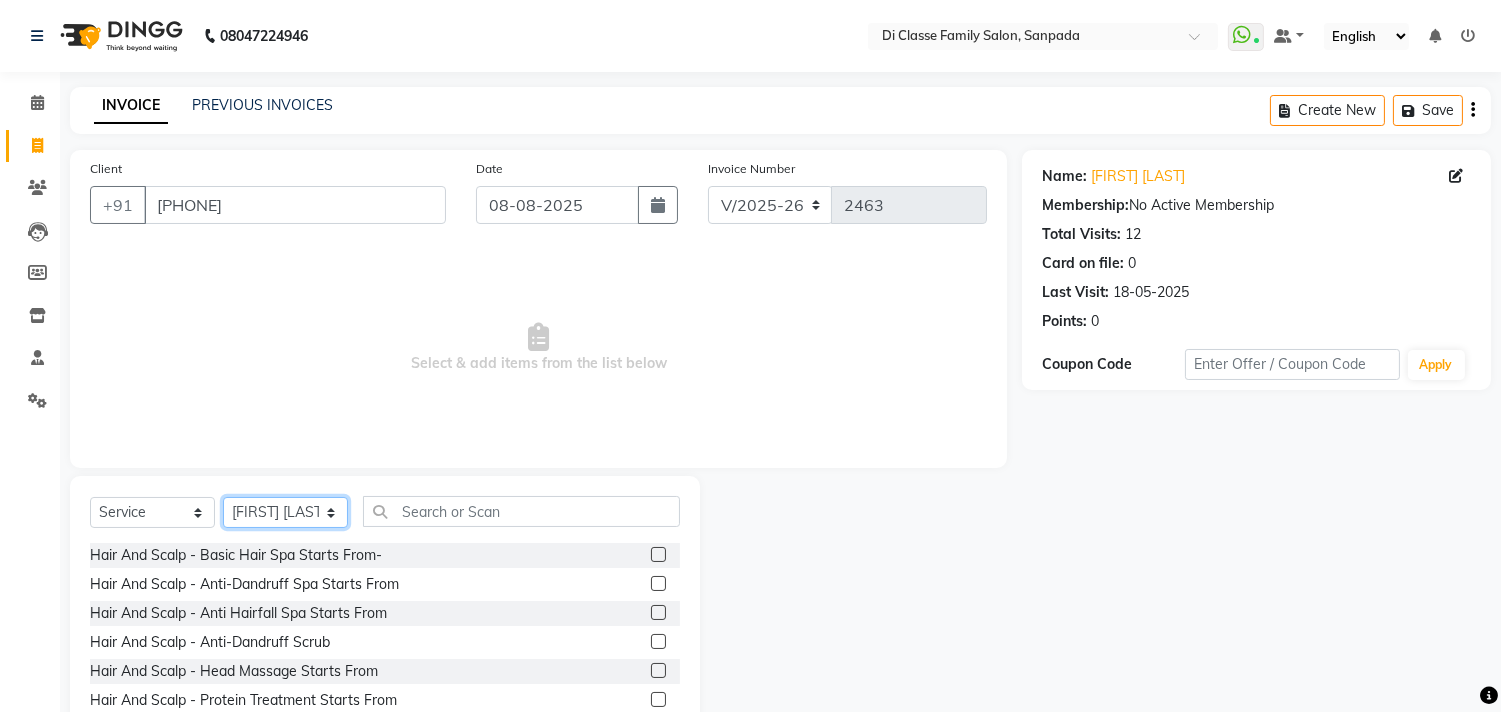 click on "Select Stylist aniket  Anu  AYAZ KADRI  Front Desk Javed kapil KOMAL  Payal  Pooja Jadhav Rahul Datkhile RESHMA SHAIKH rutik shinde SACHIN SAKPAL SADDAM SAHAJAN SAKSHI CHAVAN Sameer  sampada Sanjana  SANU SHUBHAM PEDNEKAR Sikandar Ansari Vijay kharat" 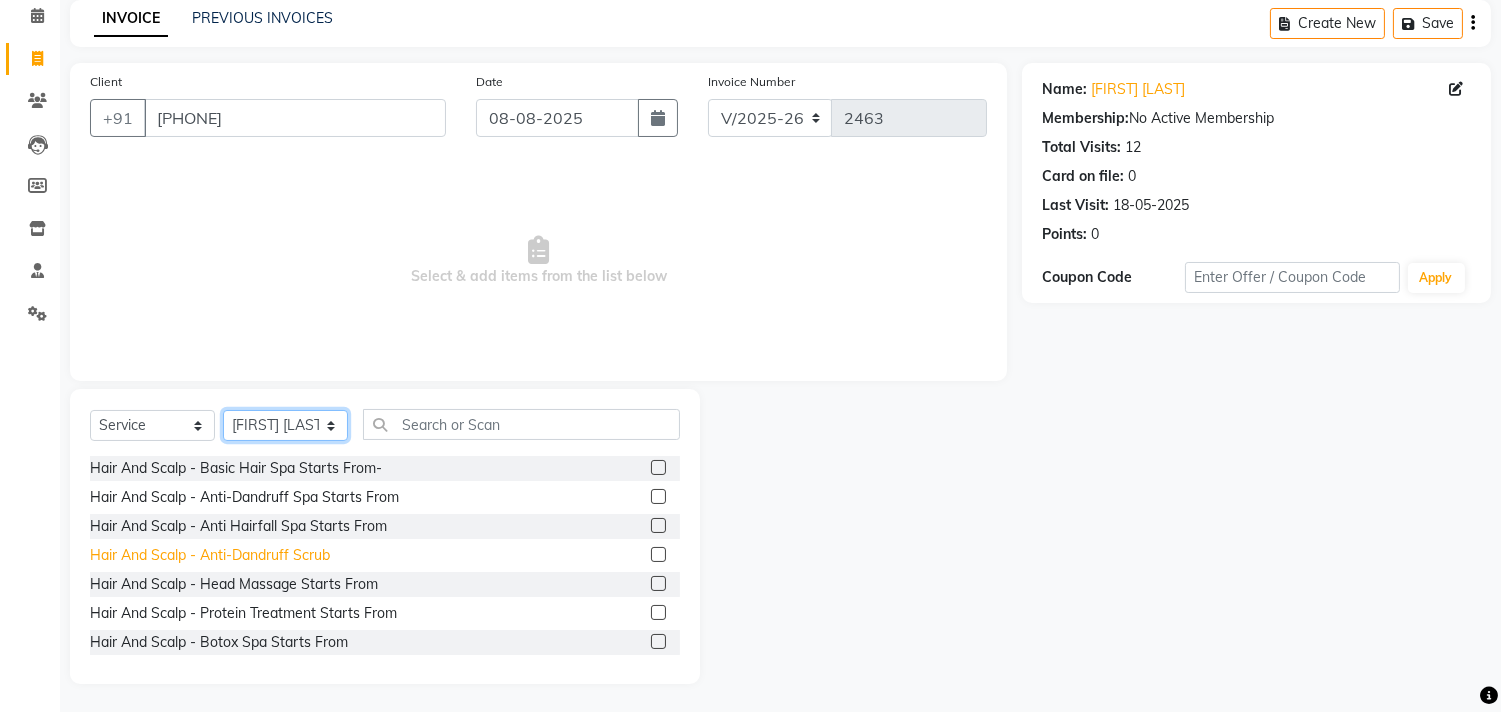 scroll, scrollTop: 88, scrollLeft: 0, axis: vertical 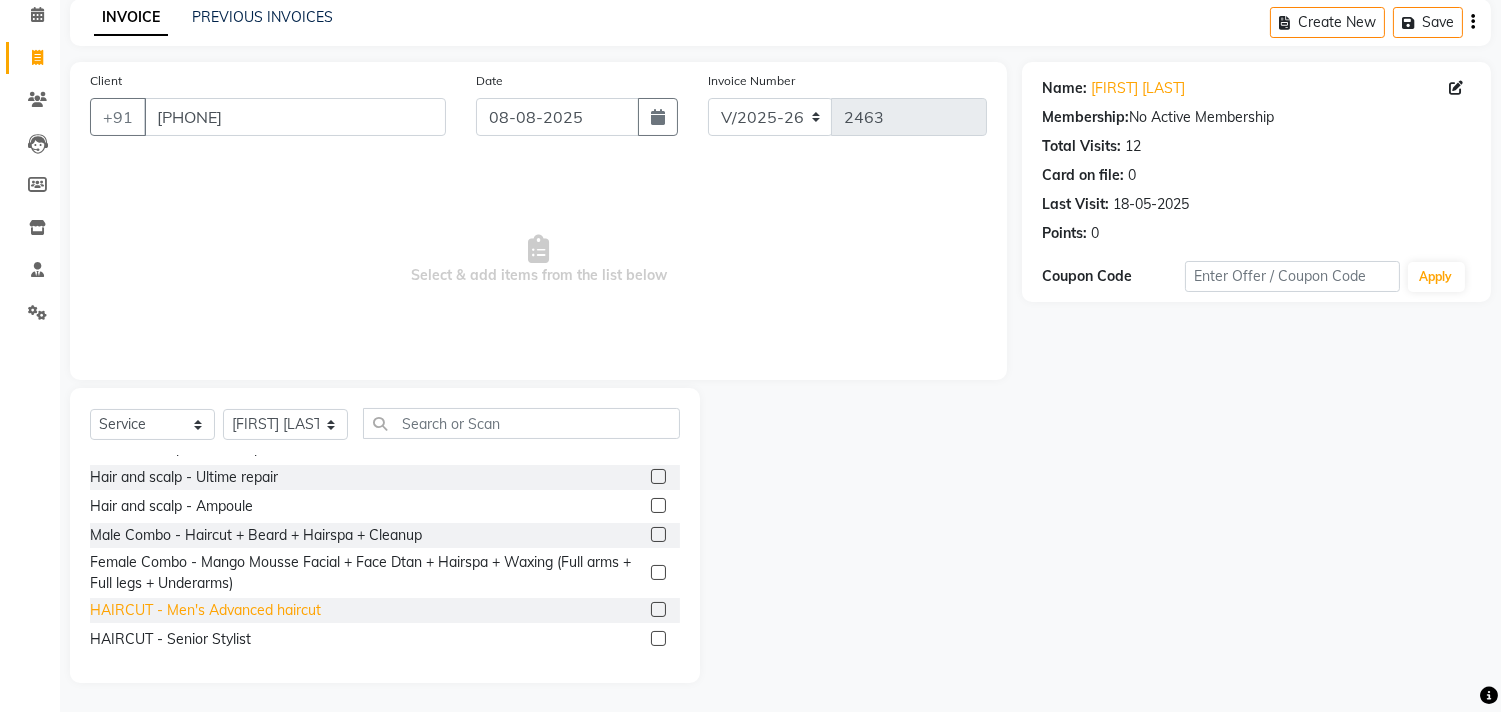 click on "HAIRCUT - Men's Advanced haircut" 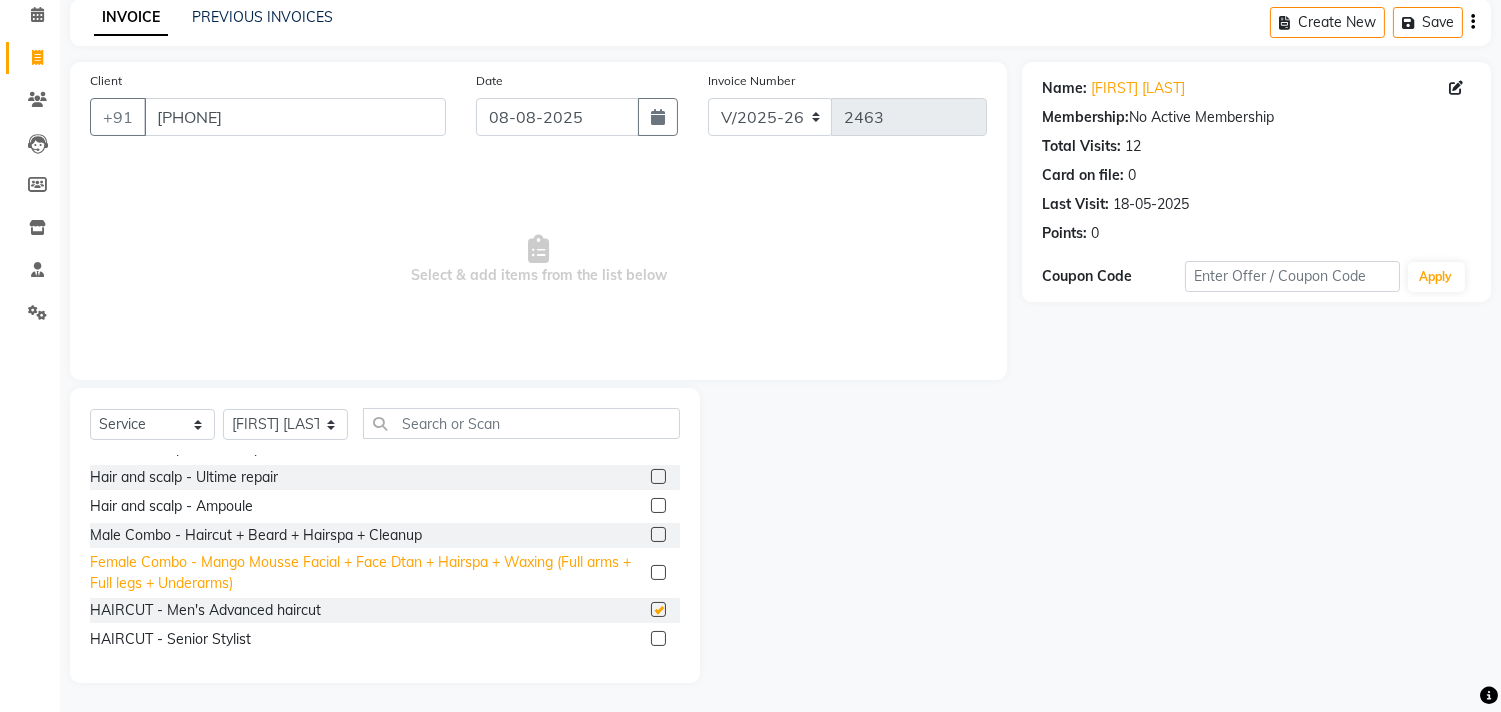 checkbox on "false" 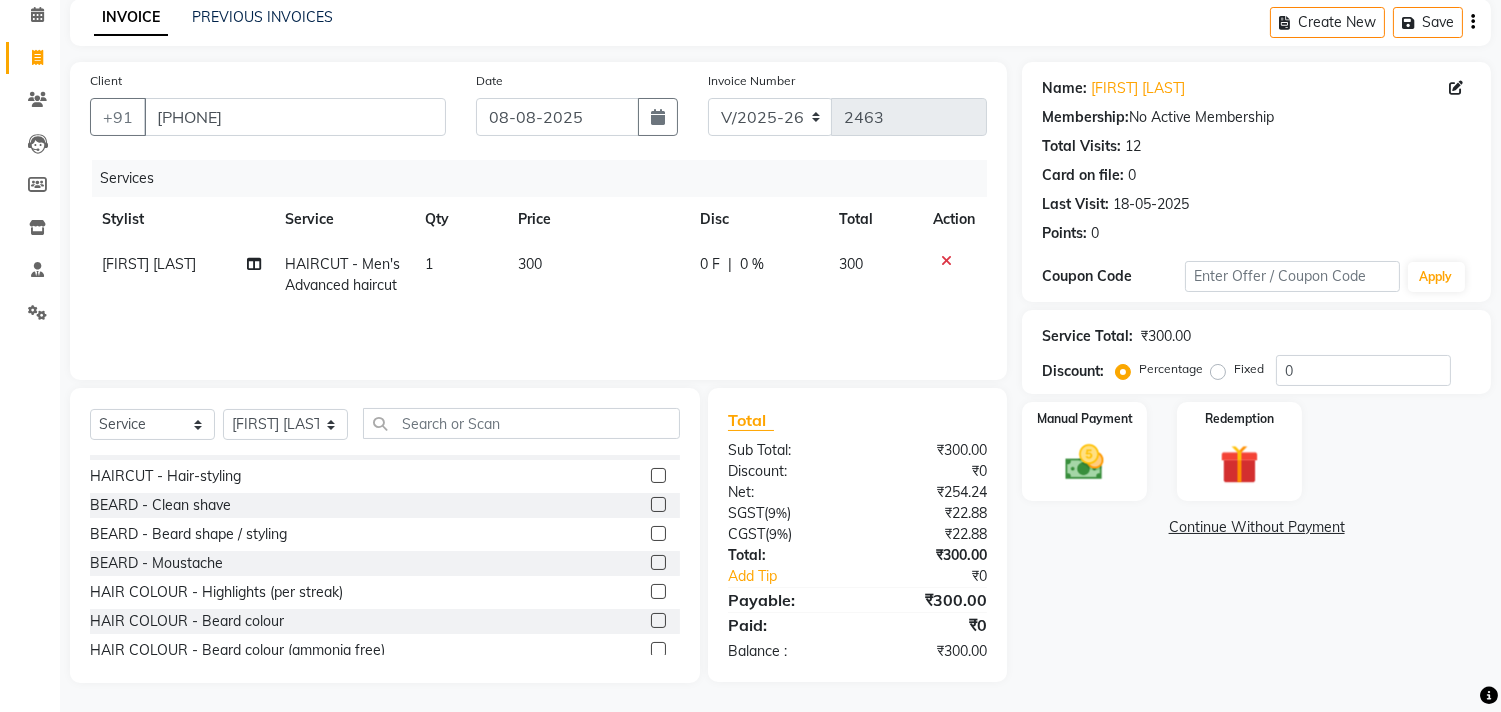 scroll, scrollTop: 444, scrollLeft: 0, axis: vertical 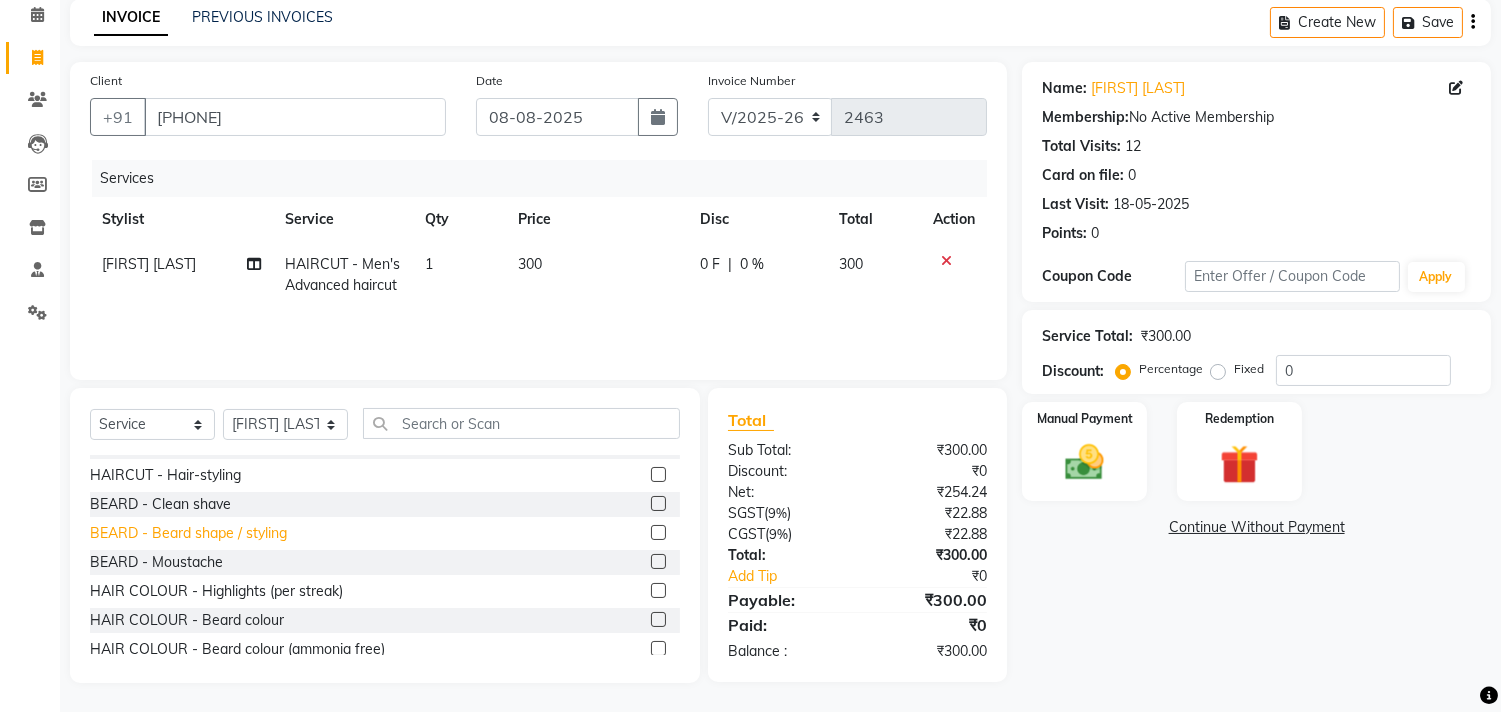 click on "BEARD - Beard shape / styling" 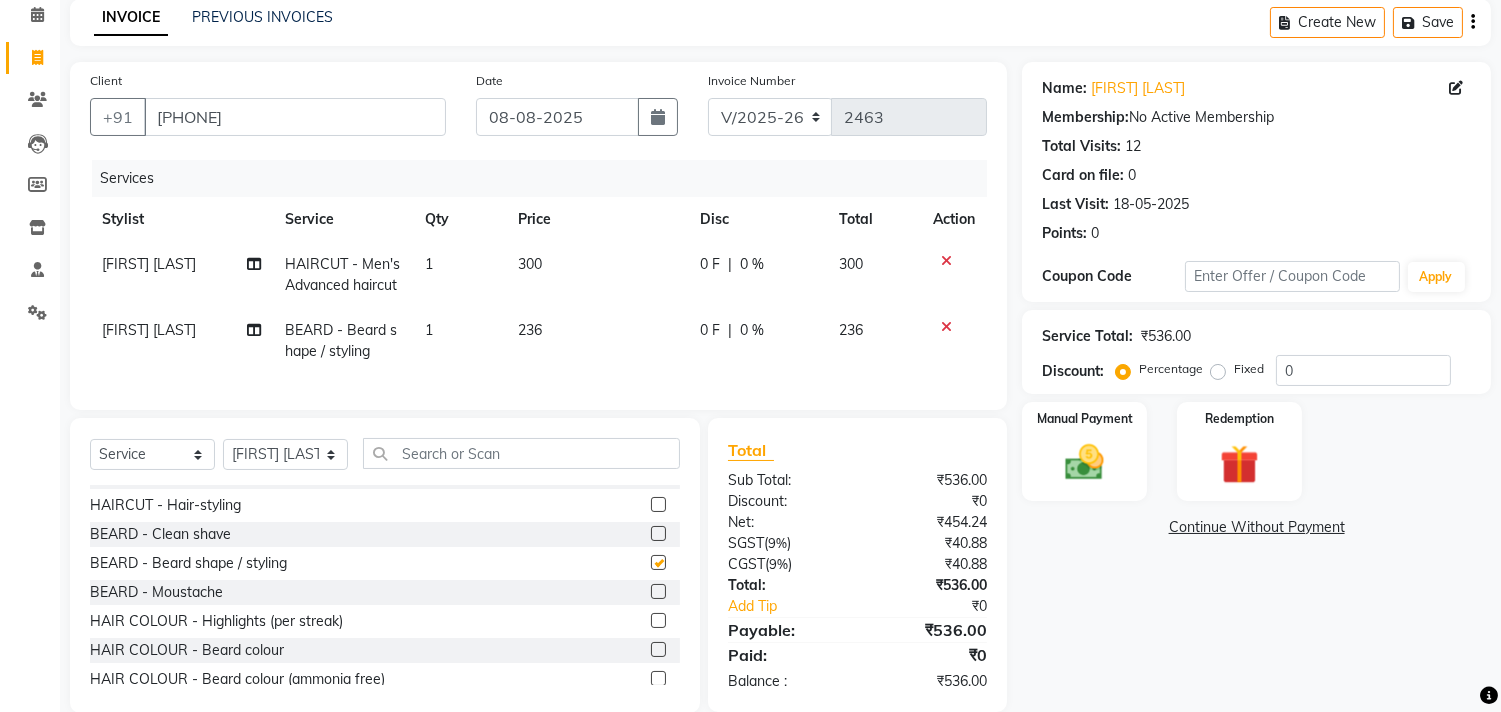 checkbox on "false" 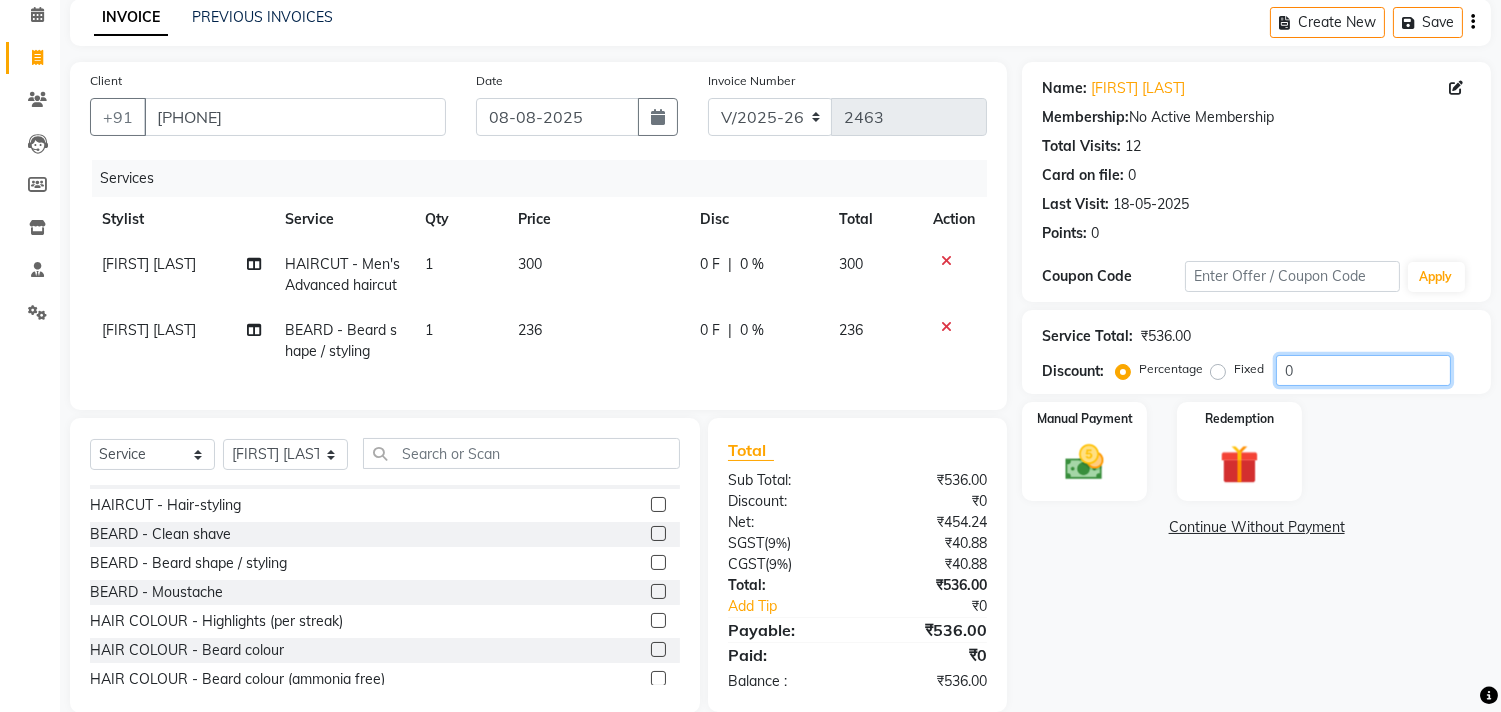 click on "0" 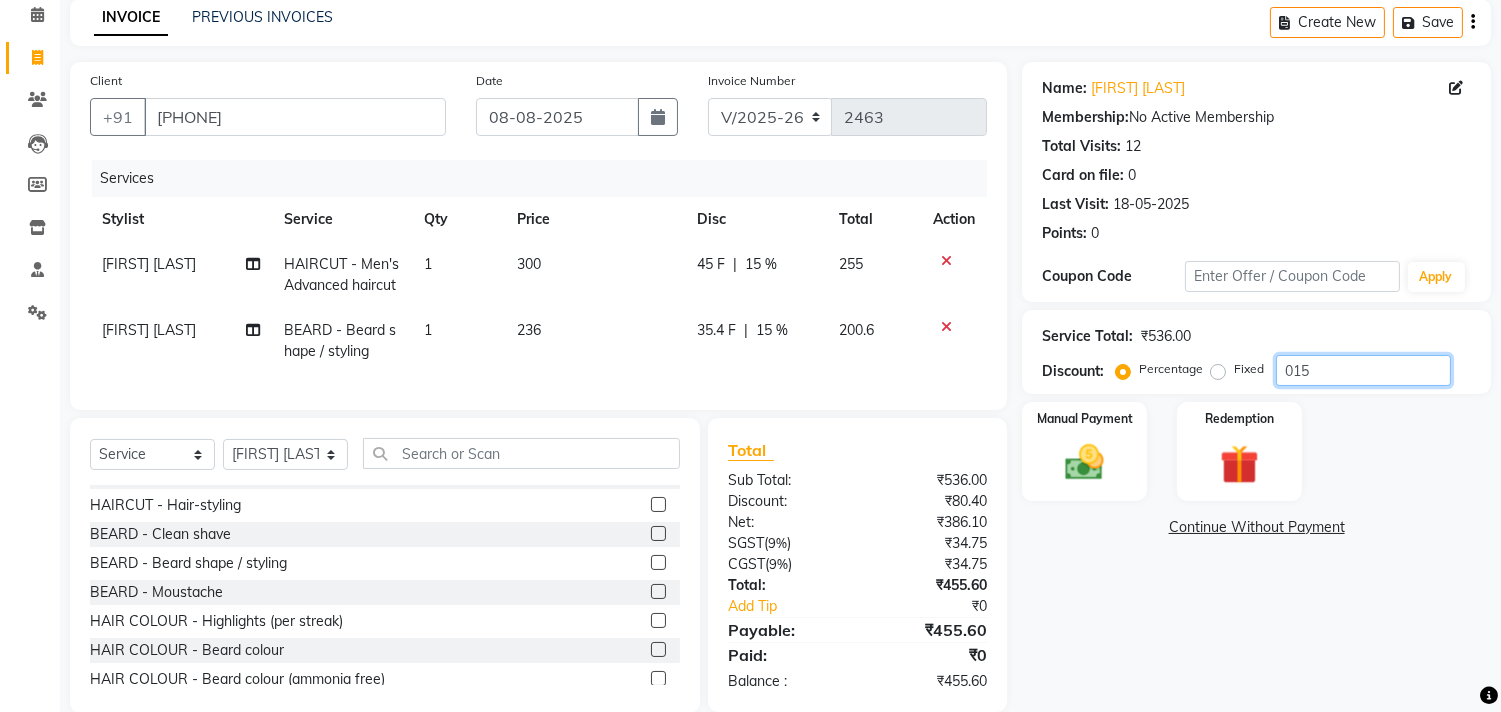 type on "015" 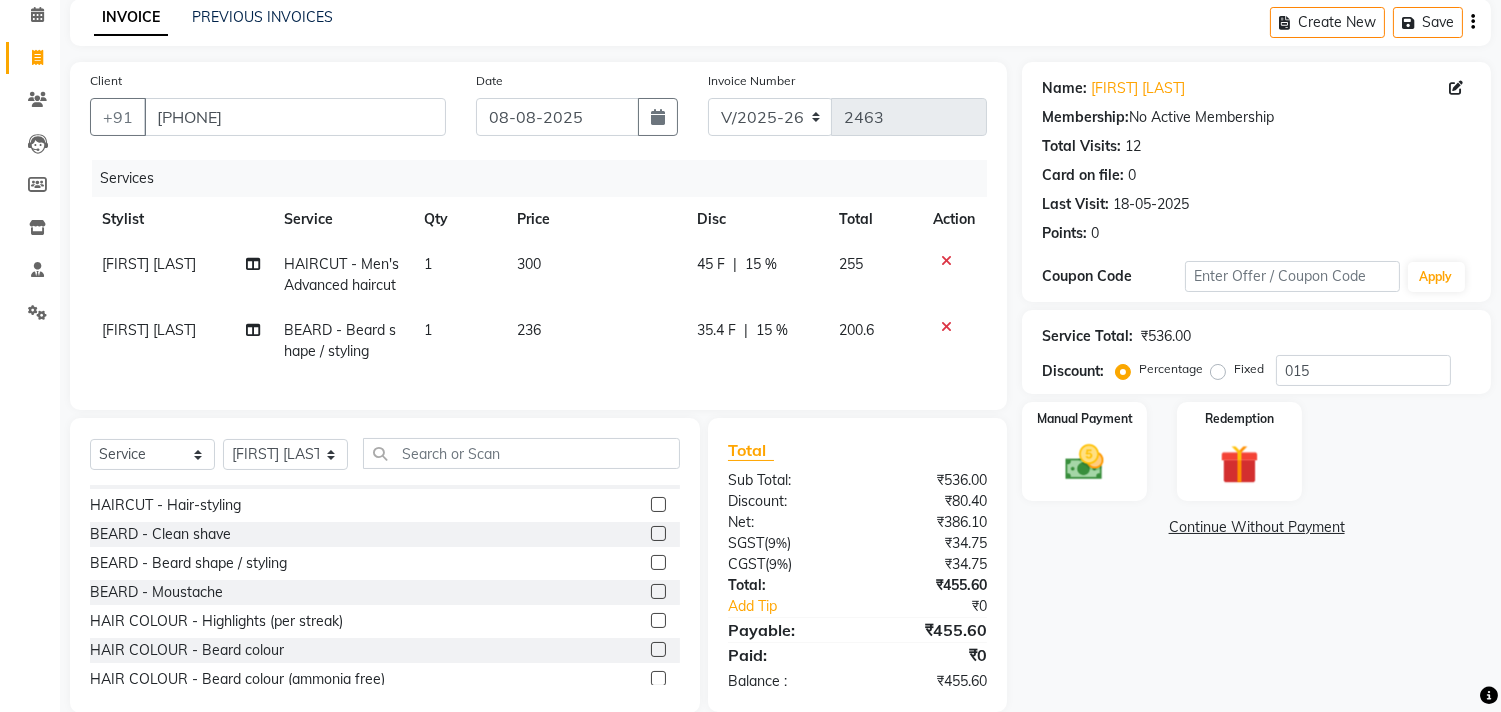 click on "45 F | 15 %" 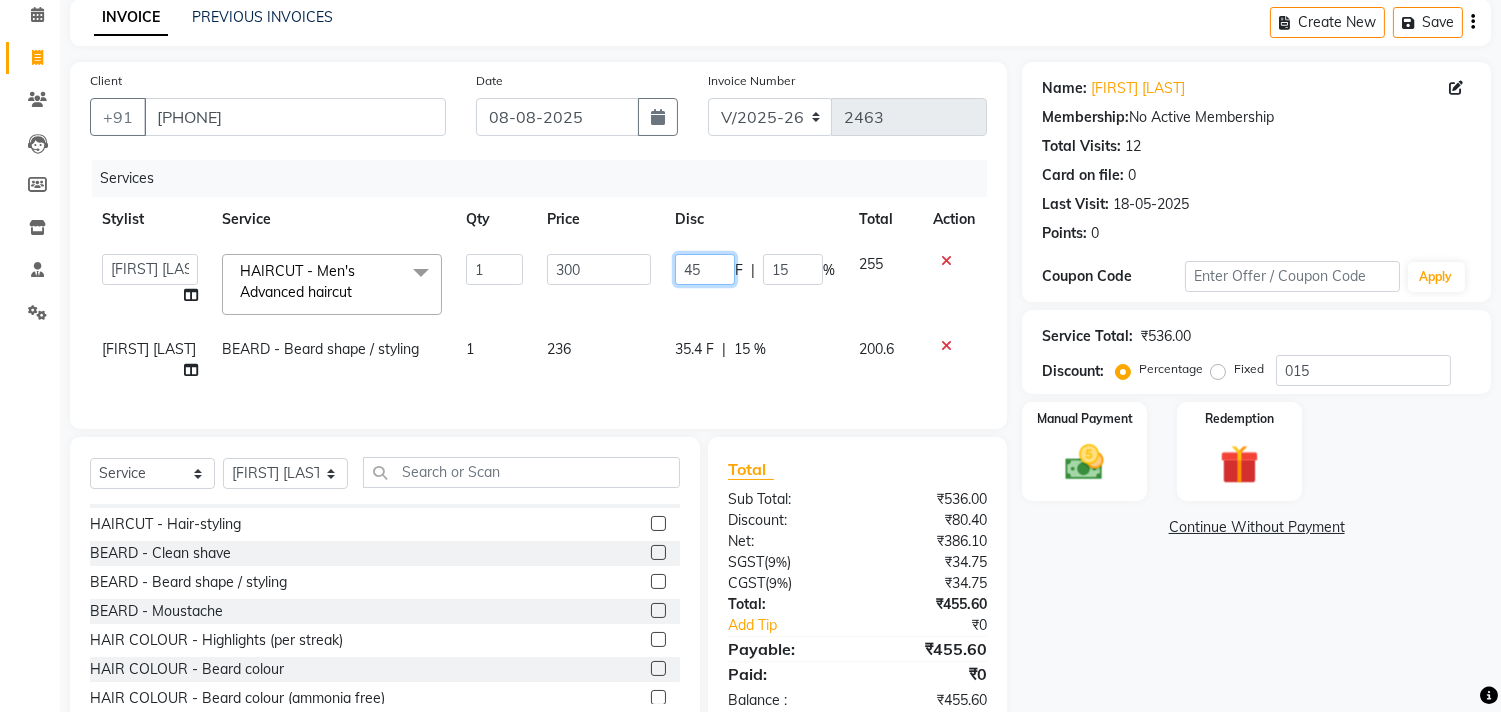 click on "45" 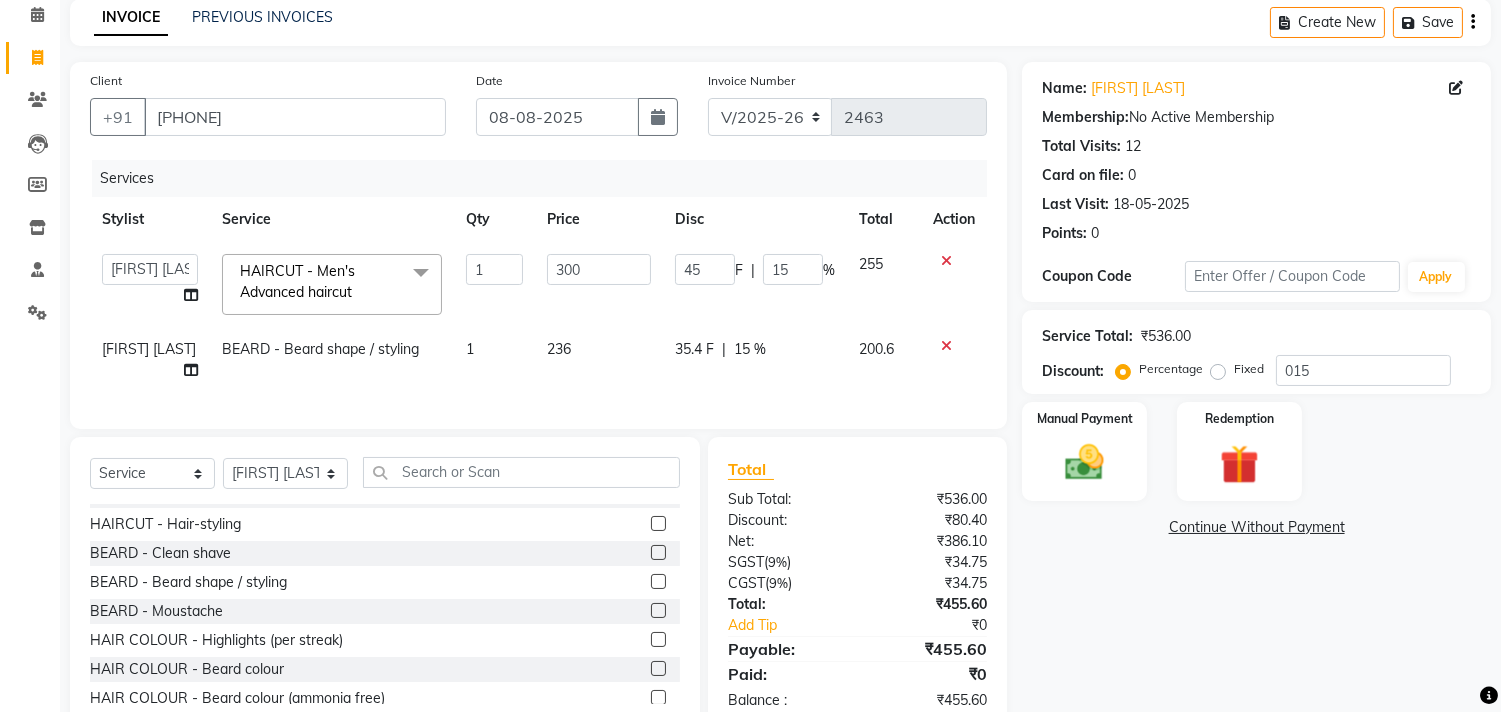click on "35.4 F | 15 %" 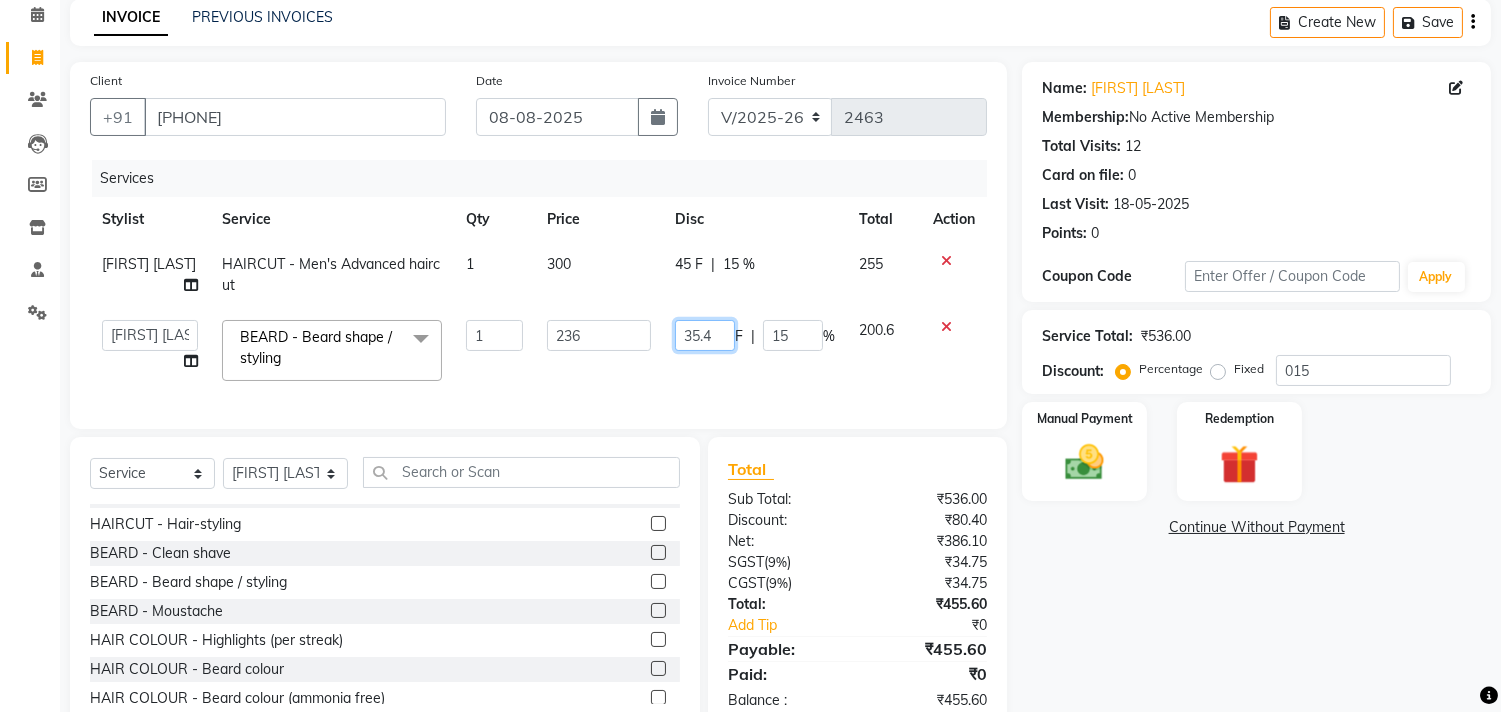 click on "35.4" 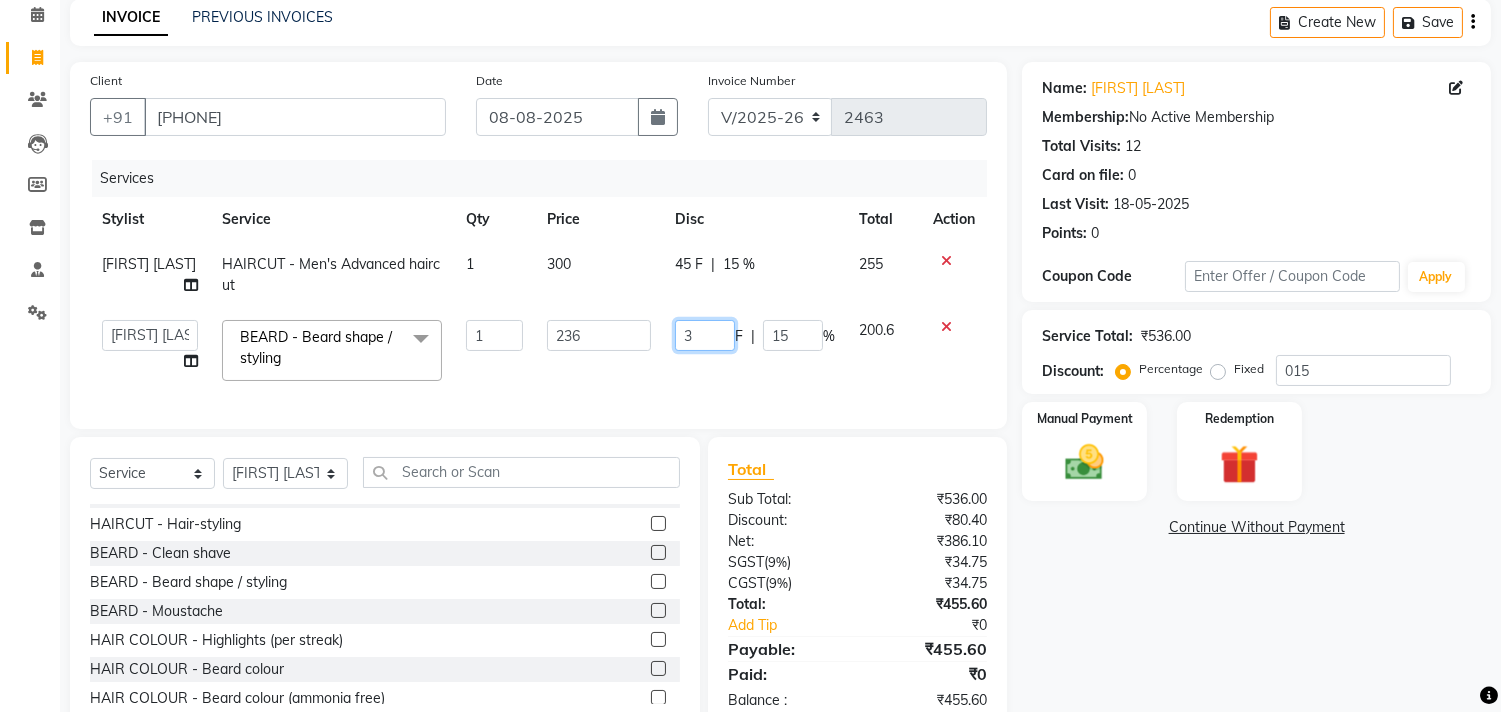 type on "36" 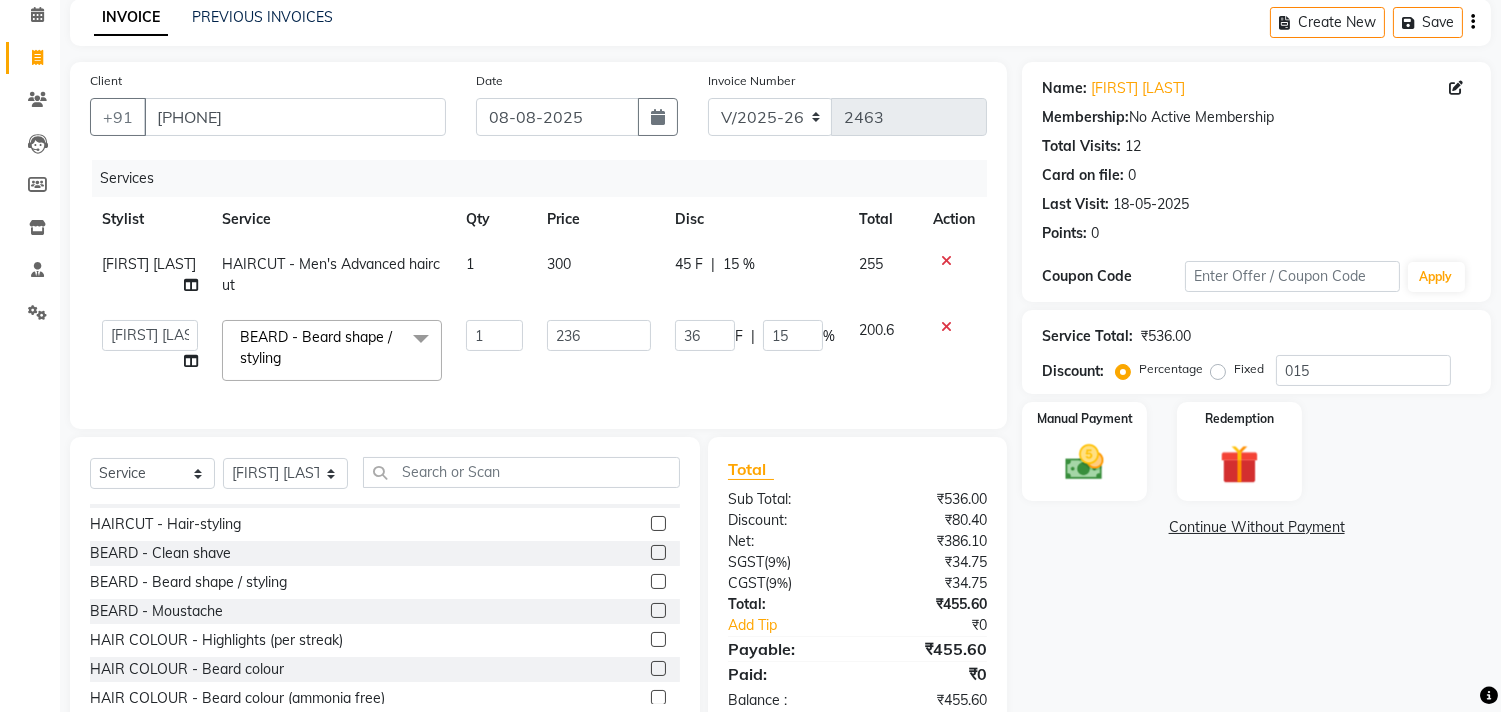 drag, startPoint x: 703, startPoint y: 368, endPoint x: 752, endPoint y: 304, distance: 80.60397 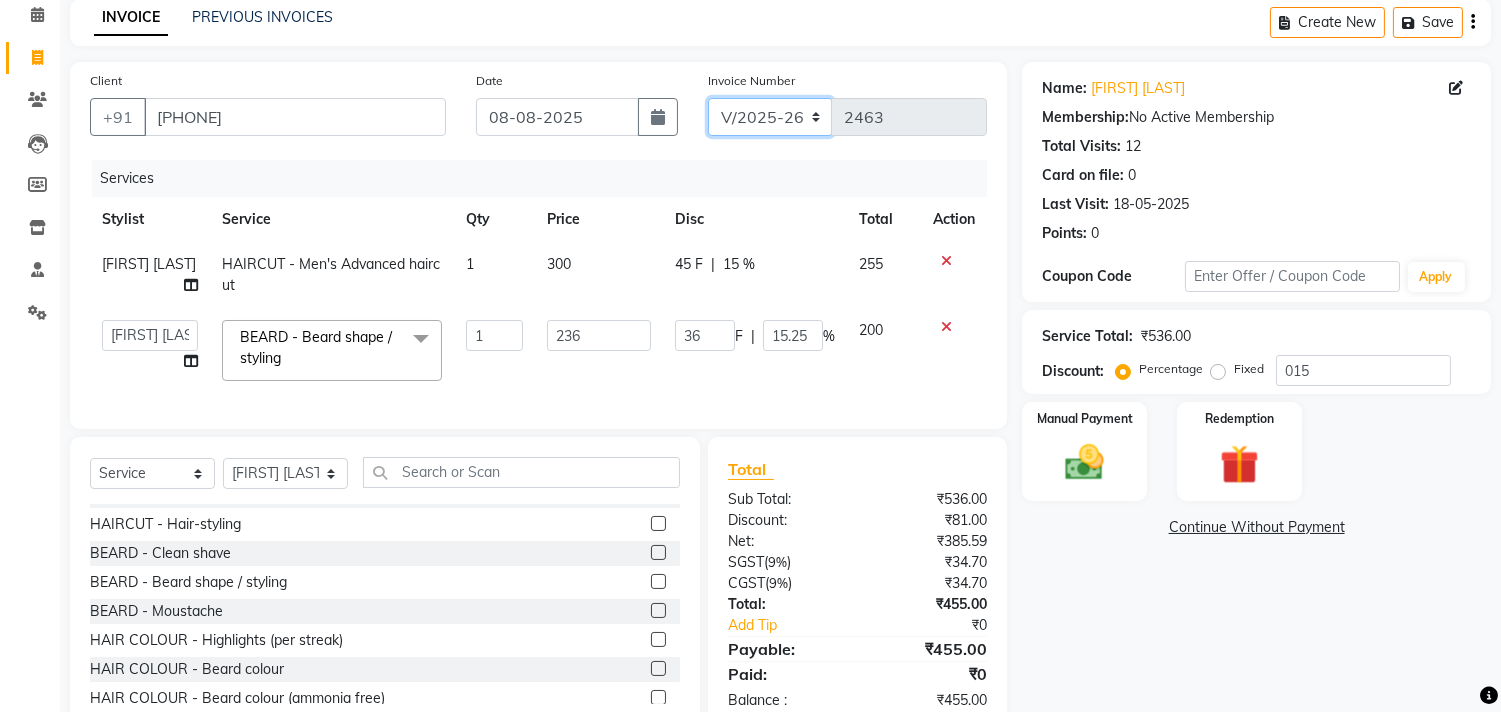 drag, startPoint x: 754, startPoint y: 102, endPoint x: 752, endPoint y: 134, distance: 32.06244 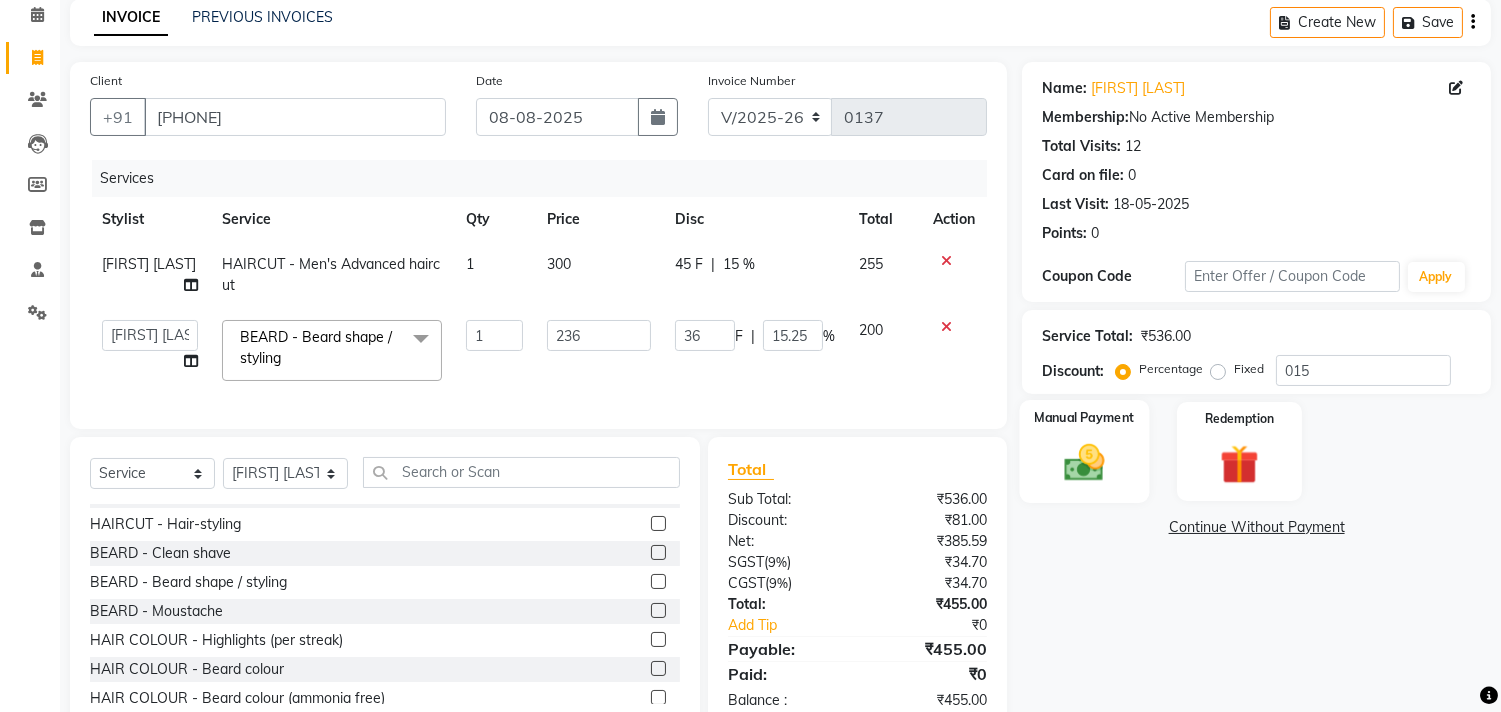 click 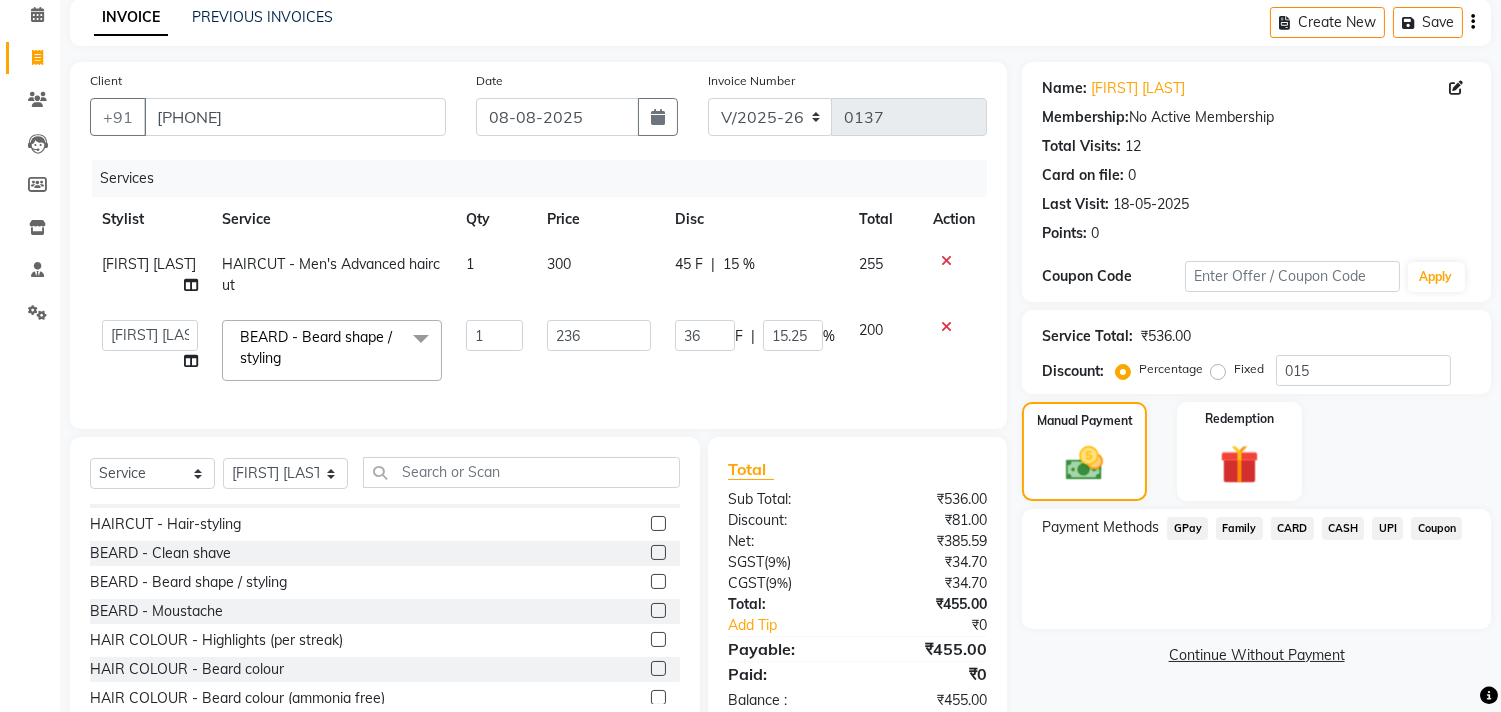 click on "CASH" 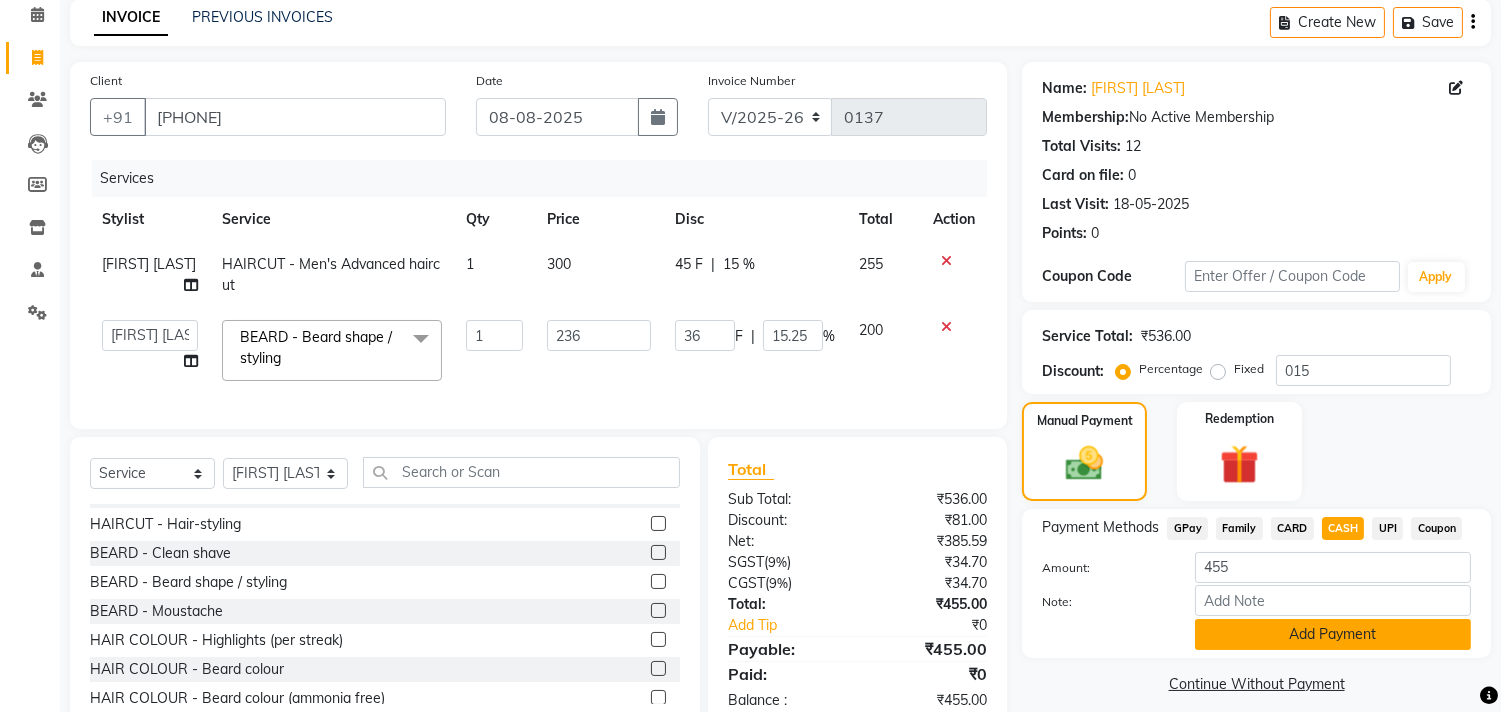 click on "Add Payment" 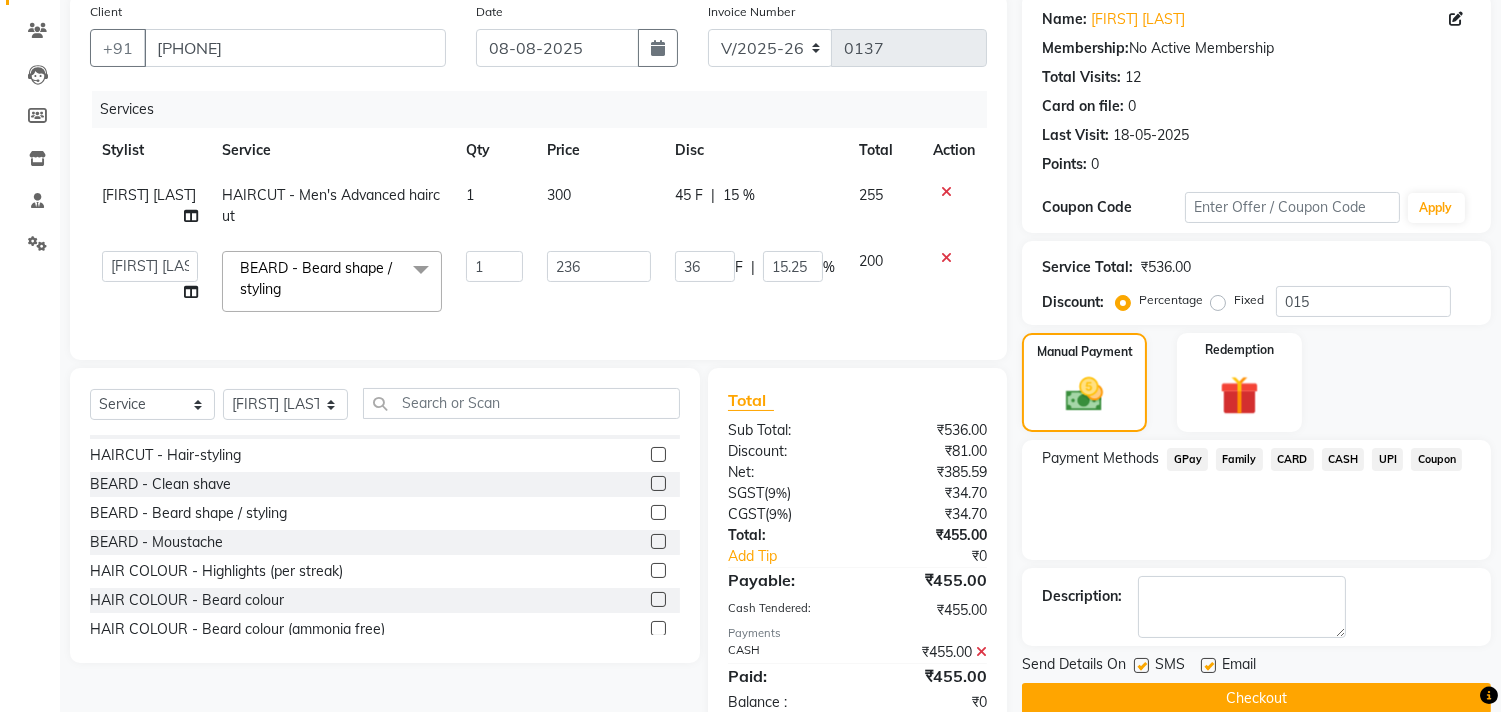 scroll, scrollTop: 224, scrollLeft: 0, axis: vertical 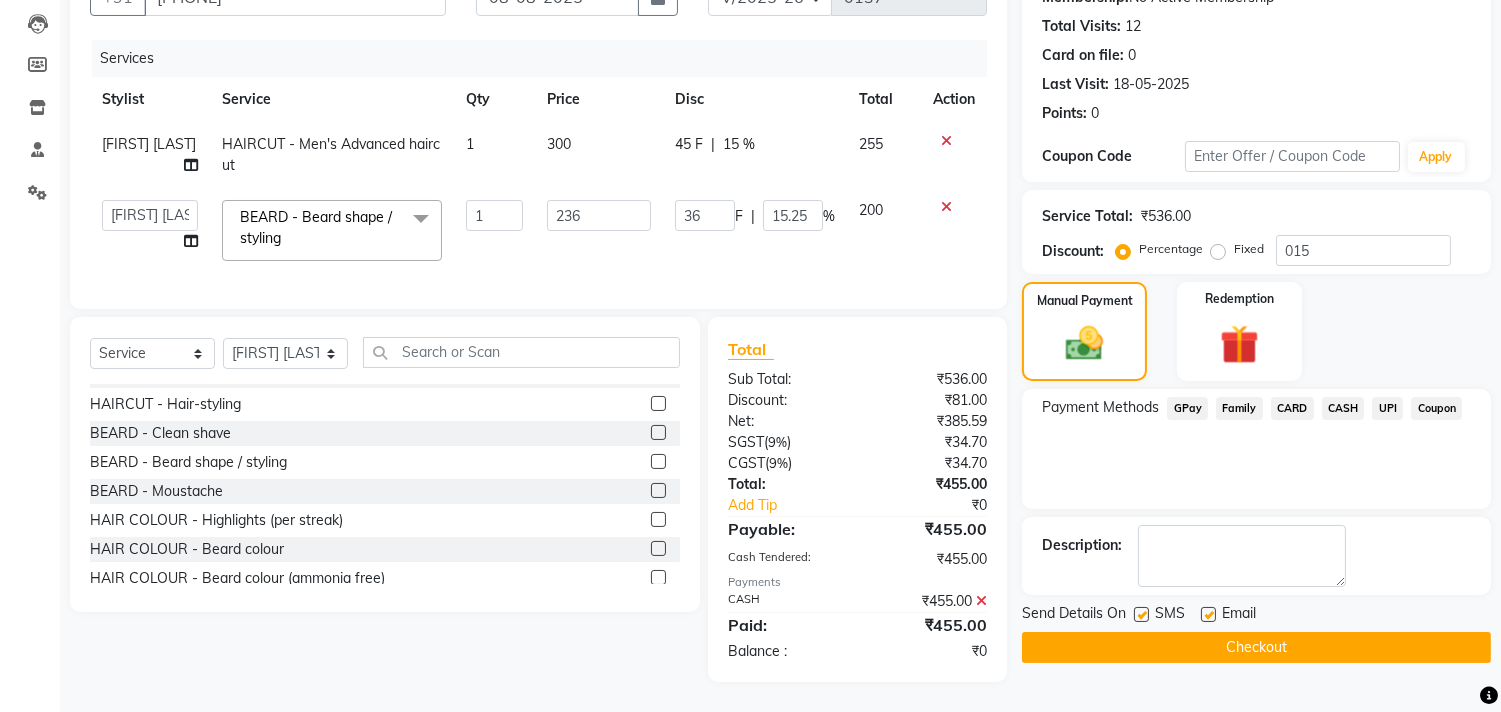 click on "Checkout" 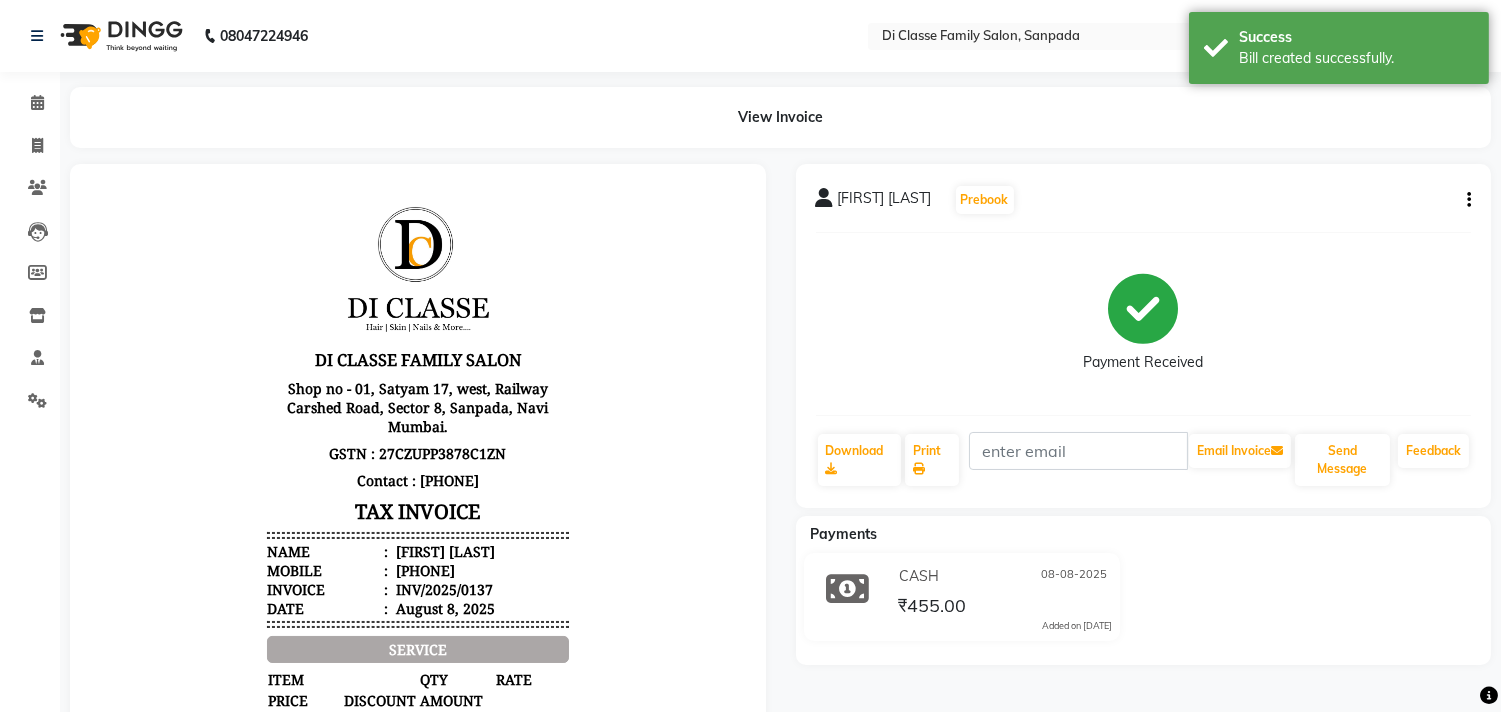scroll, scrollTop: 0, scrollLeft: 0, axis: both 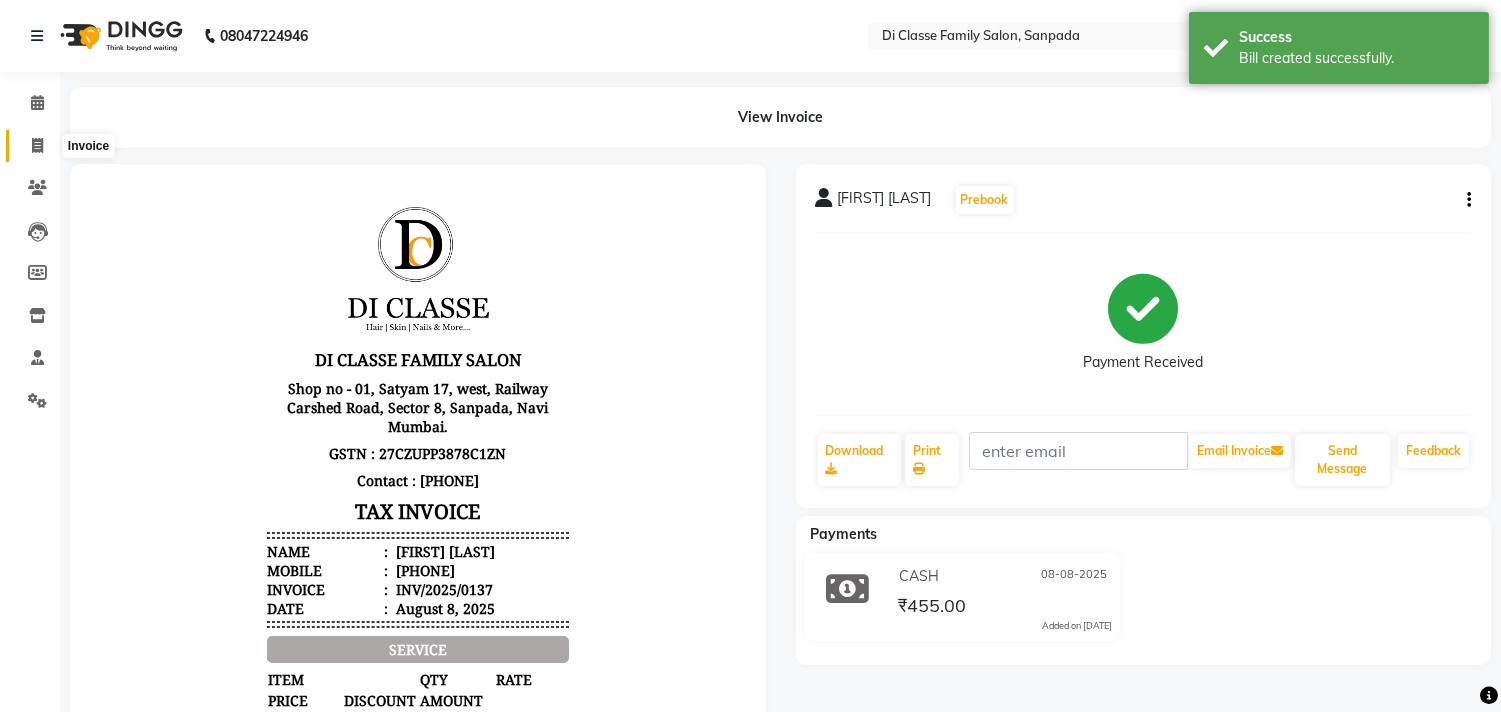 click 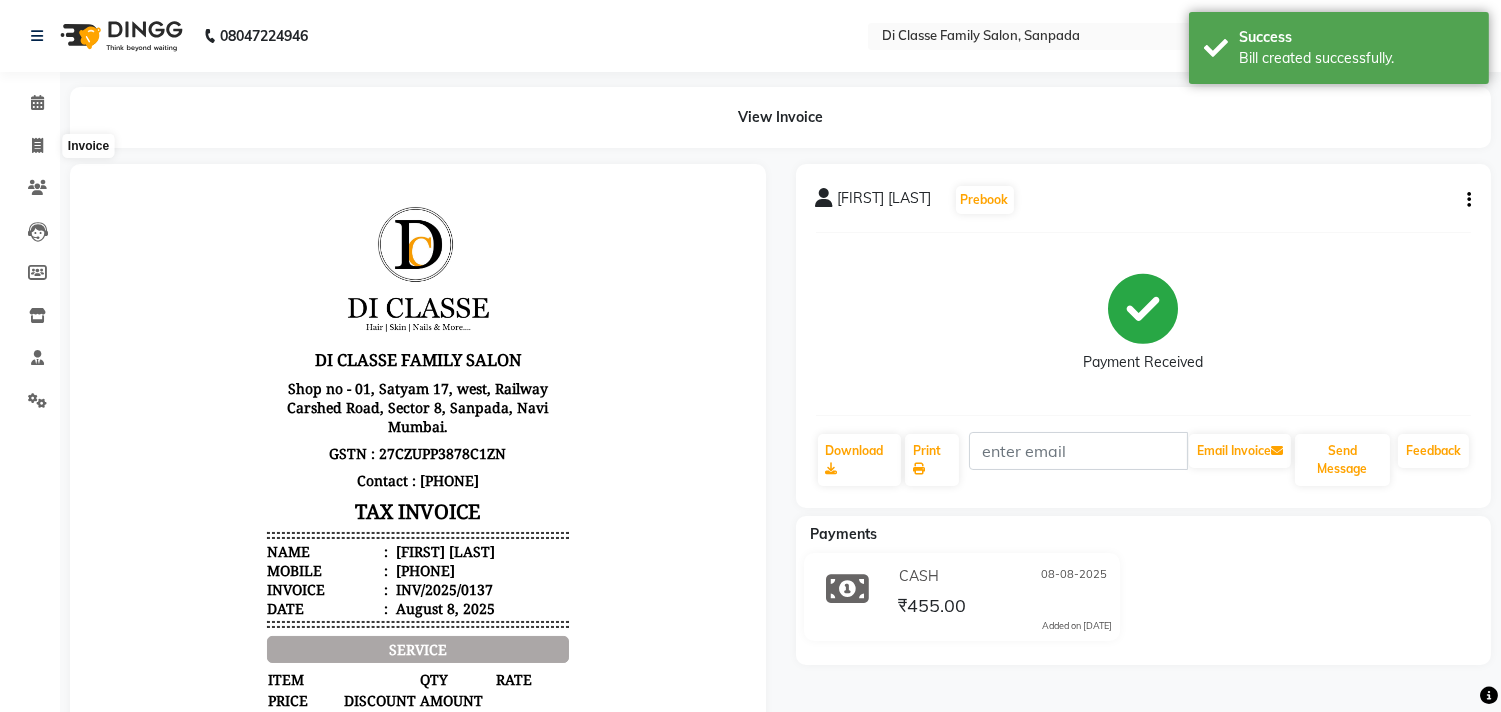 select on "4704" 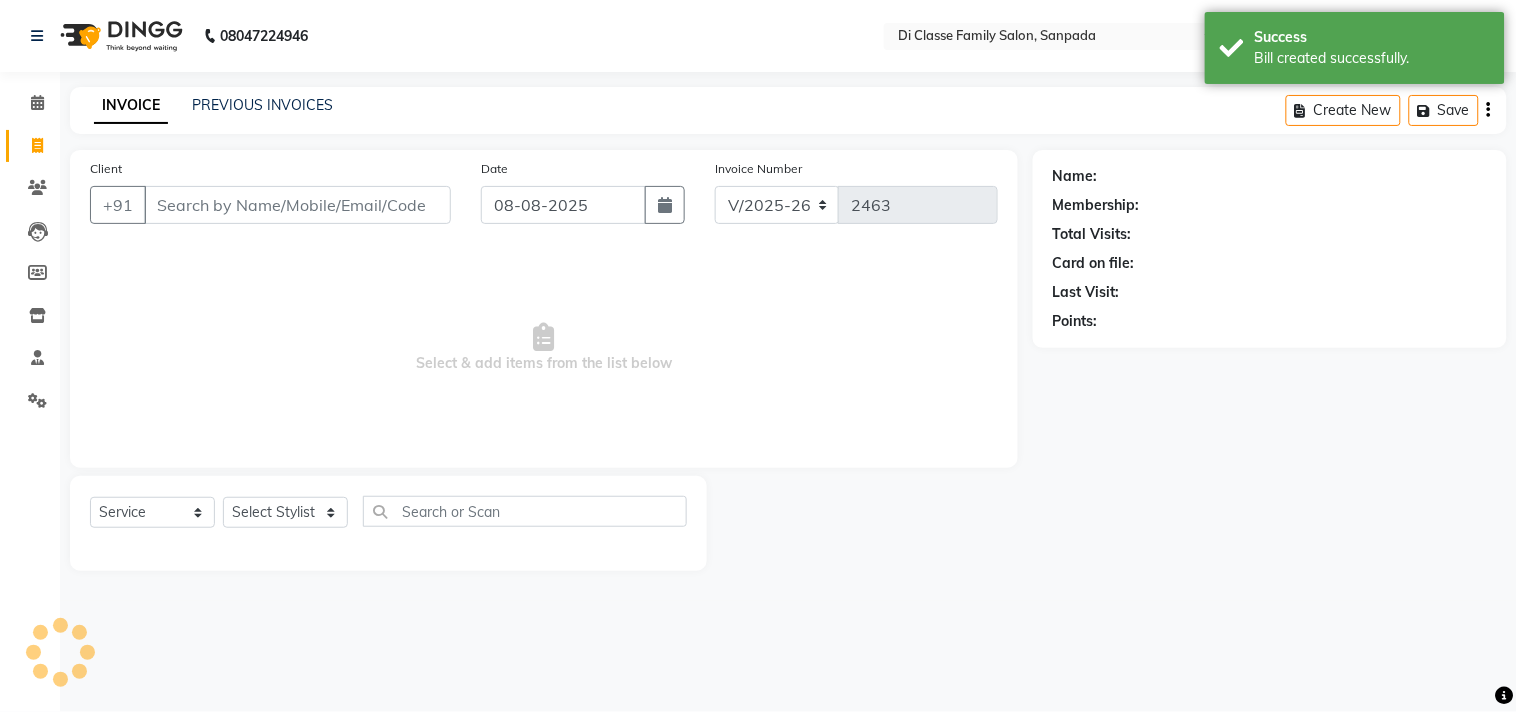 drag, startPoint x: 182, startPoint y: 110, endPoint x: 194, endPoint y: 114, distance: 12.649111 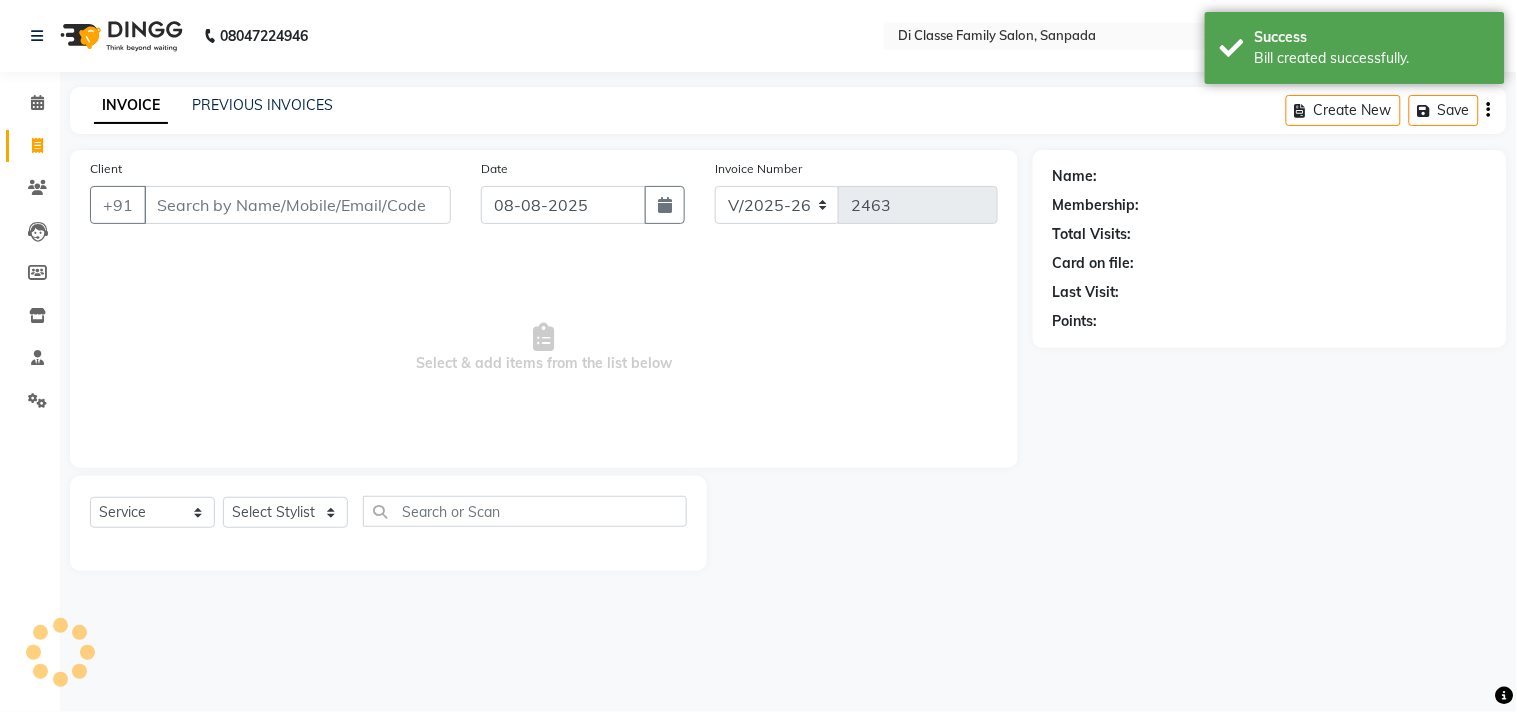 click on "INVOICE PREVIOUS INVOICES" 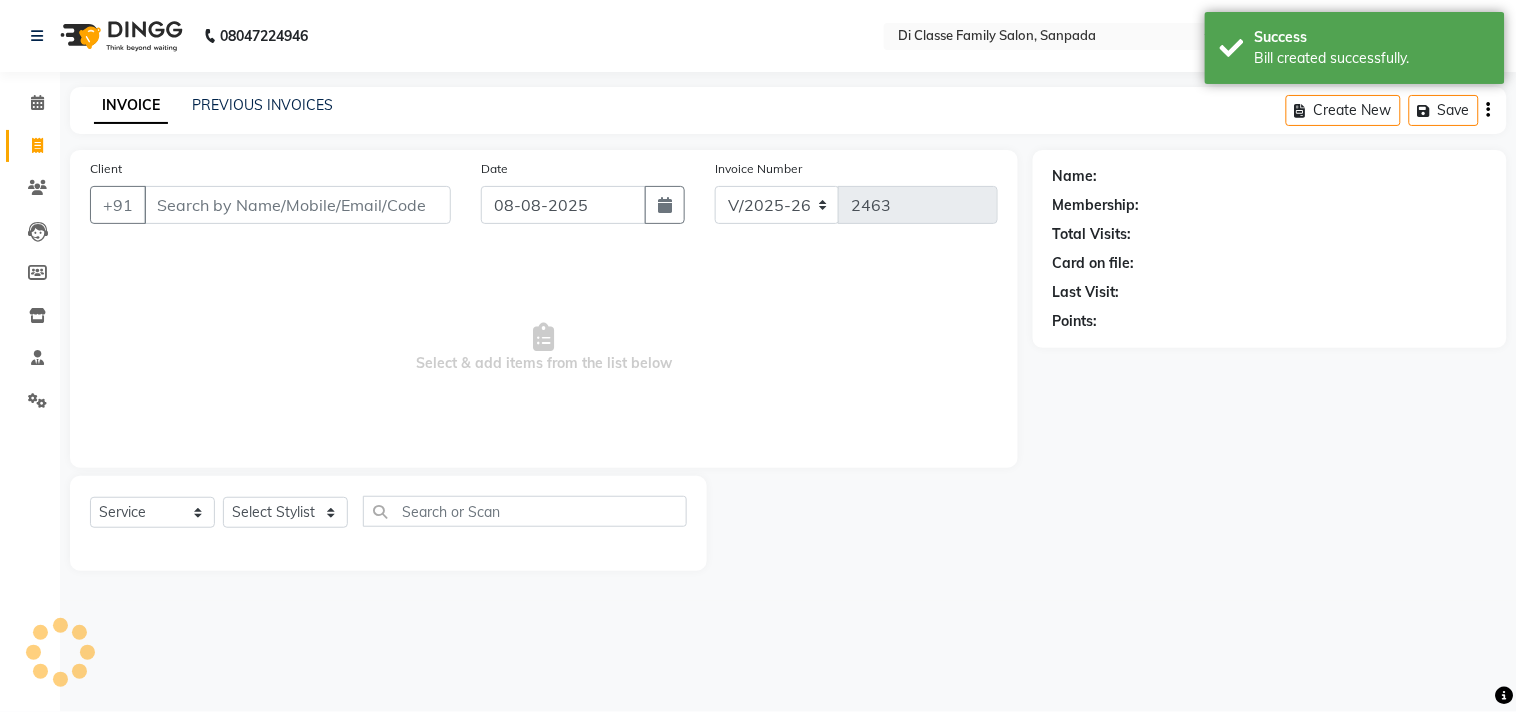 click on "PREVIOUS INVOICES" 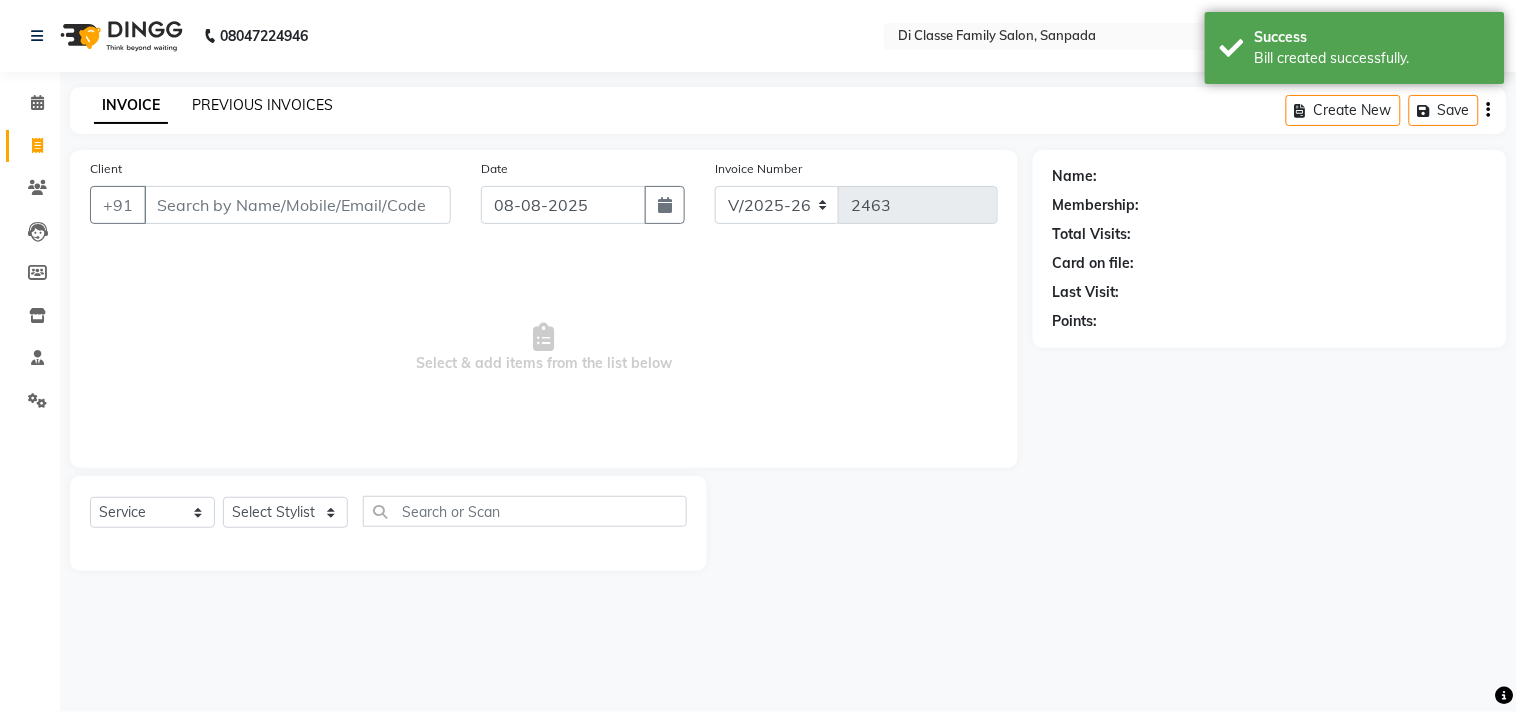 click on "PREVIOUS INVOICES" 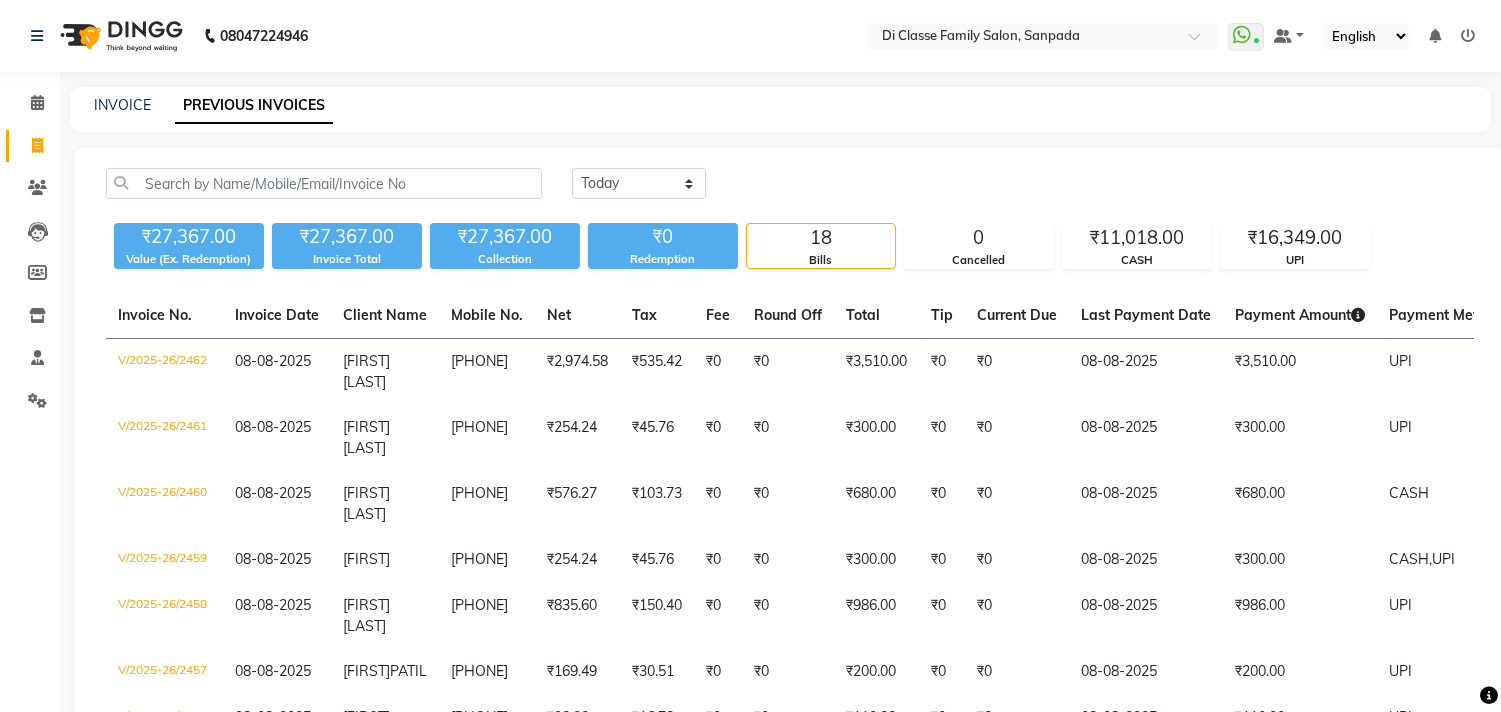 click on "INVOICE" 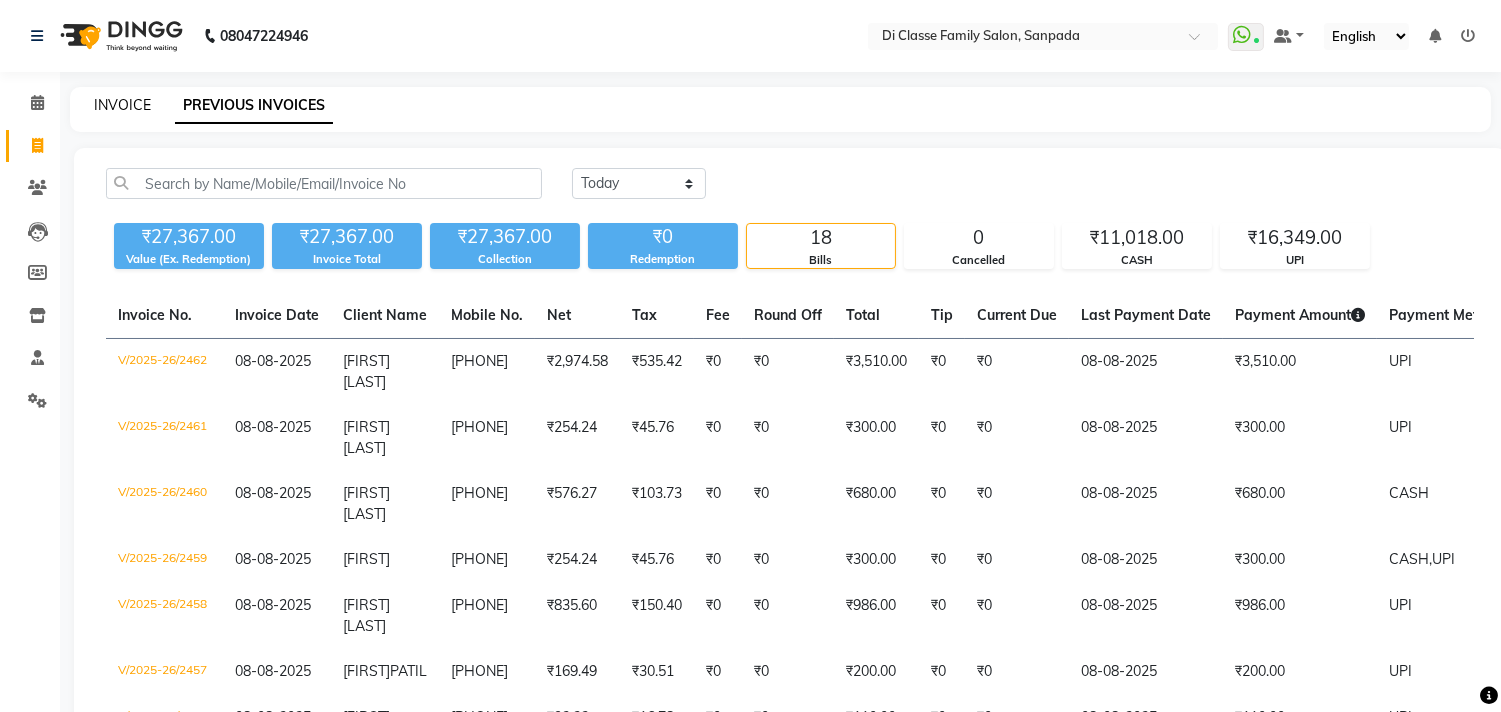 click on "INVOICE" 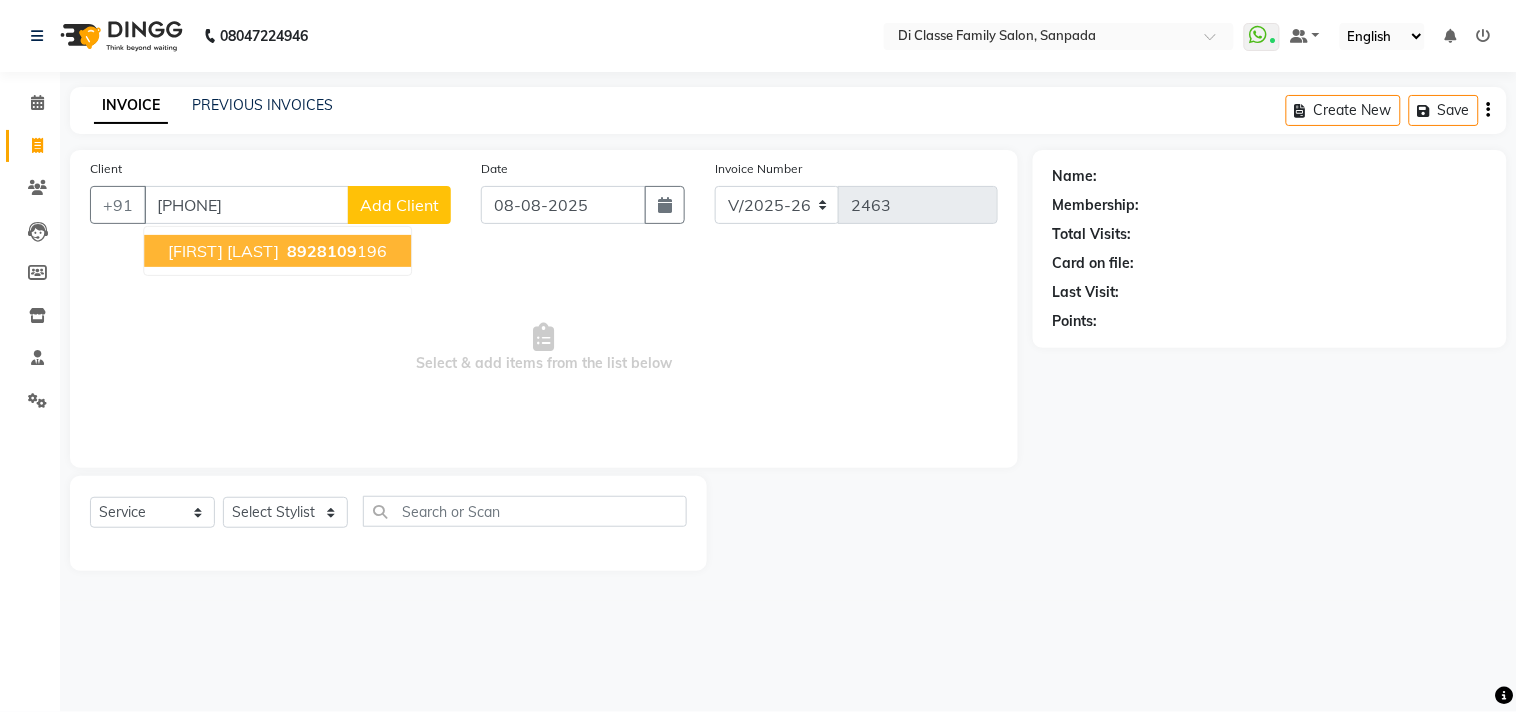 type on "[PHONE]" 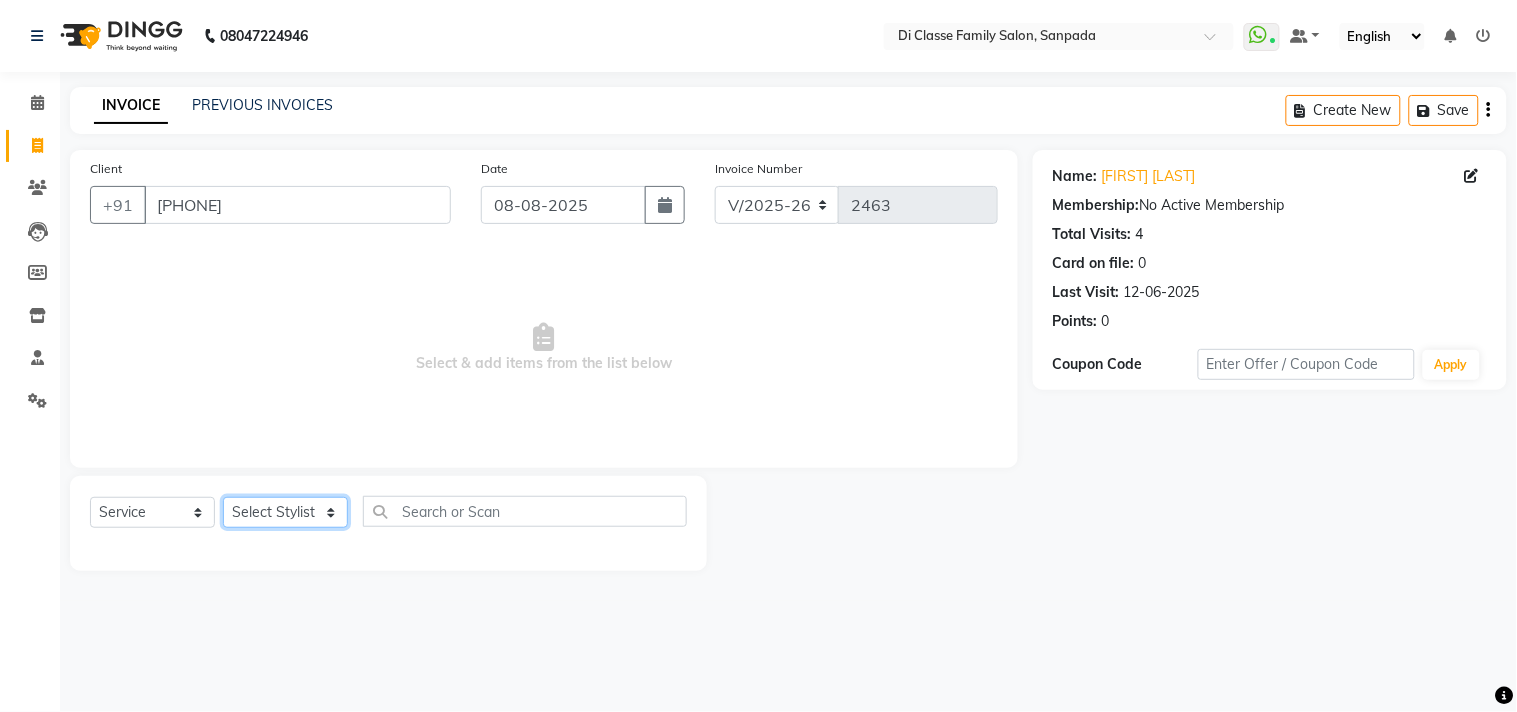 click on "Select Stylist aniket  Anu  AYAZ KADRI  Front Desk Javed kapil KOMAL  Payal  Pooja Jadhav Rahul Datkhile RESHMA SHAIKH rutik shinde SACHIN SAKPAL SADDAM SAHAJAN SAKSHI CHAVAN Sameer  sampada Sanjana  SANU SHUBHAM PEDNEKAR Sikandar Ansari Vijay kharat" 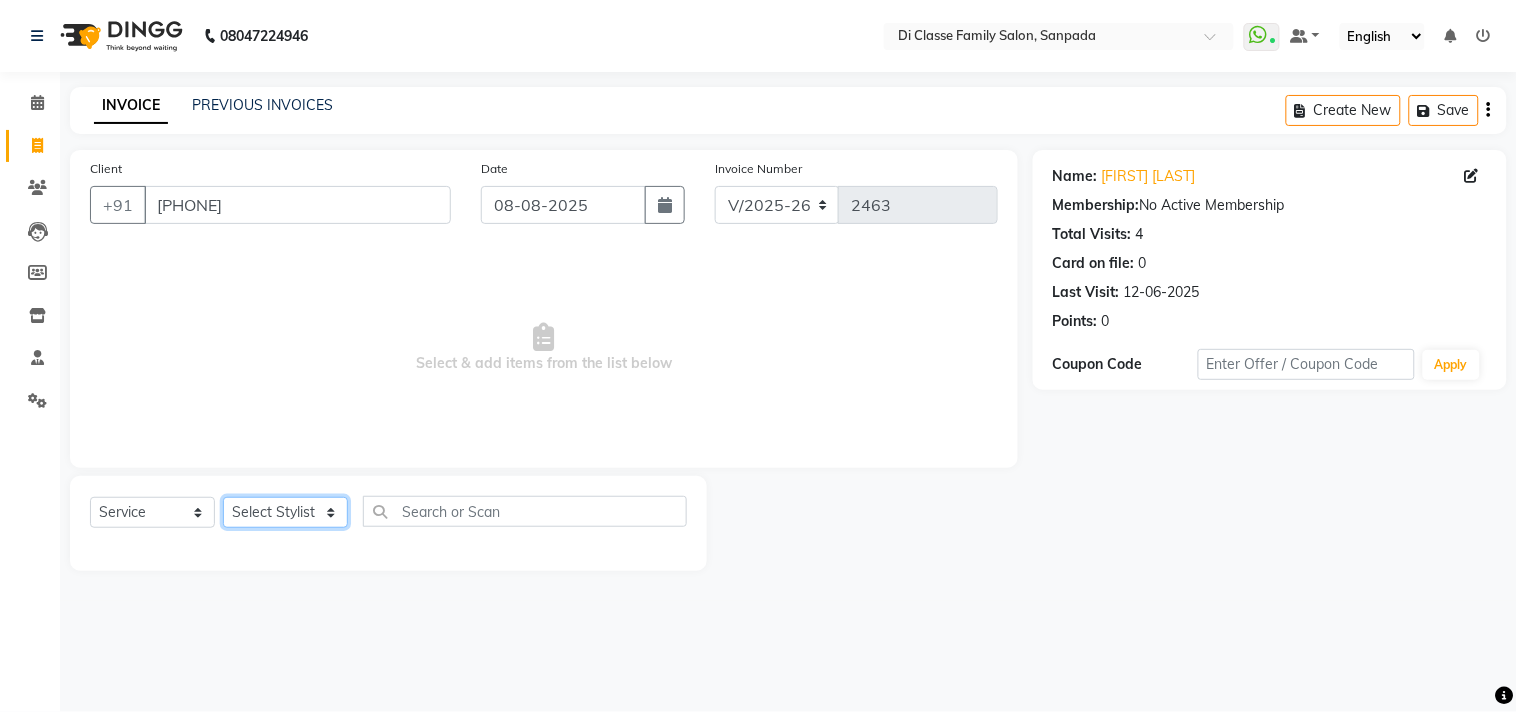 select on "75587" 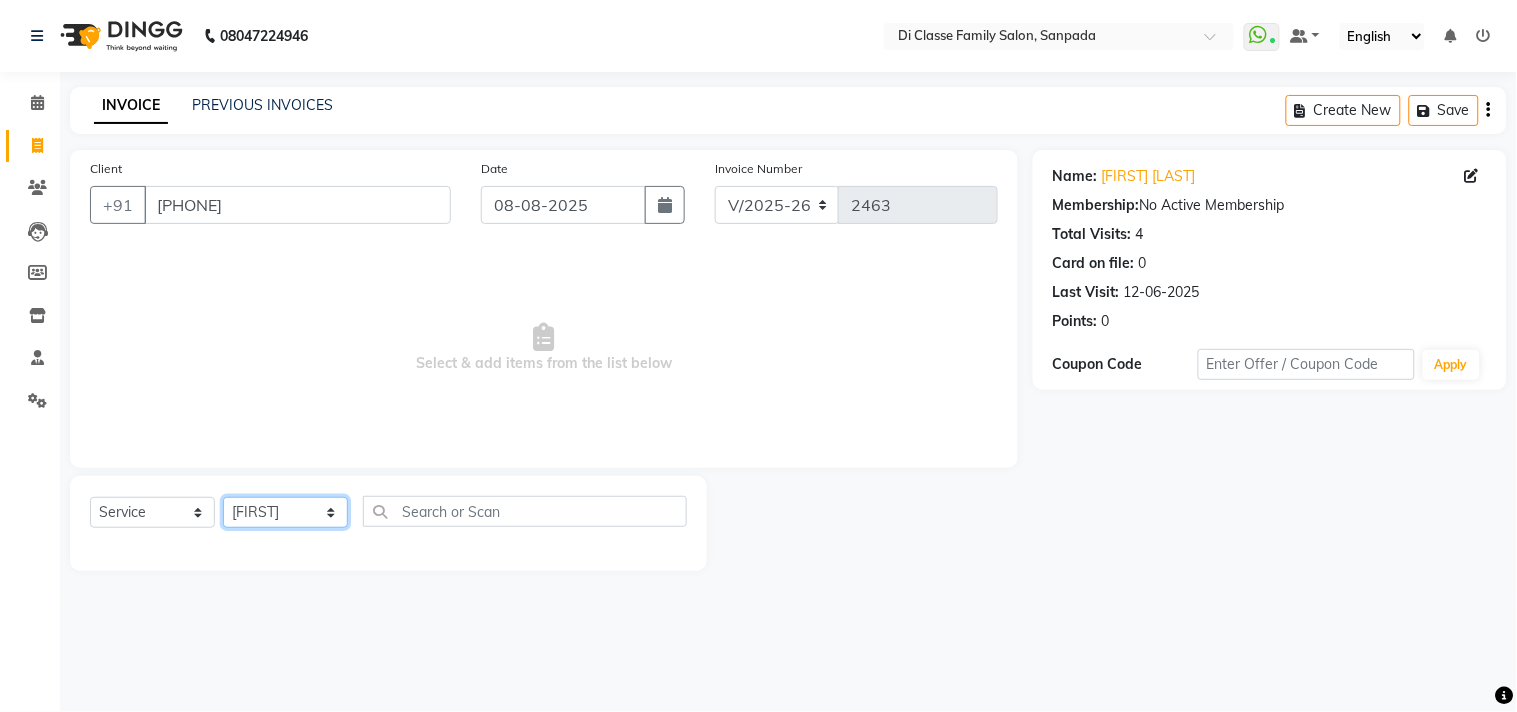 click on "Select Stylist aniket  Anu  AYAZ KADRI  Front Desk Javed kapil KOMAL  Payal  Pooja Jadhav Rahul Datkhile RESHMA SHAIKH rutik shinde SACHIN SAKPAL SADDAM SAHAJAN SAKSHI CHAVAN Sameer  sampada Sanjana  SANU SHUBHAM PEDNEKAR Sikandar Ansari Vijay kharat" 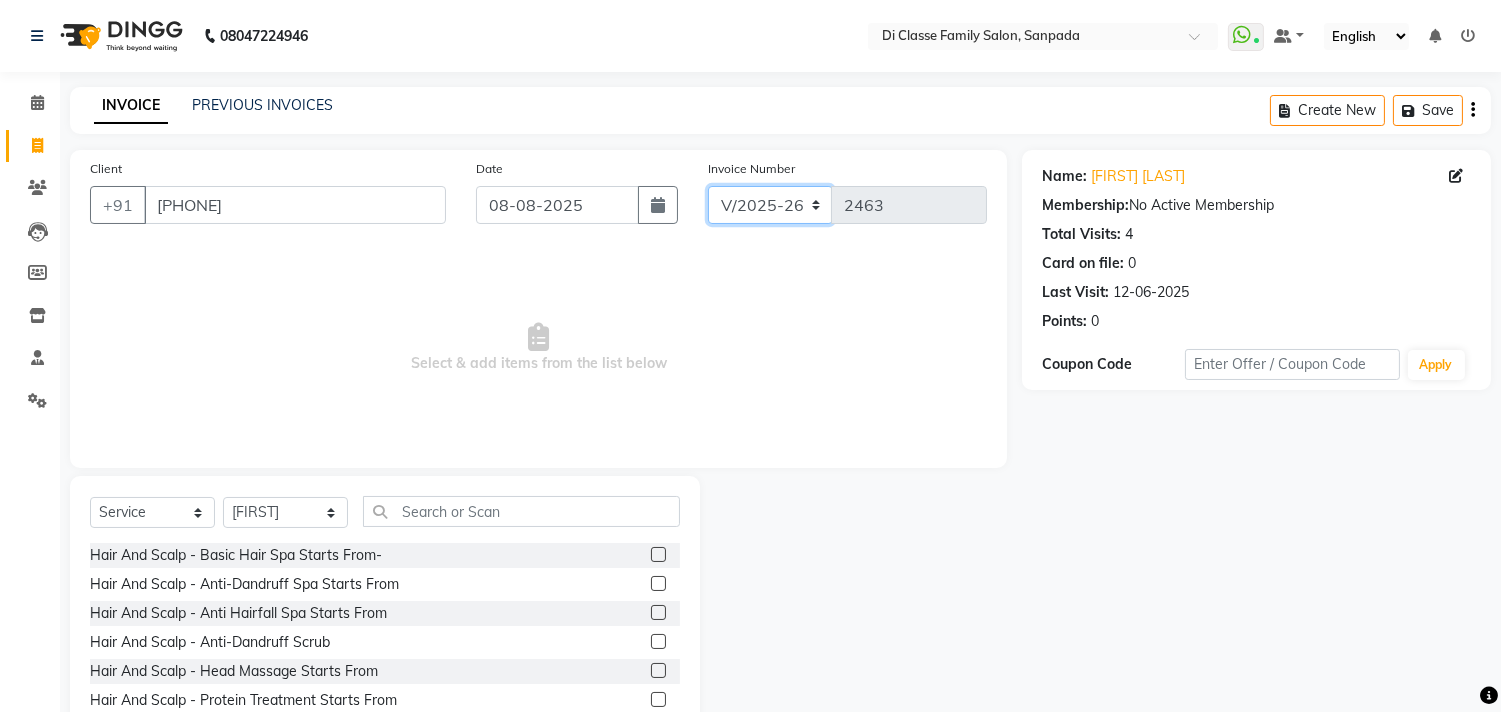 click on "INV/2025 V/2025-26" 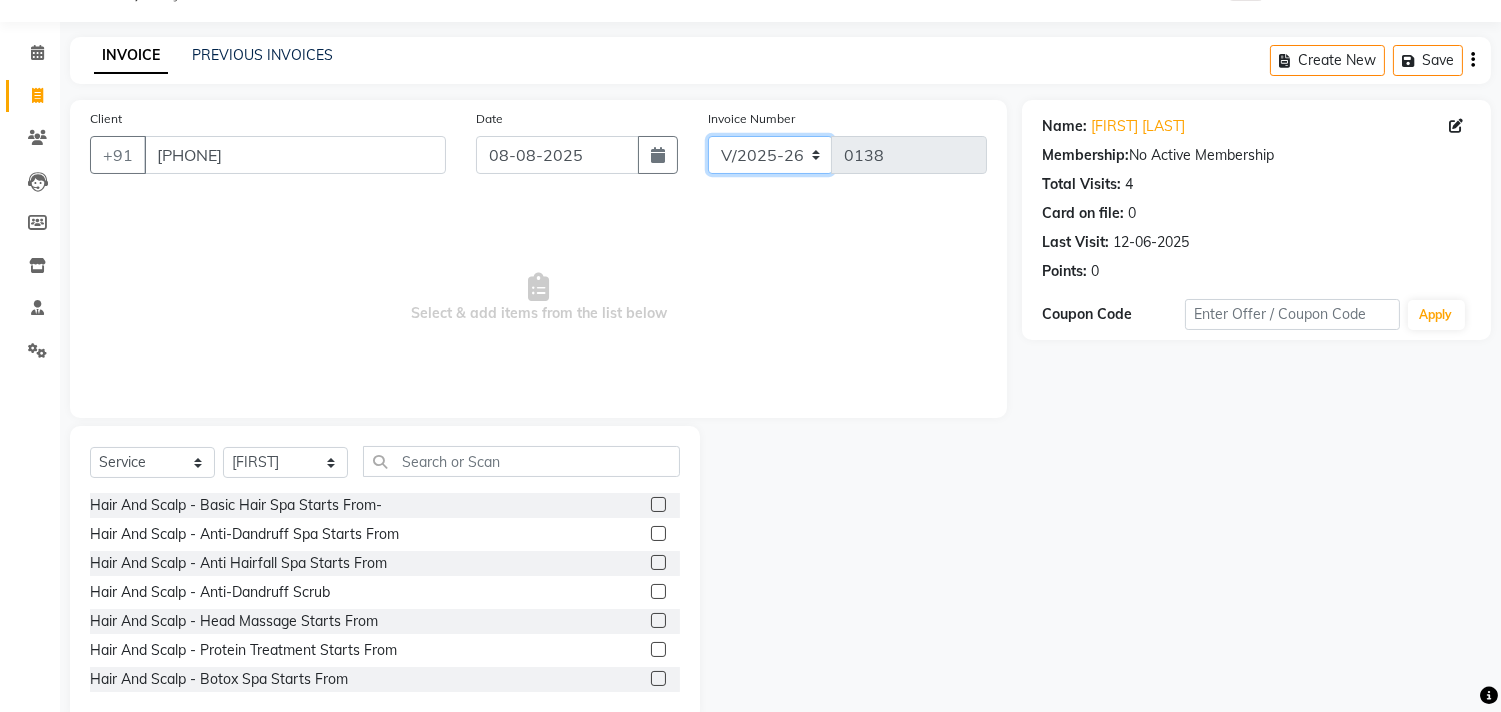 scroll, scrollTop: 88, scrollLeft: 0, axis: vertical 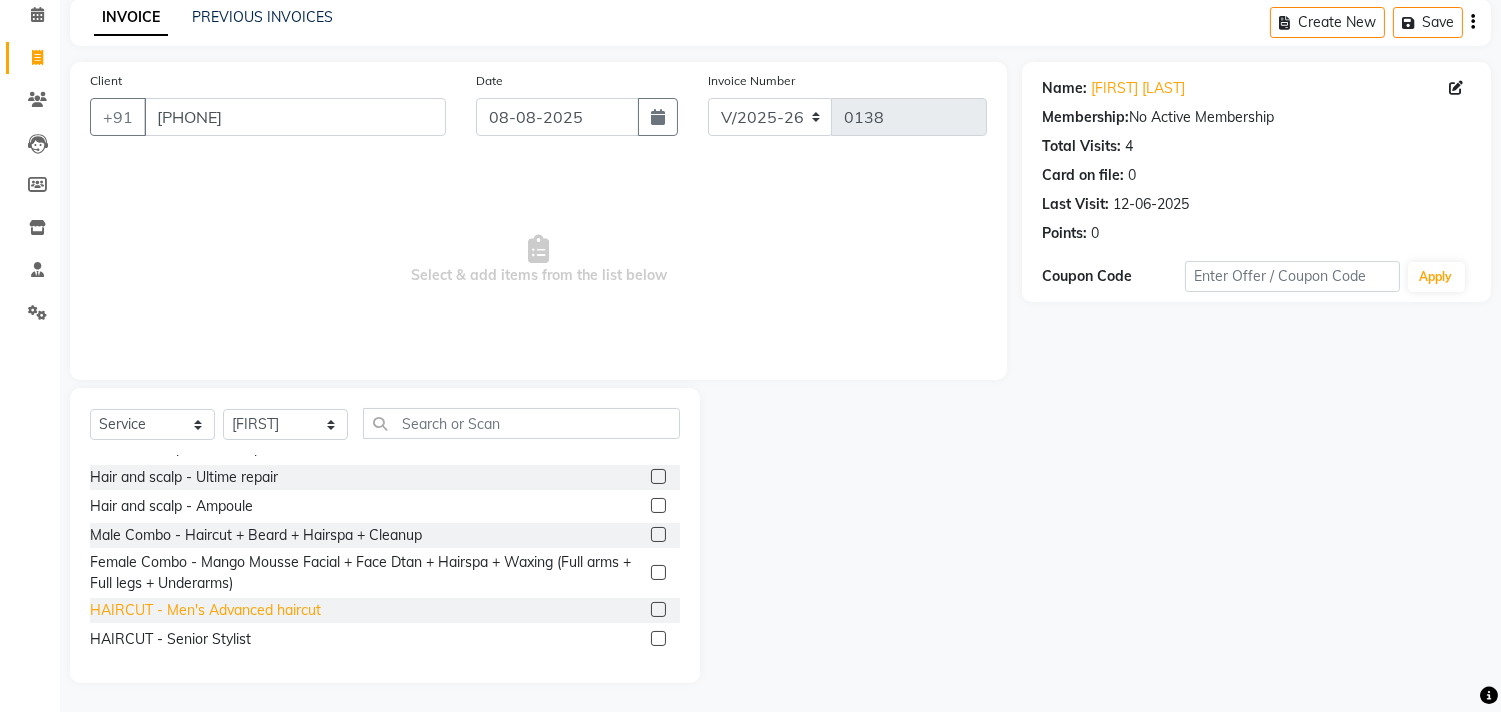 click on "HAIRCUT - Men's Advanced haircut" 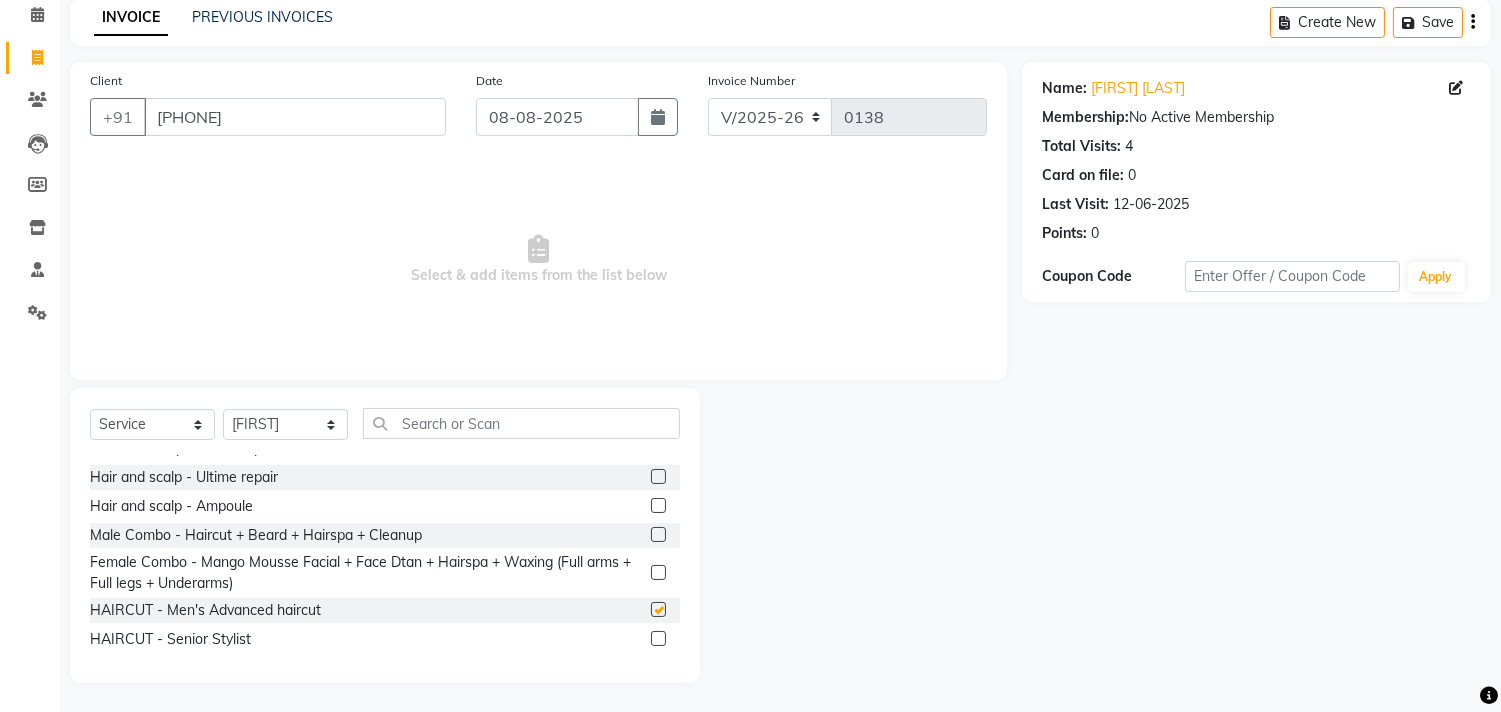 checkbox on "false" 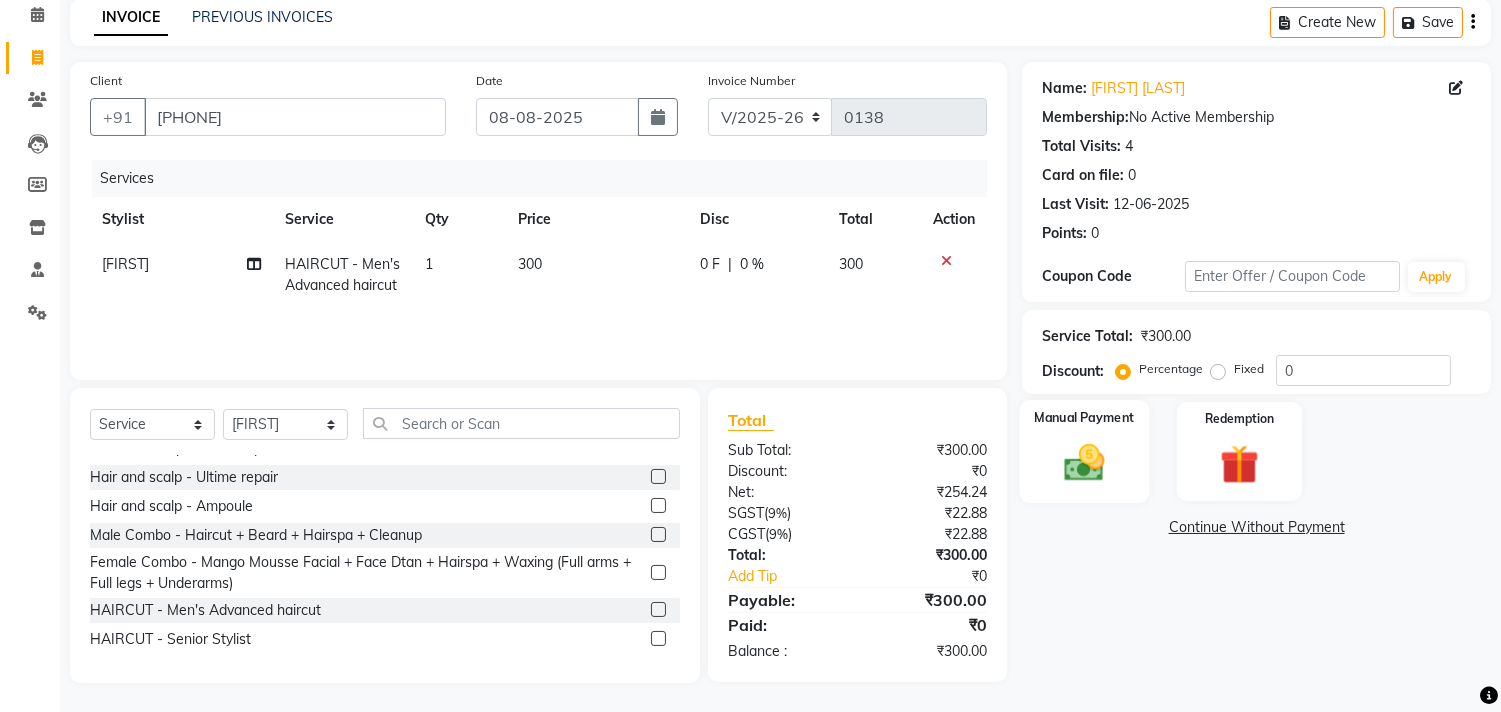 click on "Manual Payment" 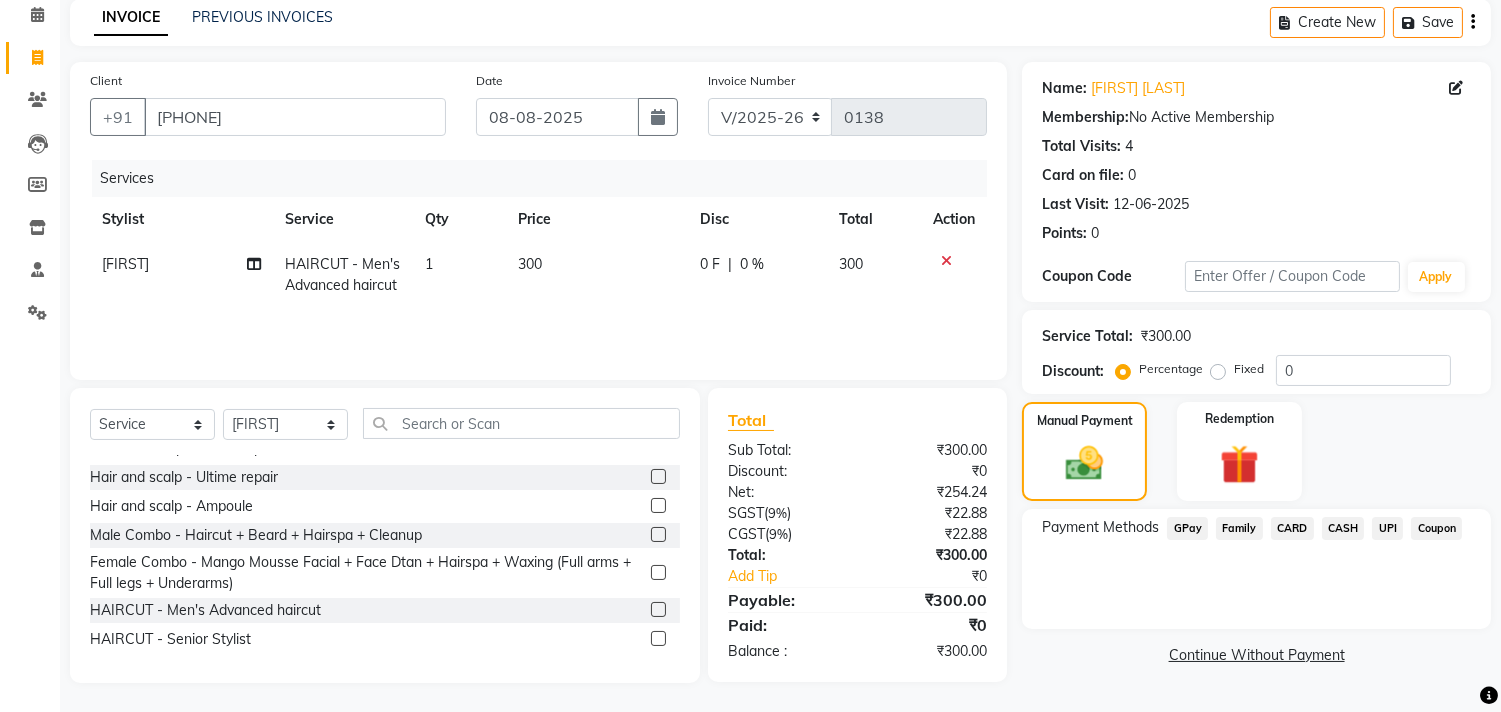 click on "CASH" 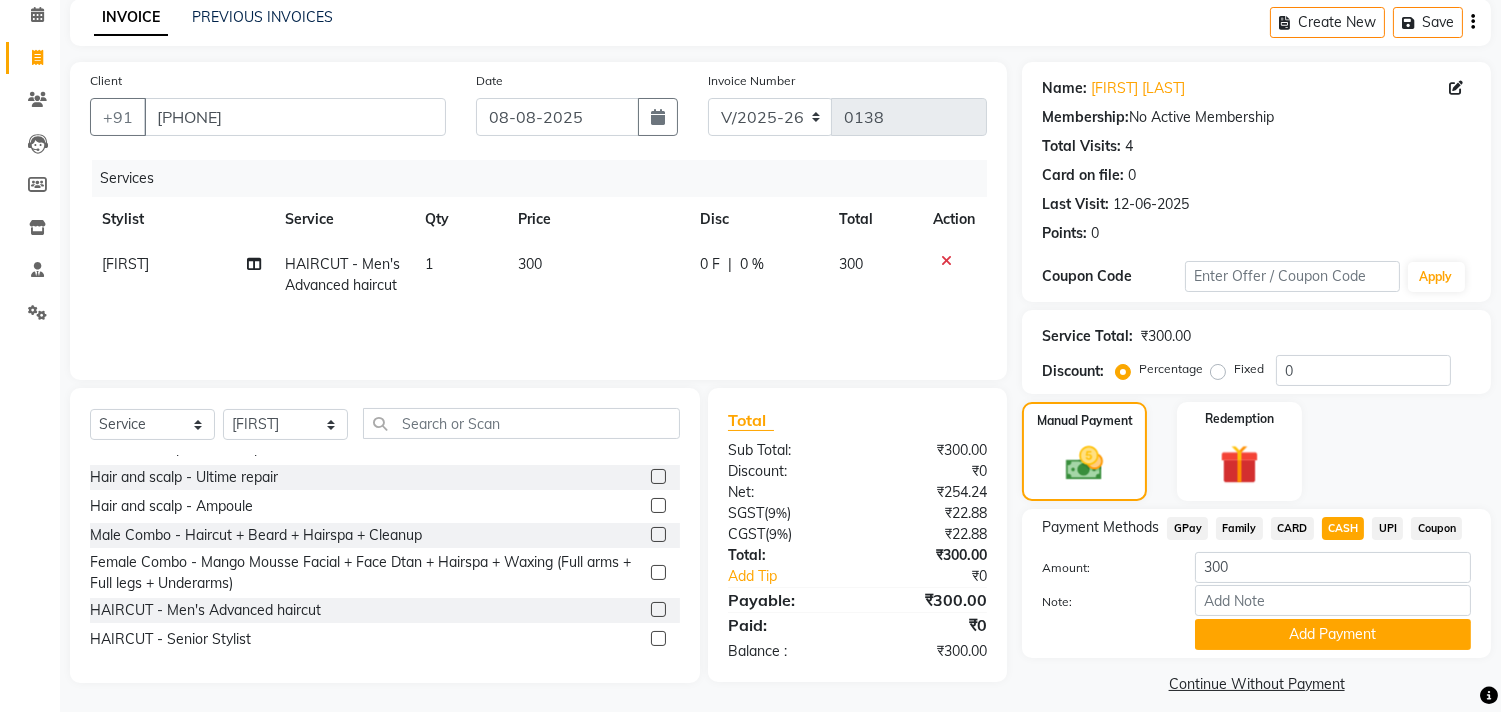 click on "Add Payment" 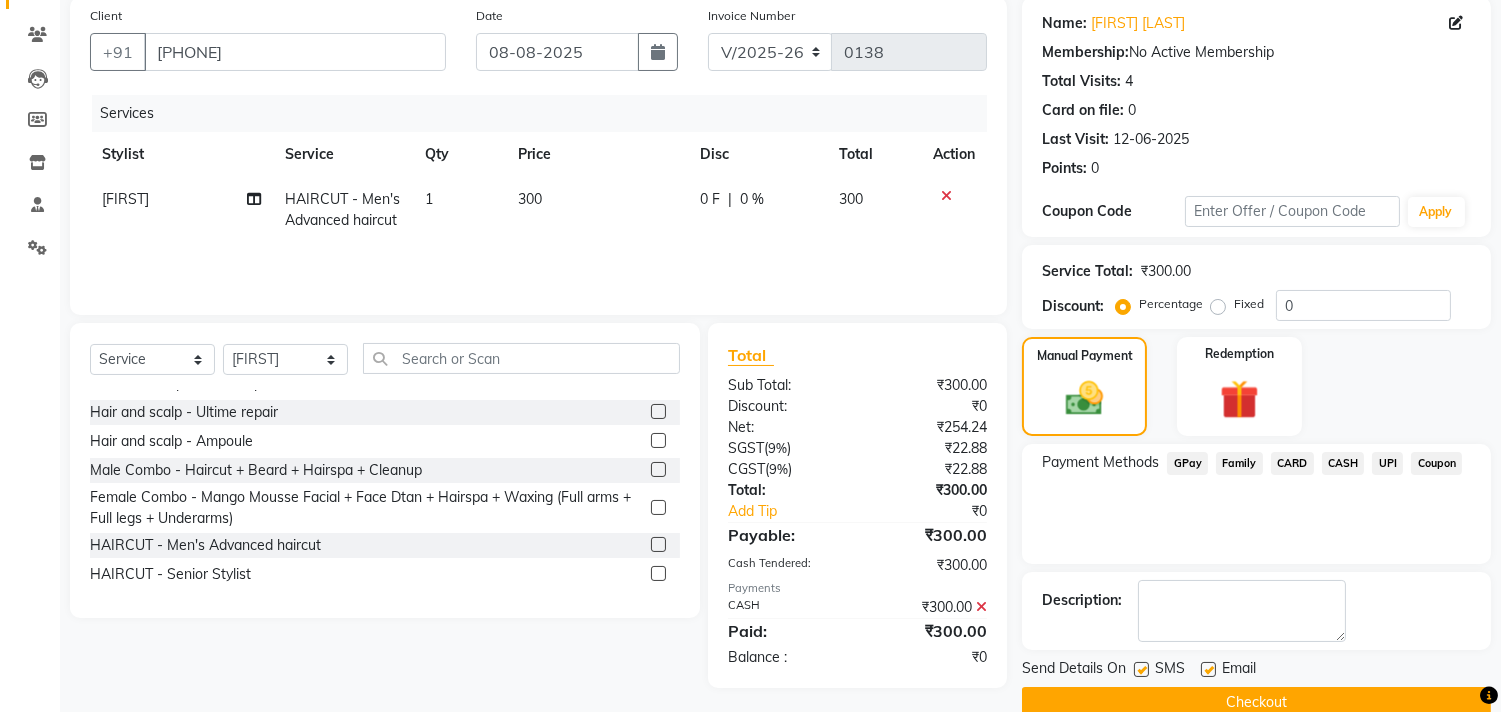 scroll, scrollTop: 187, scrollLeft: 0, axis: vertical 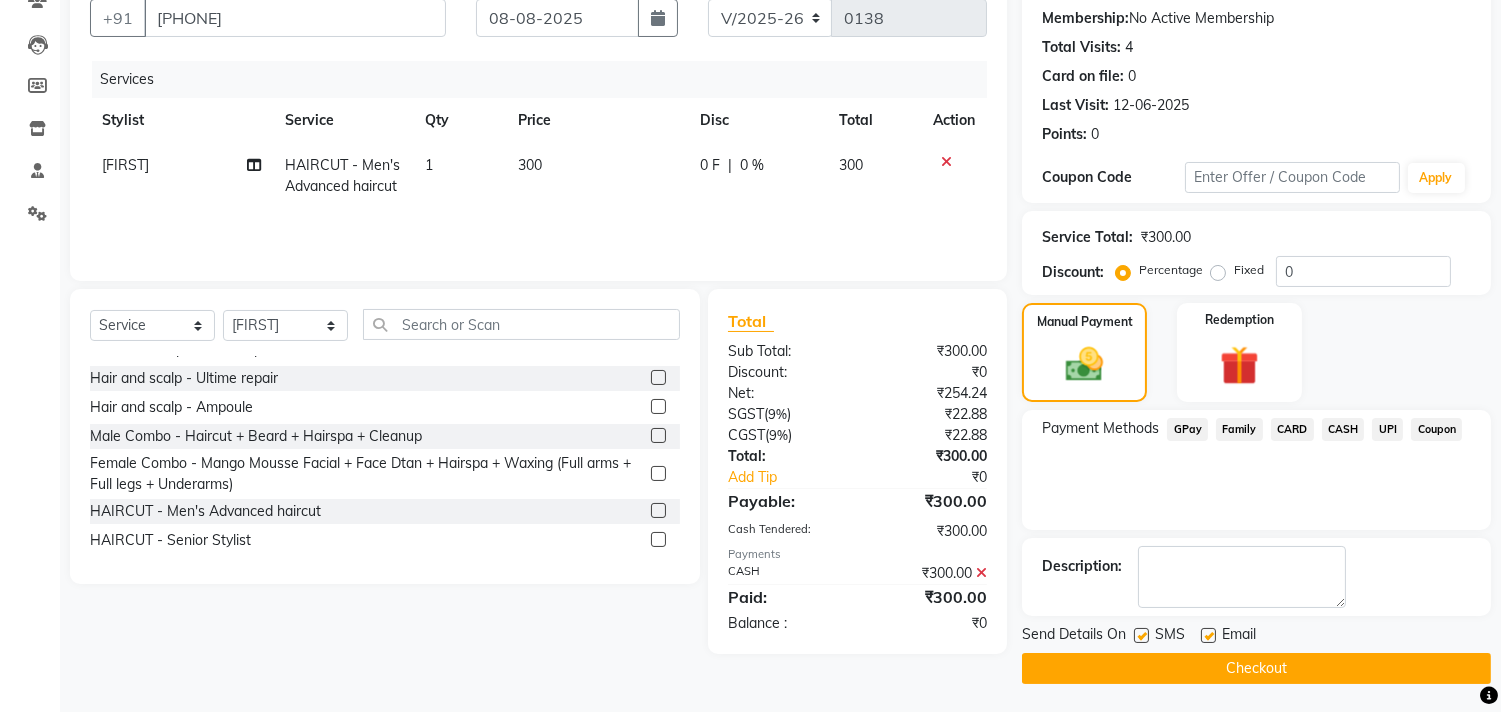 click on "Send Details On SMS Email" 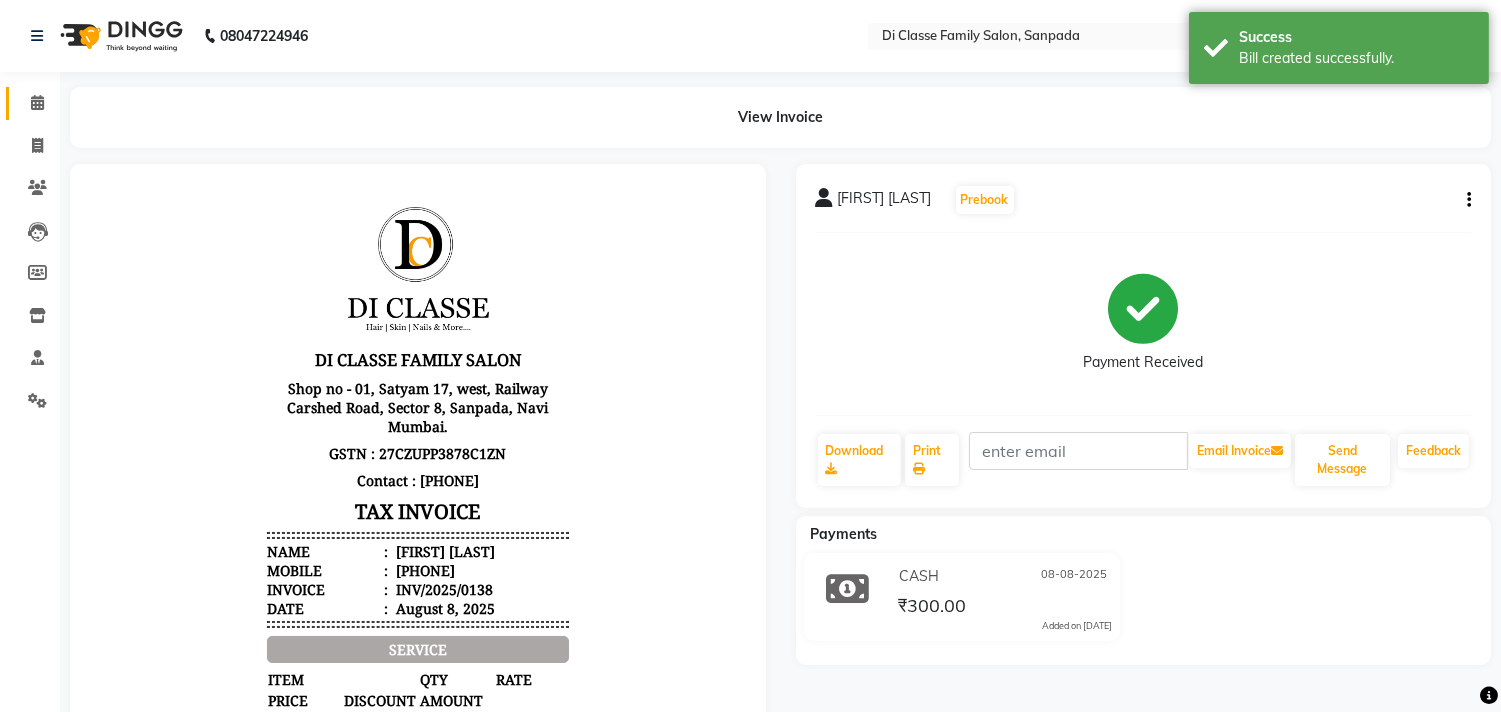 scroll, scrollTop: 0, scrollLeft: 0, axis: both 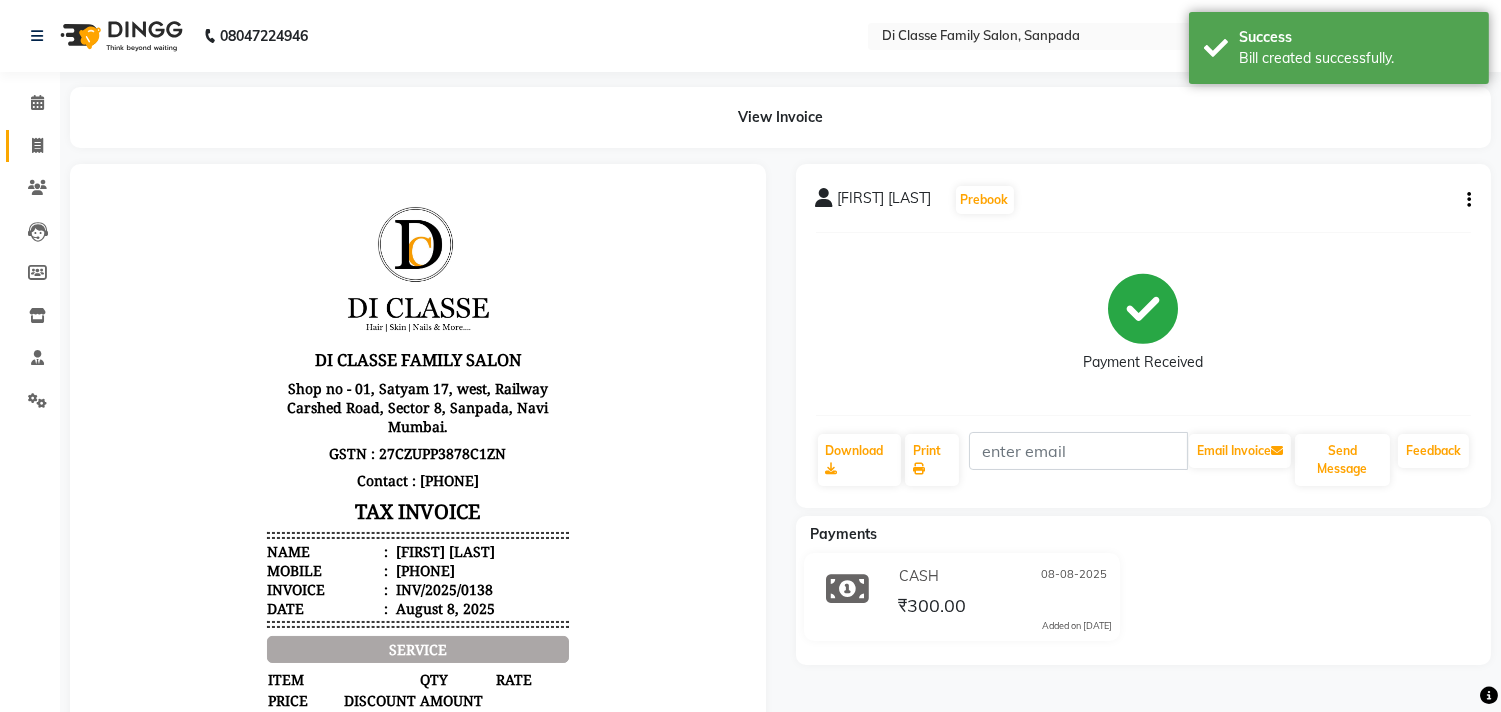 click on "Invoice" 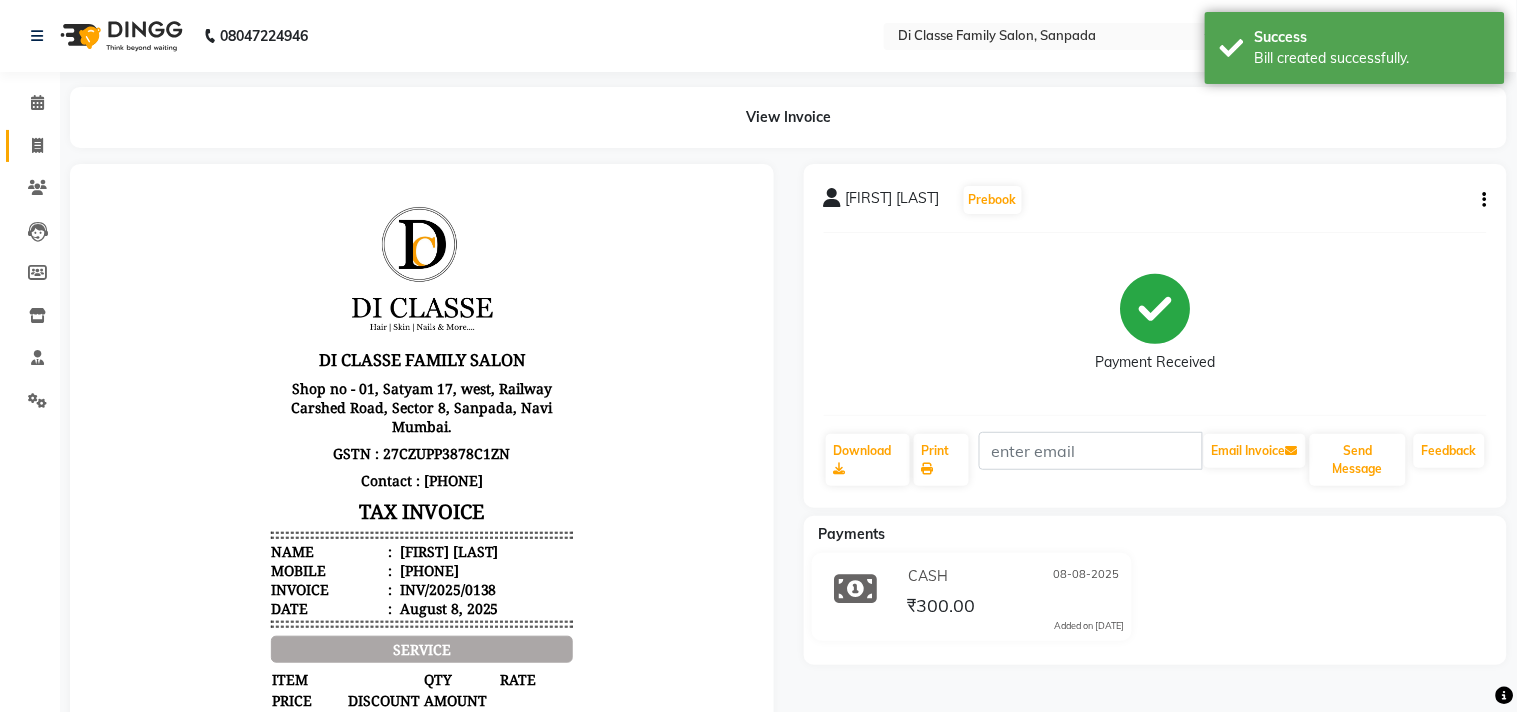 select on "4704" 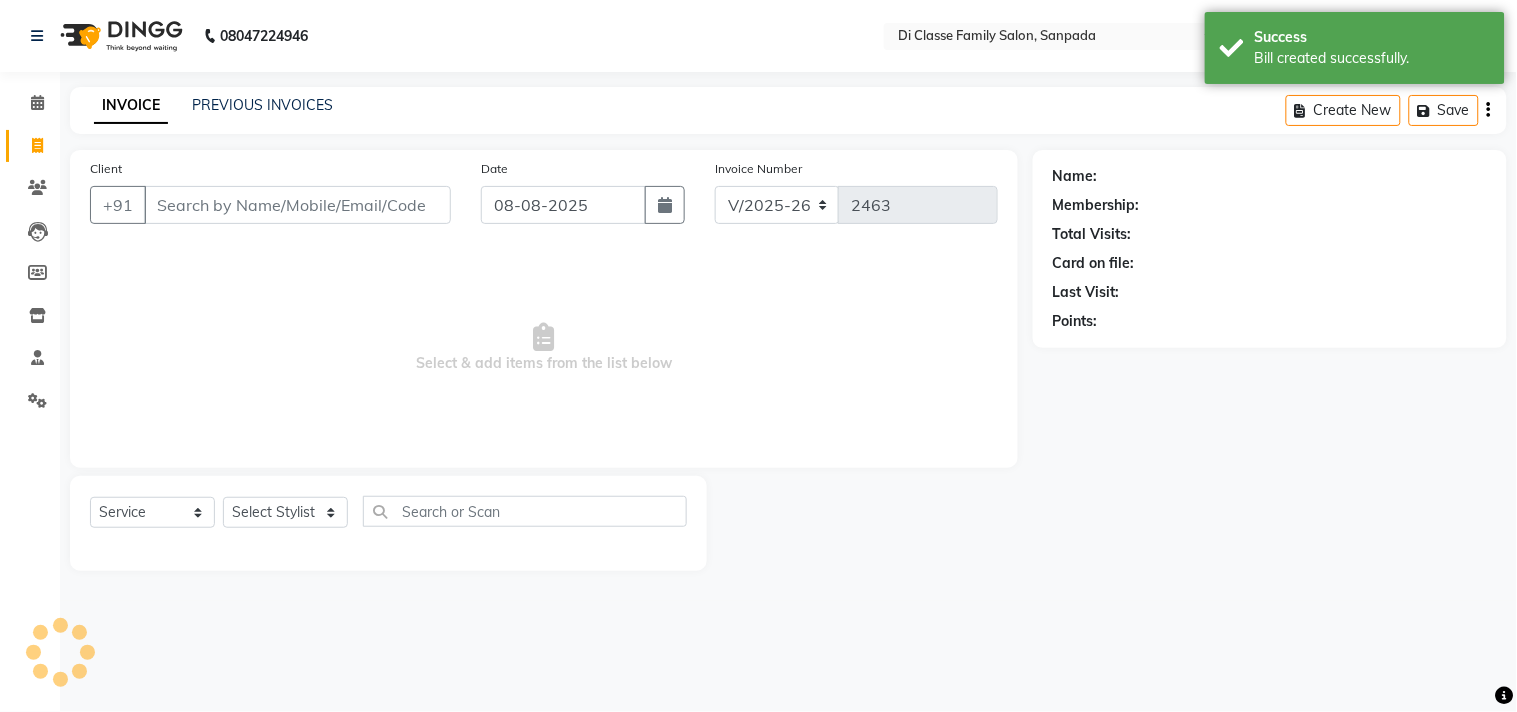 click on "INVOICE PREVIOUS INVOICES" 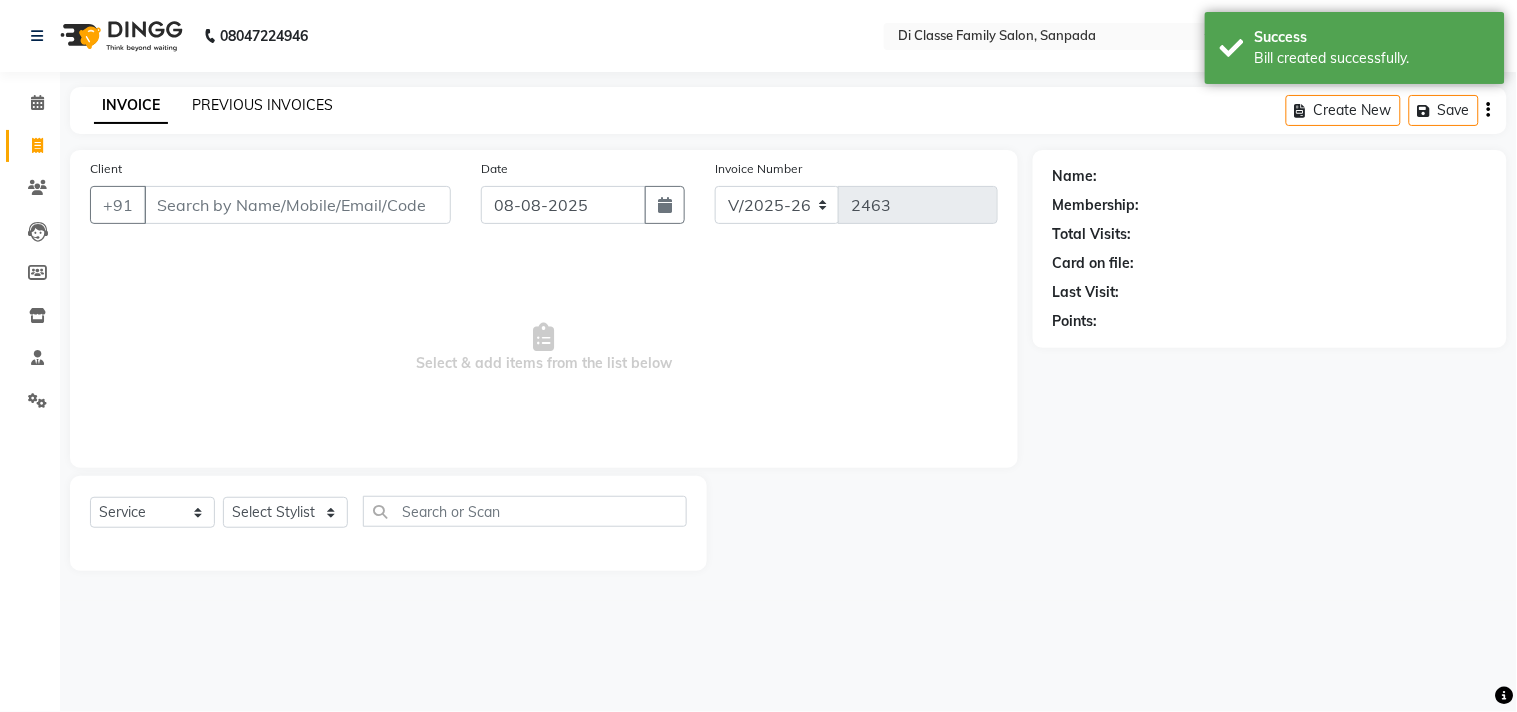 click on "PREVIOUS INVOICES" 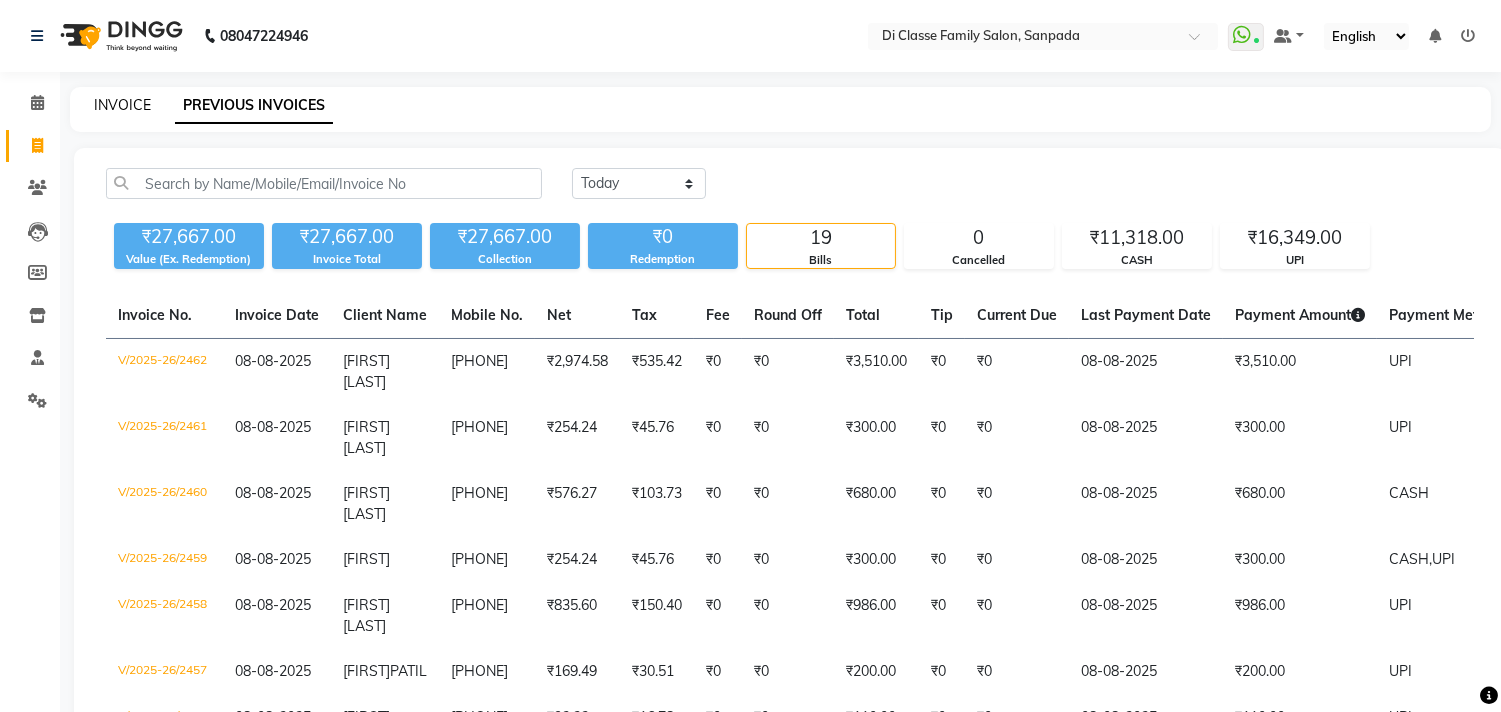 click on "INVOICE" 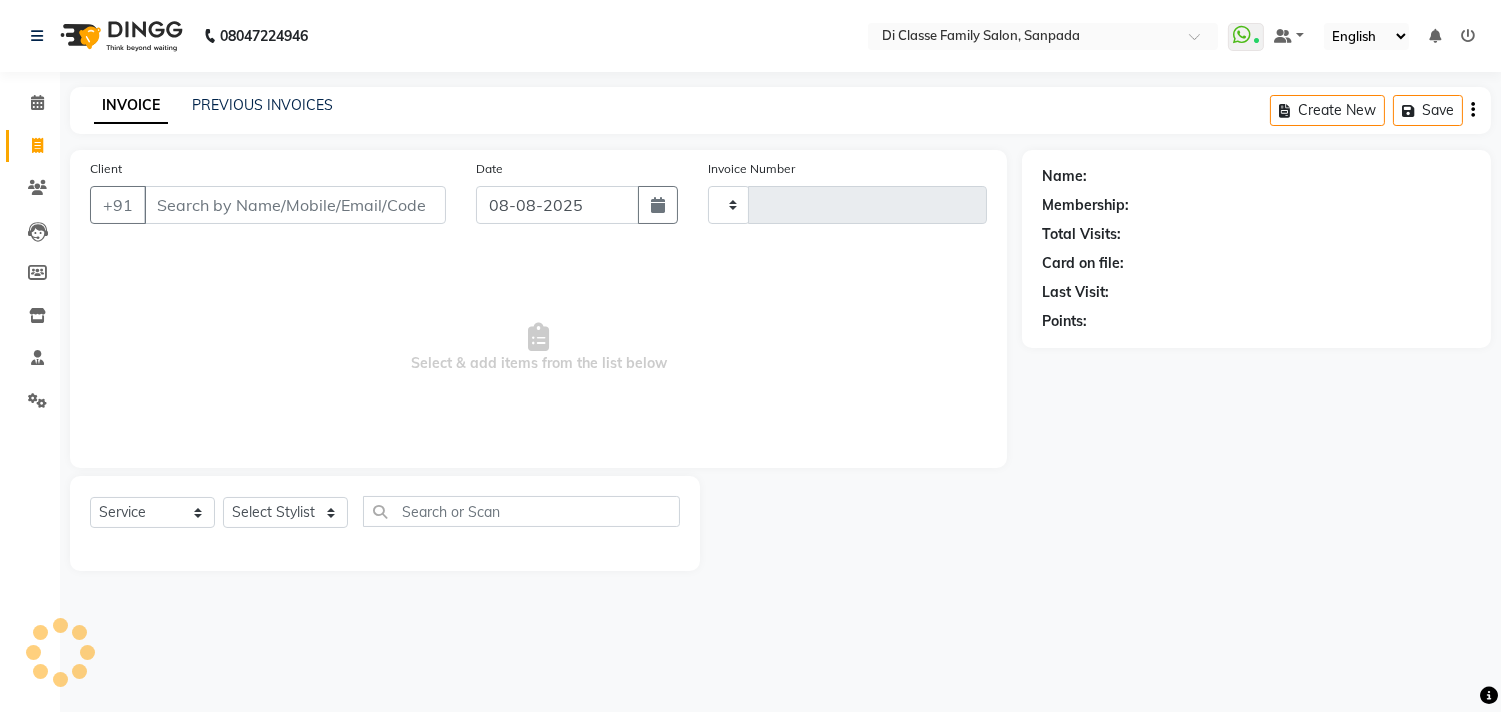 type on "2463" 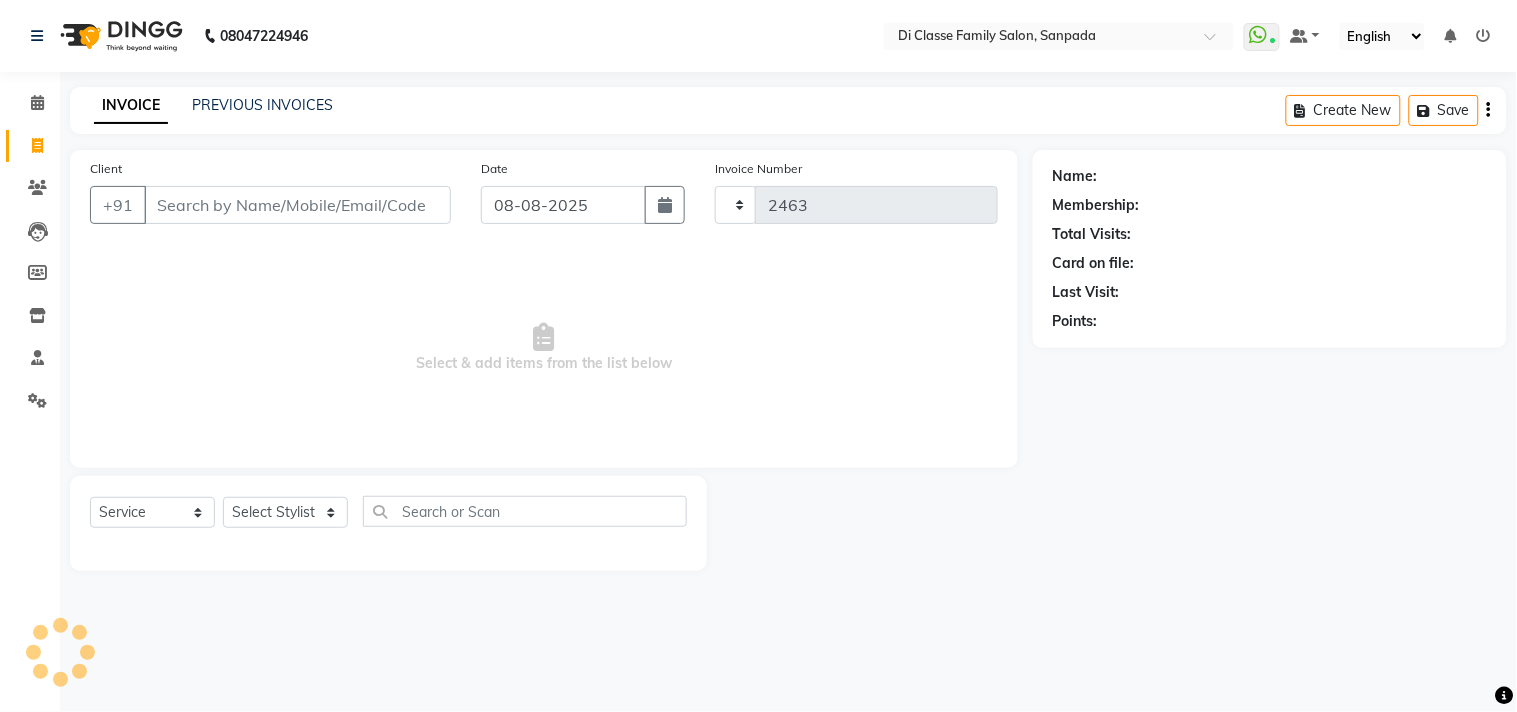 select on "4704" 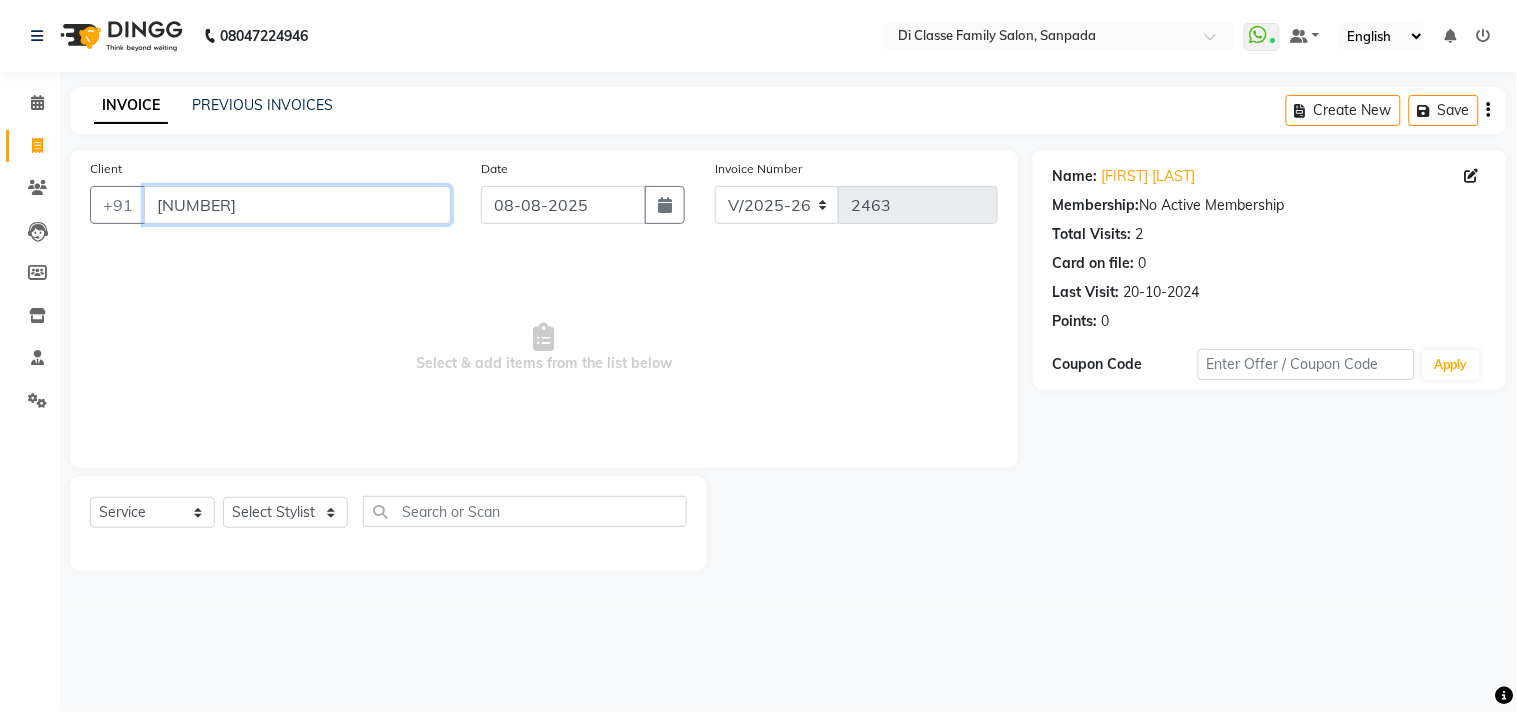 click on "[NUMBER]" at bounding box center [297, 205] 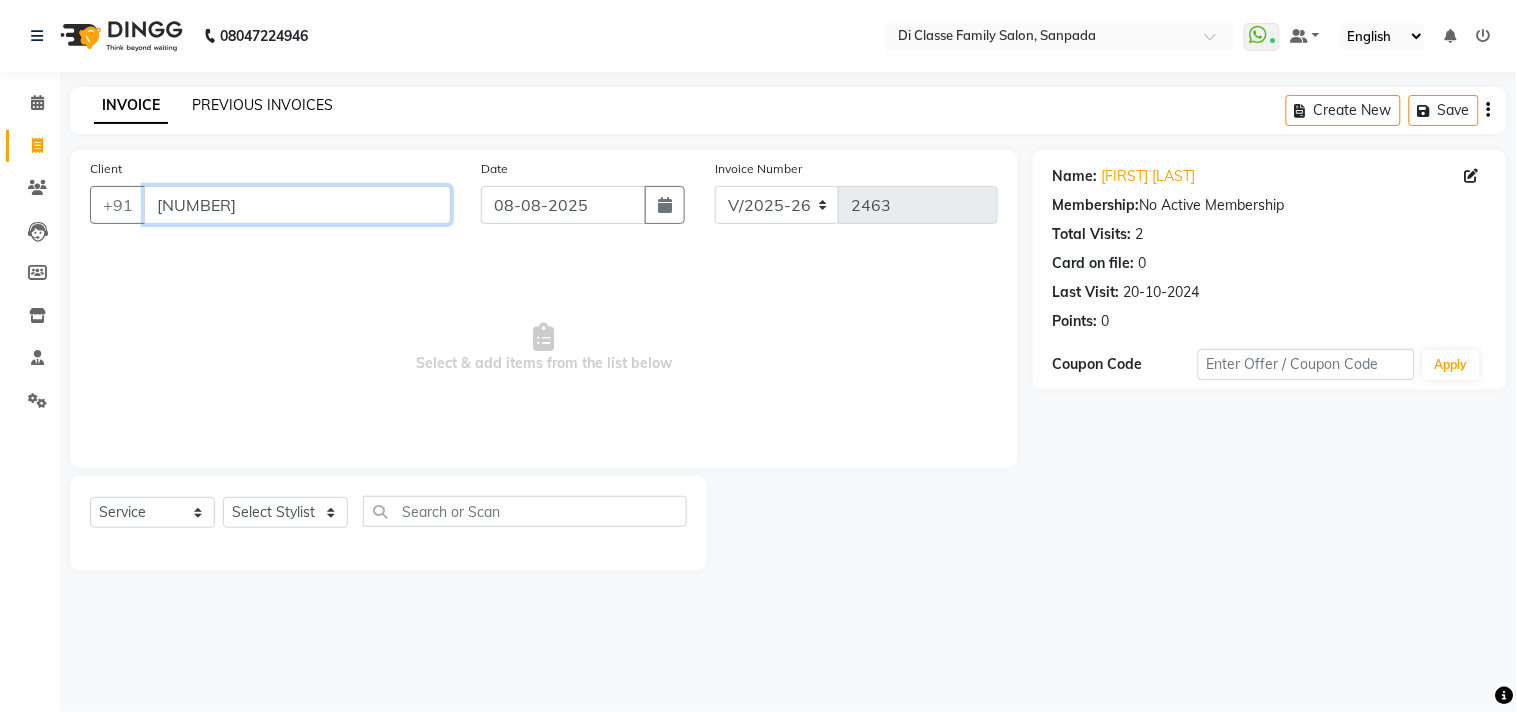 click on "Client +[PHONE]" 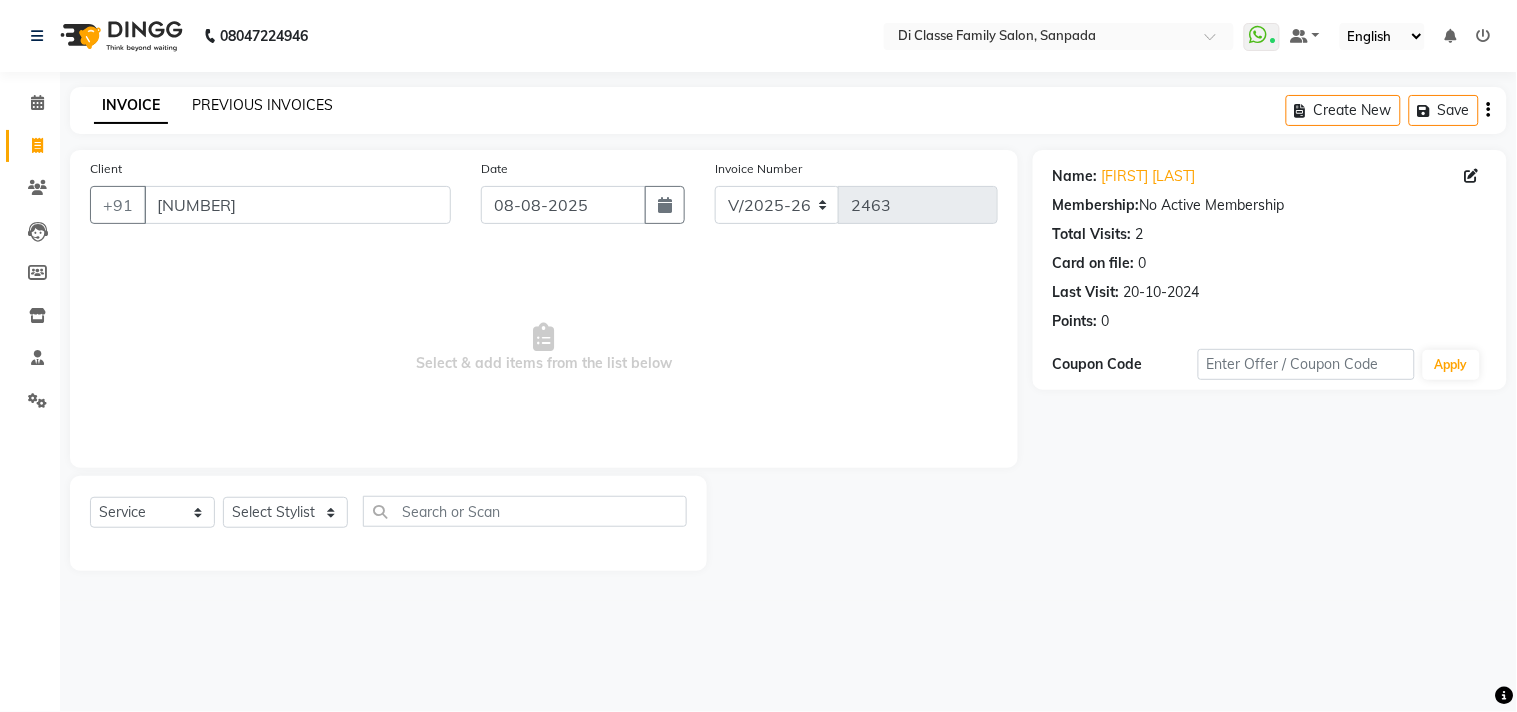 drag, startPoint x: 260, startPoint y: 112, endPoint x: 252, endPoint y: 126, distance: 16.124516 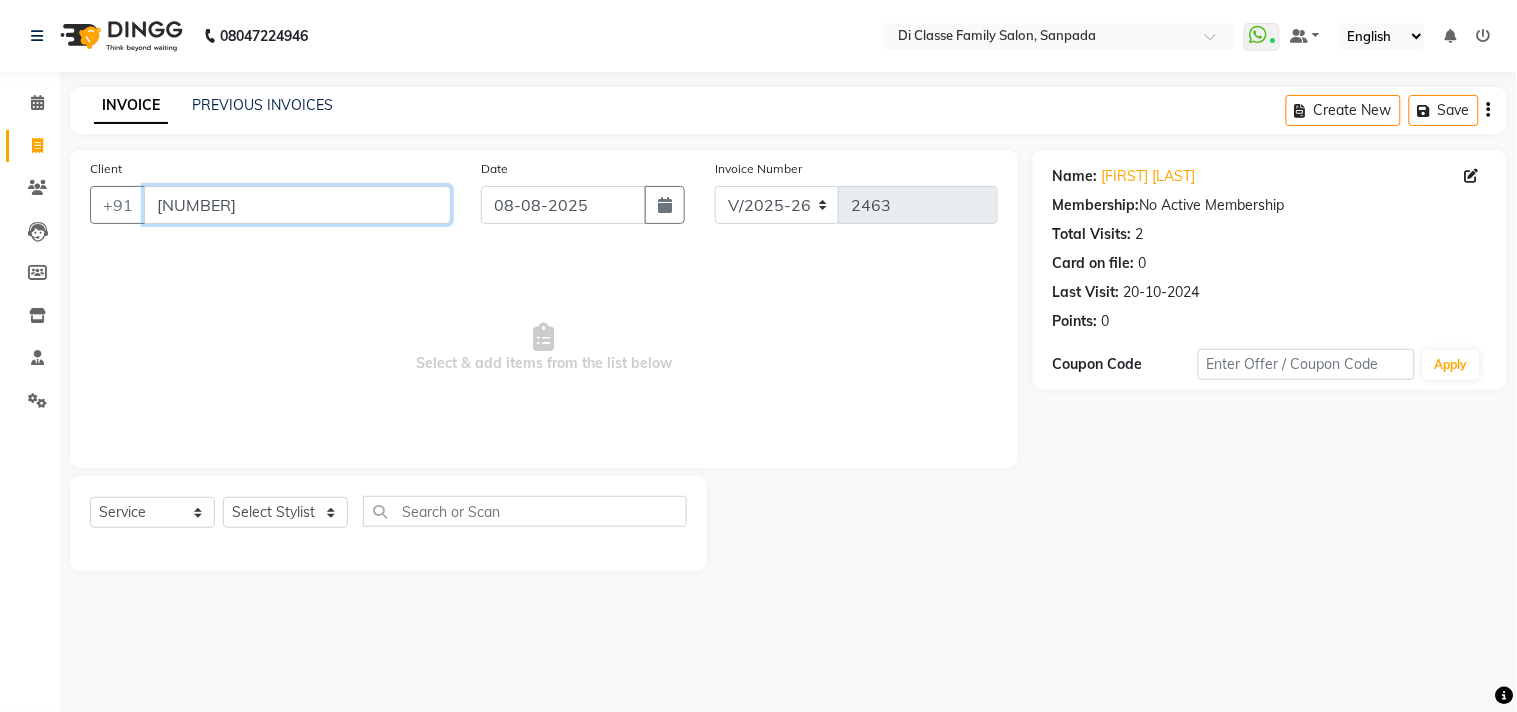 click on "[NUMBER]" at bounding box center [297, 205] 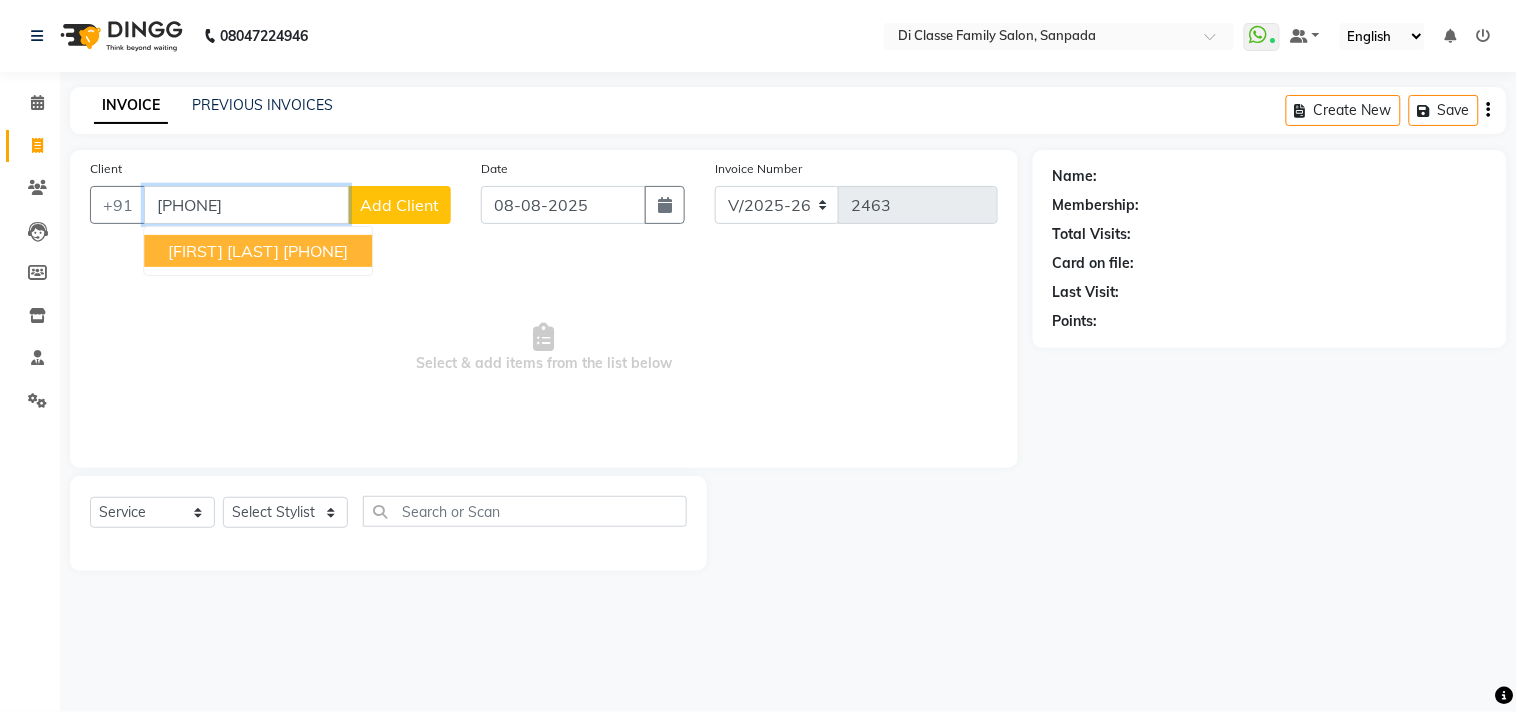 type on "[PHONE]" 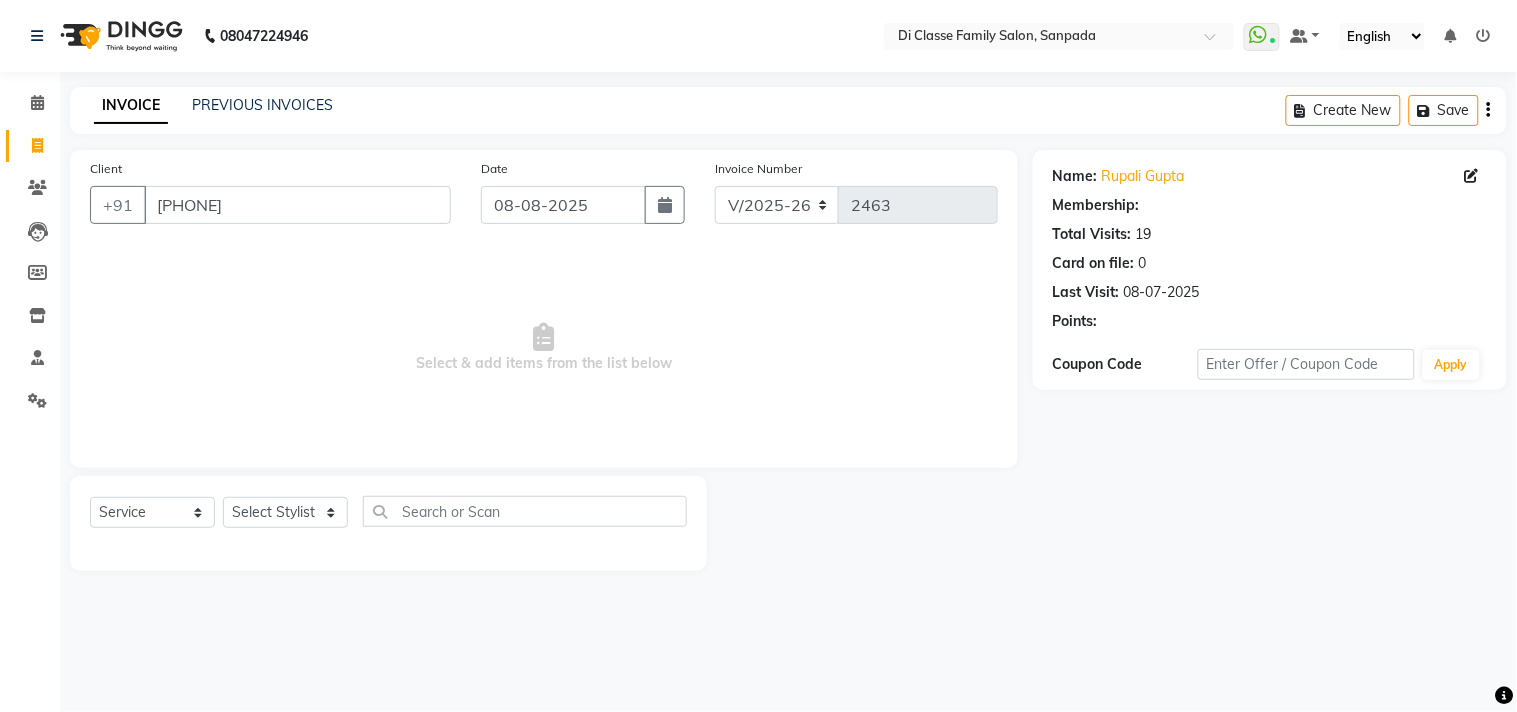 select on "2: Object" 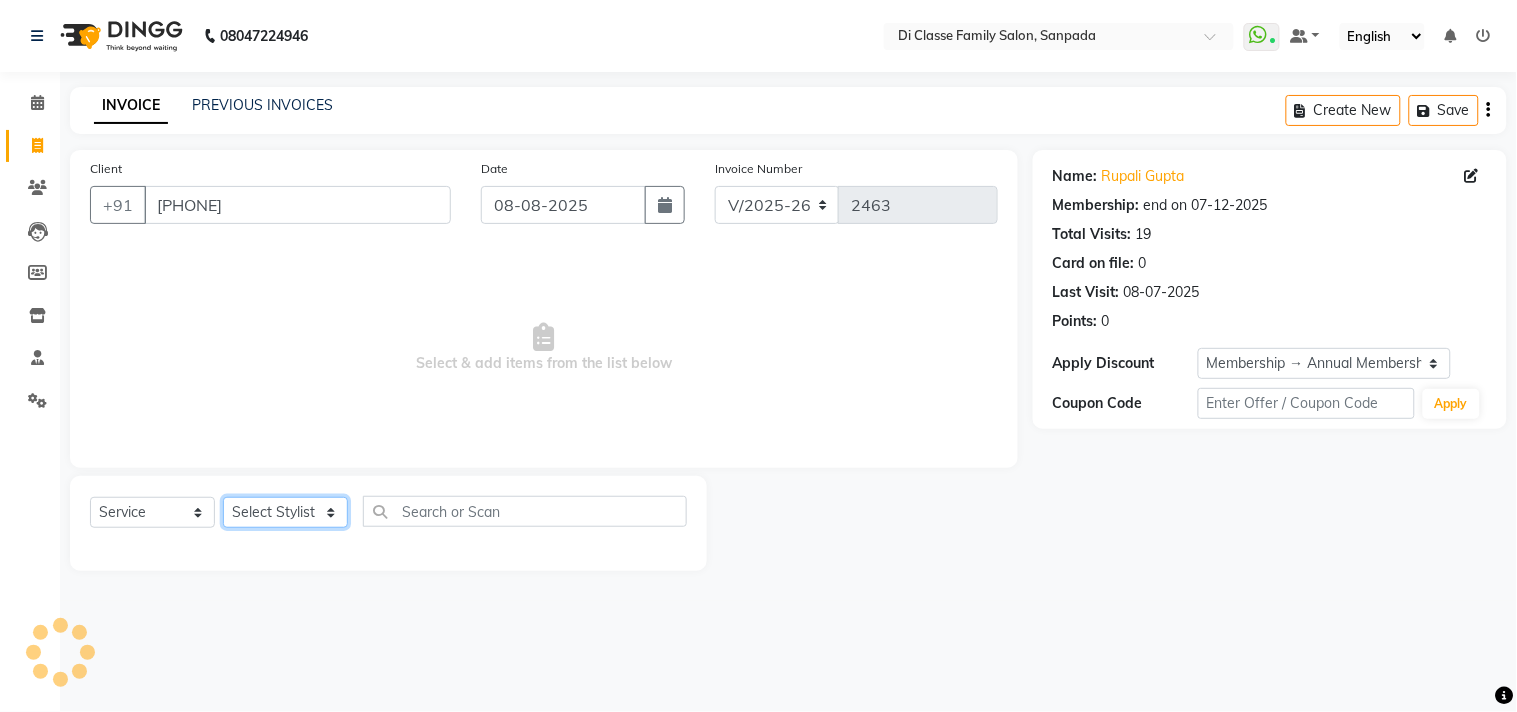 click on "Select Stylist aniket  Anu  AYAZ KADRI  Front Desk Javed kapil KOMAL  Payal  Pooja Jadhav Rahul Datkhile RESHMA SHAIKH rutik shinde SACHIN SAKPAL SADDAM SAHAJAN SAKSHI CHAVAN Sameer  sampada Sanjana  SANU SHUBHAM PEDNEKAR Sikandar Ansari Vijay kharat" 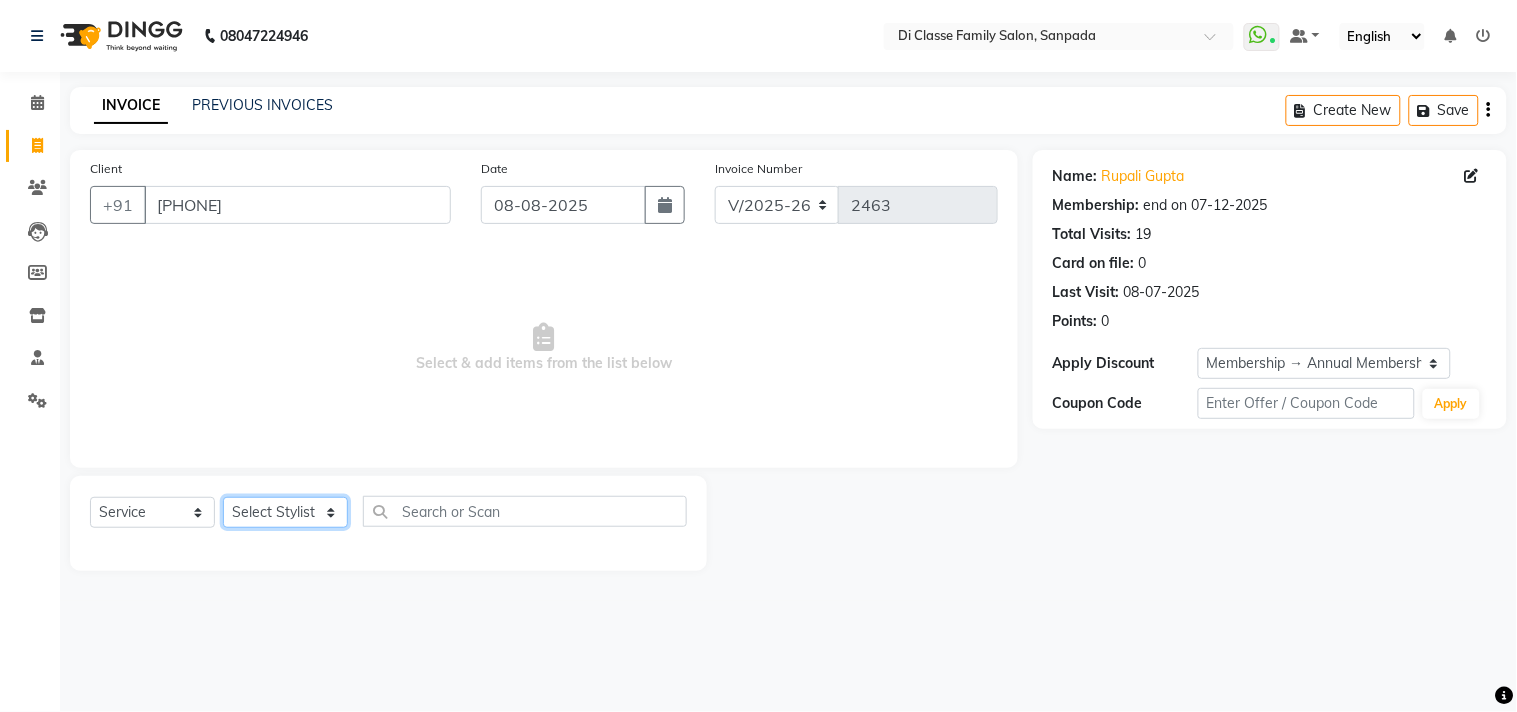 select on "60020" 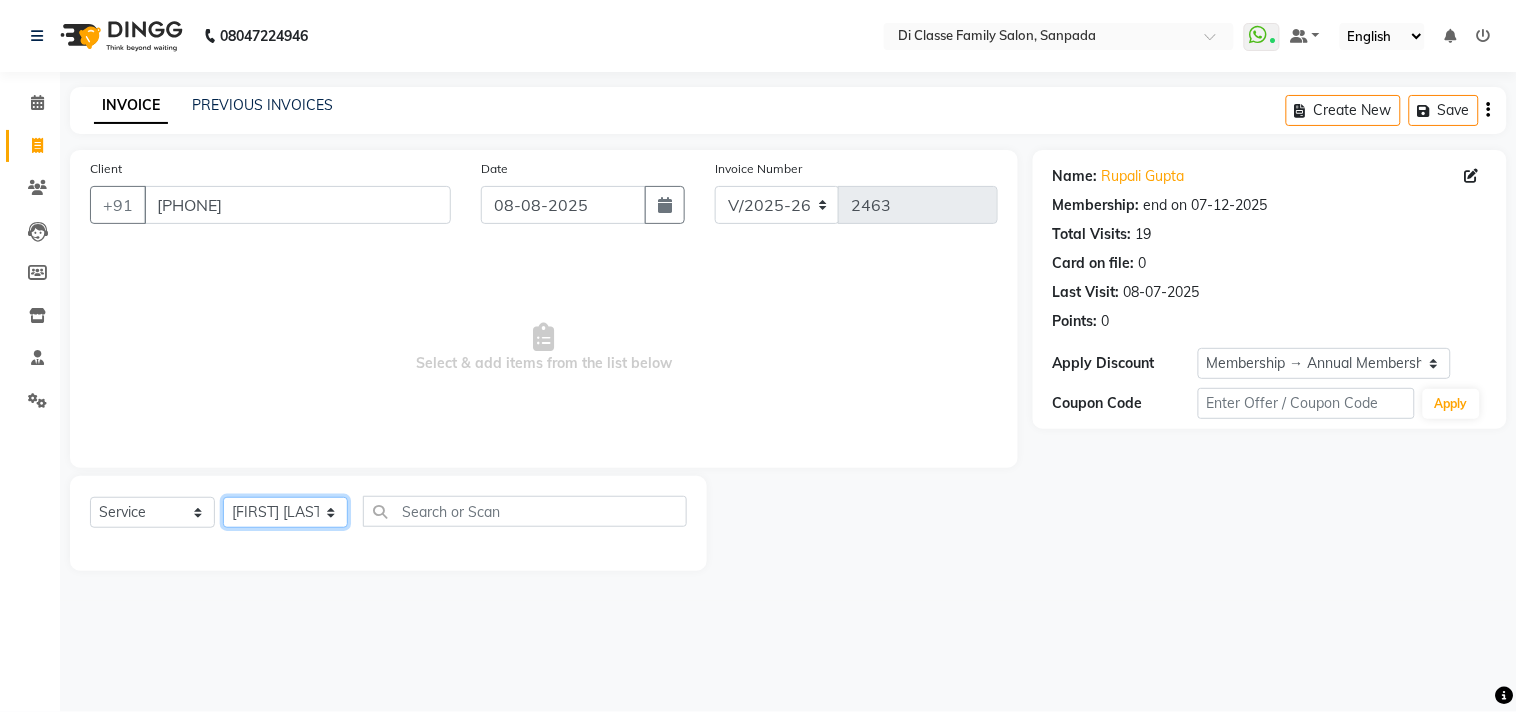 click on "Select Stylist aniket  Anu  AYAZ KADRI  Front Desk Javed kapil KOMAL  Payal  Pooja Jadhav Rahul Datkhile RESHMA SHAIKH rutik shinde SACHIN SAKPAL SADDAM SAHAJAN SAKSHI CHAVAN Sameer  sampada Sanjana  SANU SHUBHAM PEDNEKAR Sikandar Ansari Vijay kharat" 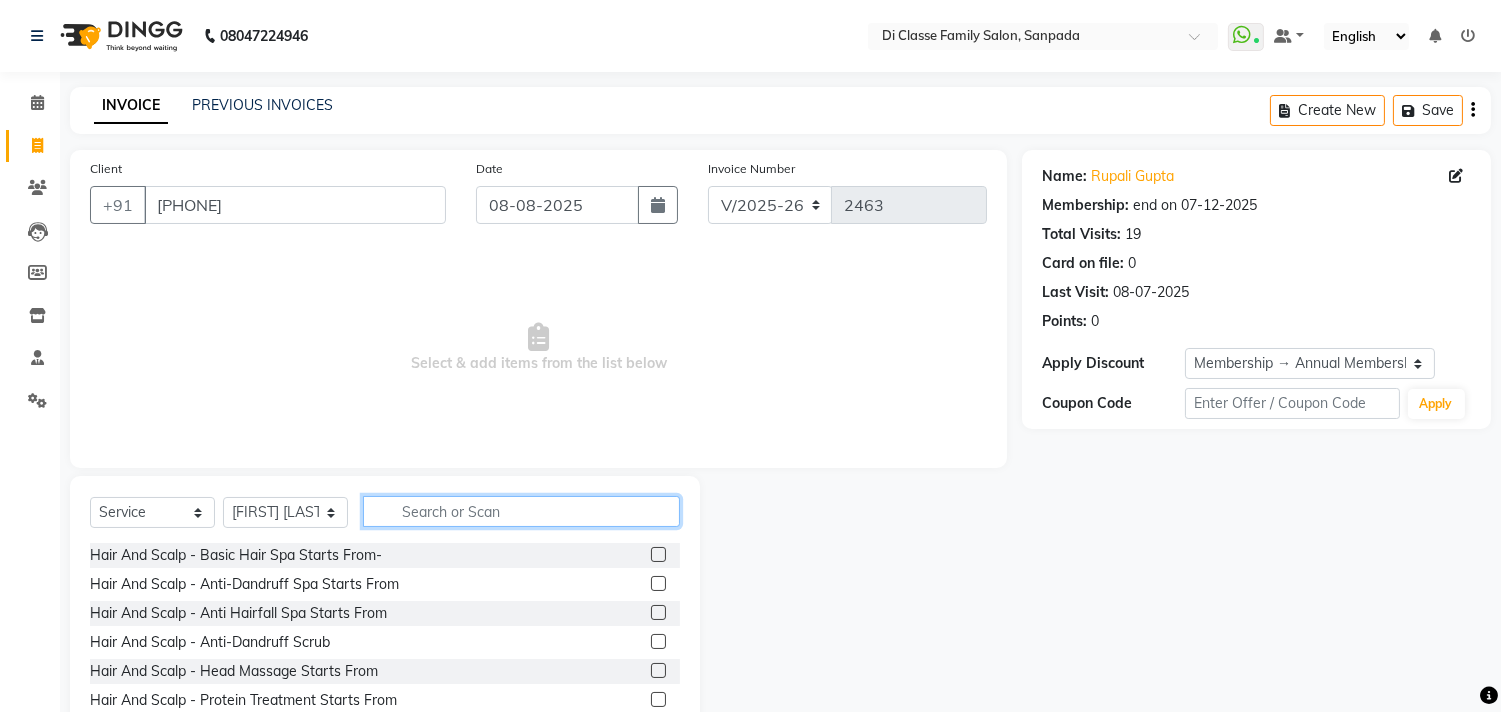 click 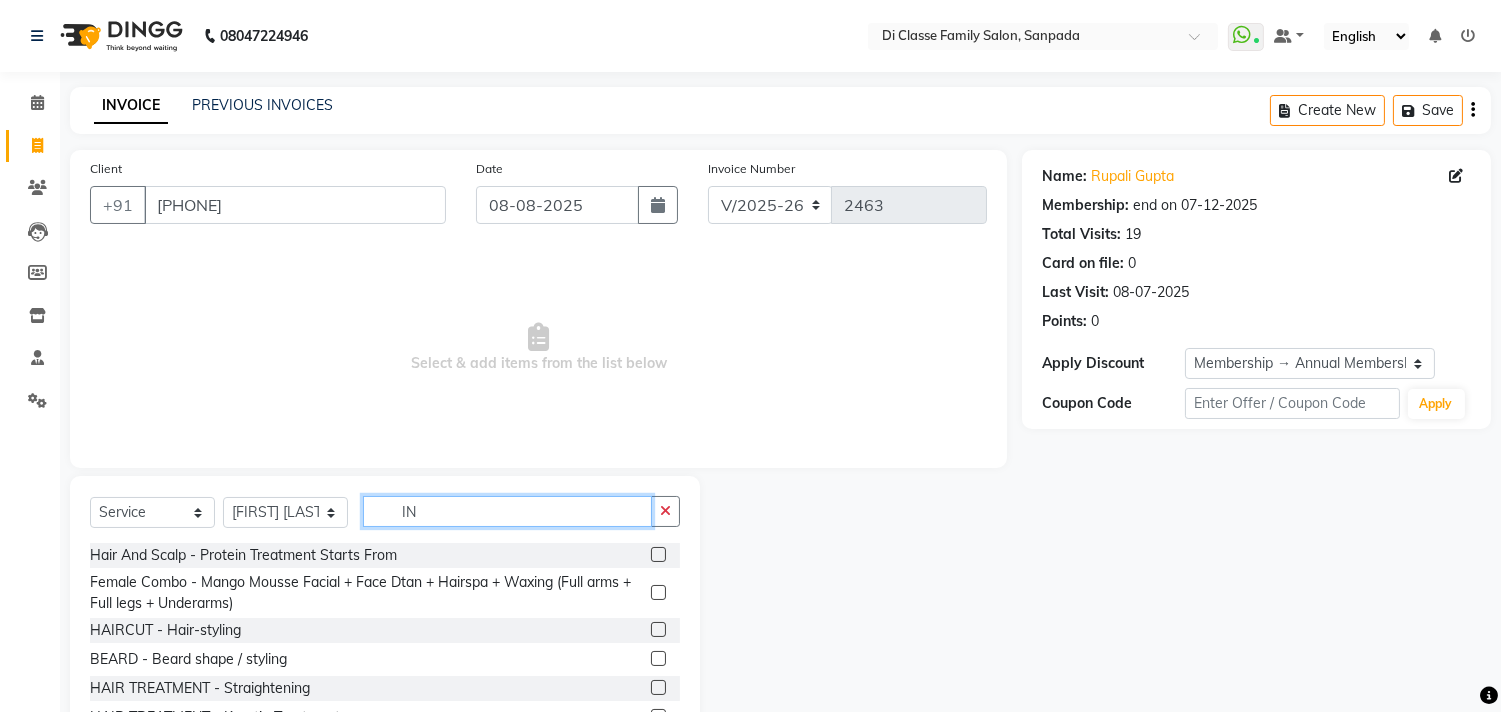 type on "I" 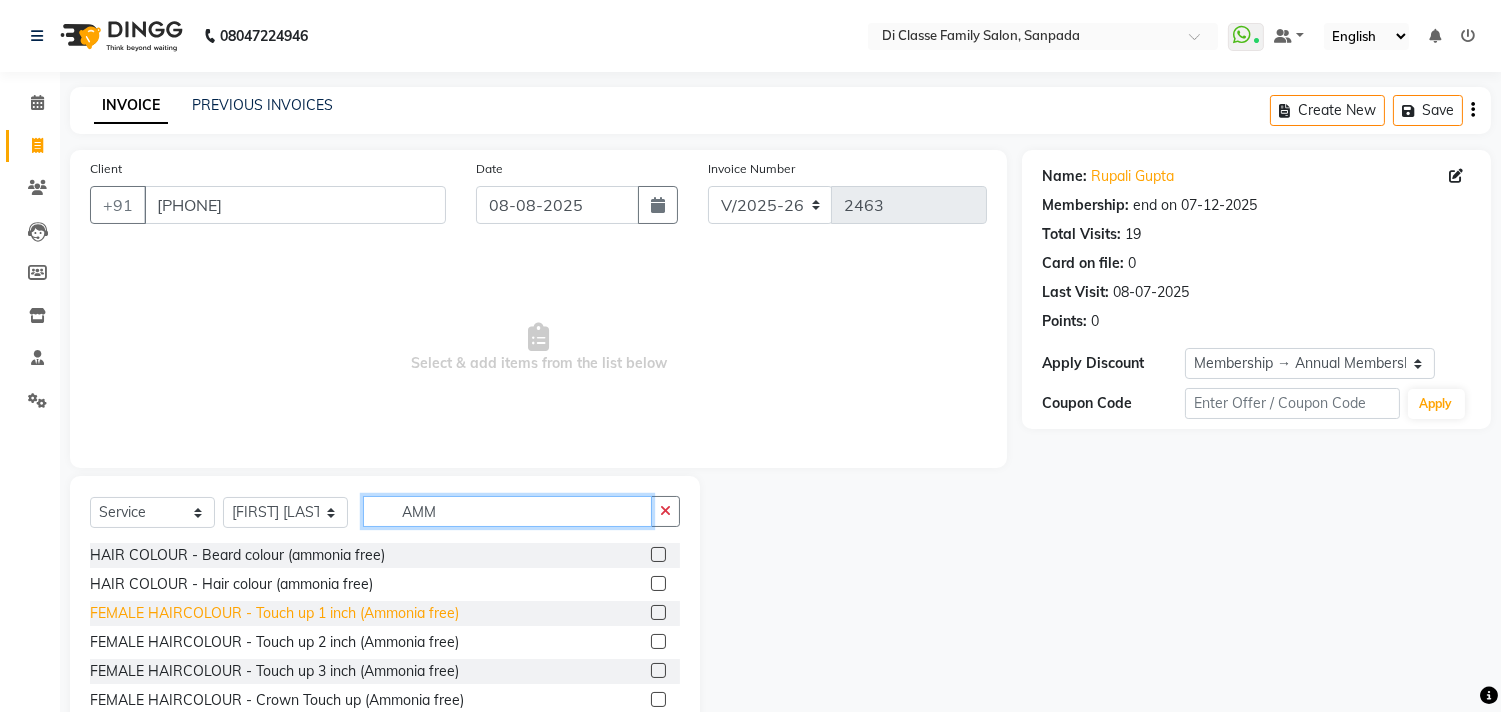 type on "AMM" 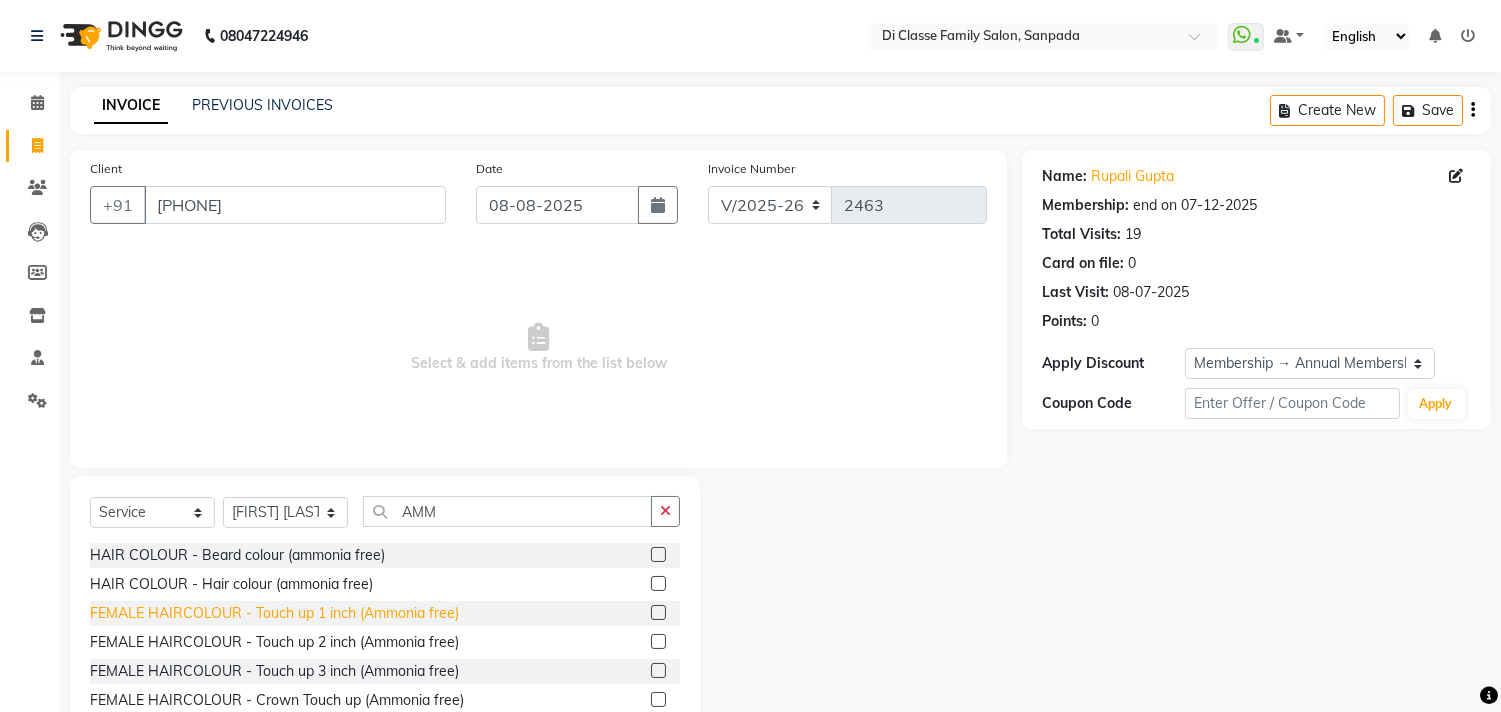 click on "FEMALE HAIRCOLOUR - Touch up 1 inch (Ammonia free)" 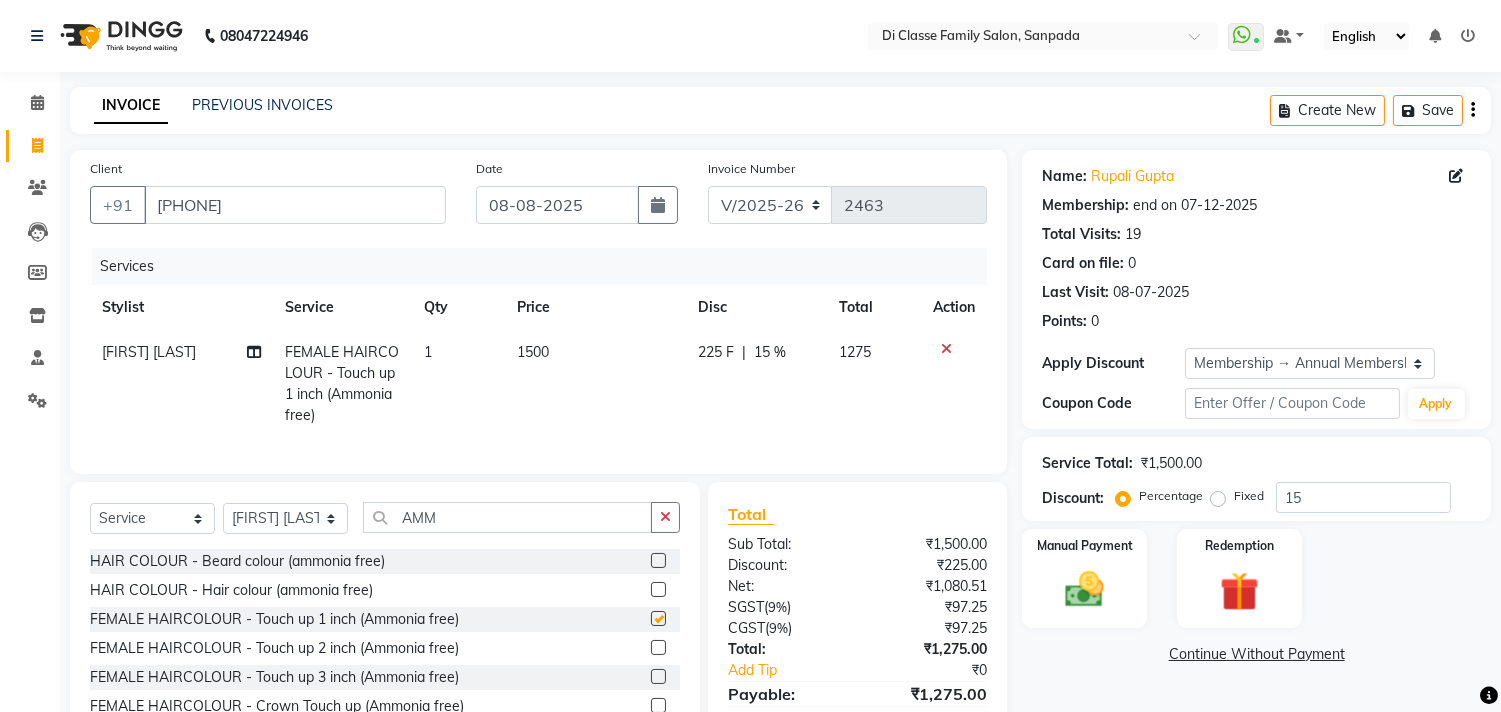 checkbox on "false" 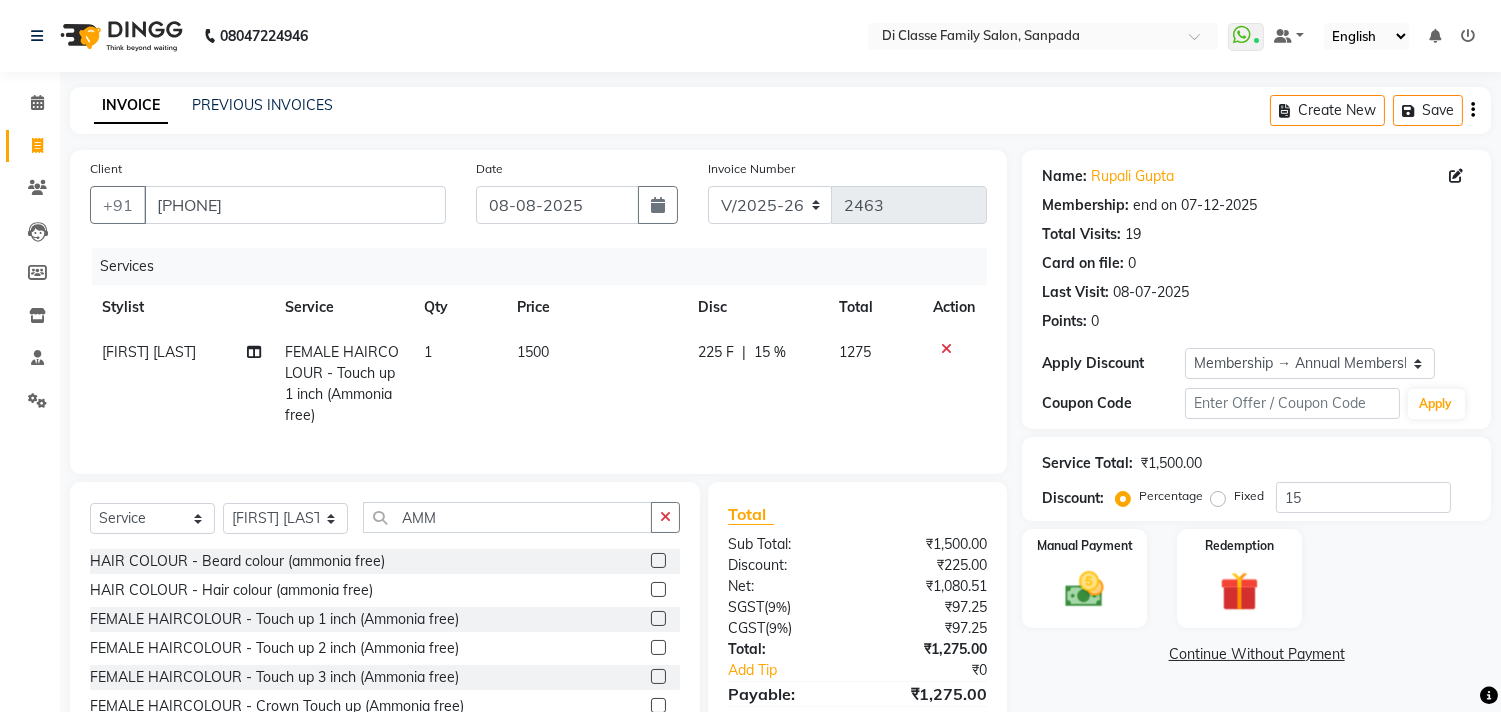 drag, startPoint x: 674, startPoint y: 522, endPoint x: 563, endPoint y: 543, distance: 112.969025 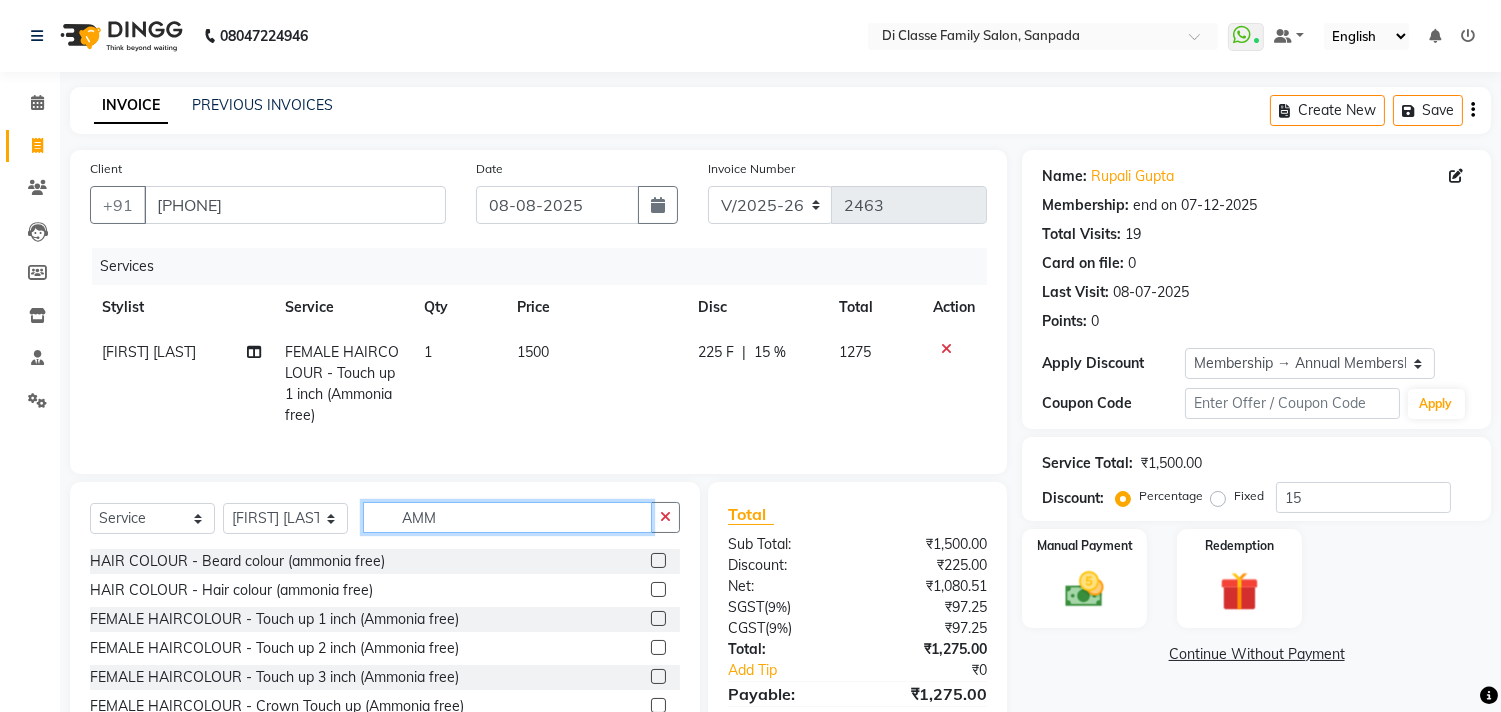 type 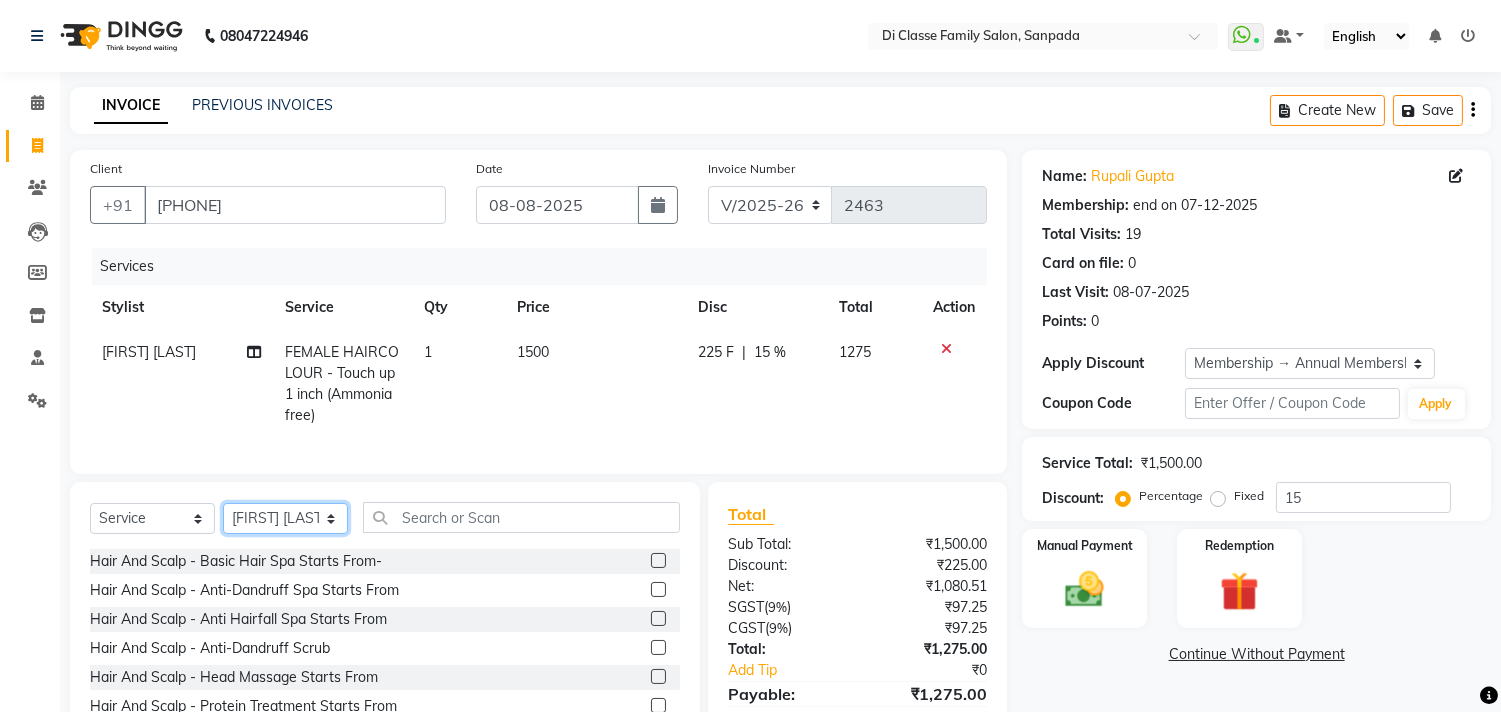click on "Select Stylist aniket  Anu  AYAZ KADRI  Front Desk Javed kapil KOMAL  Payal  Pooja Jadhav Rahul Datkhile RESHMA SHAIKH rutik shinde SACHIN SAKPAL SADDAM SAHAJAN SAKSHI CHAVAN Sameer  sampada Sanjana  SANU SHUBHAM PEDNEKAR Sikandar Ansari Vijay kharat" 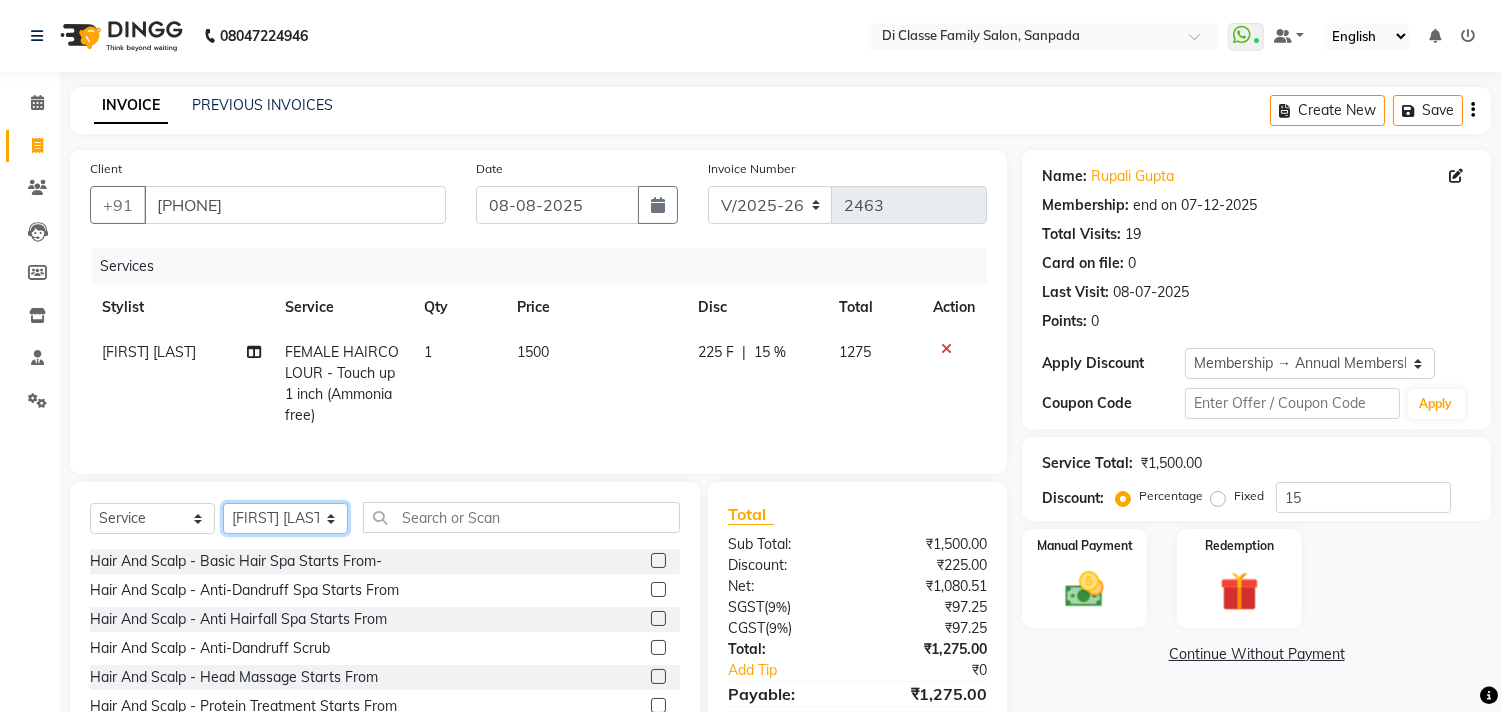 select on "87852" 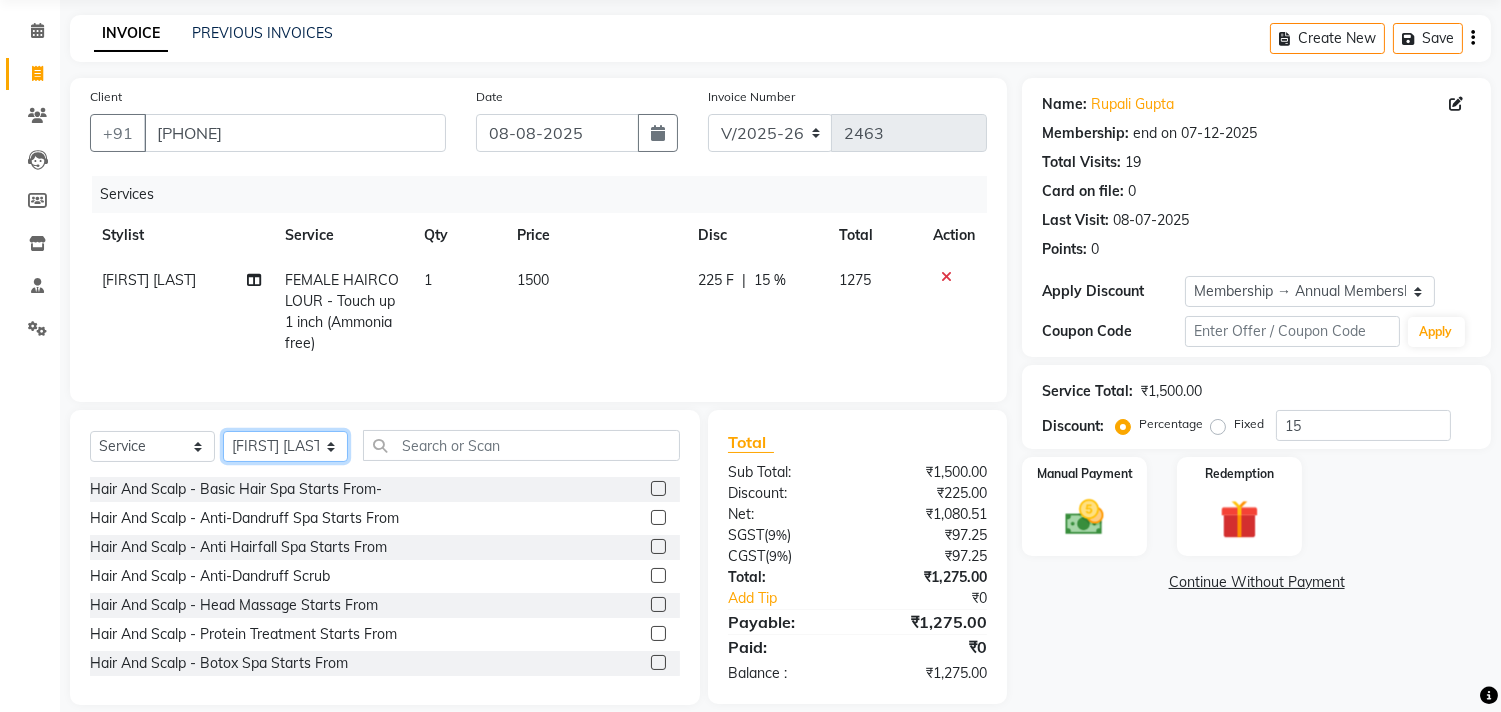 scroll, scrollTop: 111, scrollLeft: 0, axis: vertical 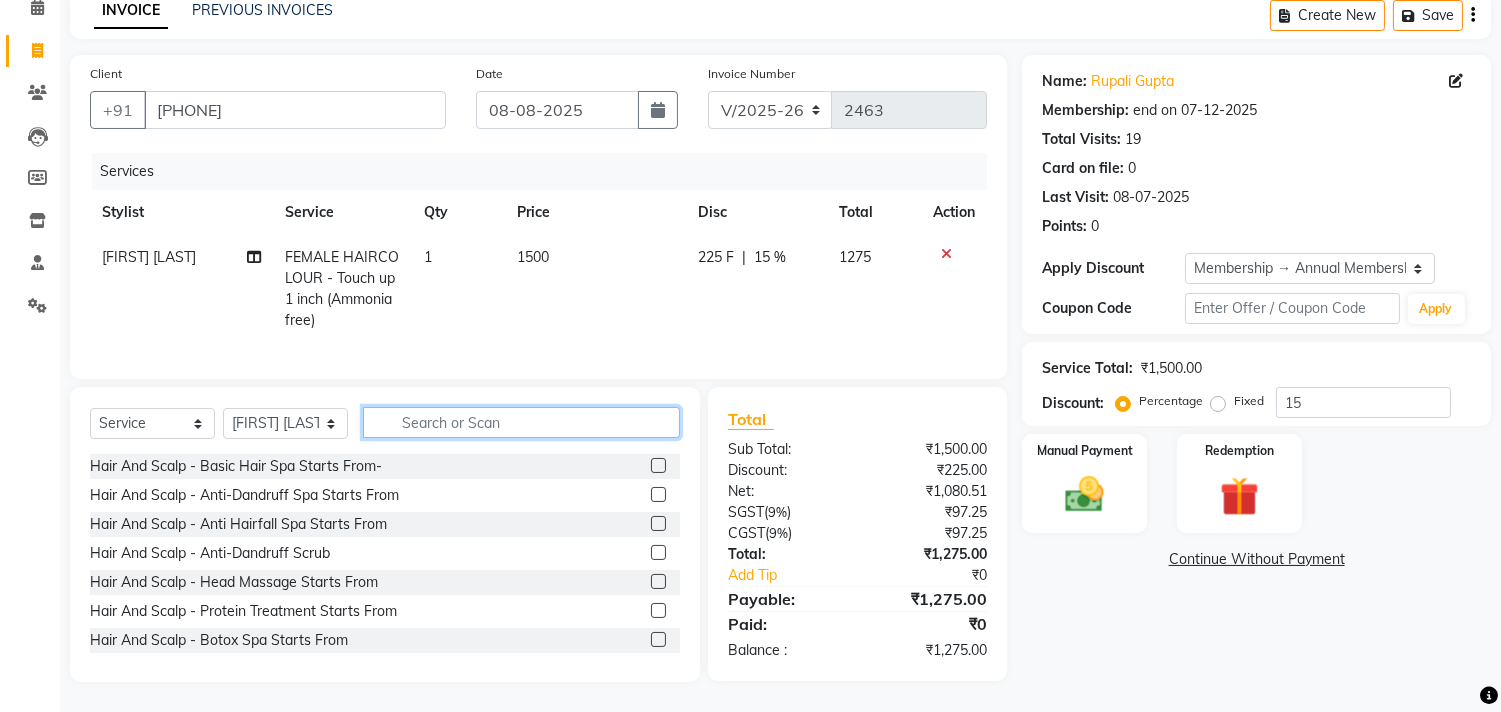 click 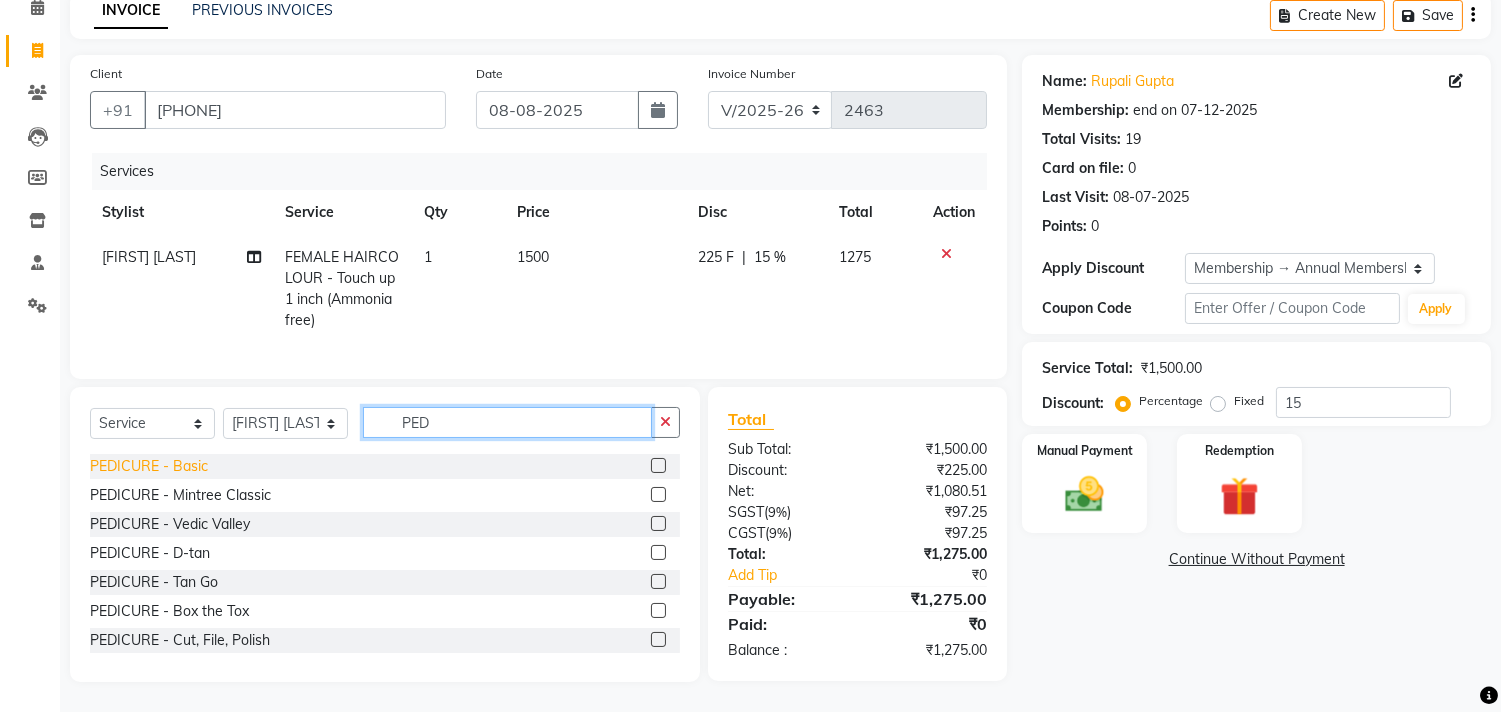 type on "PED" 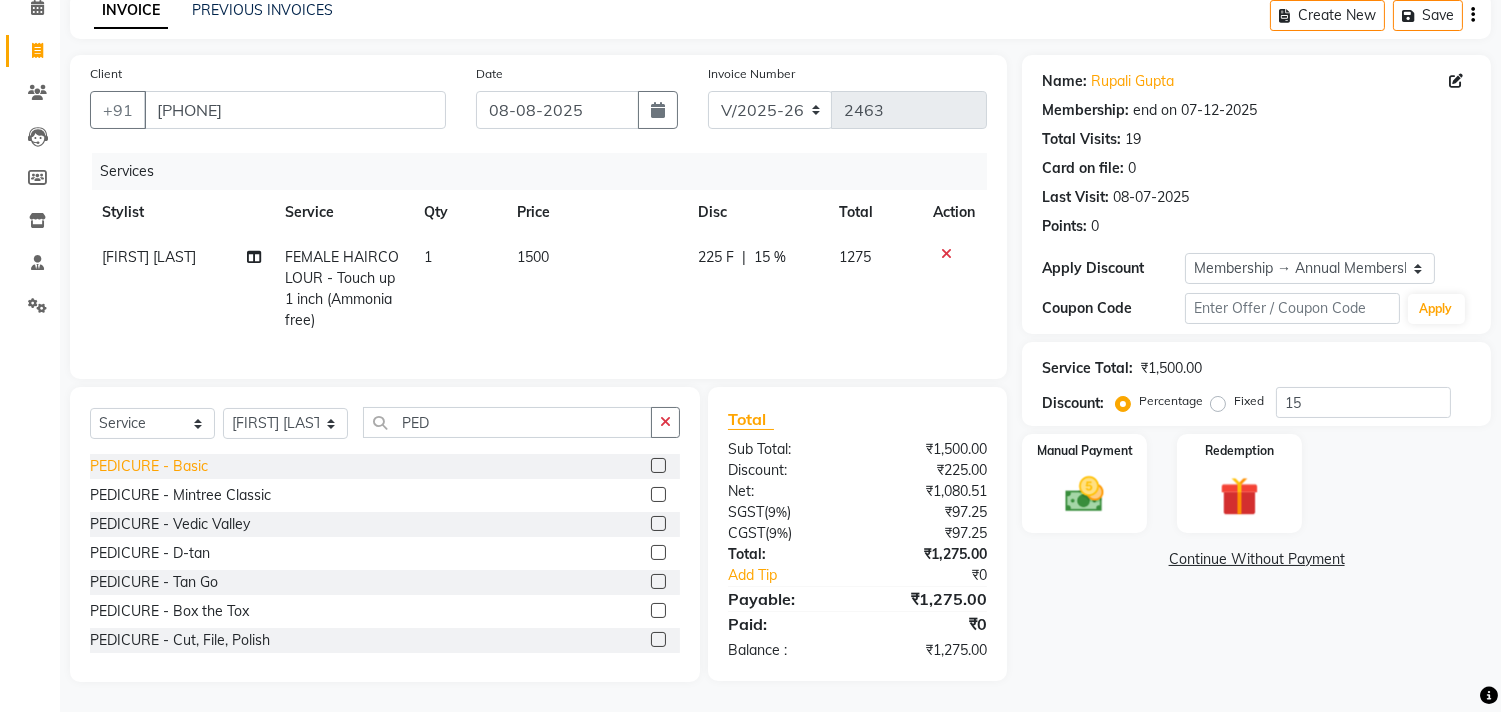 click on "PEDICURE - Basic" 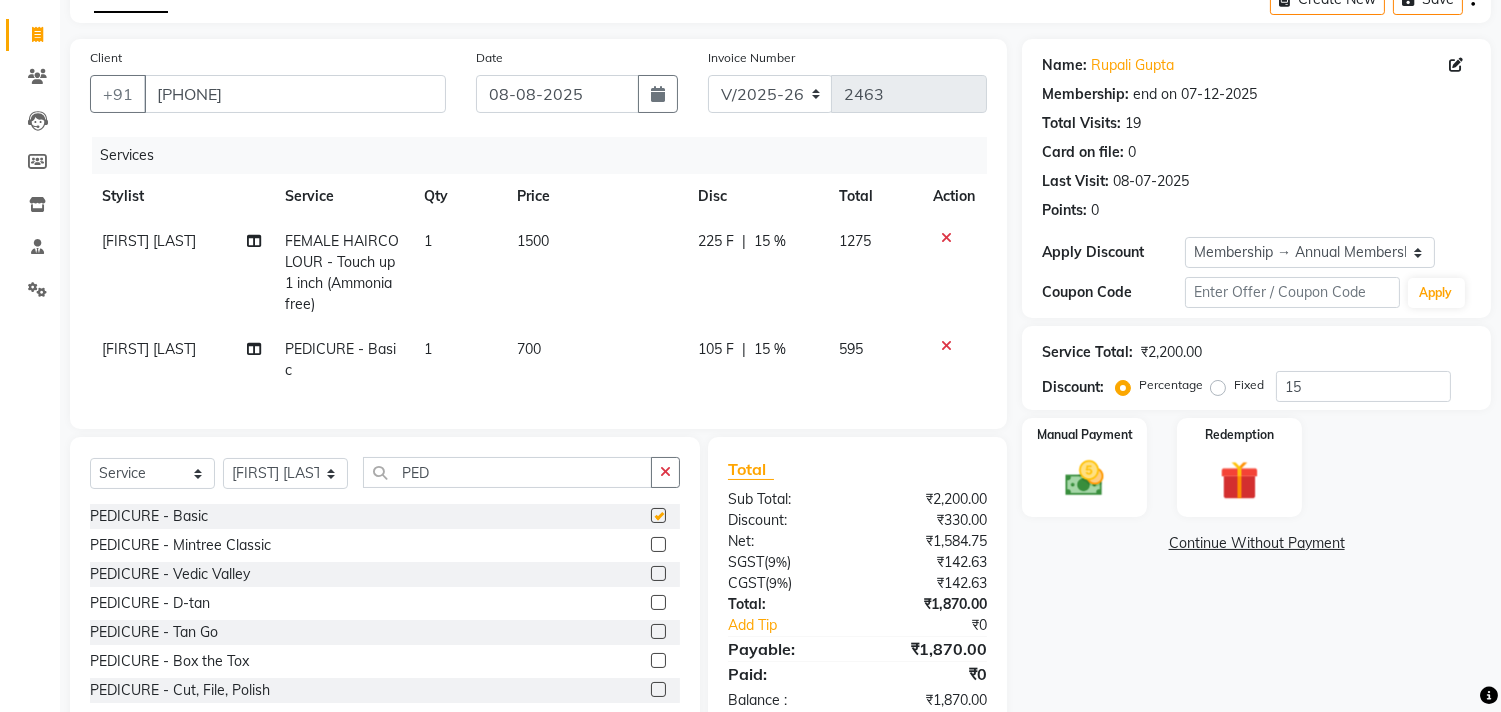 checkbox on "false" 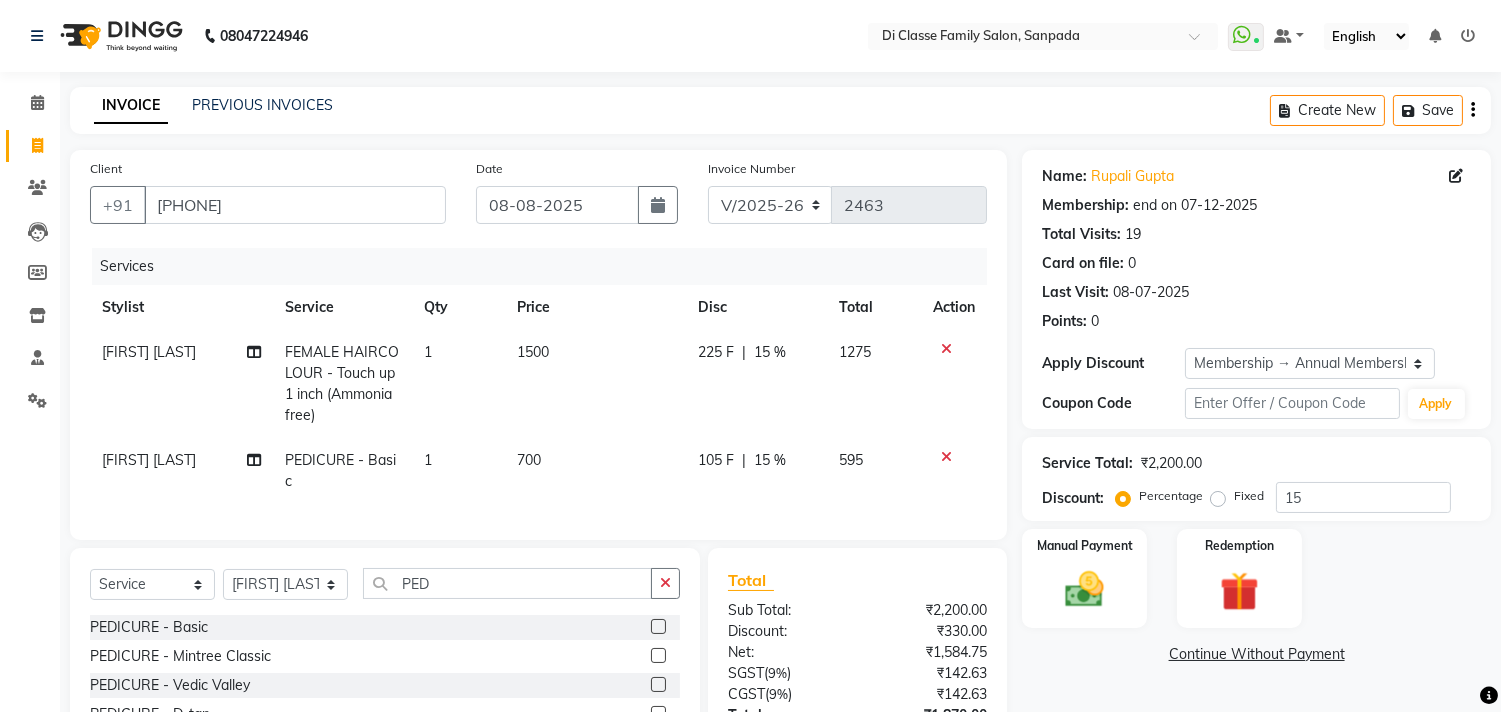 scroll, scrollTop: 177, scrollLeft: 0, axis: vertical 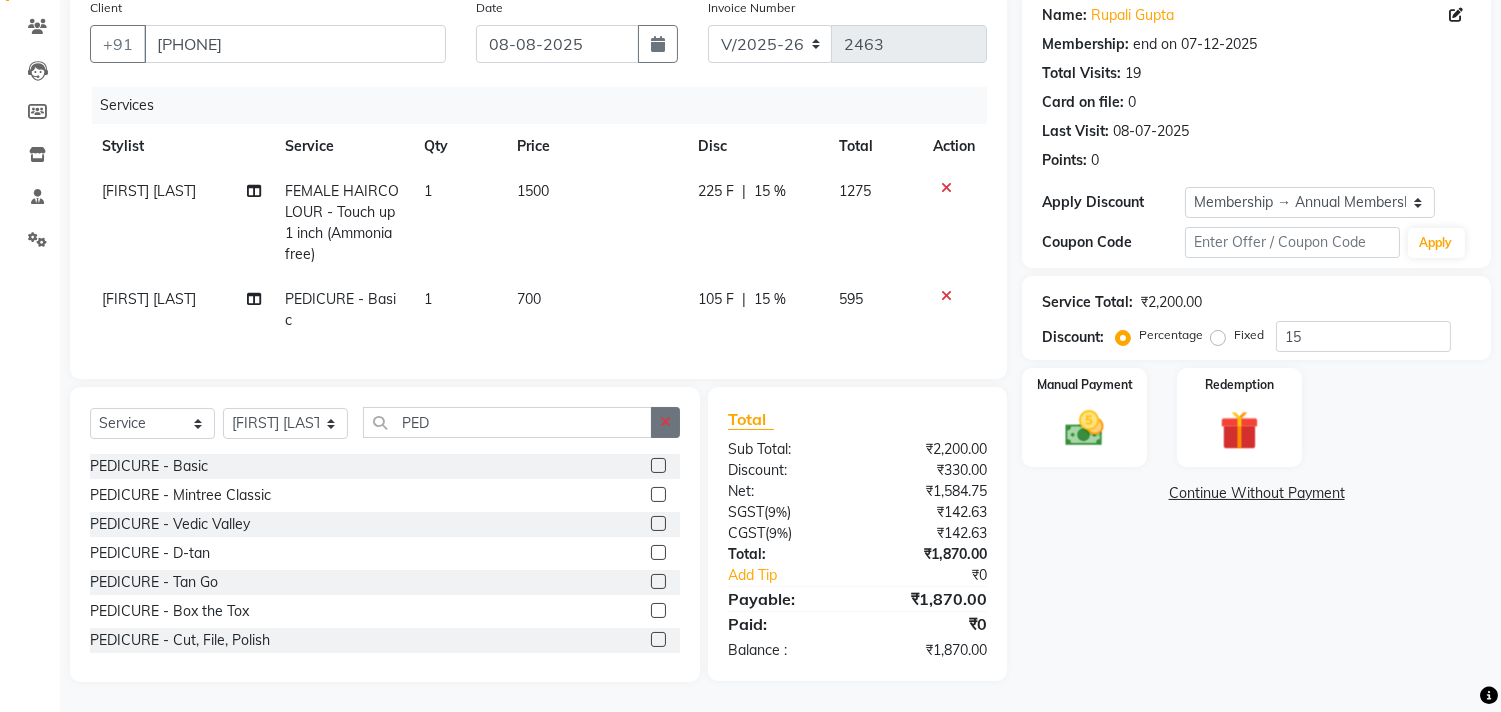 click 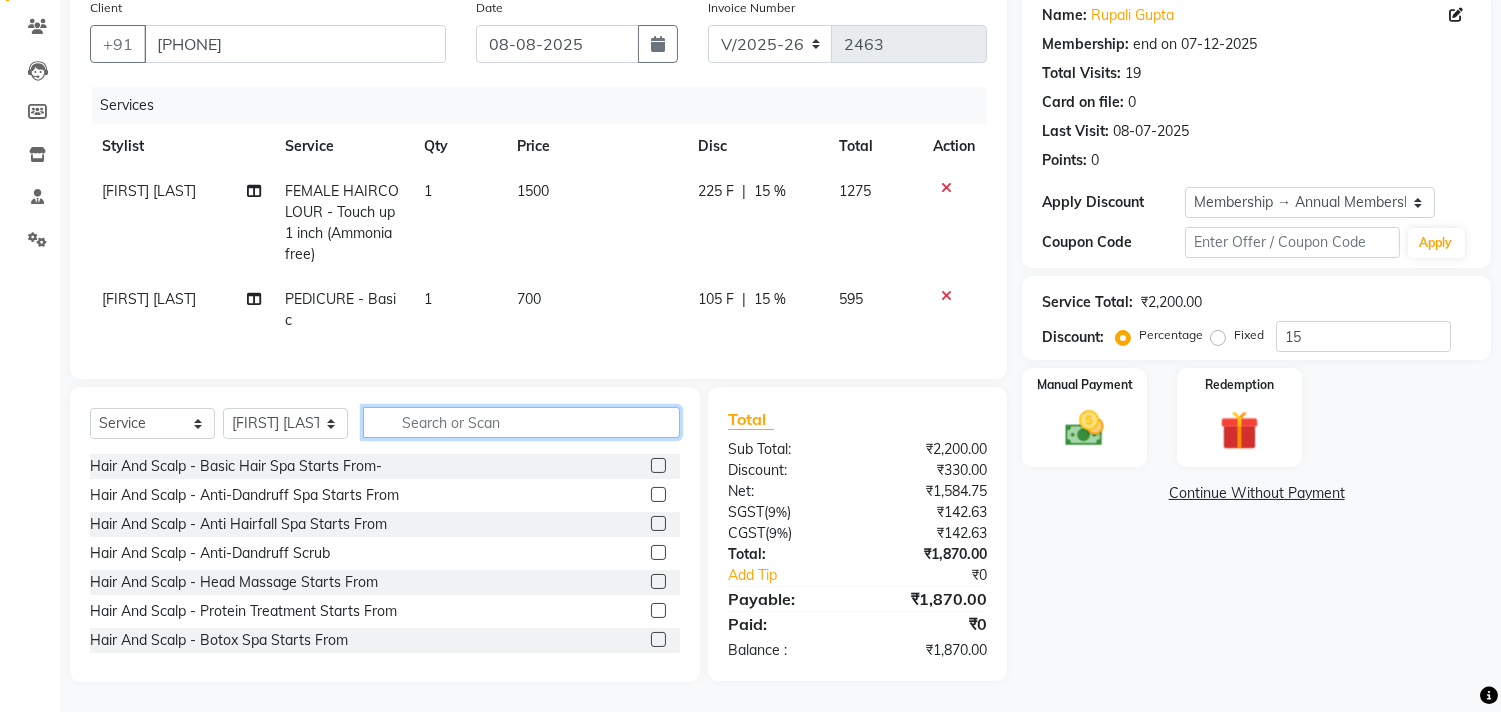 type on "V" 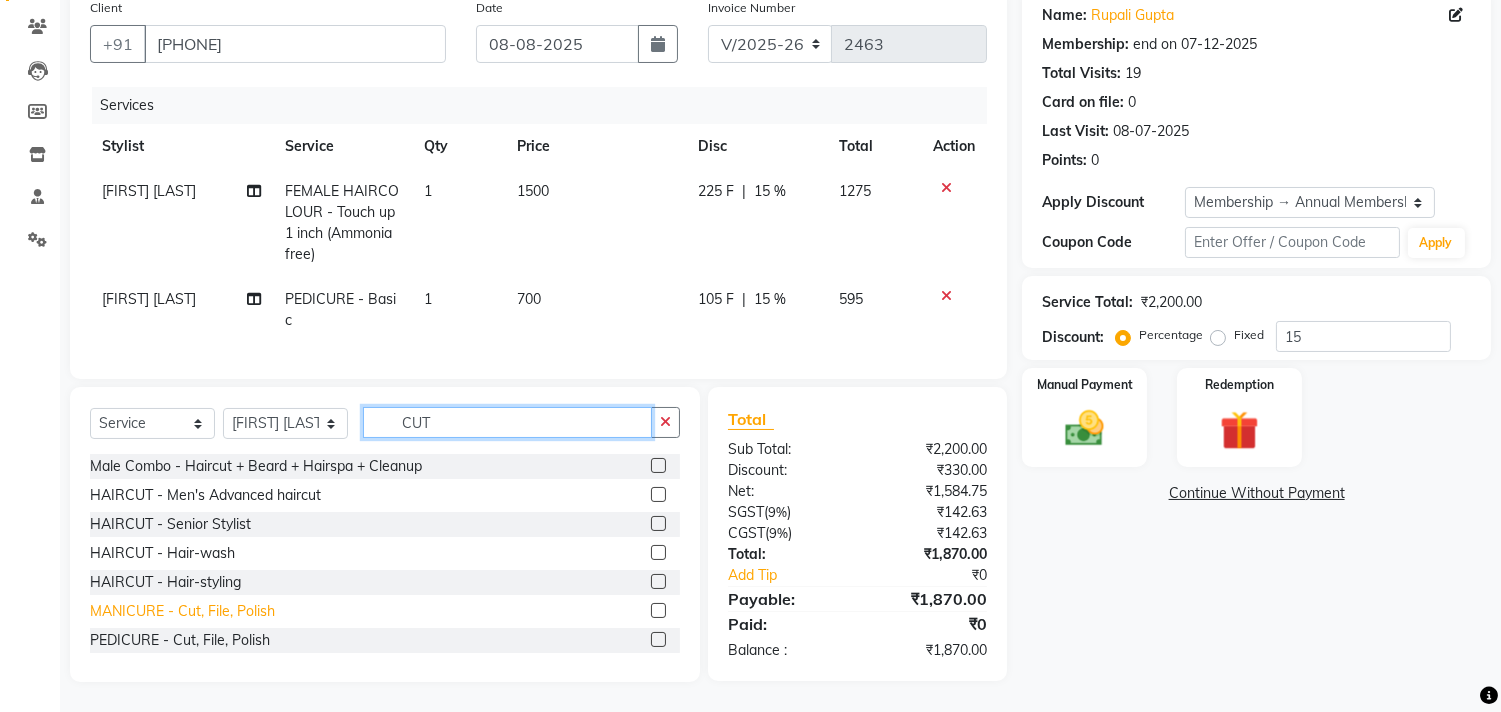 type on "CUT" 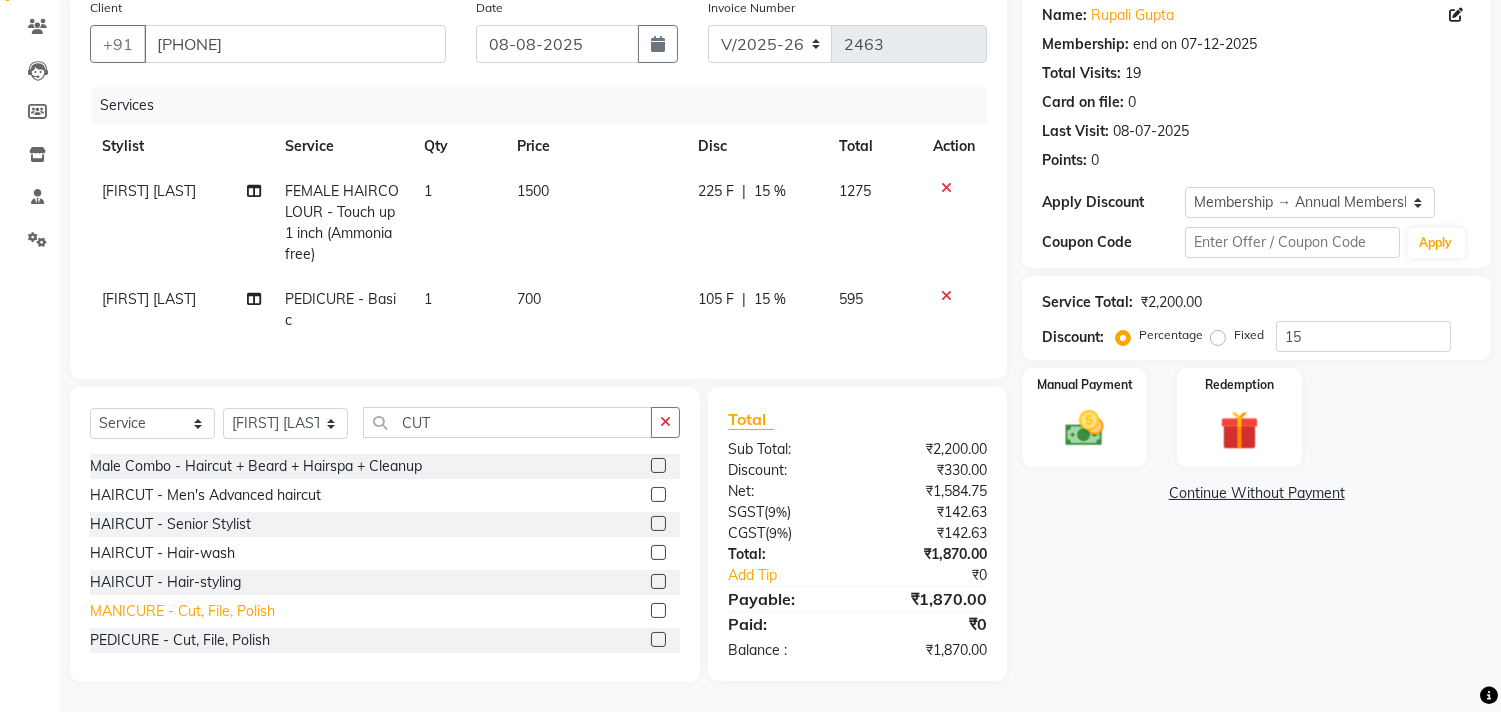 click on "MANICURE - Cut, File, Polish" 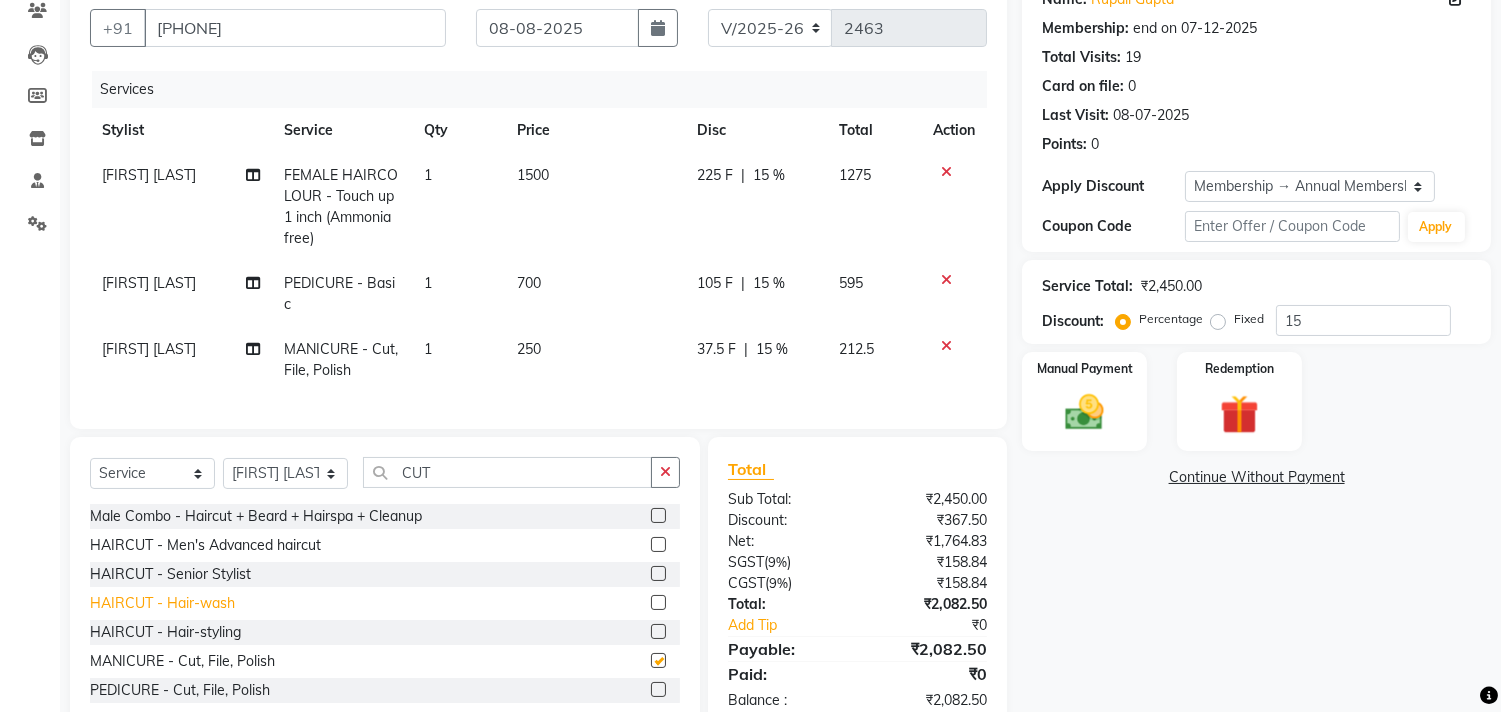checkbox on "false" 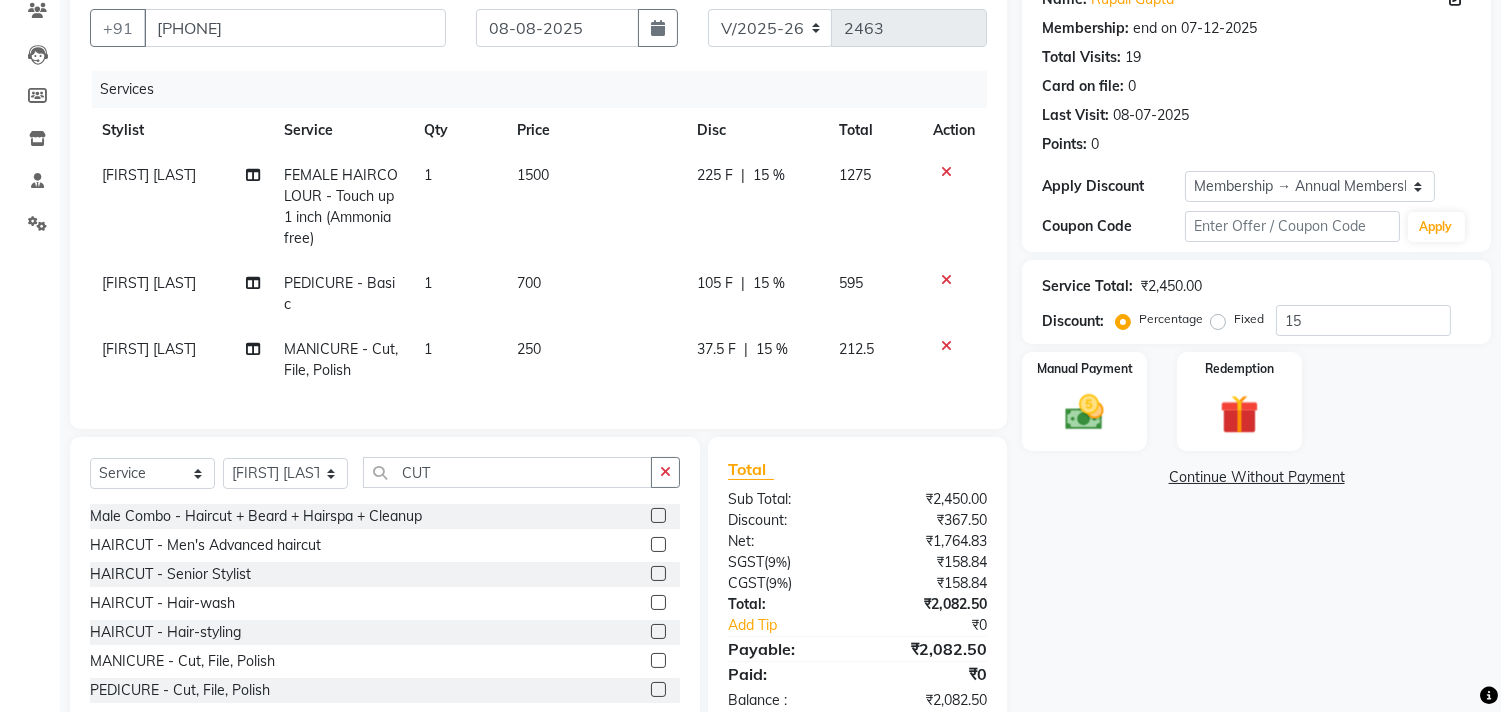 scroll, scrollTop: 243, scrollLeft: 0, axis: vertical 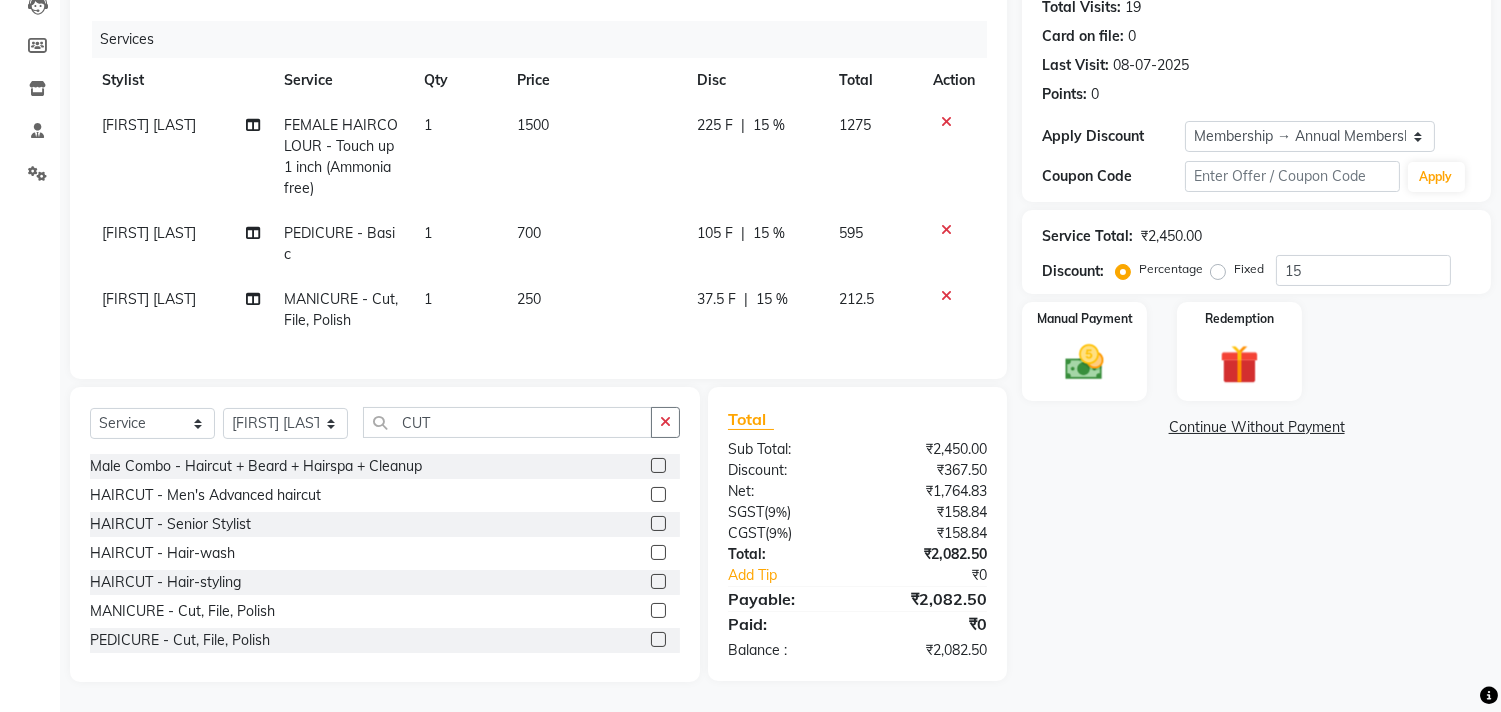click on "250" 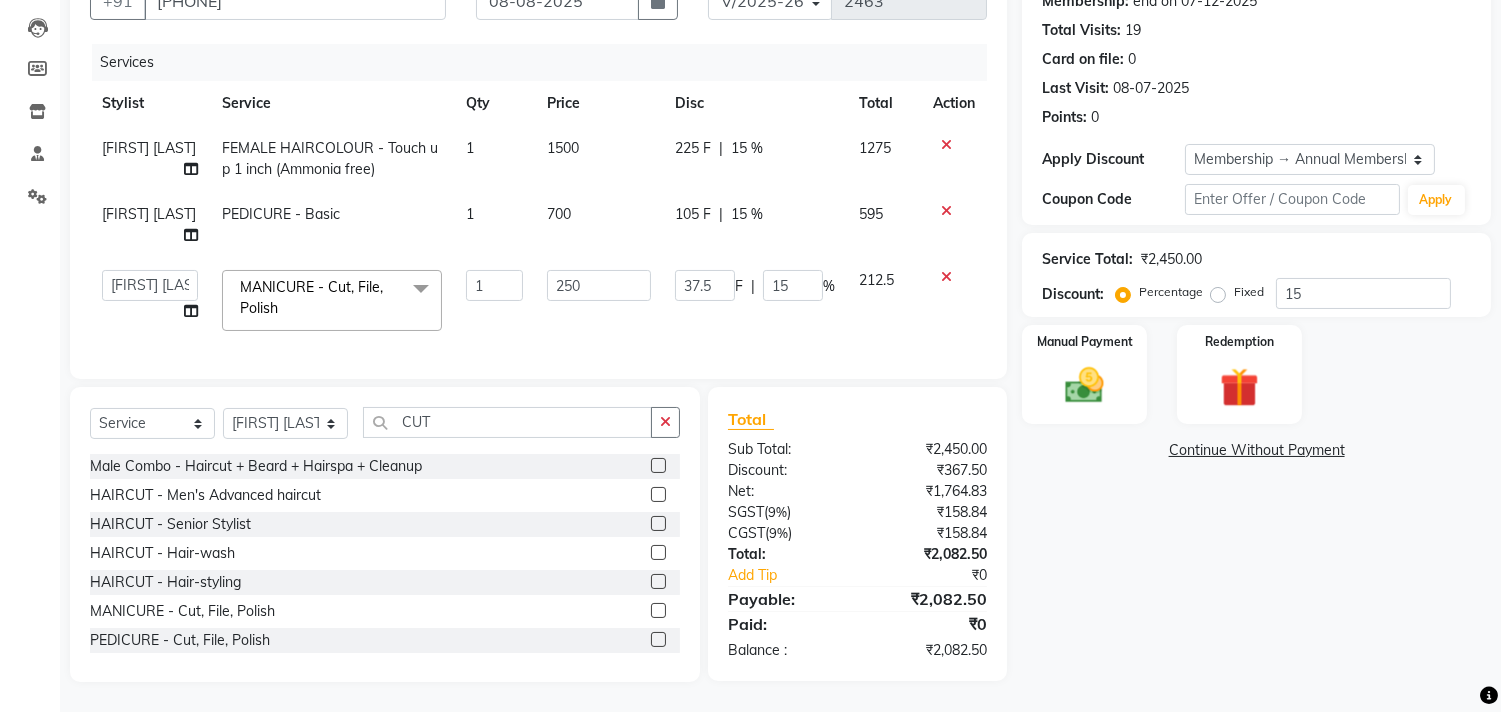 scroll, scrollTop: 200, scrollLeft: 0, axis: vertical 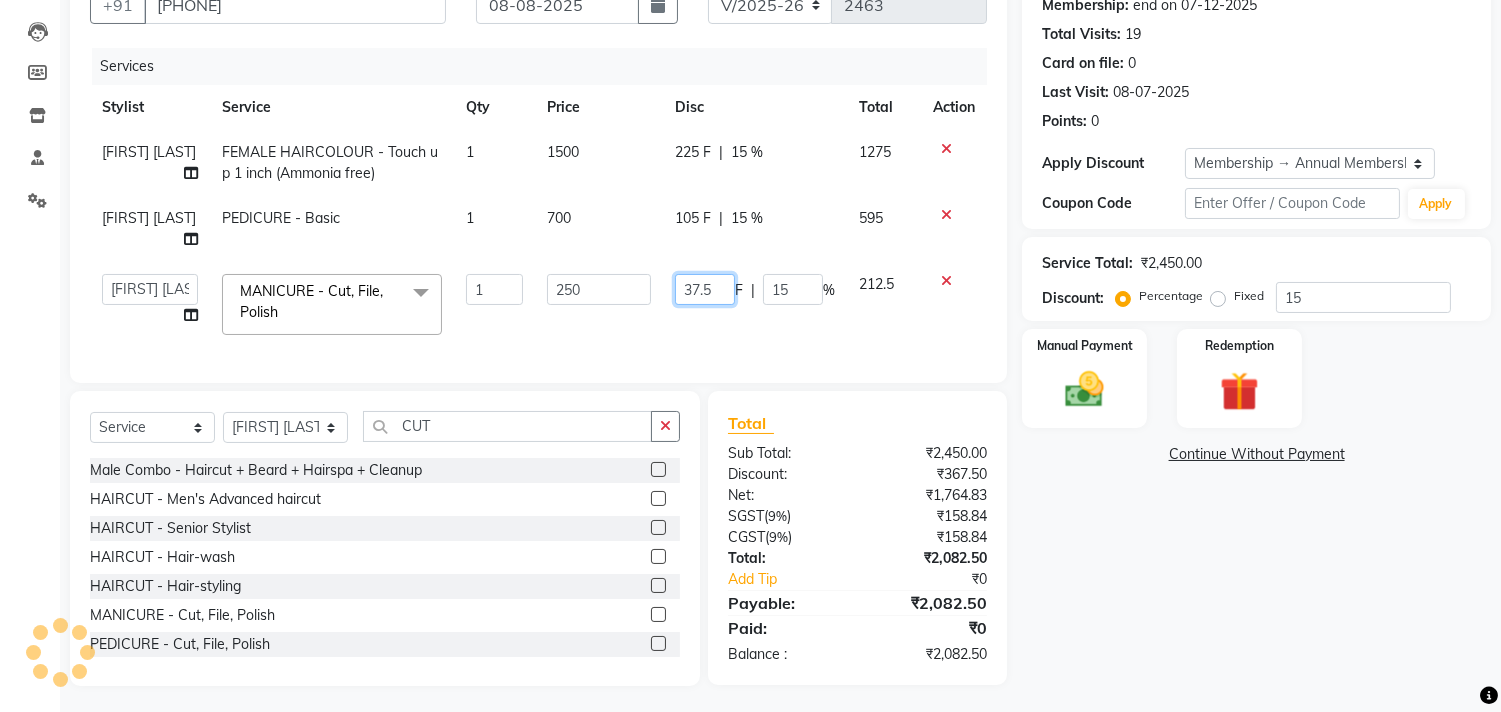 click on "37.5" 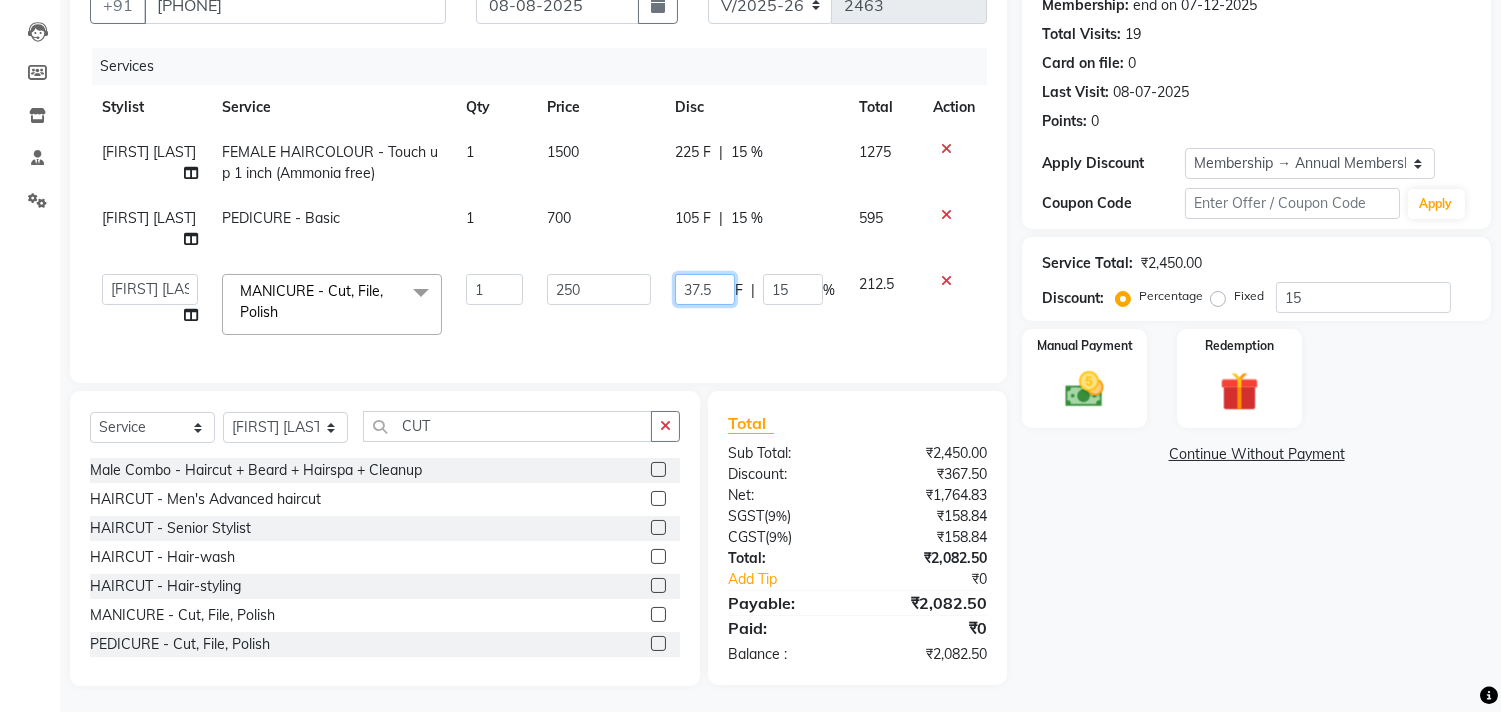 type on "37" 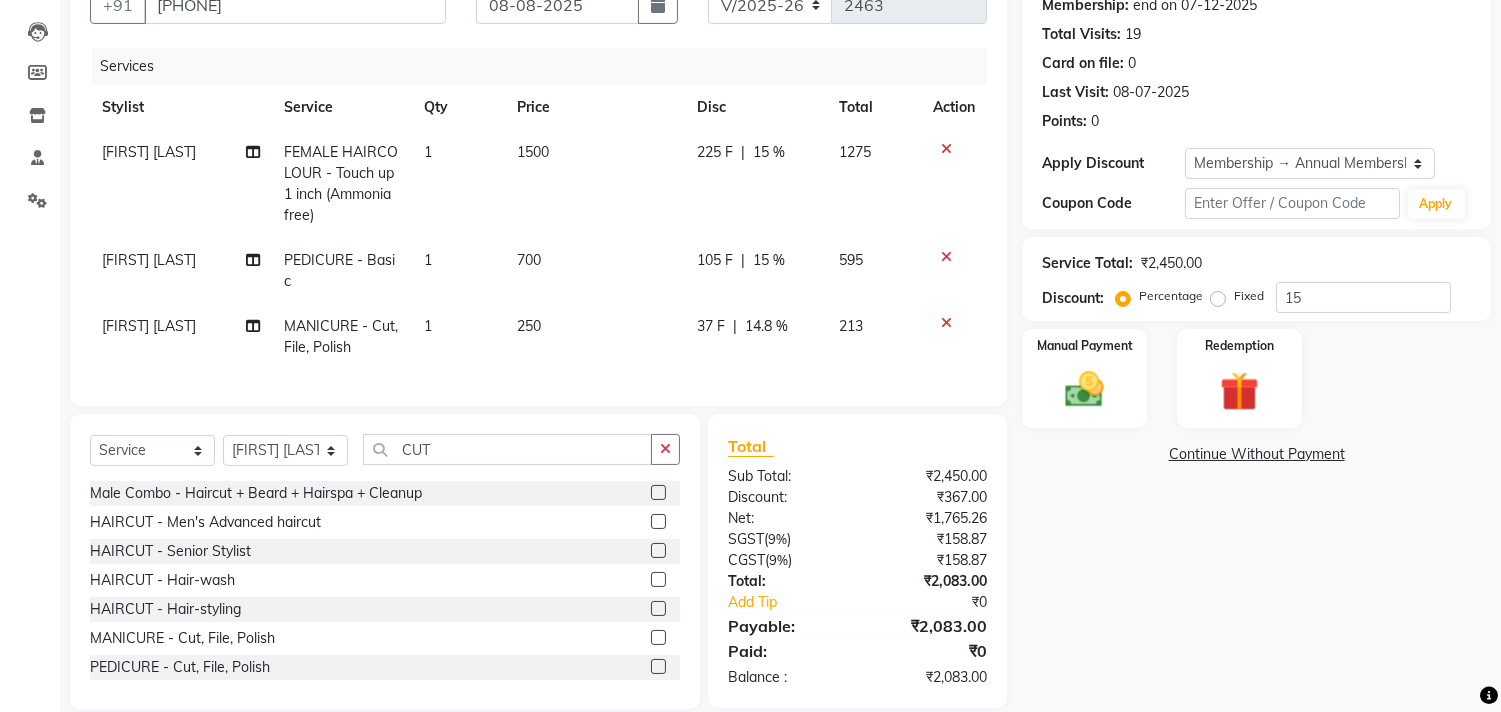 click on "37 F | 14.8 %" 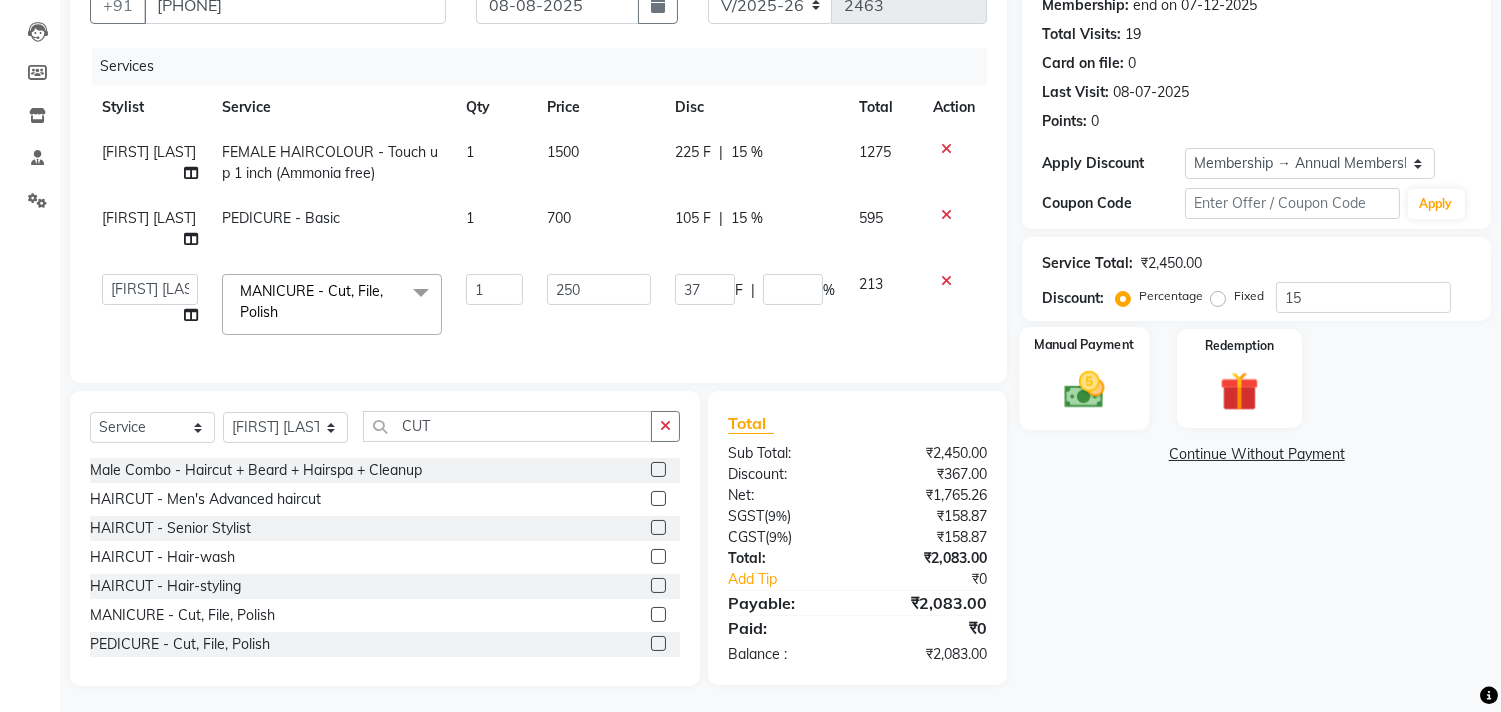 click on "Manual Payment" 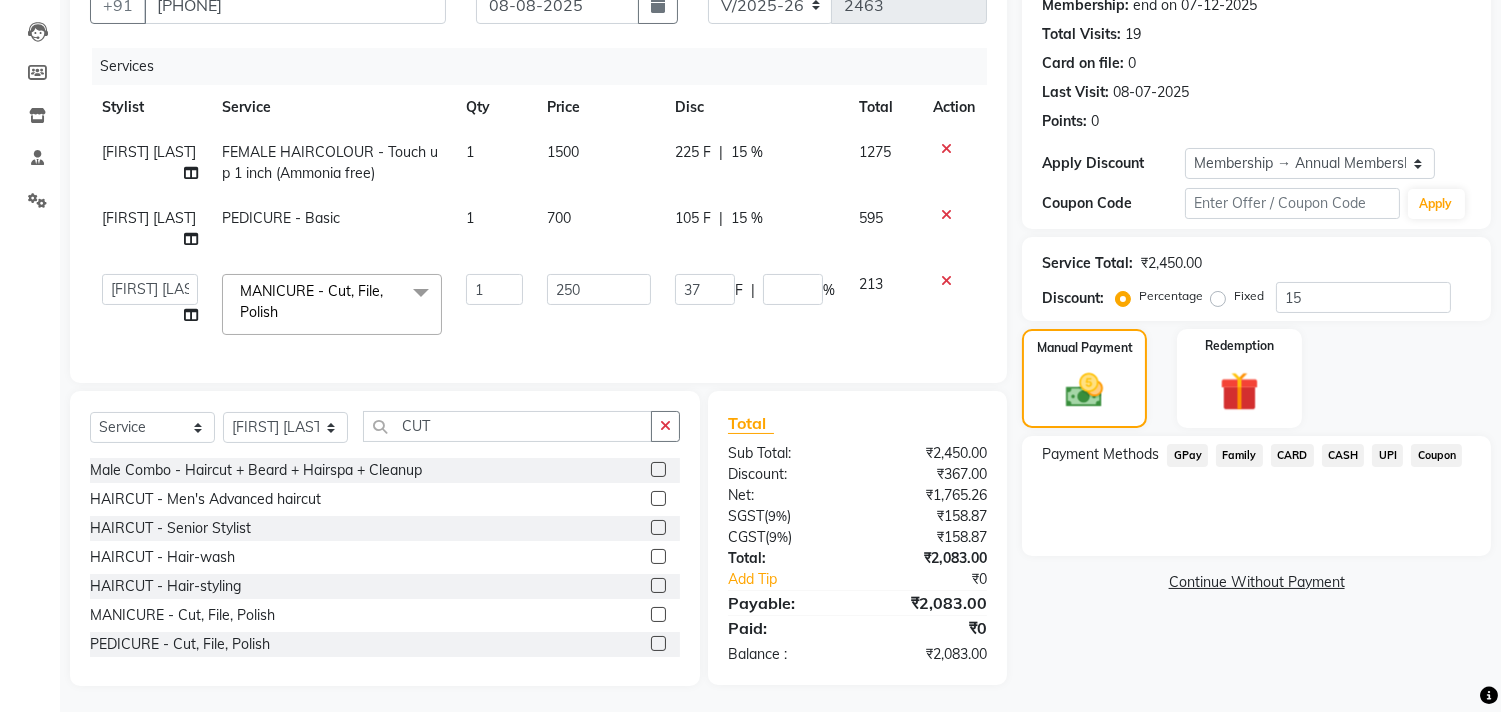 click on "UPI" 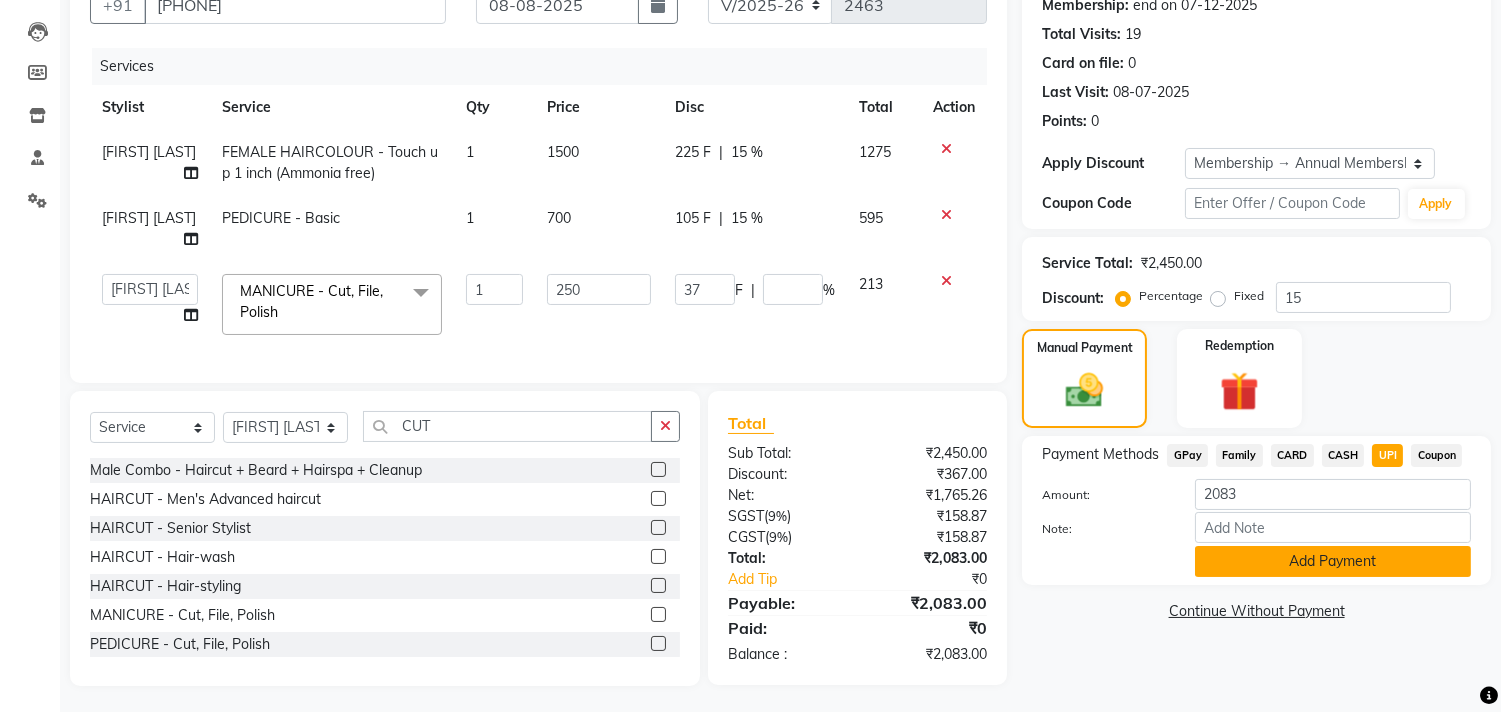 click on "Add Payment" 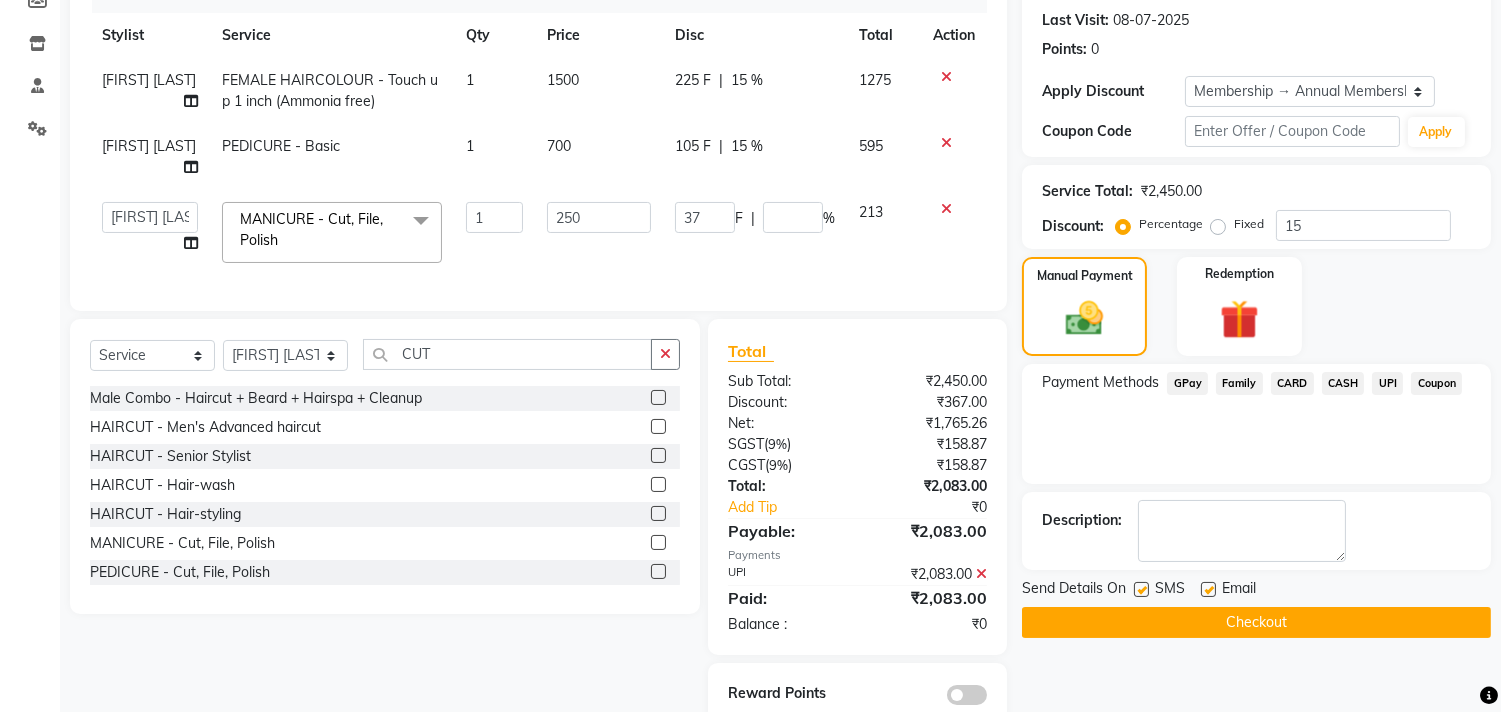 scroll, scrollTop: 311, scrollLeft: 0, axis: vertical 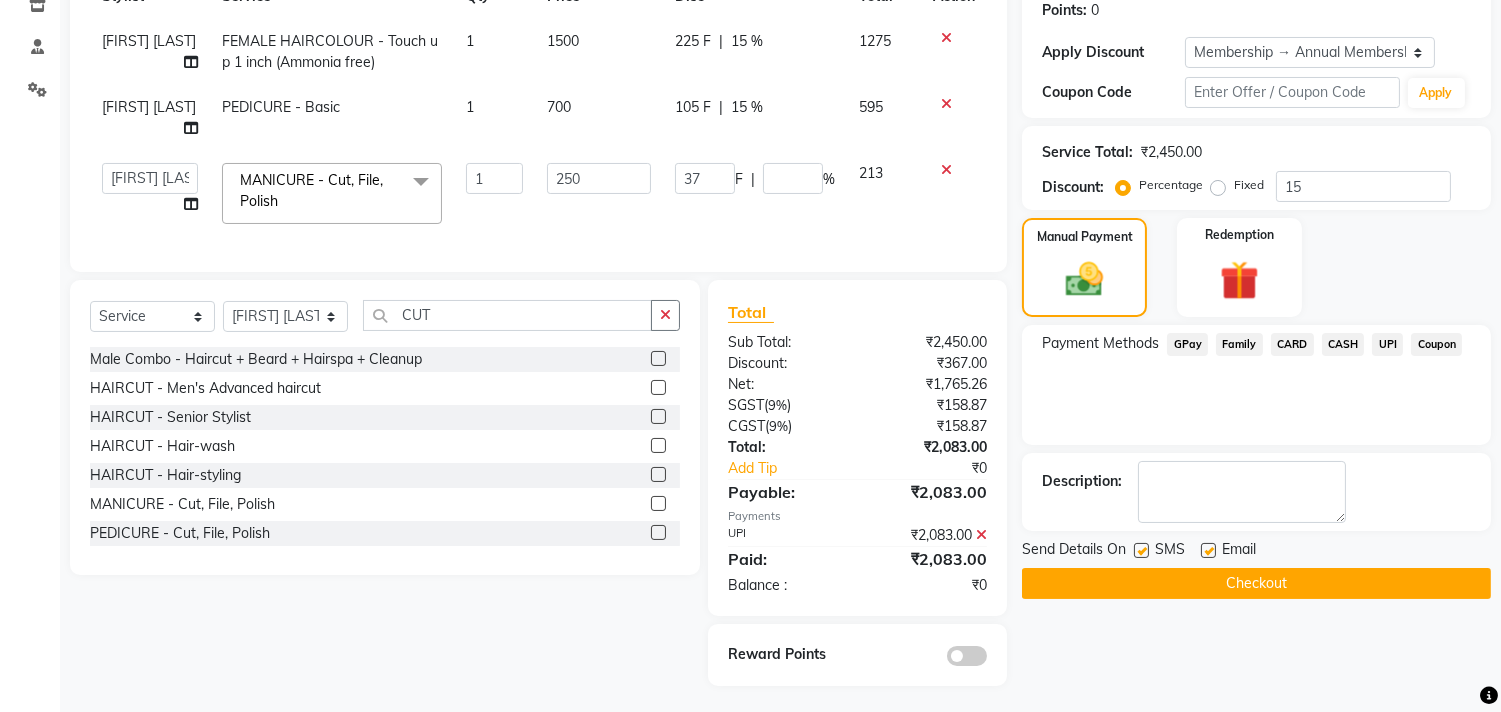 click on "Checkout" 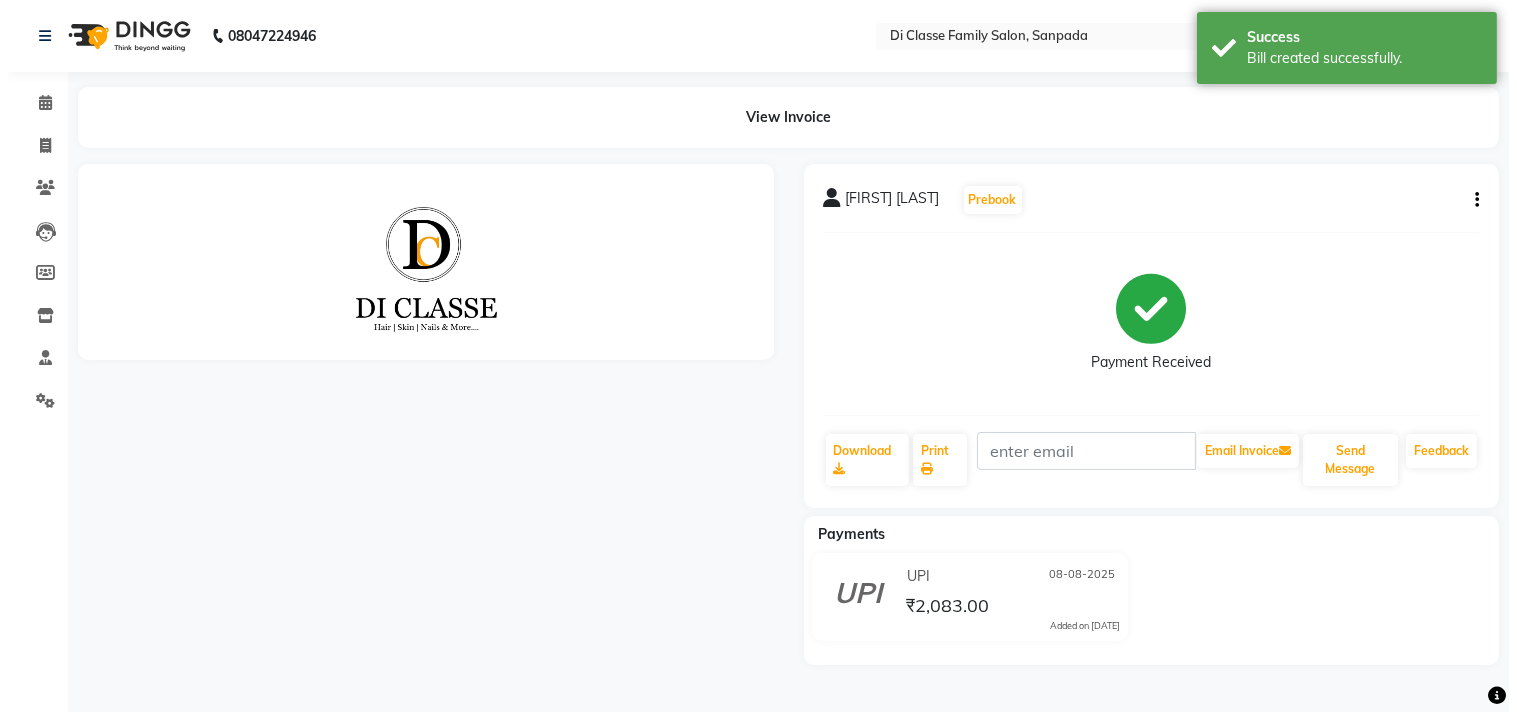 scroll, scrollTop: 0, scrollLeft: 0, axis: both 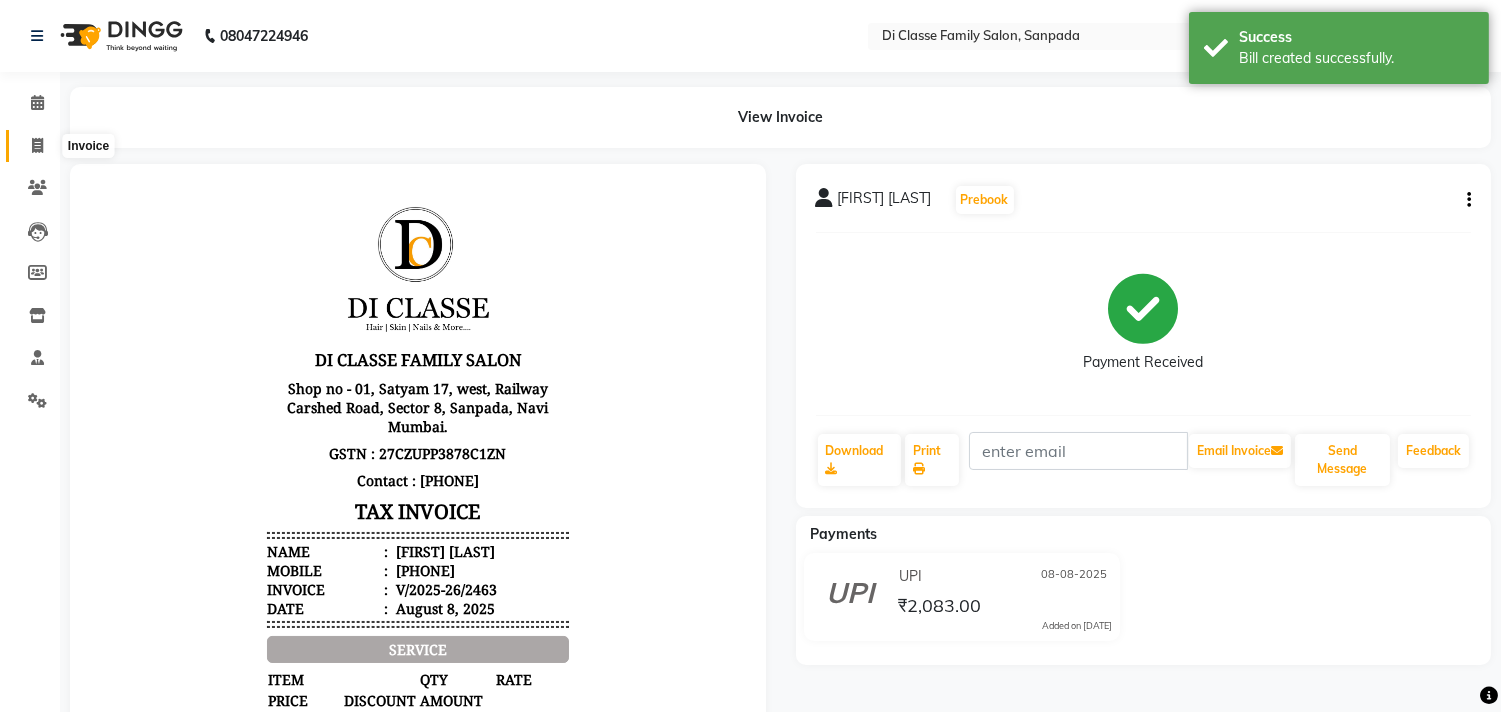 click 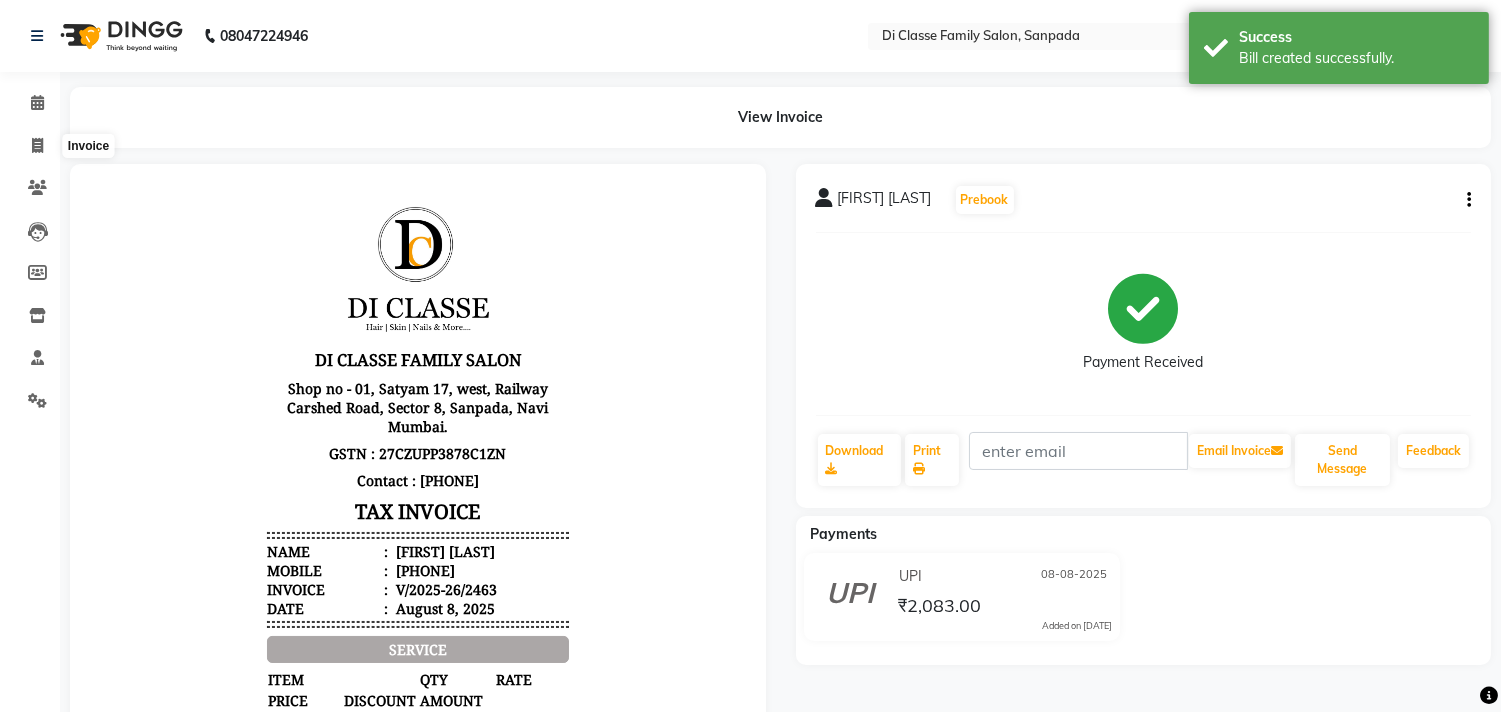 select on "4704" 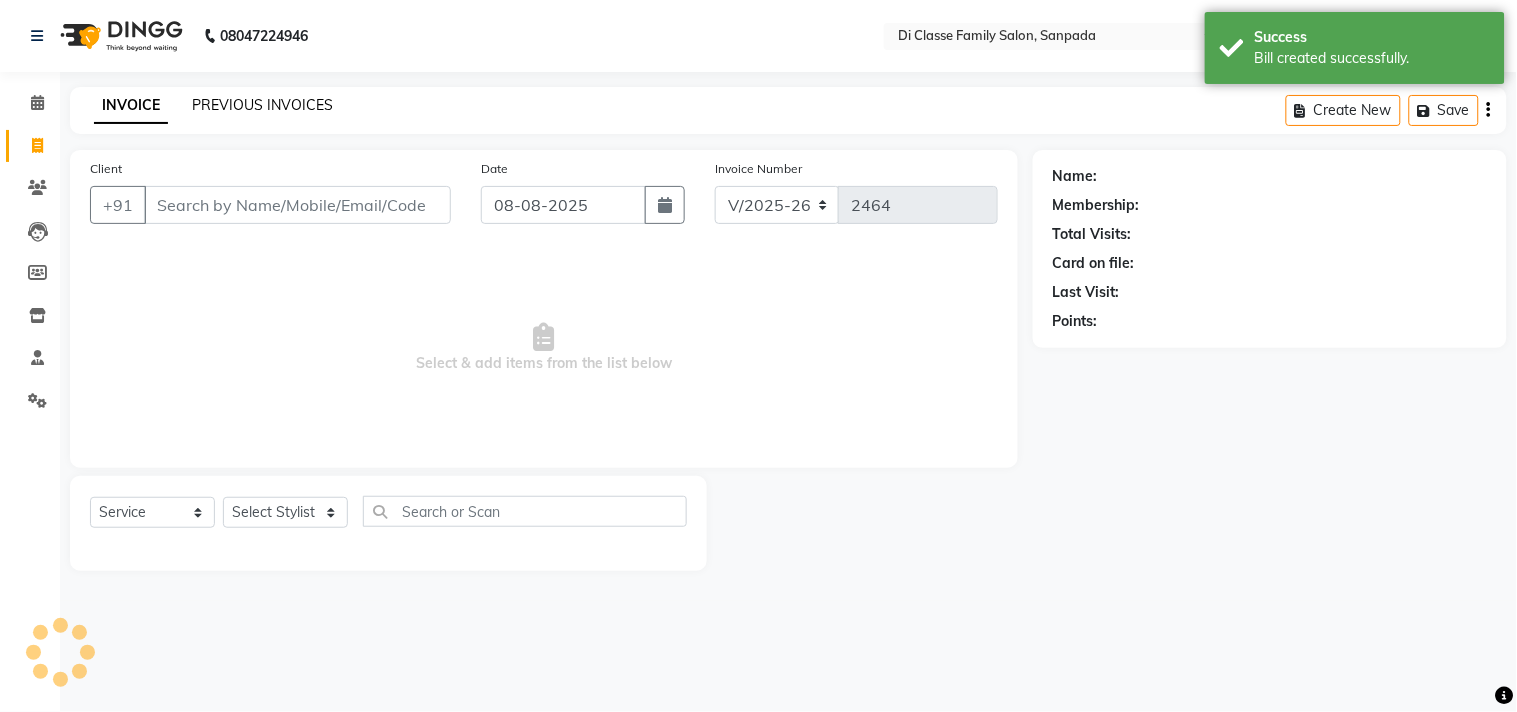click on "PREVIOUS INVOICES" 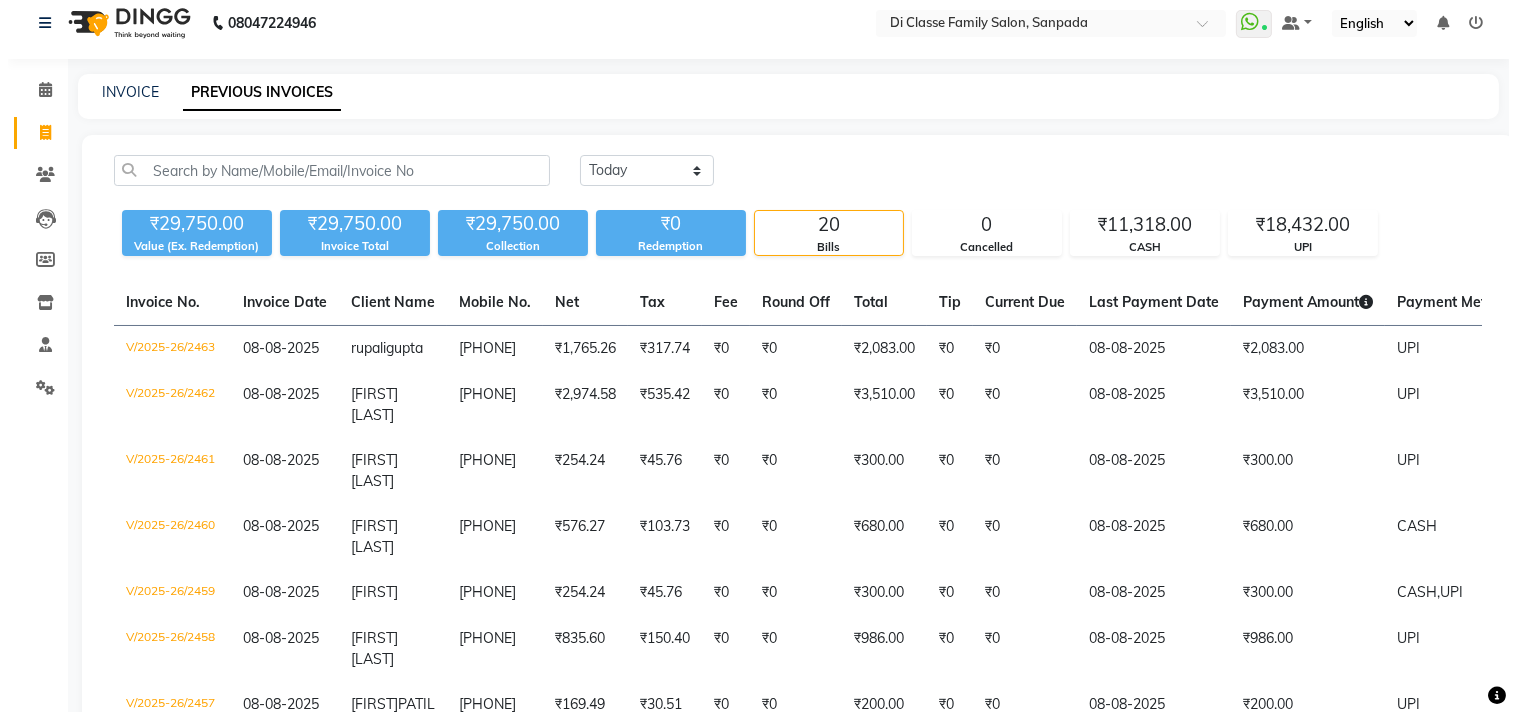 scroll, scrollTop: 0, scrollLeft: 0, axis: both 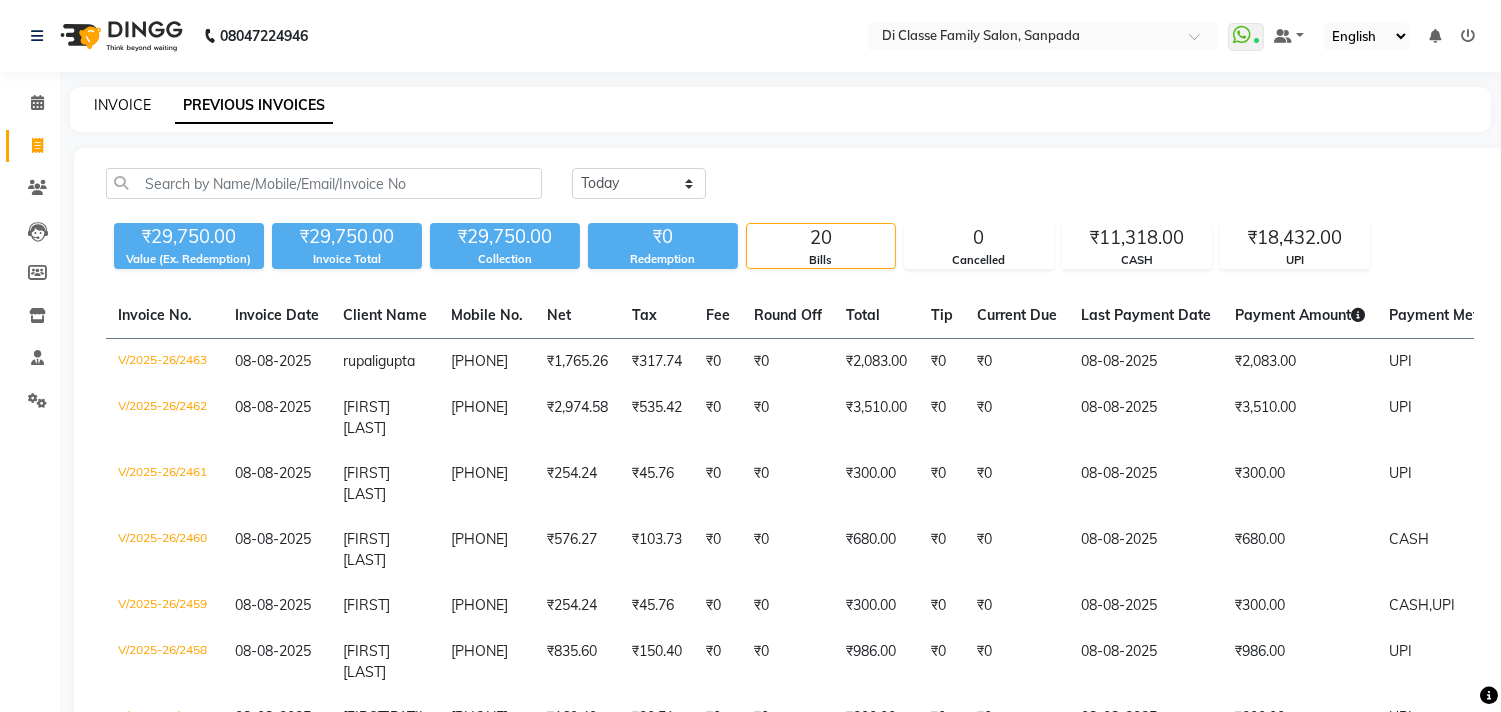 click on "INVOICE" 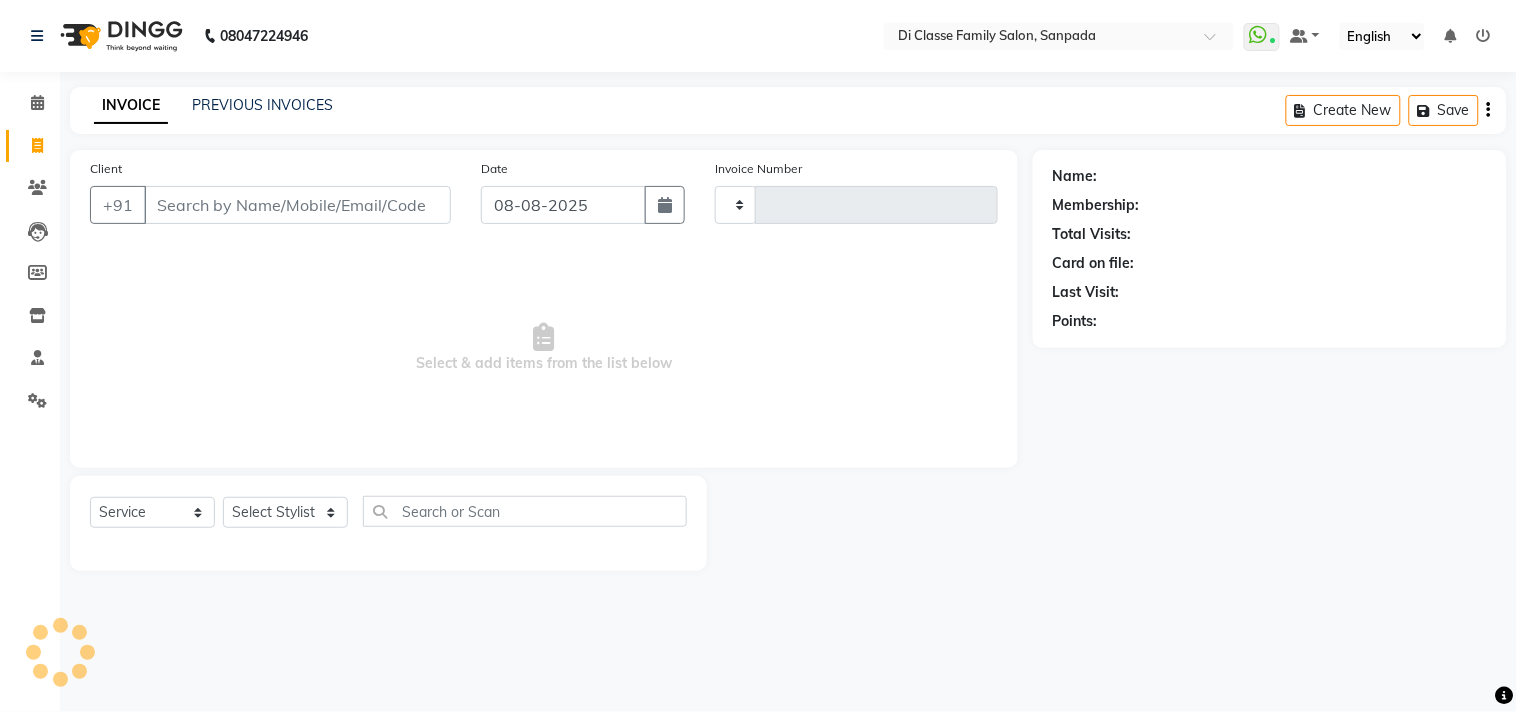 type on "2464" 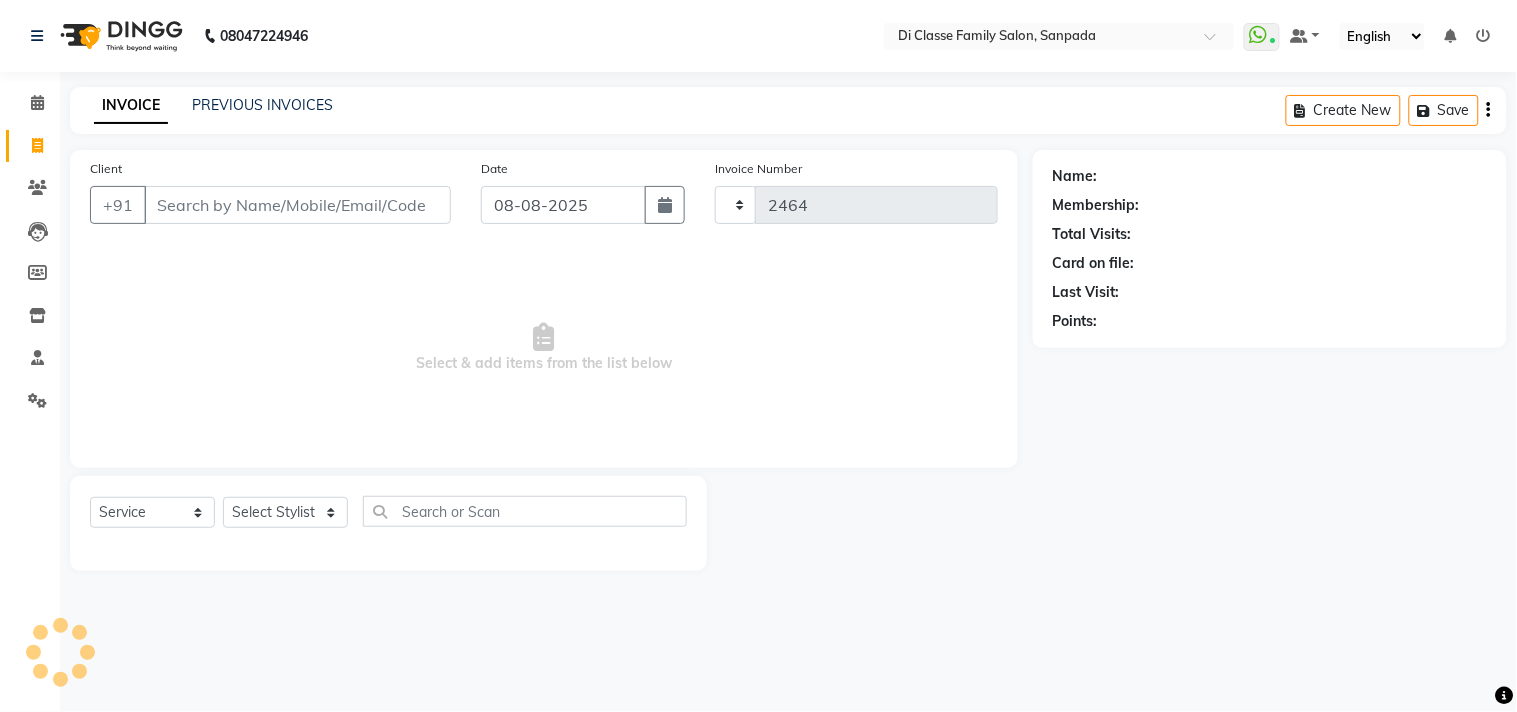 select on "4704" 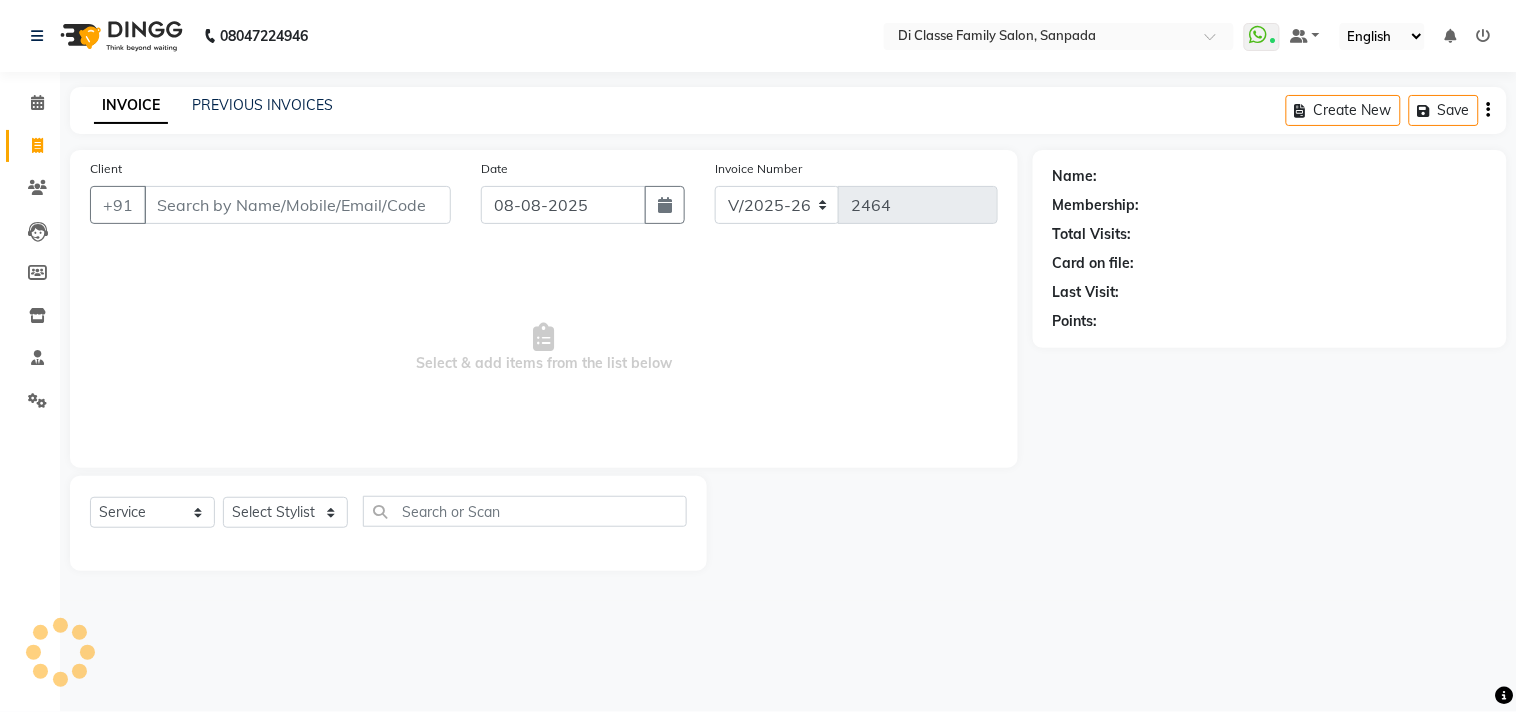 click on "Client" at bounding box center (297, 205) 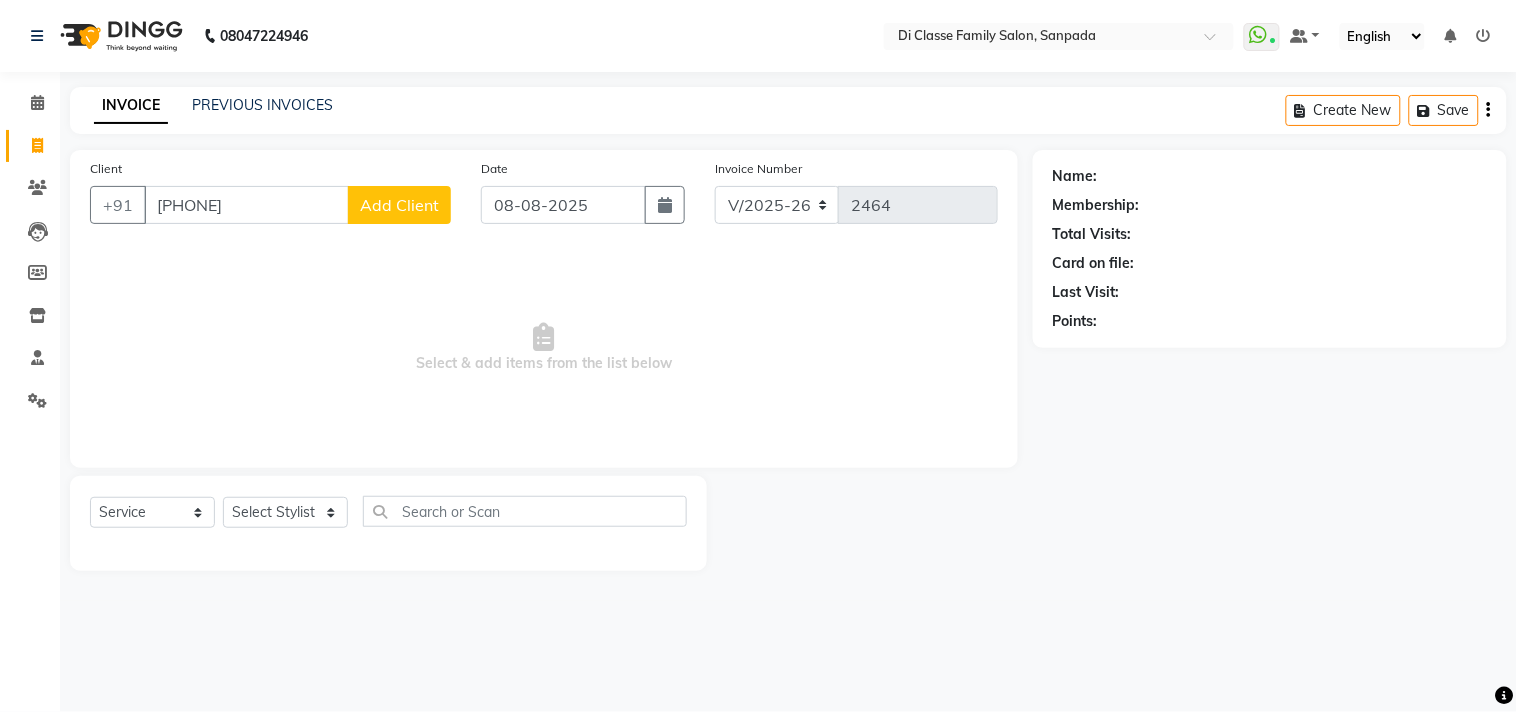 type on "[PHONE]" 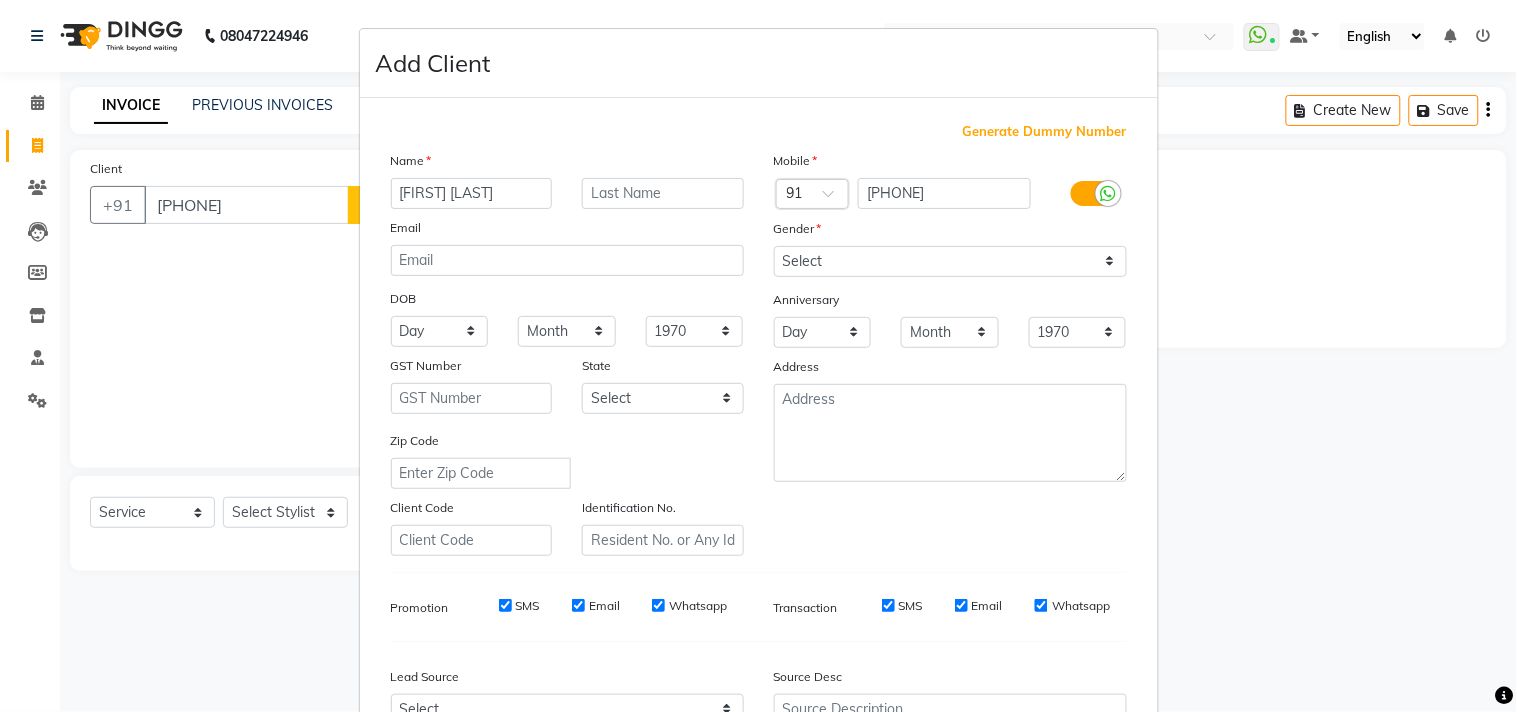 type on "[FIRST] [LAST]" 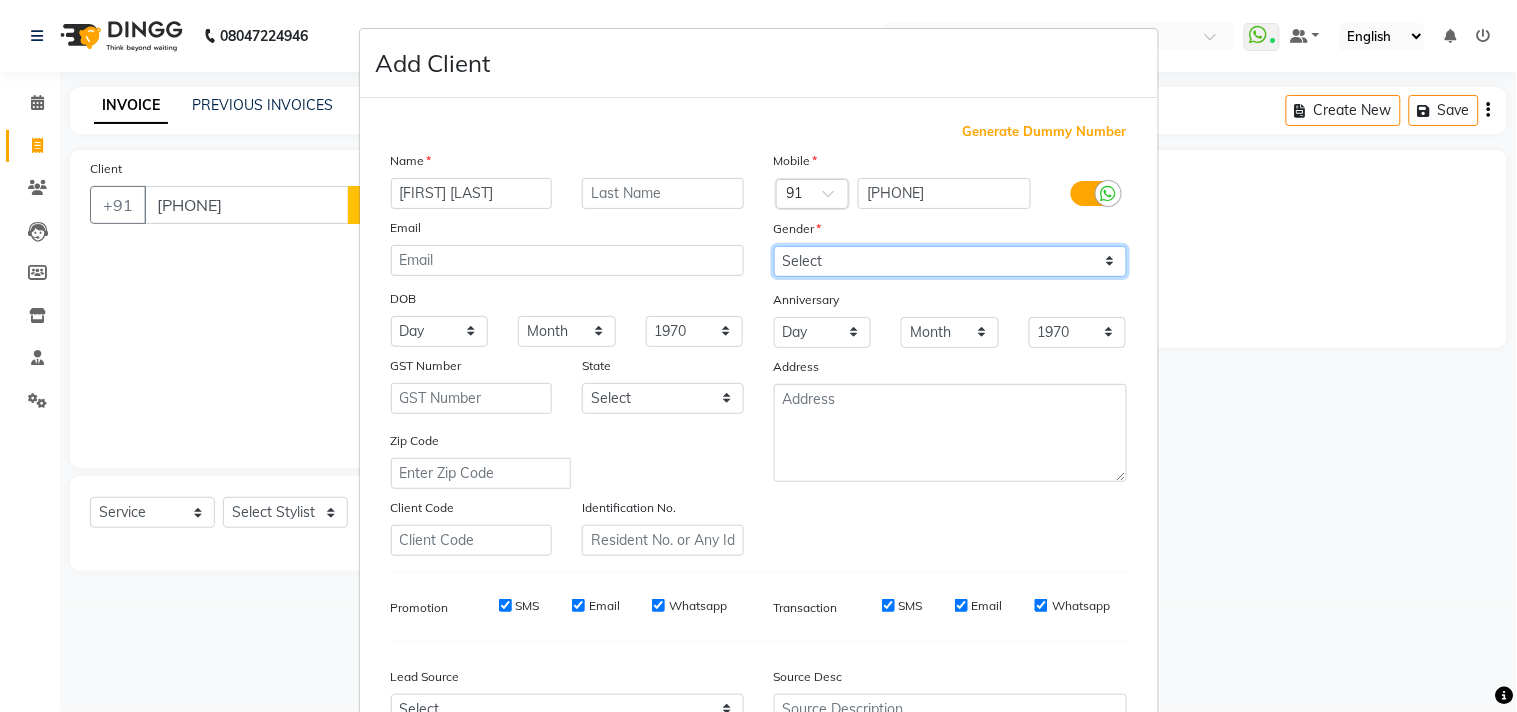 click on "Select Male Female Other Prefer Not To Say" at bounding box center [950, 261] 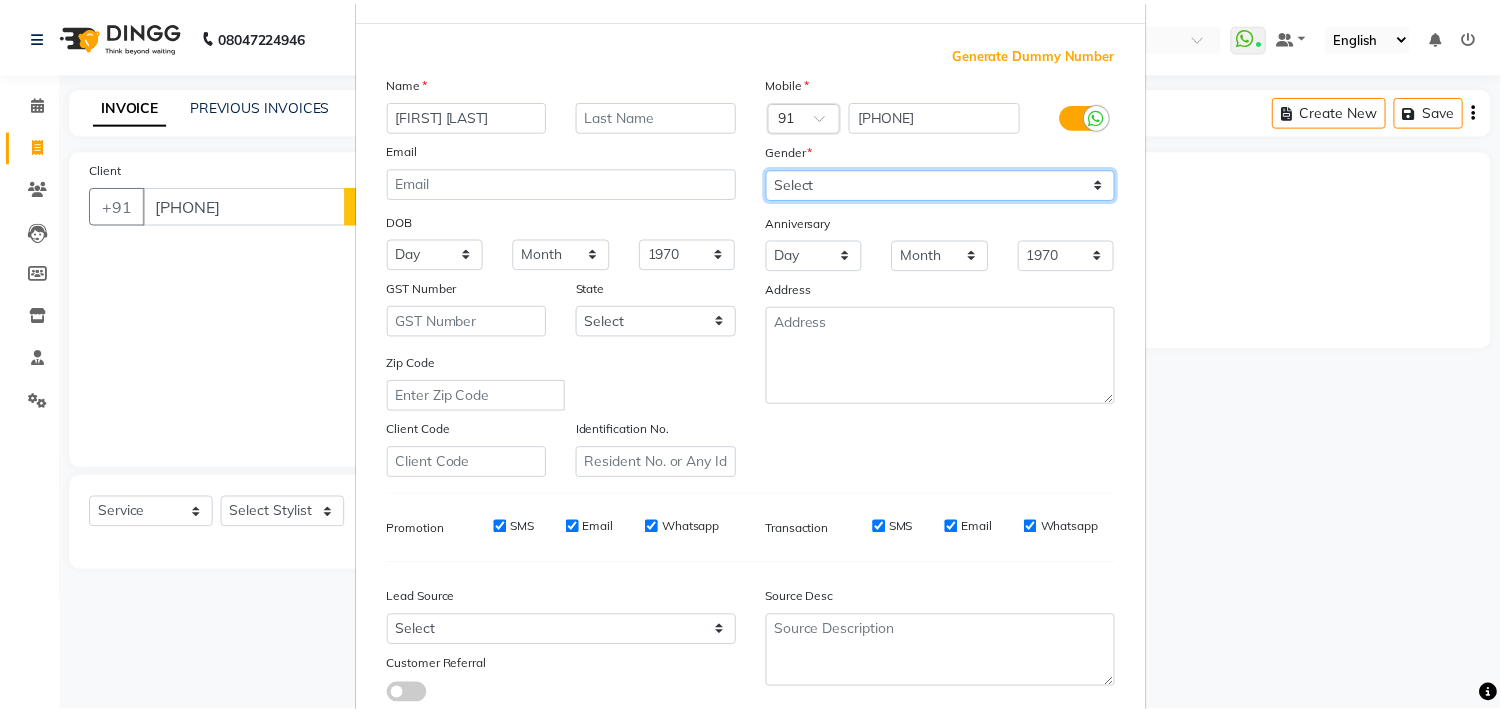 scroll, scrollTop: 212, scrollLeft: 0, axis: vertical 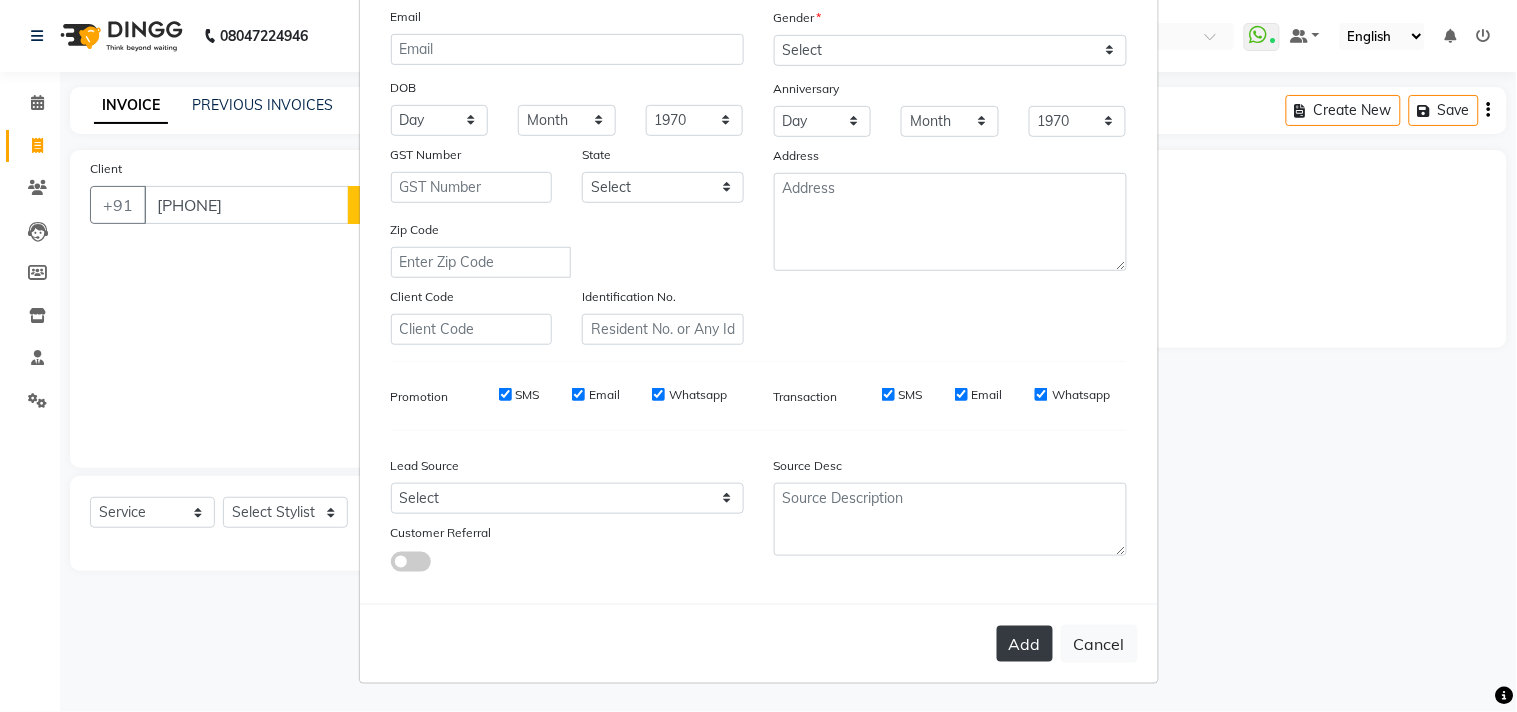 click on "Add" at bounding box center [1025, 644] 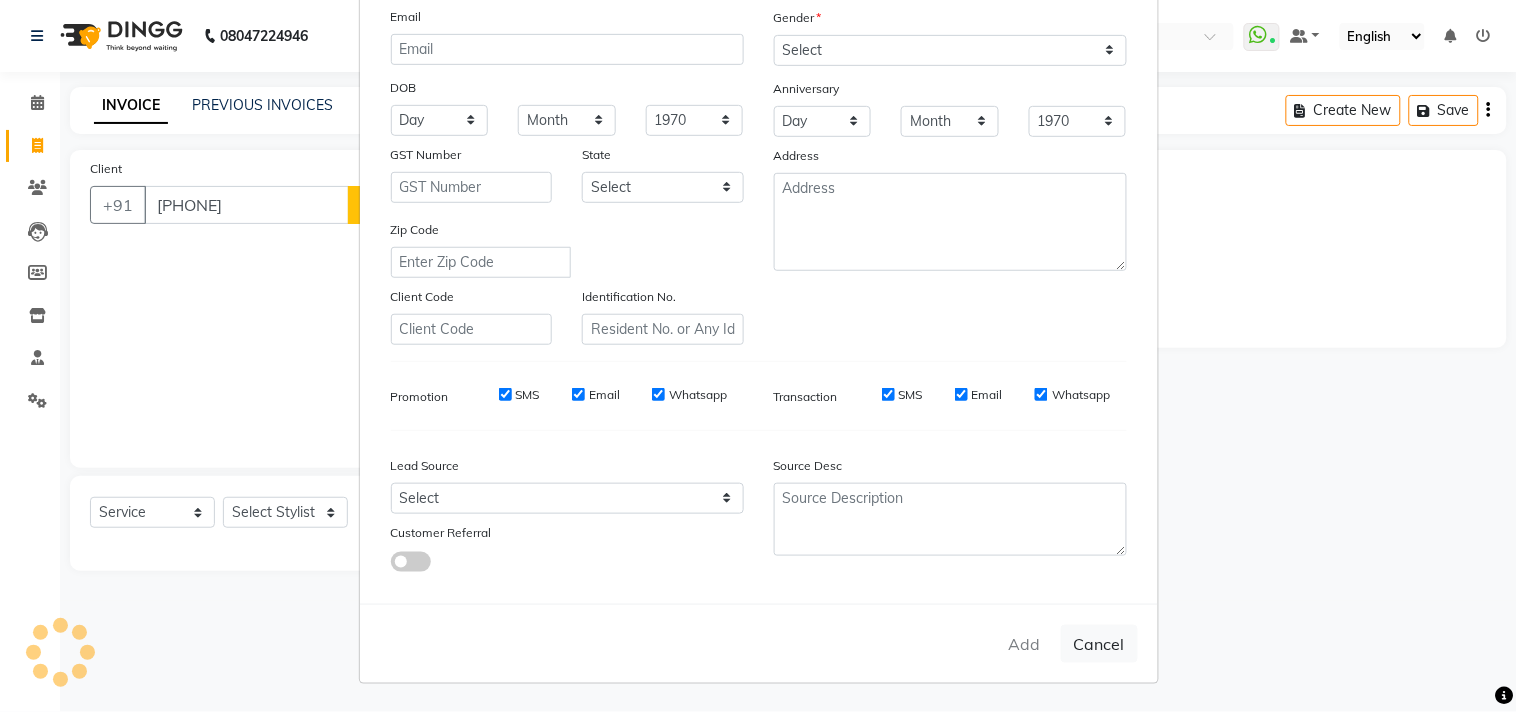 click on "Add Client Generate Dummy Number Name RENUKA BANSODE Email DOB Day 01 02 03 04 05 06 07 08 09 10 11 12 13 14 15 16 17 18 19 20 21 22 23 24 25 26 27 28 29 30 31 Month January February March April May June July August September October November December 1940 1941 1942 1943 1944 1945 1946 1947 1948 1949 1950 1951 1952 1953 1954 1955 1956 1957 1958 1959 1960 1961 1962 1963 1964 1965 1966 1967 1968 1969 1970 1971 1972 1973 1974 1975 1976 1977 1978 1979 1980 1981 1982 1983 1984 1985 1986 1987 1988 1989 1990 1991 1992 1993 1994 1995 1996 1997 1998 1999 2000 2001 2002 2003 2004 2005 2006 2007 2008 2009 2010 2011 2012 2013 2014 2015 2016 2017 2018 2019 2020 2021 2022 2023 2024 GST Number State Select Andaman and Nicobar Islands Andhra Pradesh Arunachal Pradesh Assam Bihar Chandigarh Chhattisgarh Dadra and Nagar Haveli Daman and Diu Delhi Goa Gujarat Haryana Himachal Pradesh Jammu and Kashmir Jharkhand Karnataka Kerala Lakshadweep Madhya Pradesh Maharashtra Manipur Meghalaya Mizoram Nagaland Odisha Pondicherry Punjab" at bounding box center [758, 356] 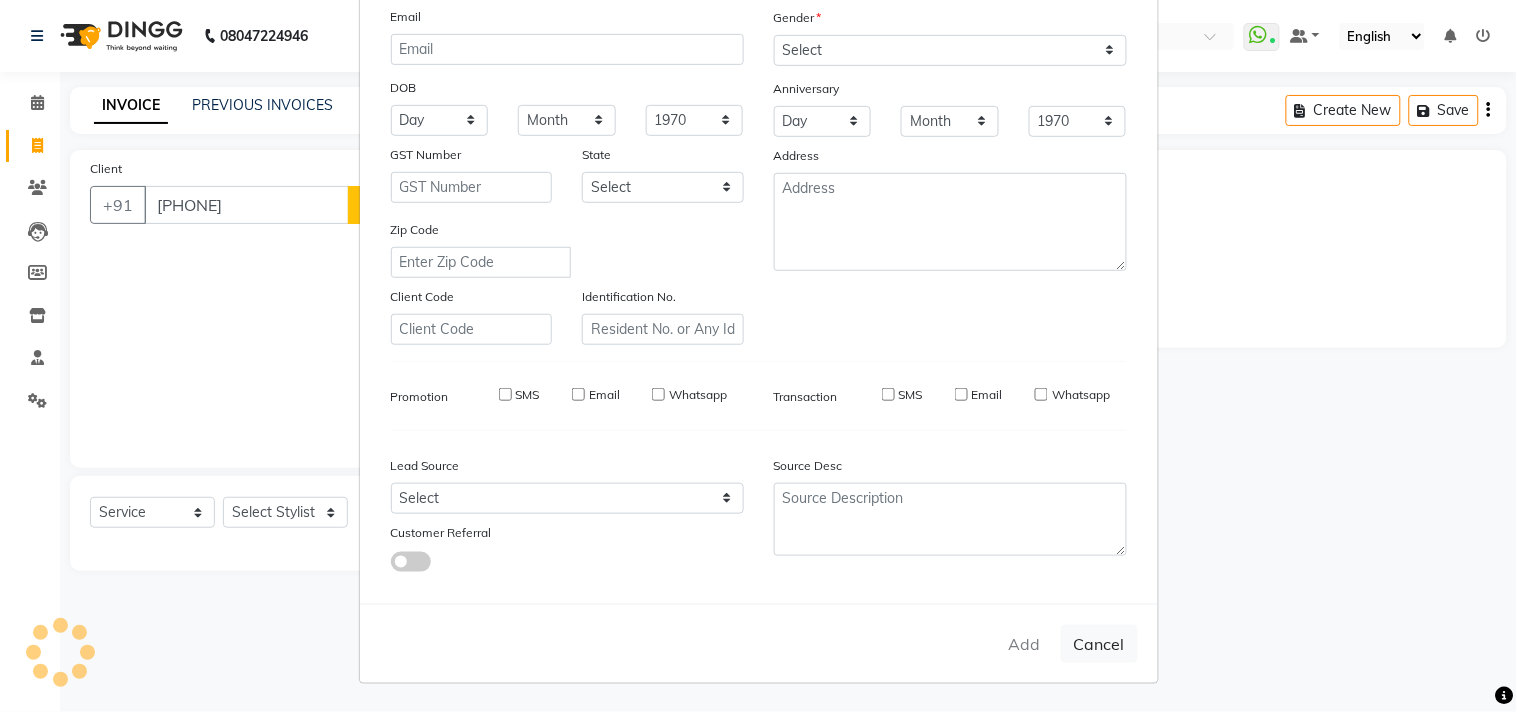 type 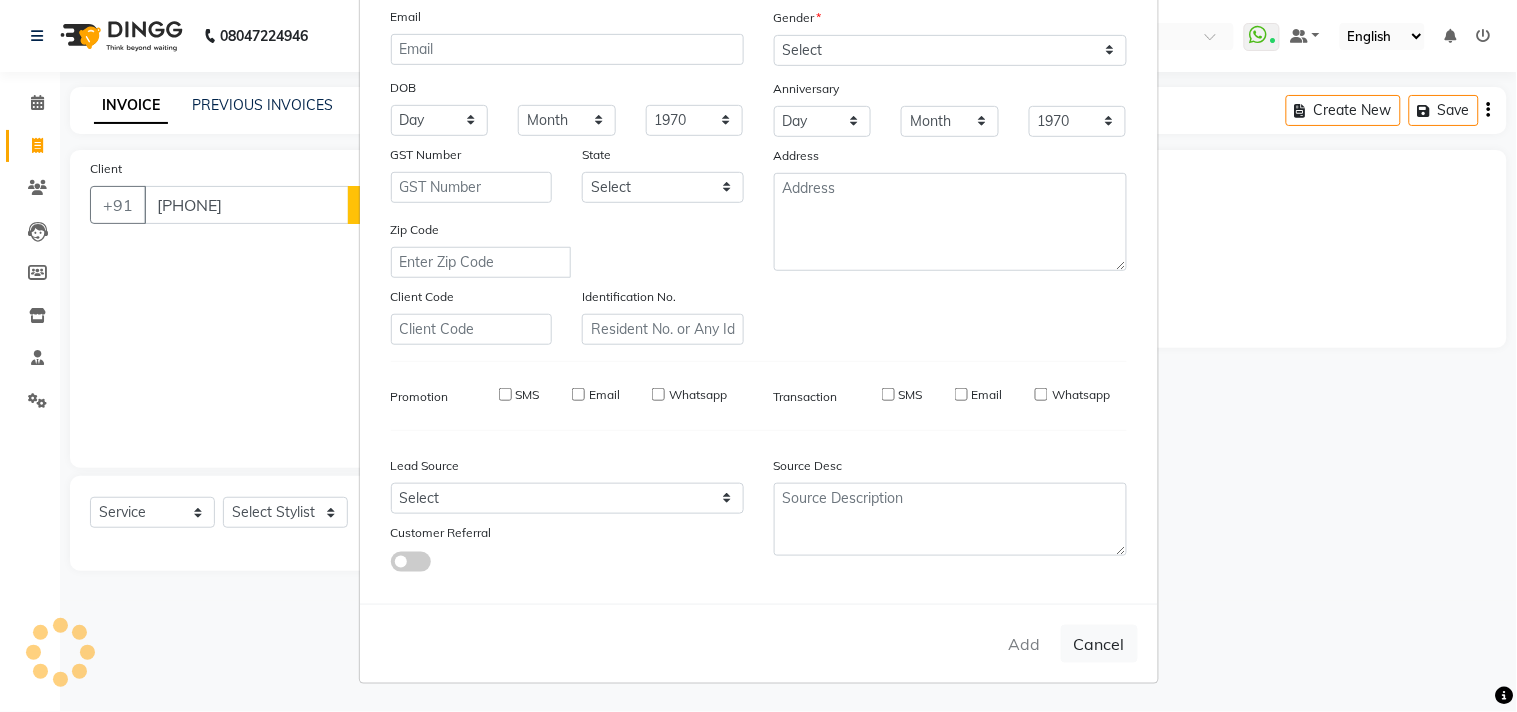select 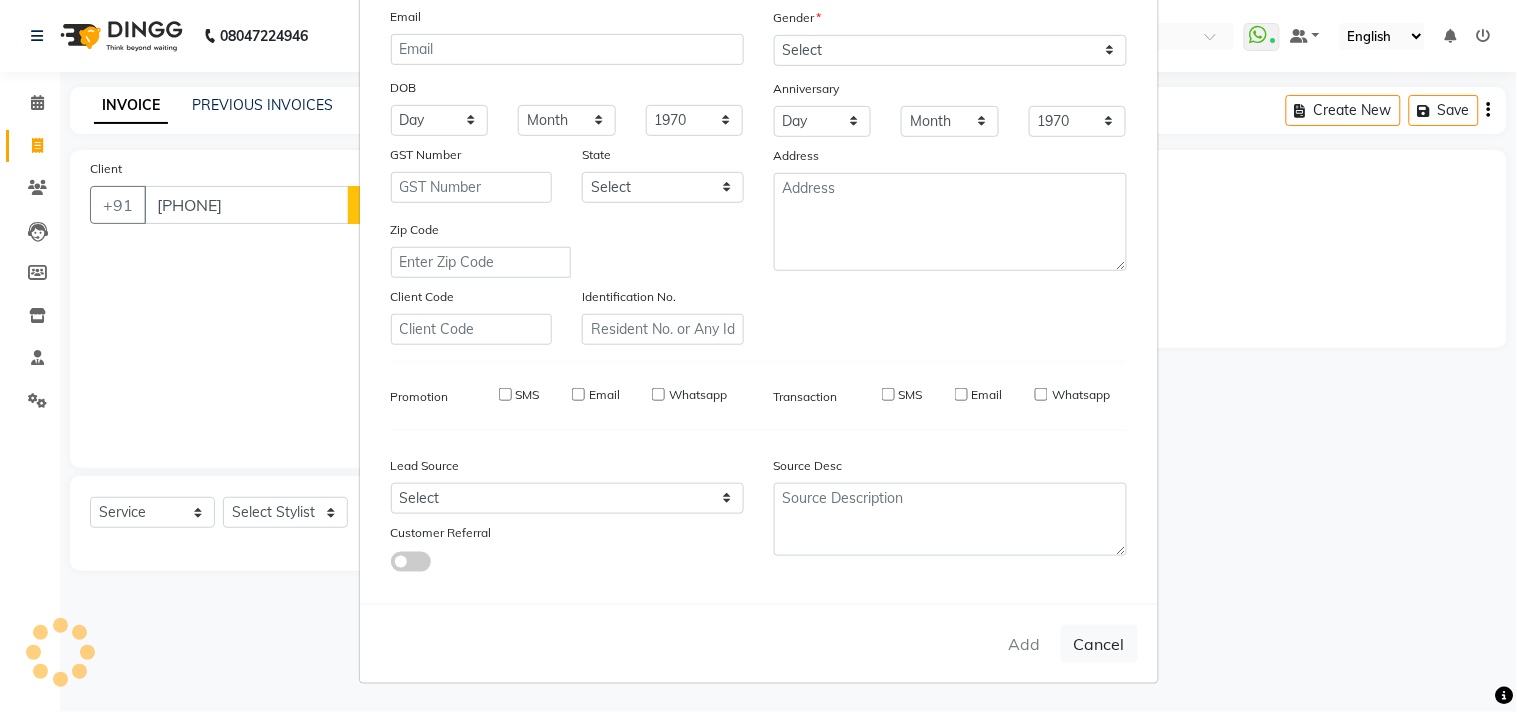 select 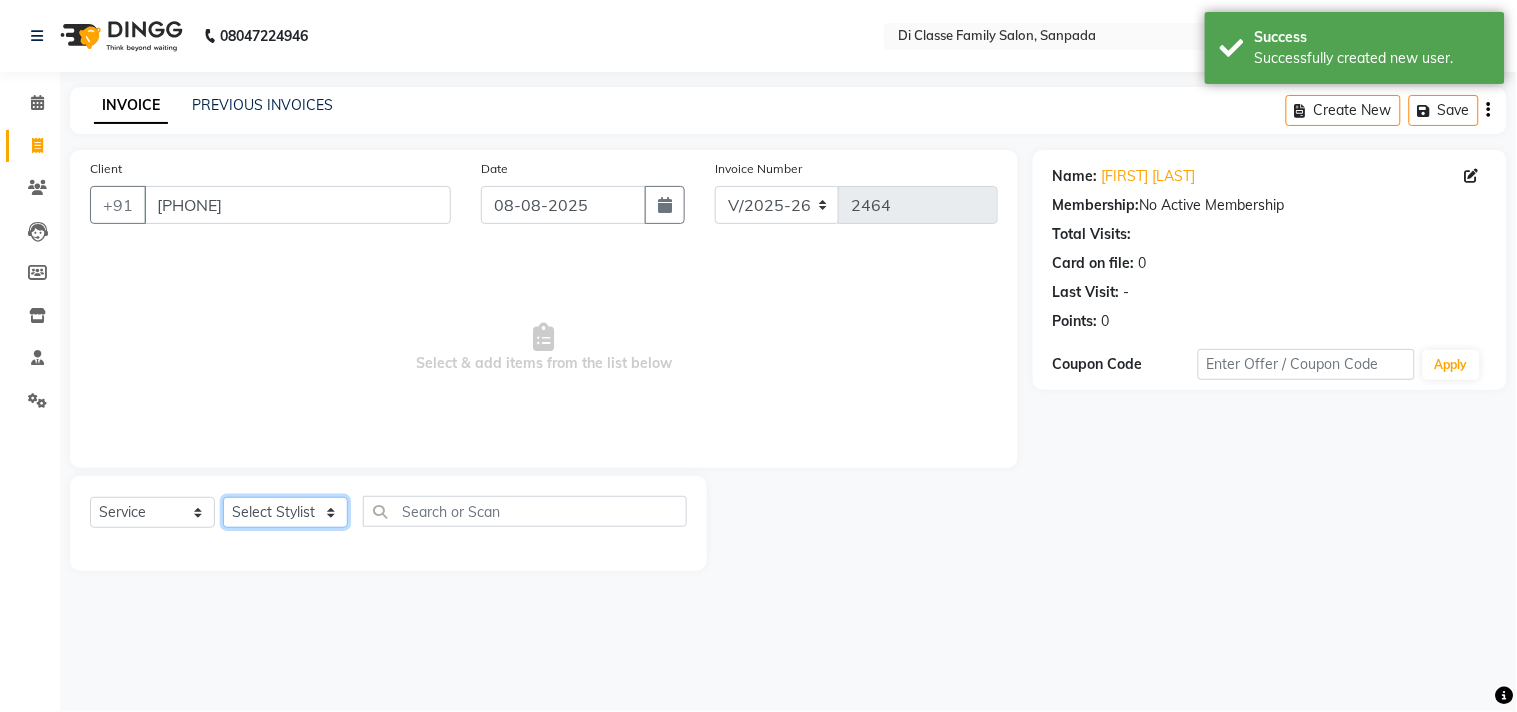 click on "Select Stylist aniket  Anu  AYAZ KADRI  Front Desk Javed kapil KOMAL  Payal  Pooja Jadhav Rahul Datkhile RESHMA SHAIKH rutik shinde SACHIN SAKPAL SADDAM SAHAJAN SAKSHI CHAVAN Sameer  sampada Sanjana  SANU SHUBHAM PEDNEKAR Sikandar Ansari Vijay kharat" 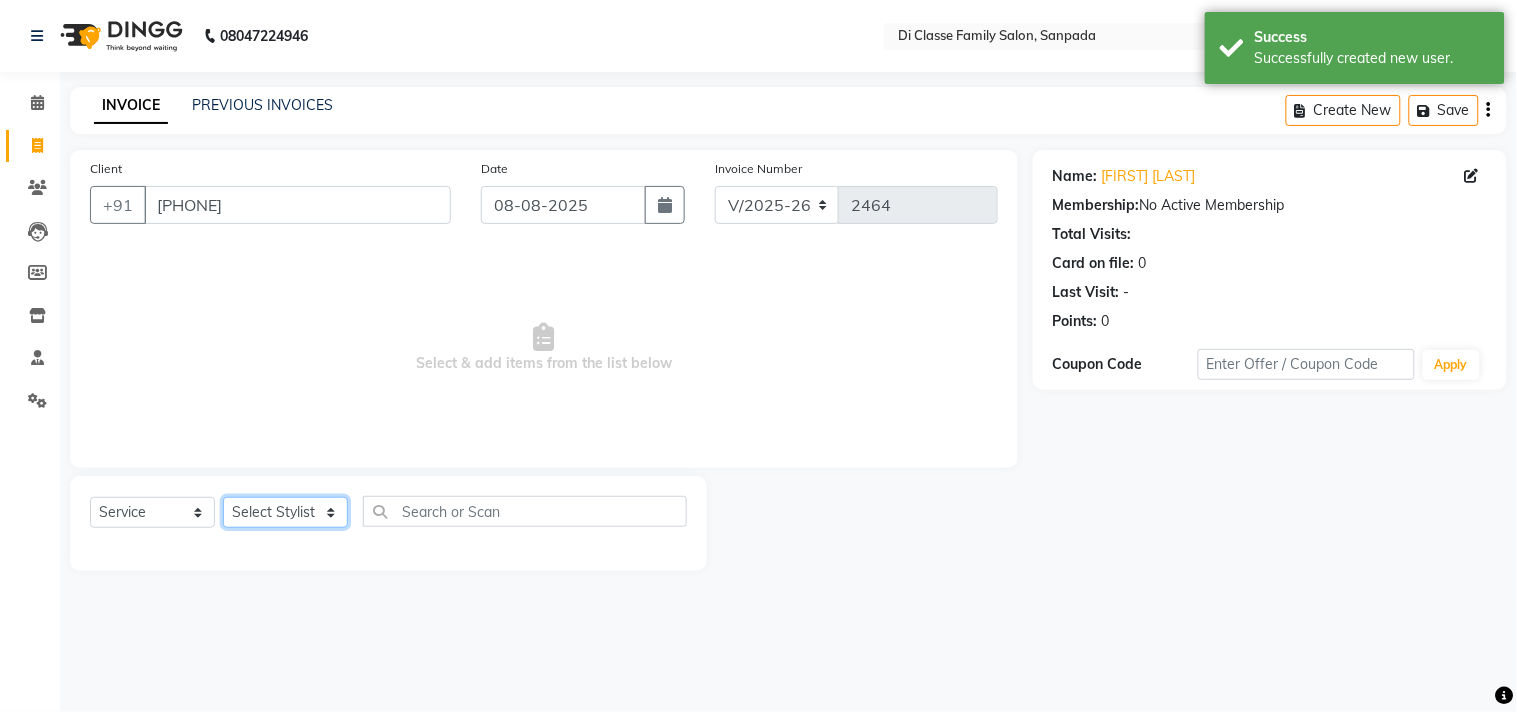 select on "28413" 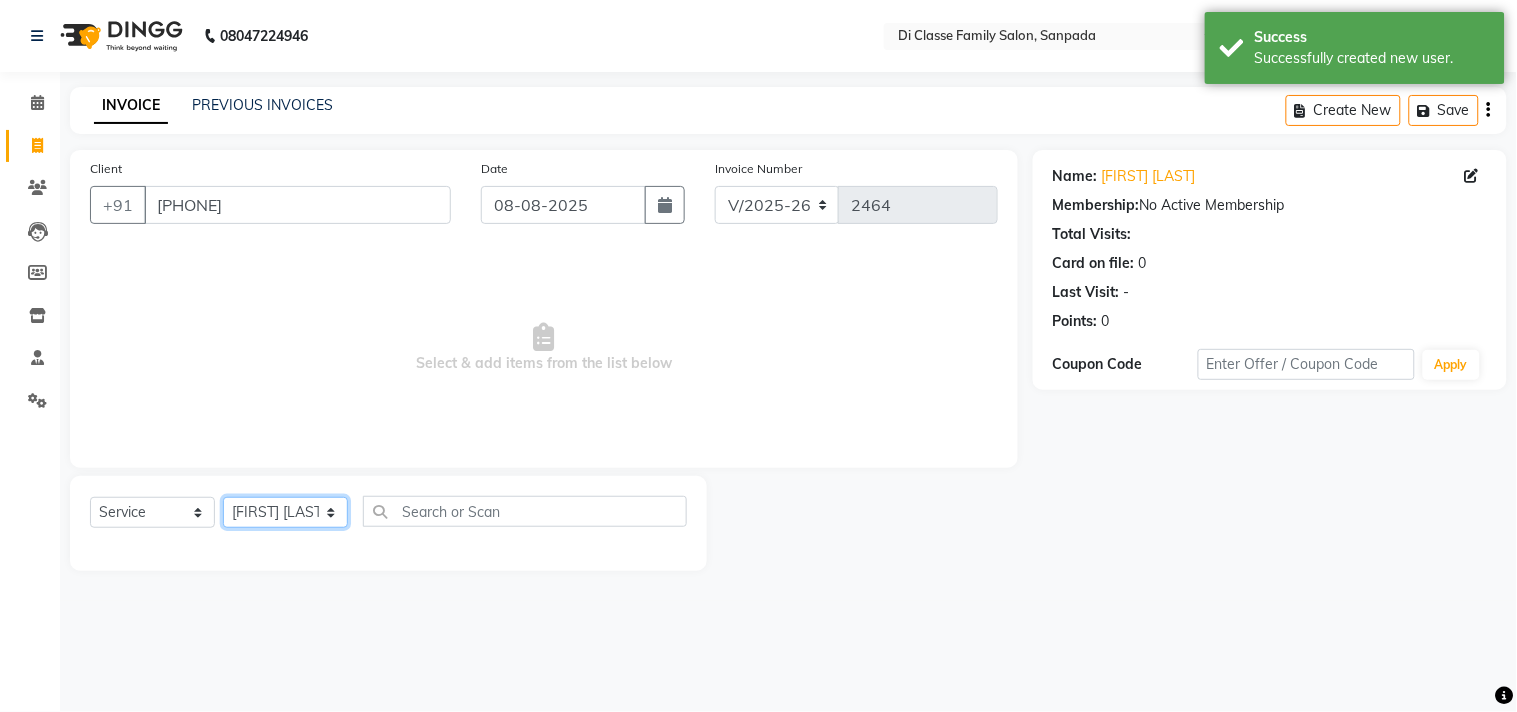 click on "Select Stylist aniket  Anu  AYAZ KADRI  Front Desk Javed kapil KOMAL  Payal  Pooja Jadhav Rahul Datkhile RESHMA SHAIKH rutik shinde SACHIN SAKPAL SADDAM SAHAJAN SAKSHI CHAVAN Sameer  sampada Sanjana  SANU SHUBHAM PEDNEKAR Sikandar Ansari Vijay kharat" 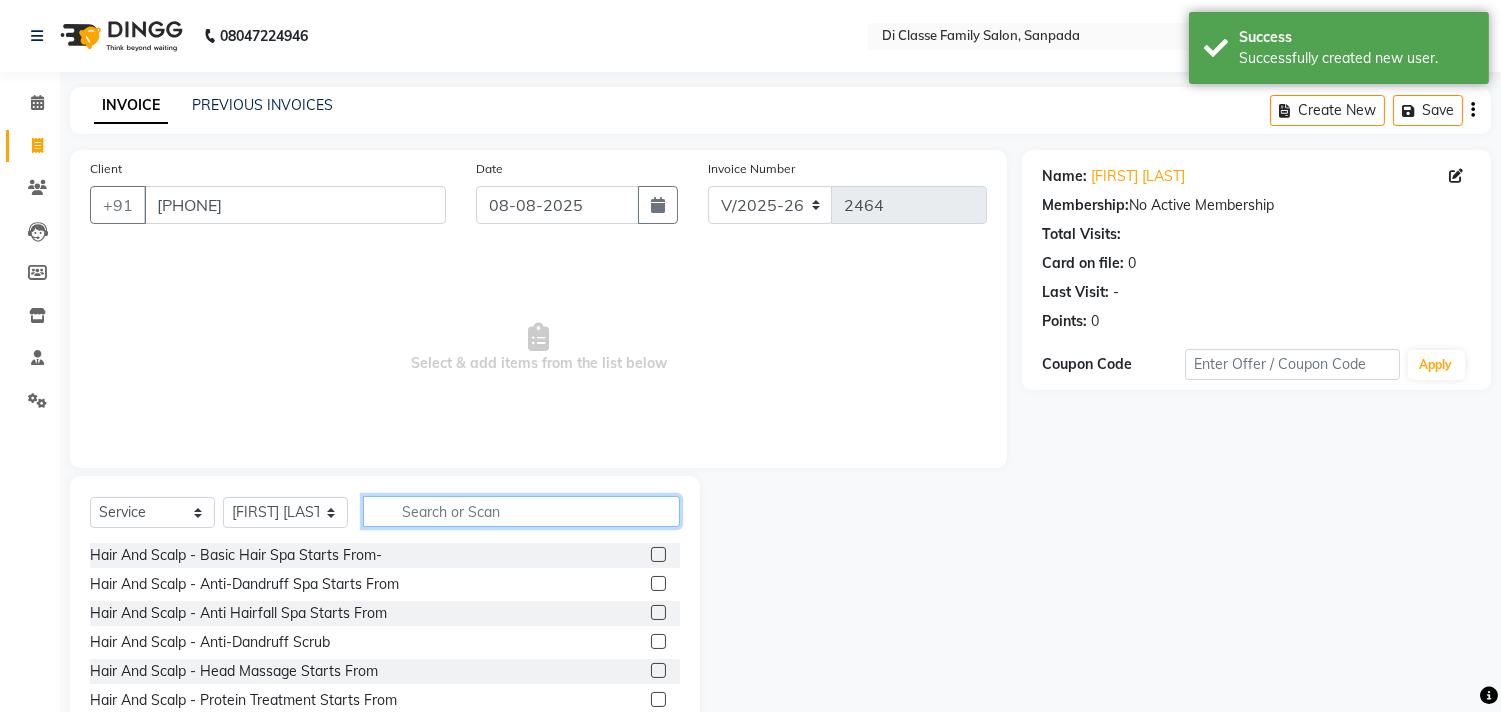 click 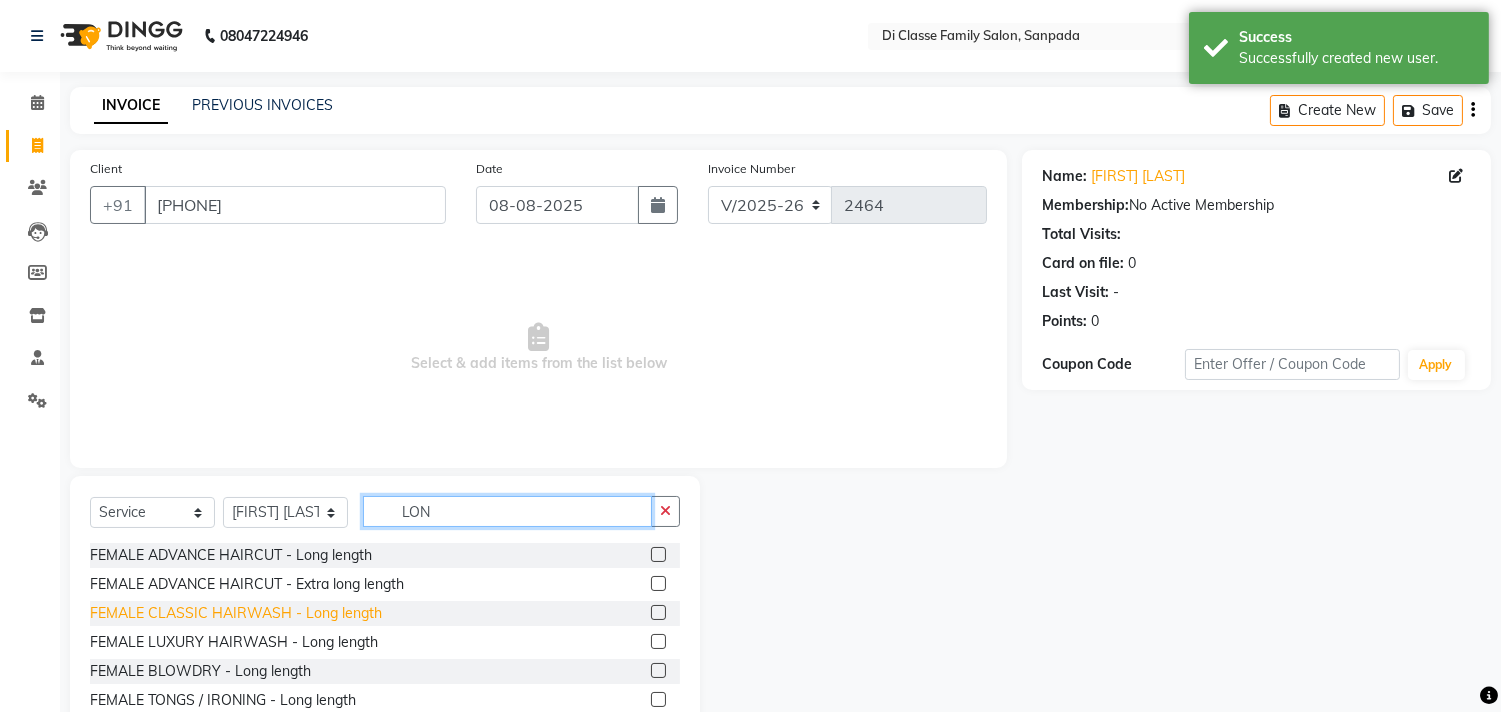 type on "LON" 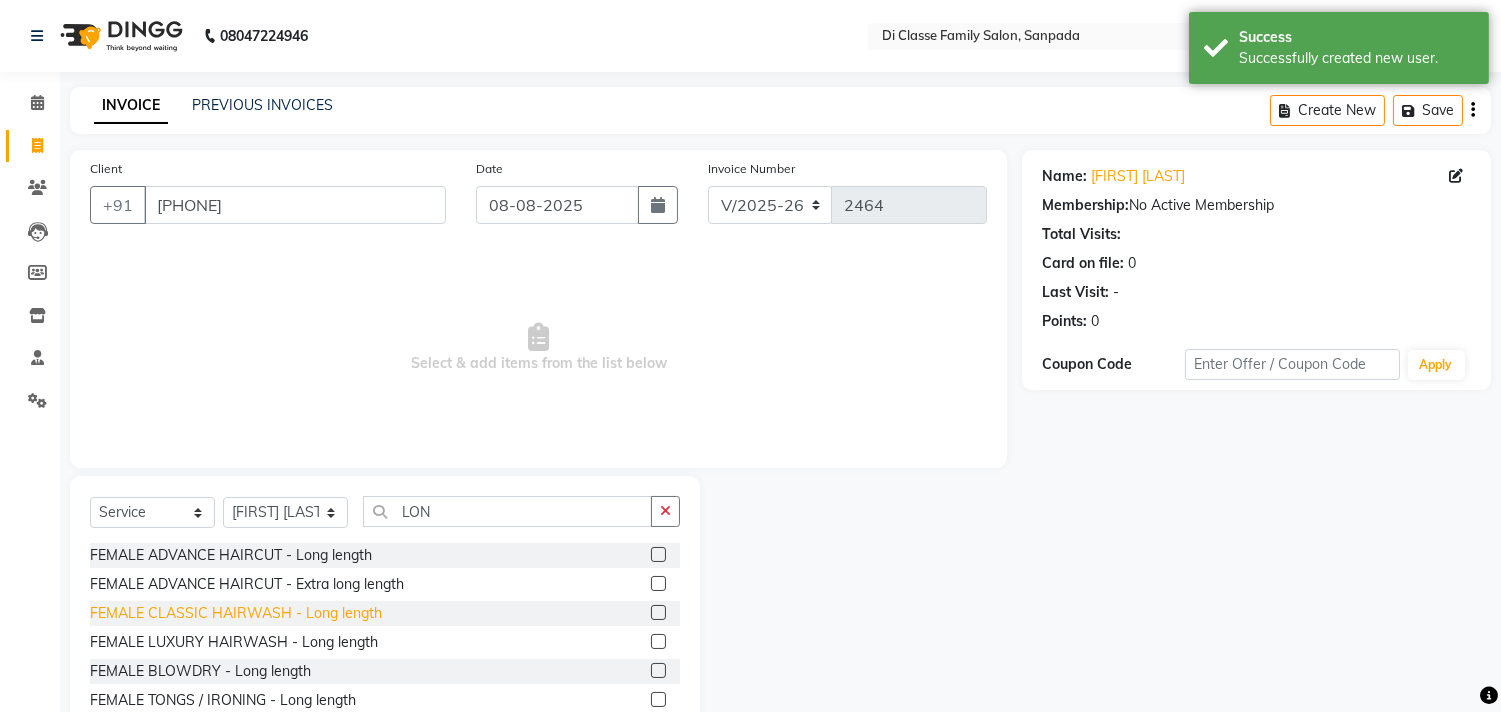 click on "FEMALE CLASSIC HAIRWASH - Long length" 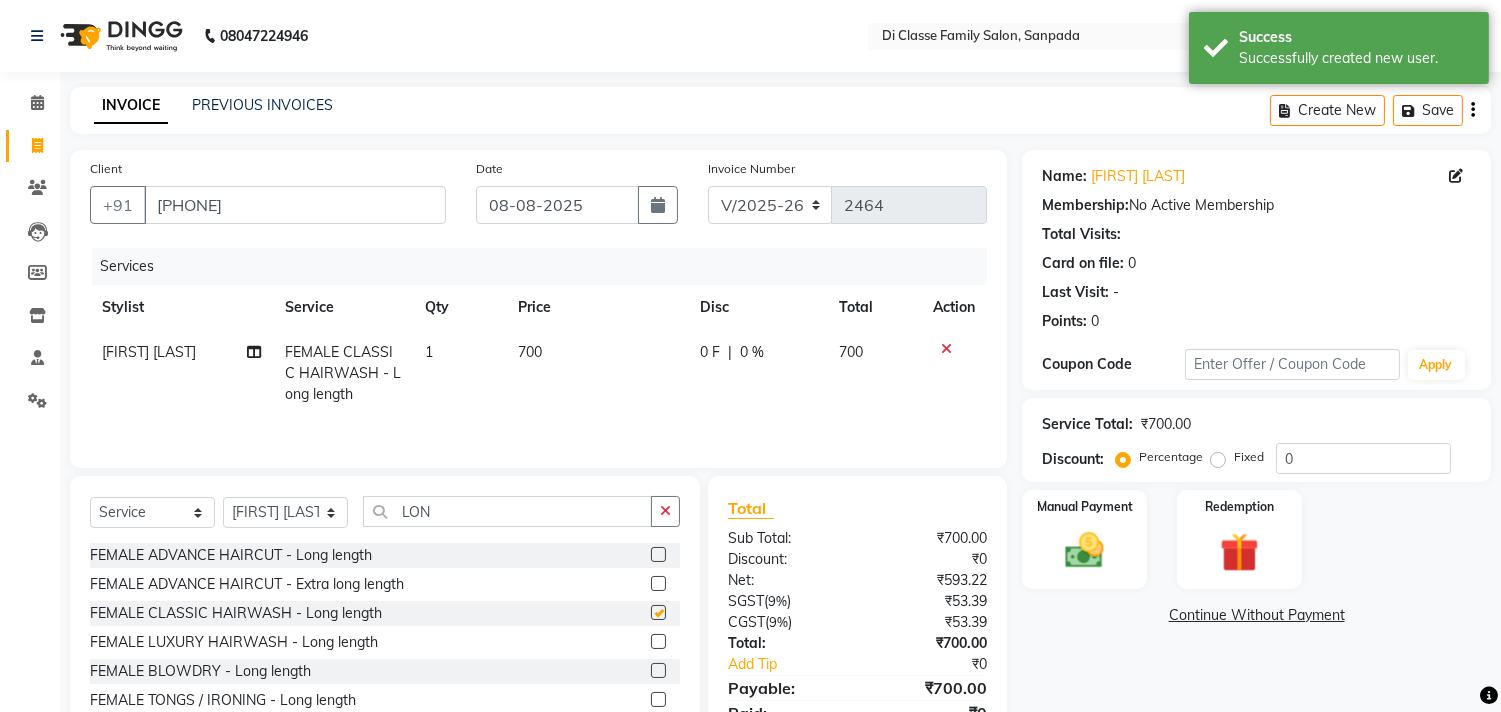 checkbox on "false" 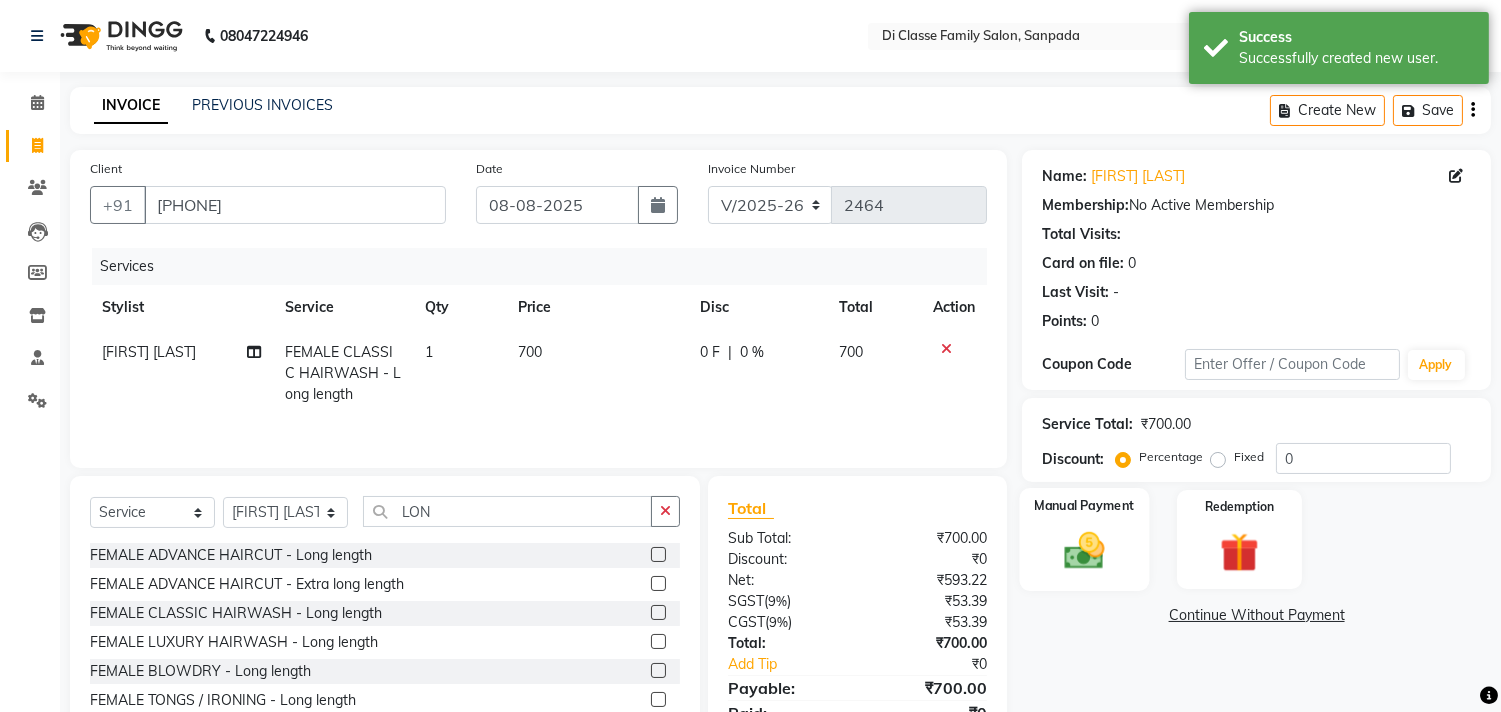 click on "Manual Payment" 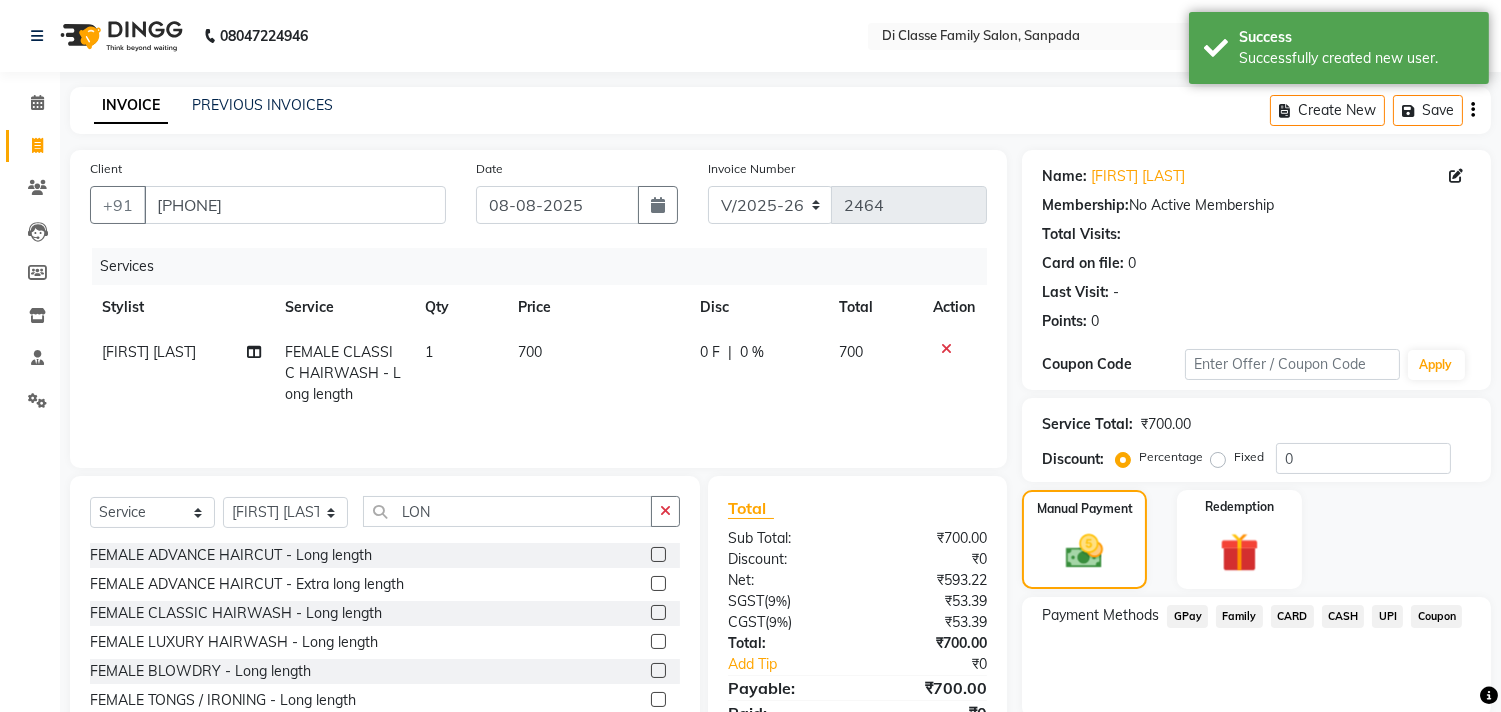 click on "UPI" 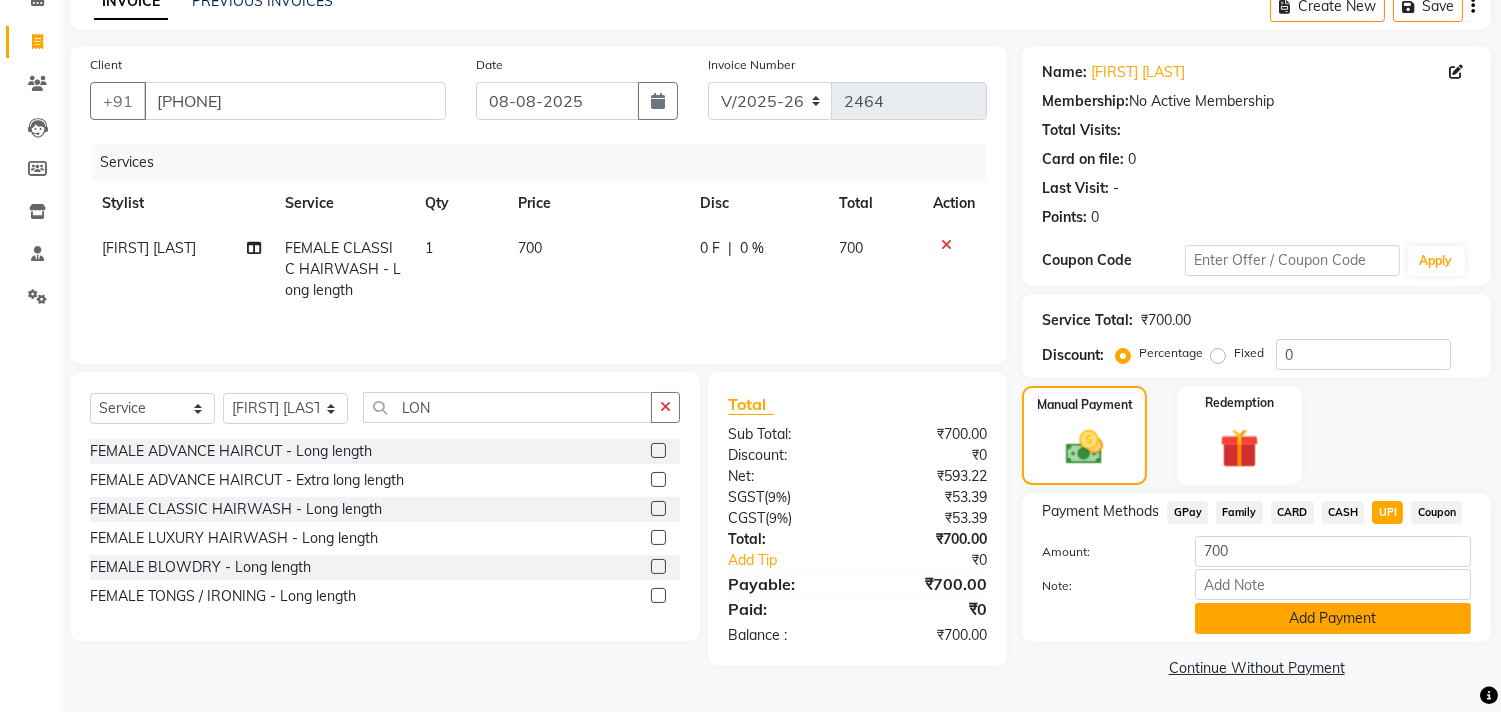 click on "Add Payment" 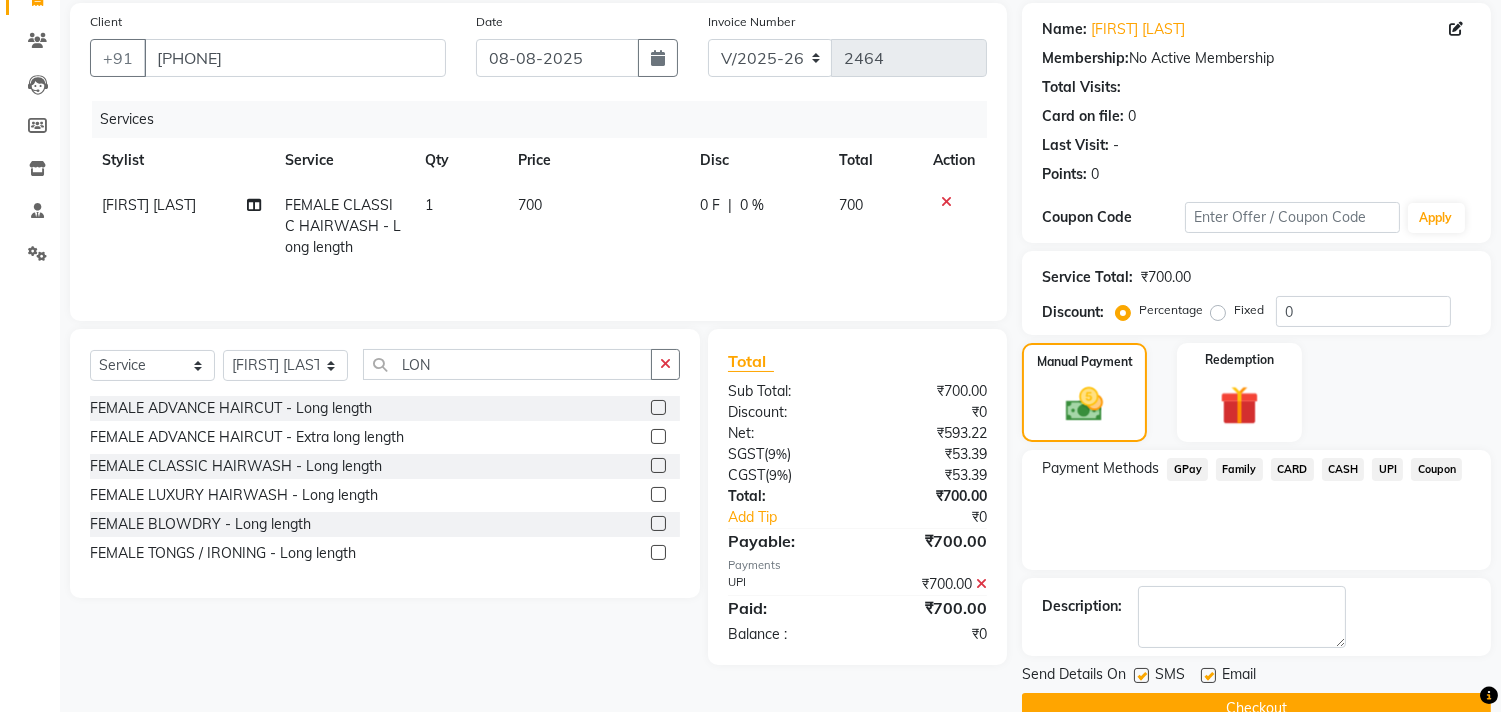 scroll, scrollTop: 187, scrollLeft: 0, axis: vertical 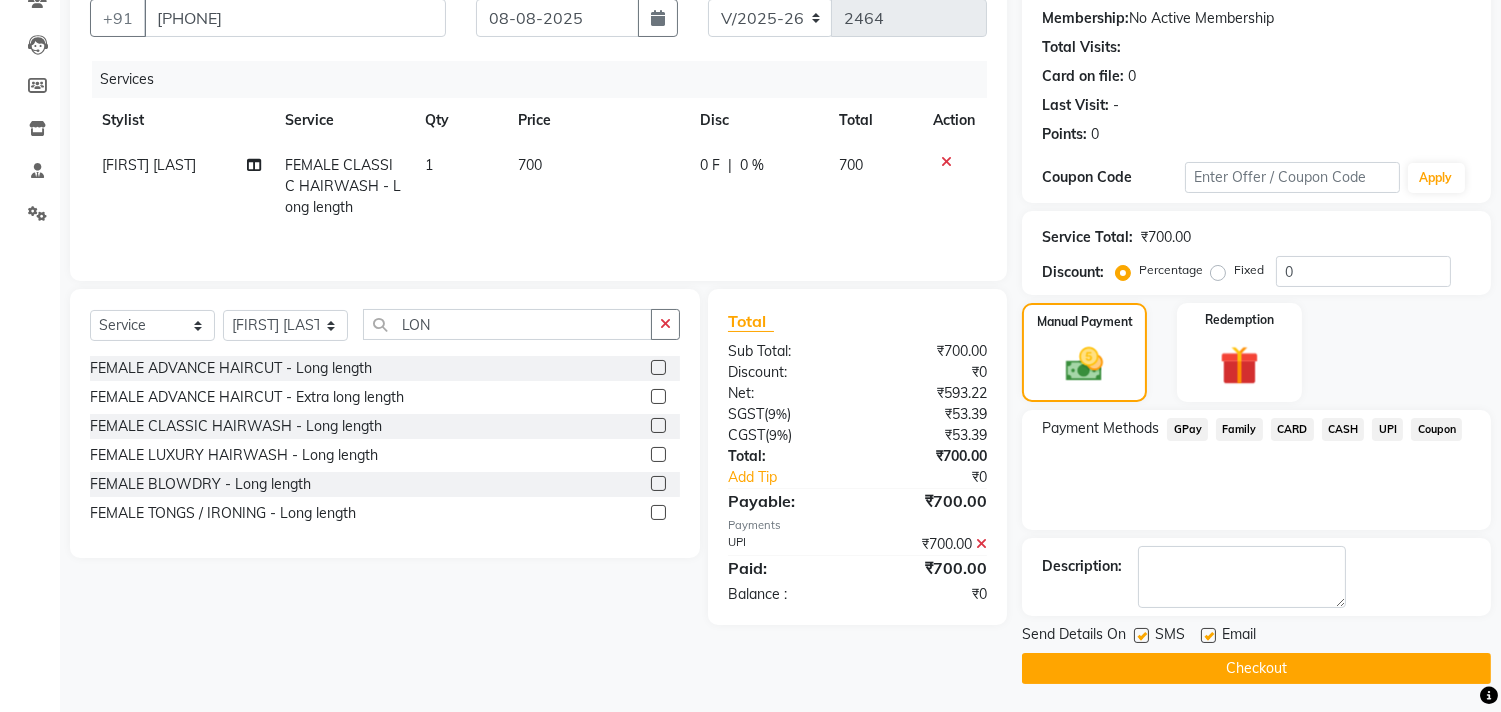 click on "Checkout" 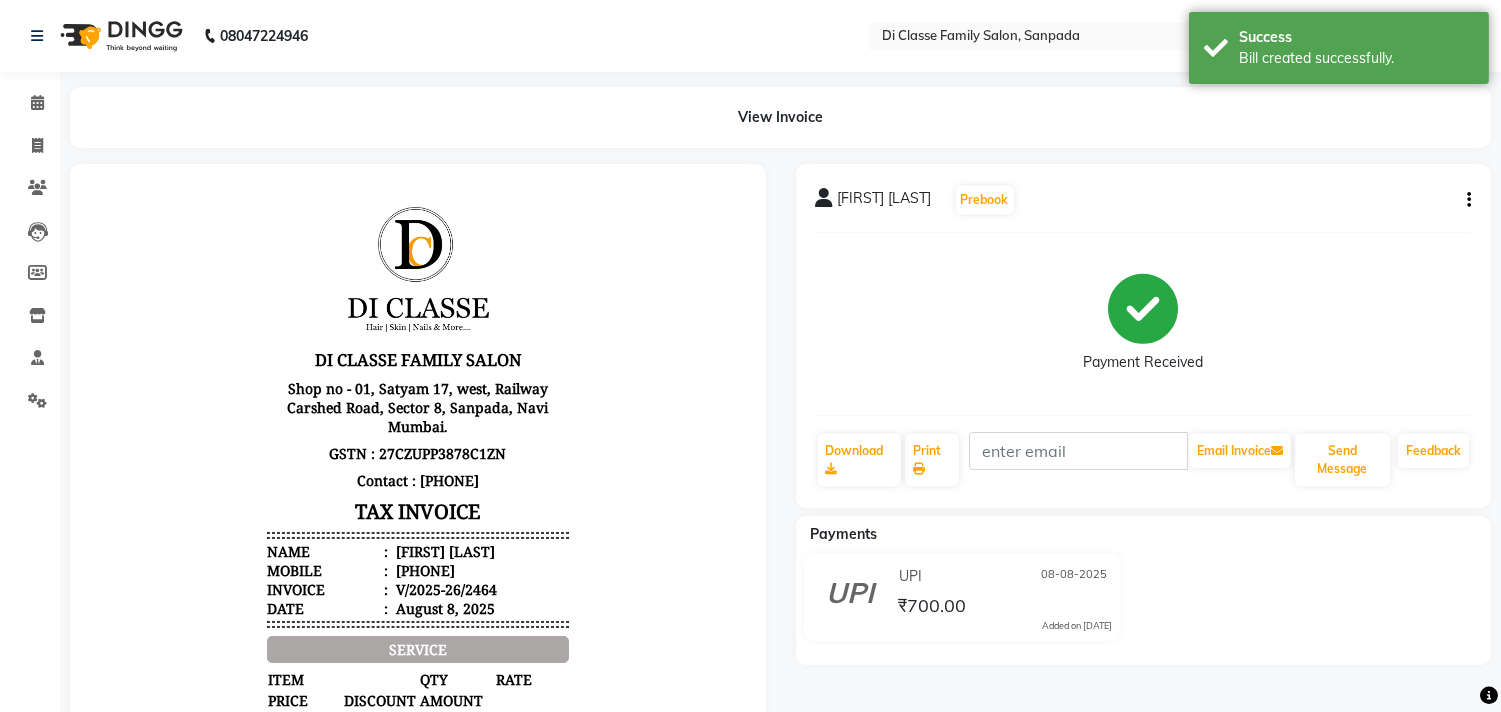 scroll, scrollTop: 0, scrollLeft: 0, axis: both 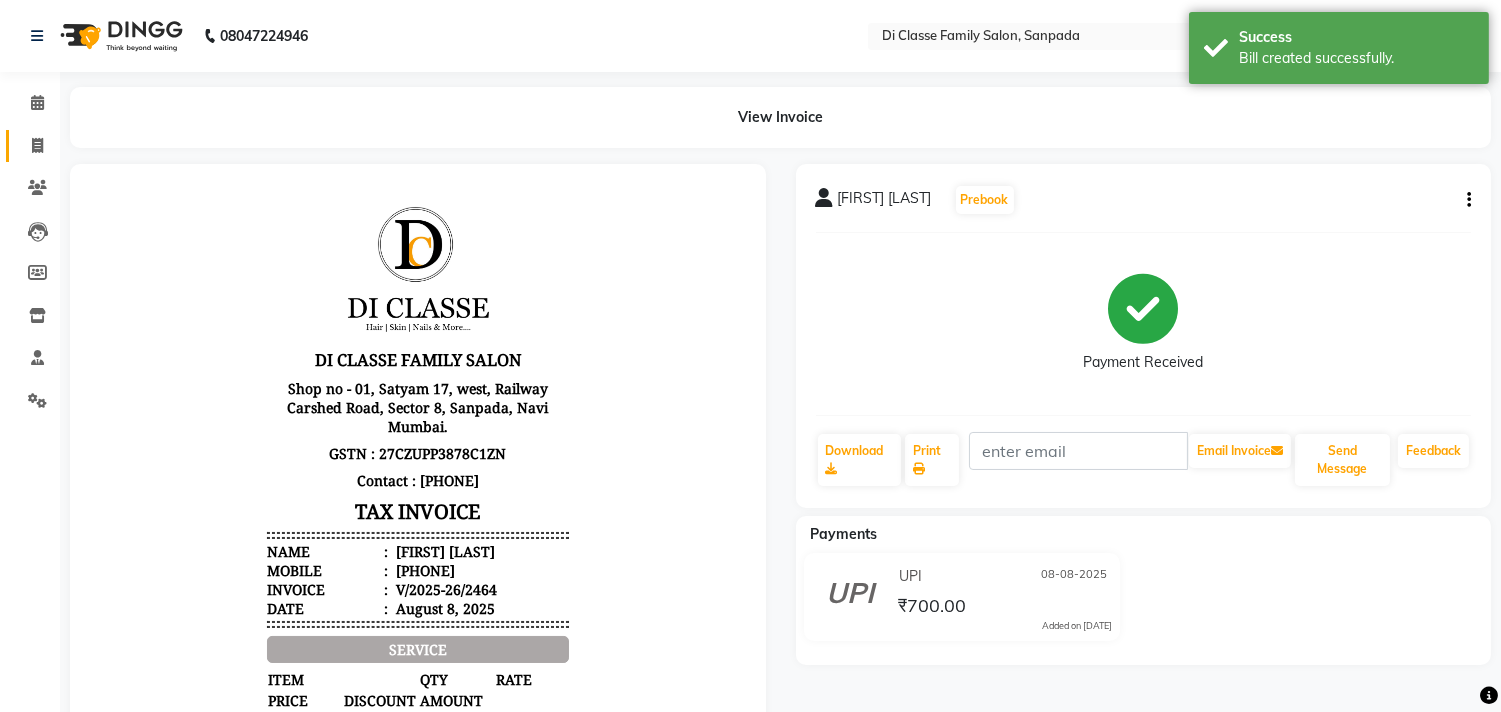 click on "Invoice" 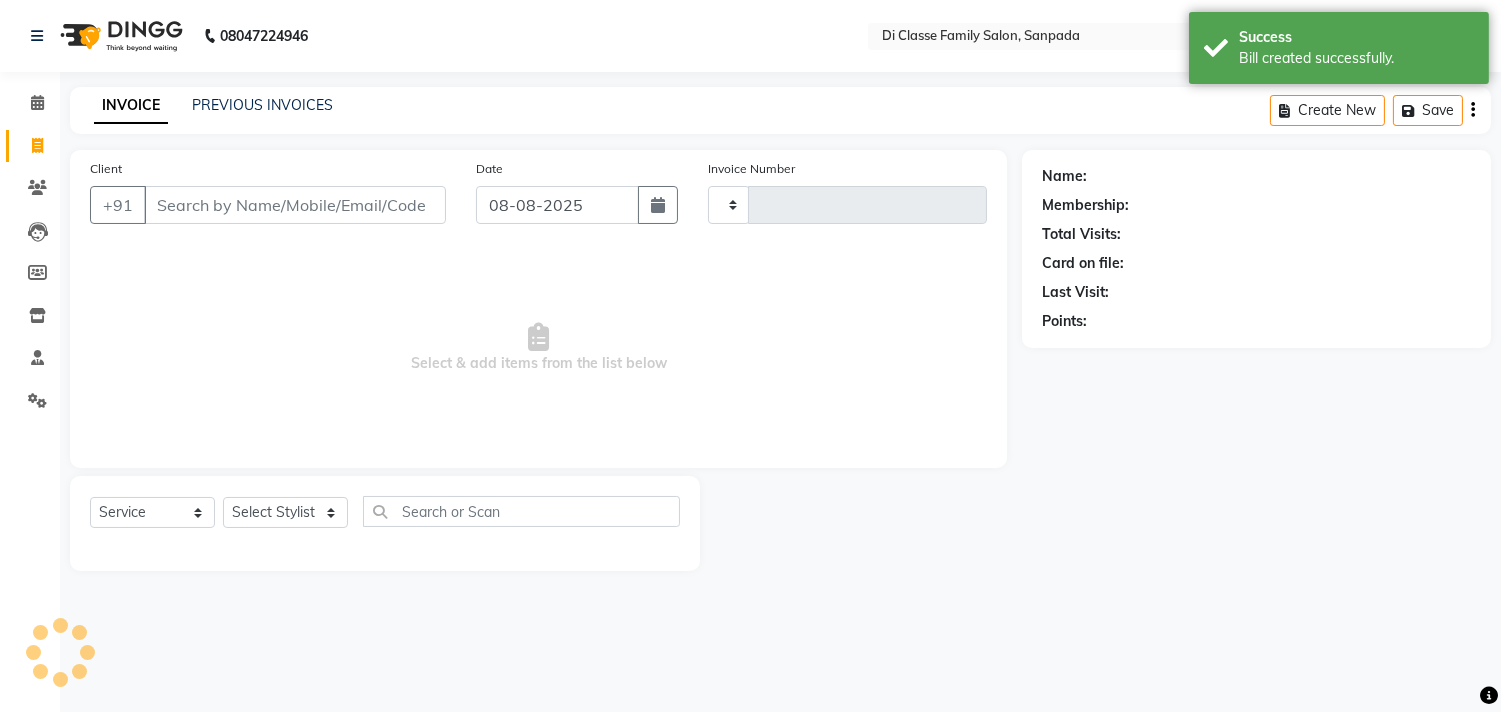 type on "2465" 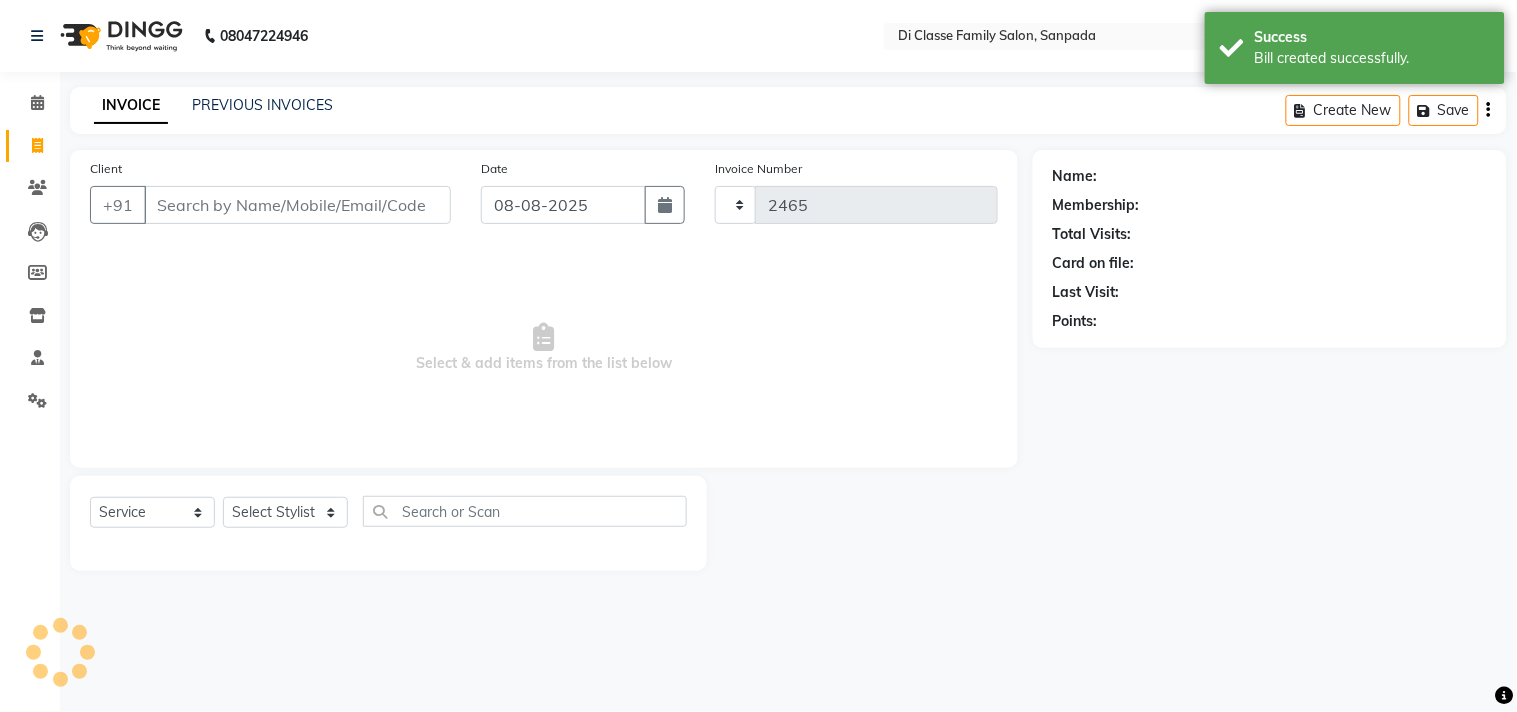 select on "4704" 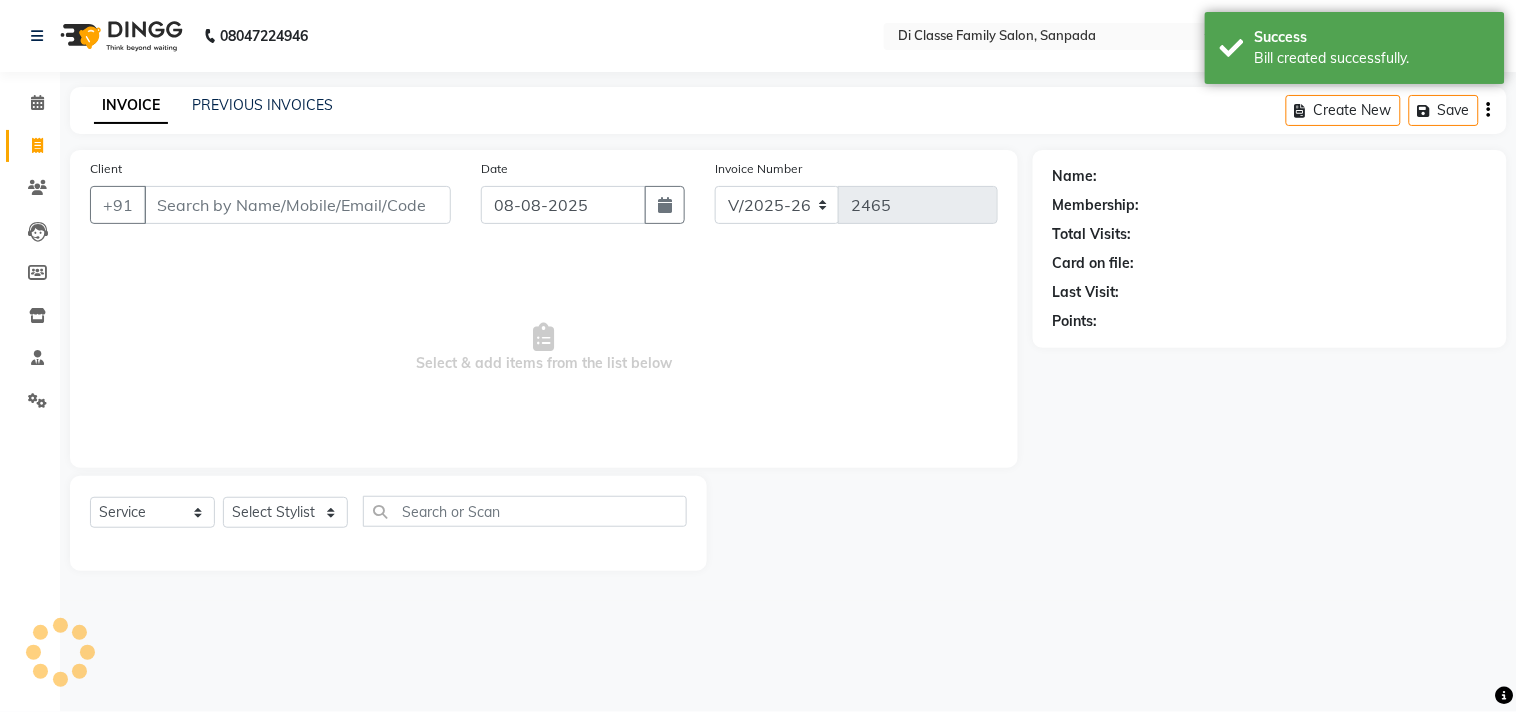 click on "08047224946 Select Location × Di Classe Family Salon, Sanpada WhatsApp Status ✕ Status: Connected Most Recent Message: 08-08-2025 09:05 PM Recent Service Activity: 08-08-2025 09:27 PM Default Panel My Panel English ENGLISH Español العربية मराठी हिंदी ગુજરાતી தமிழ் 中文 Notifications nothing to show ☀ DI CLASSE FAMILY SALON, Sanpada Calendar Invoice Clients Leads Members Inventory Staff Settings Upcoming Tentative Confirm Bookings Segments Page Builder INVOICE PREVIOUS INVOICES Create New Save Client +91 Date 08-08-2025 Invoice Number INV/2025 V/2025-26 2465 Select & add items from the list below Select Service Product Membership Package Voucher Prepaid Gift Card Select Stylist aniket Anu AYAZ KADRI Front Desk Javed kapil KOMAL Payal Pooja Jadhav Rahul Datkhile RESHMA SHAIKH rutik shinde SACHIN SAKPAL SADDAM SAHAJAN SAKSHI CHAVAN Sameer sampada Sanjana SANU SHUBHAM PEDNEKAR Sikandar Ansari Vijay kharat Name:" at bounding box center (758, 356) 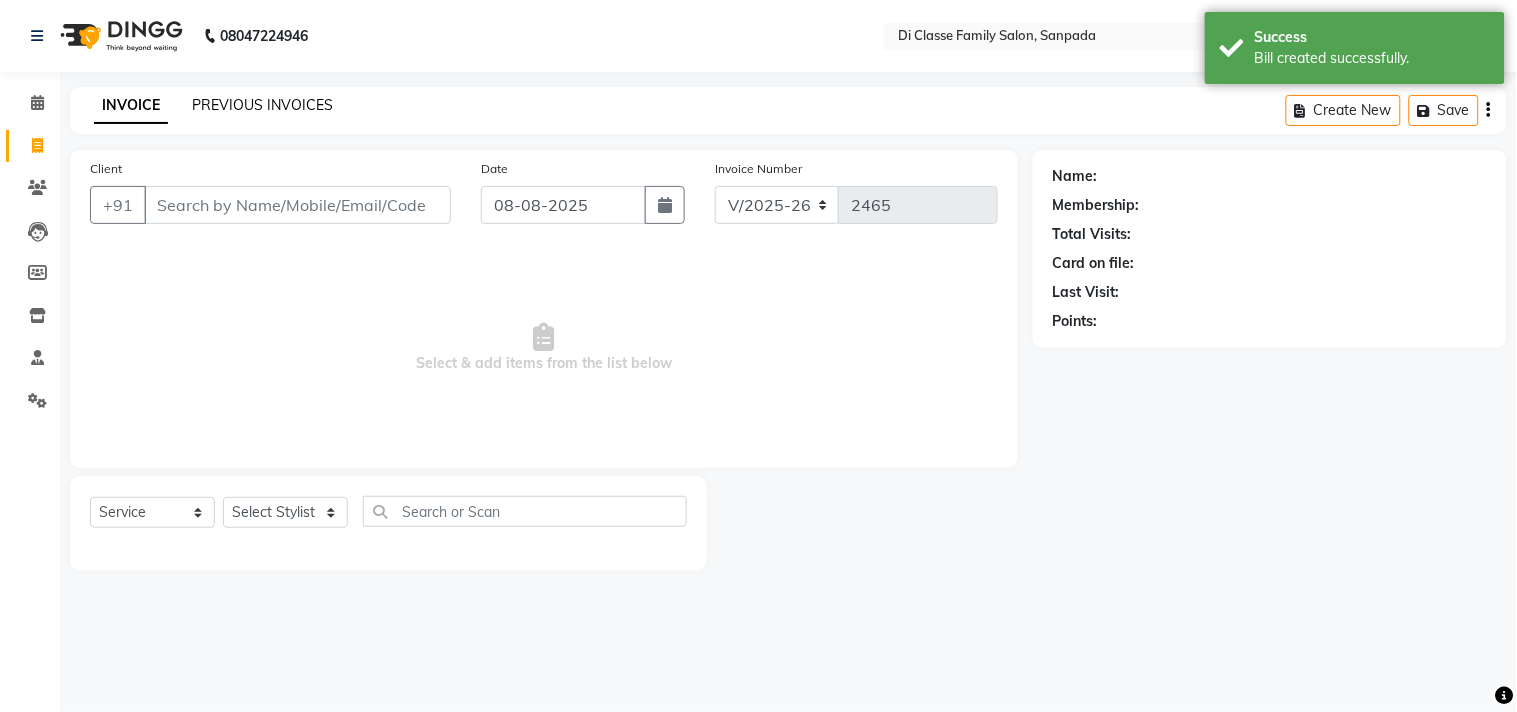 click on "PREVIOUS INVOICES" 